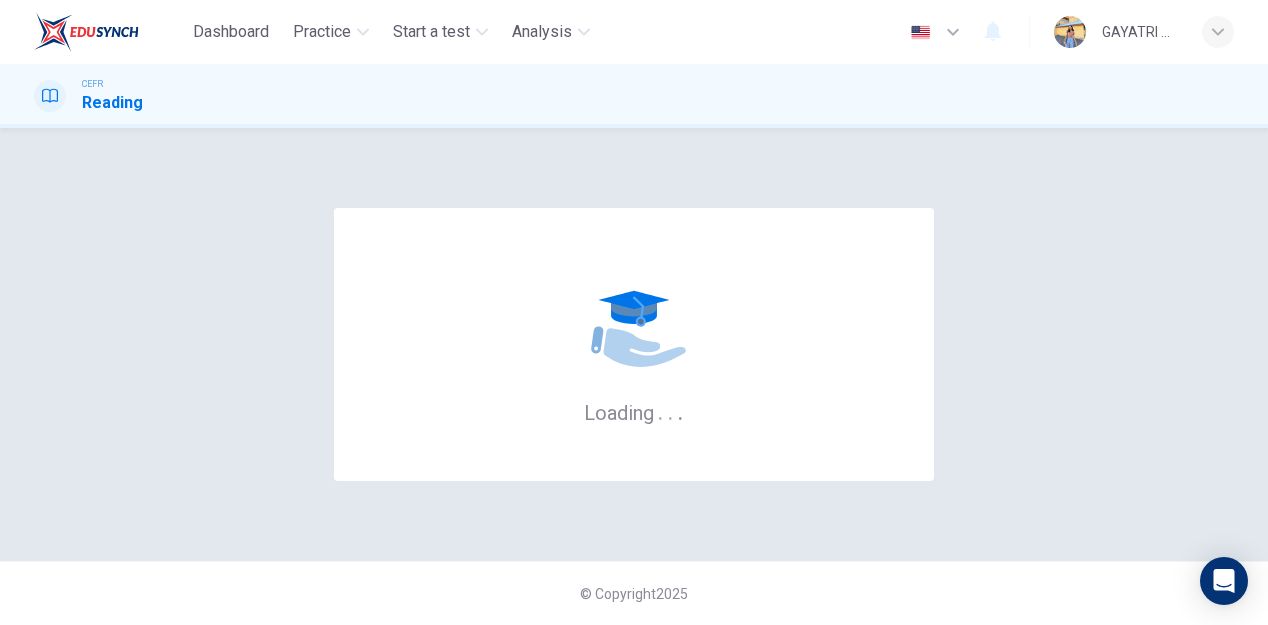 scroll, scrollTop: 0, scrollLeft: 0, axis: both 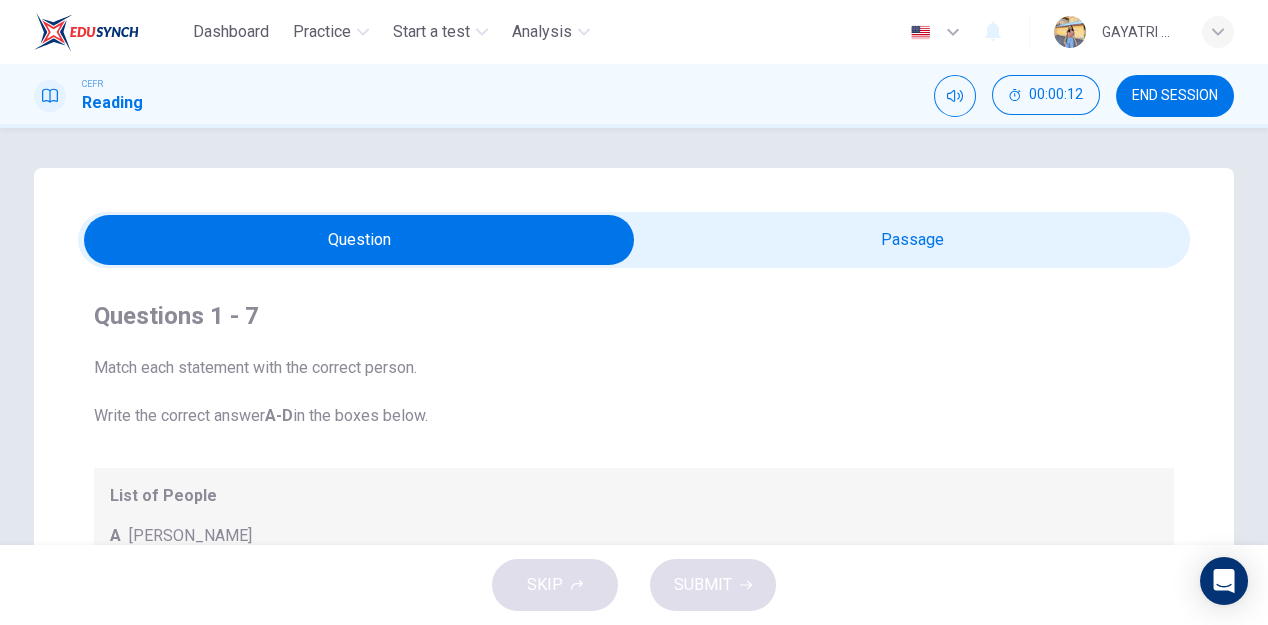 click at bounding box center [359, 240] 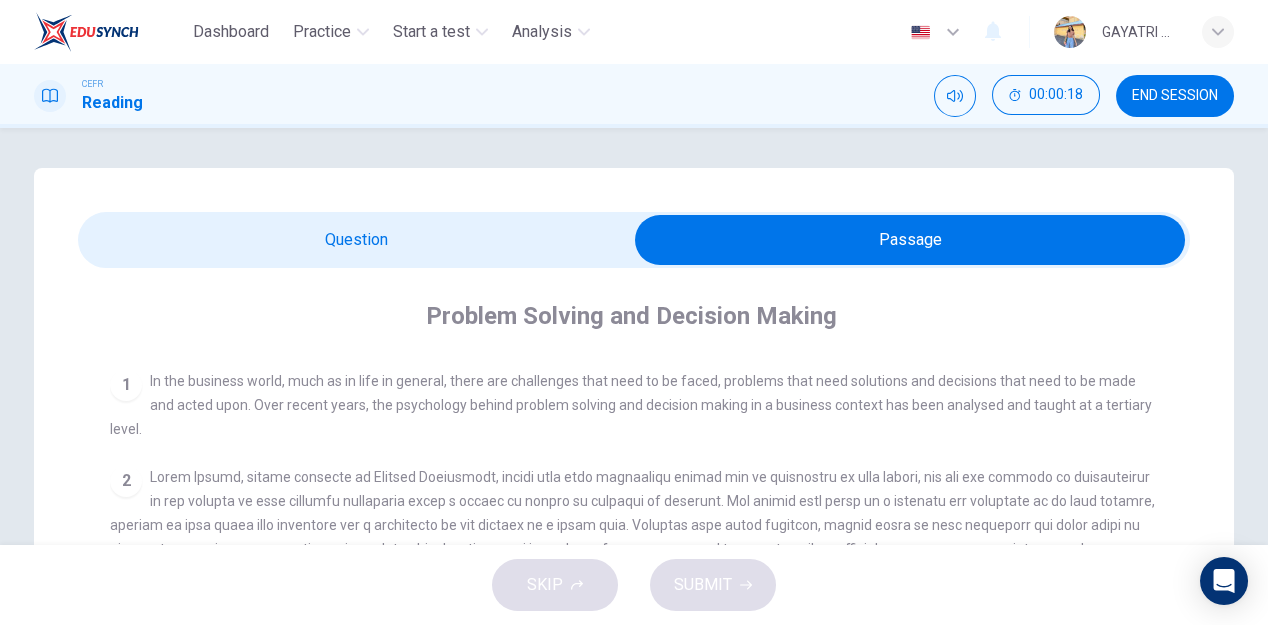 scroll, scrollTop: 563, scrollLeft: 0, axis: vertical 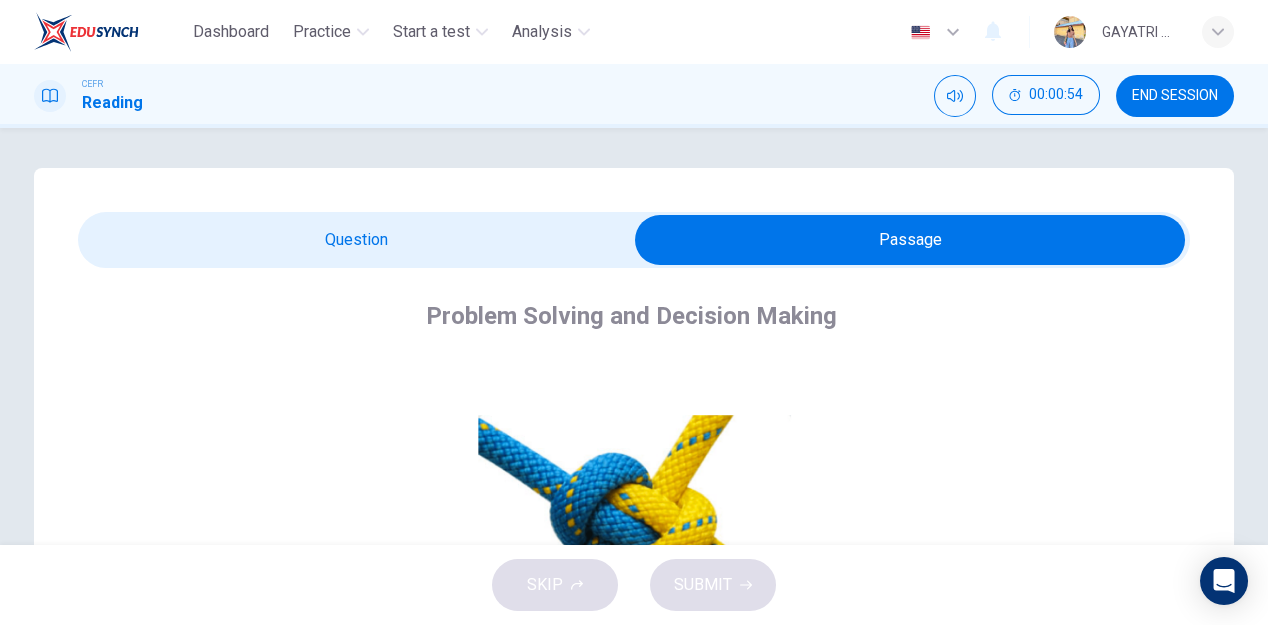 click at bounding box center [910, 240] 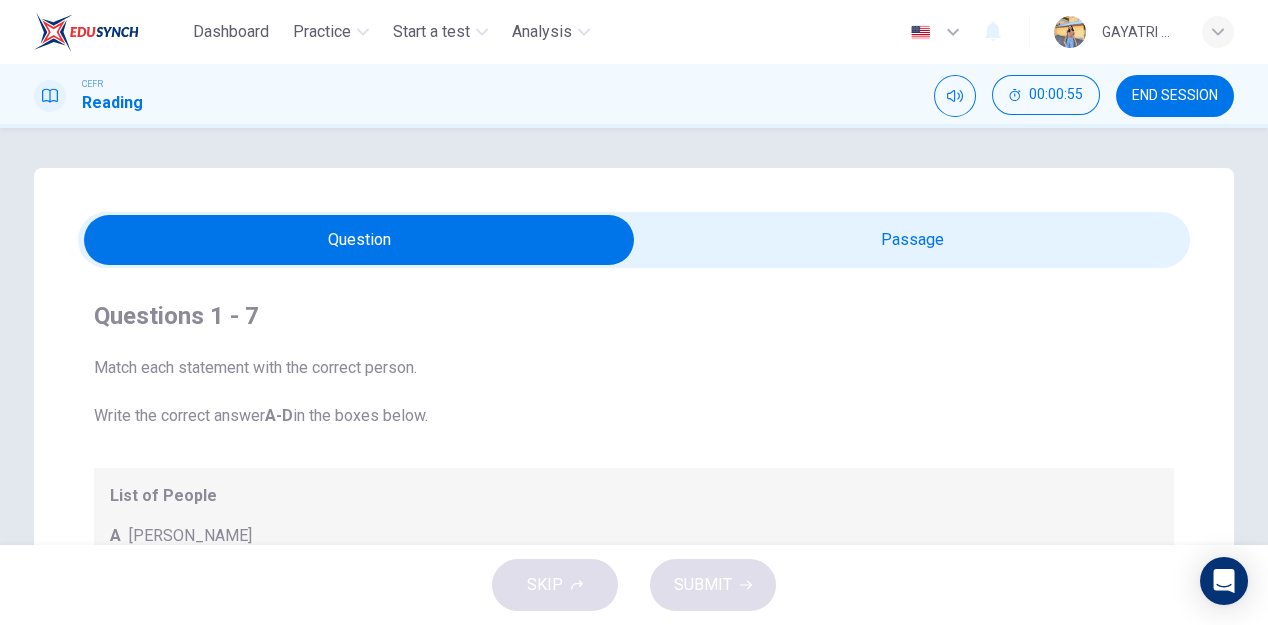 scroll, scrollTop: 75, scrollLeft: 0, axis: vertical 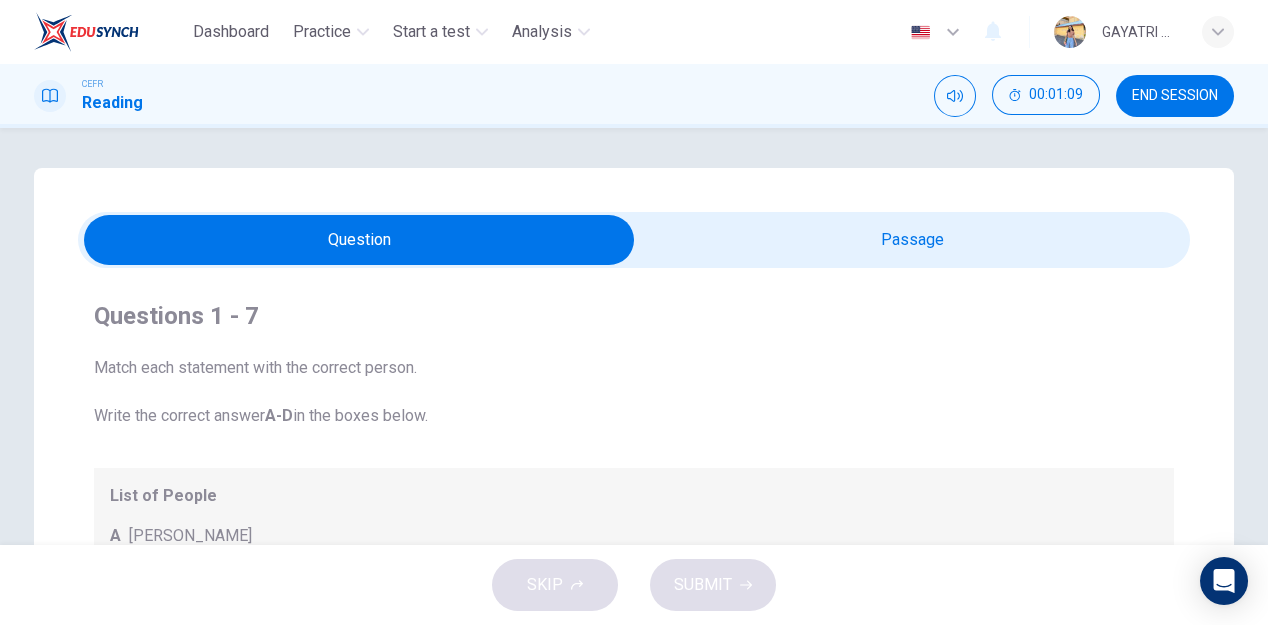 click at bounding box center (359, 240) 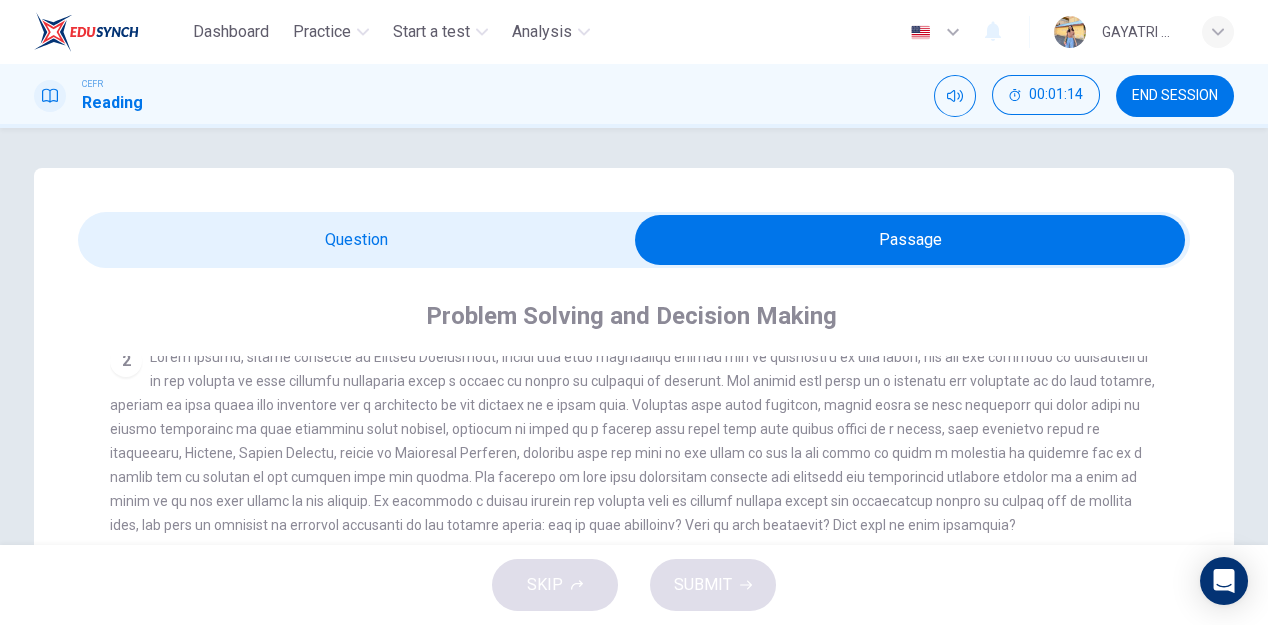 scroll, scrollTop: 488, scrollLeft: 0, axis: vertical 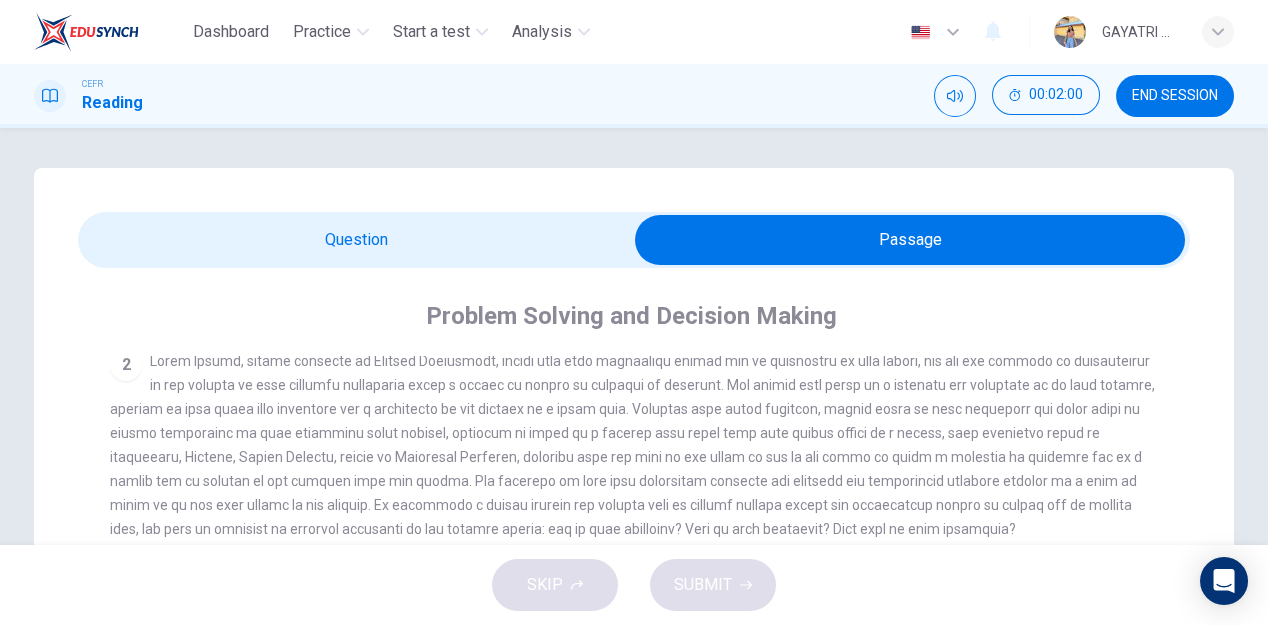click at bounding box center (910, 240) 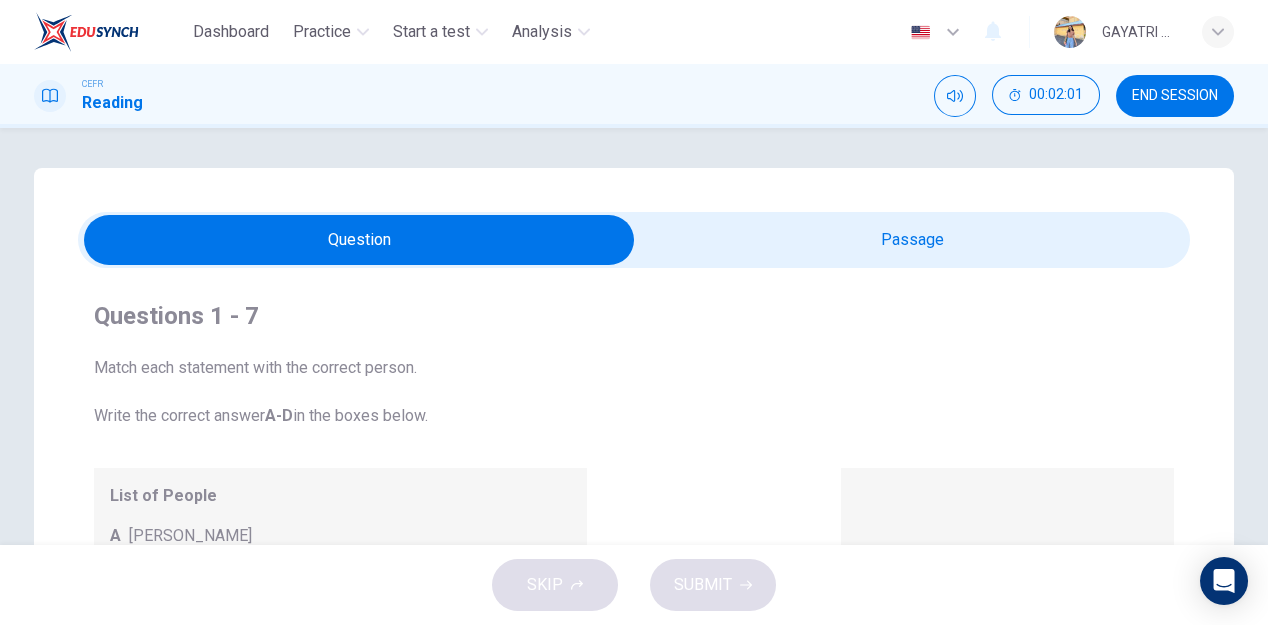 scroll, scrollTop: 75, scrollLeft: 0, axis: vertical 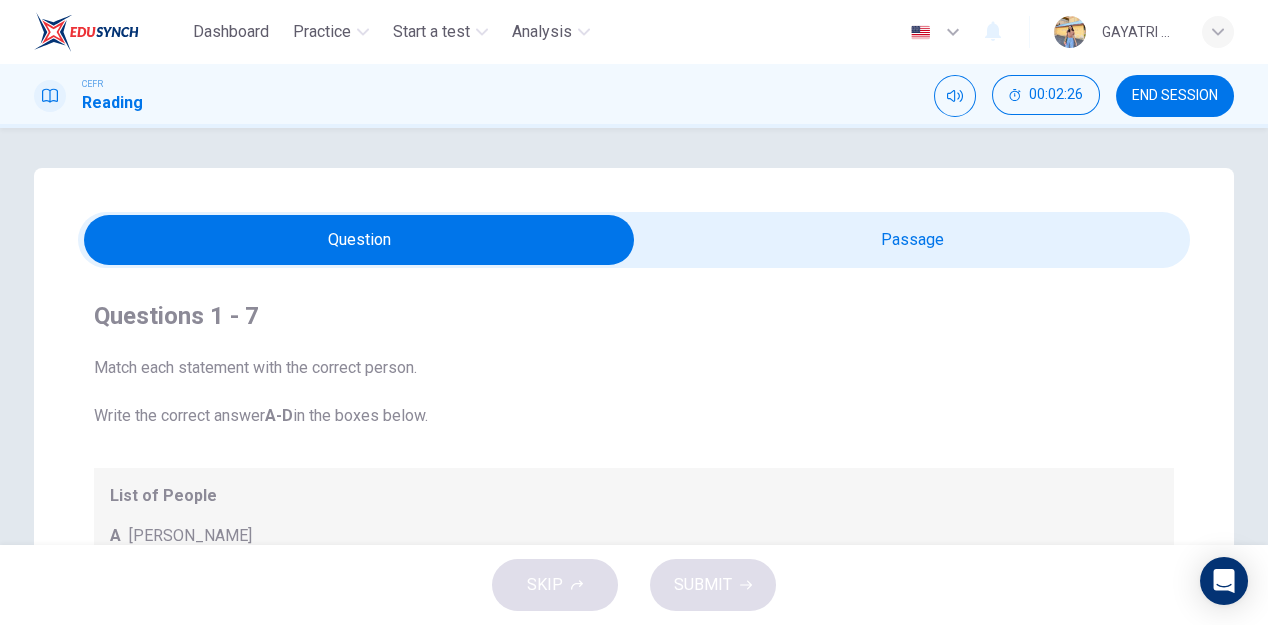 click at bounding box center (359, 240) 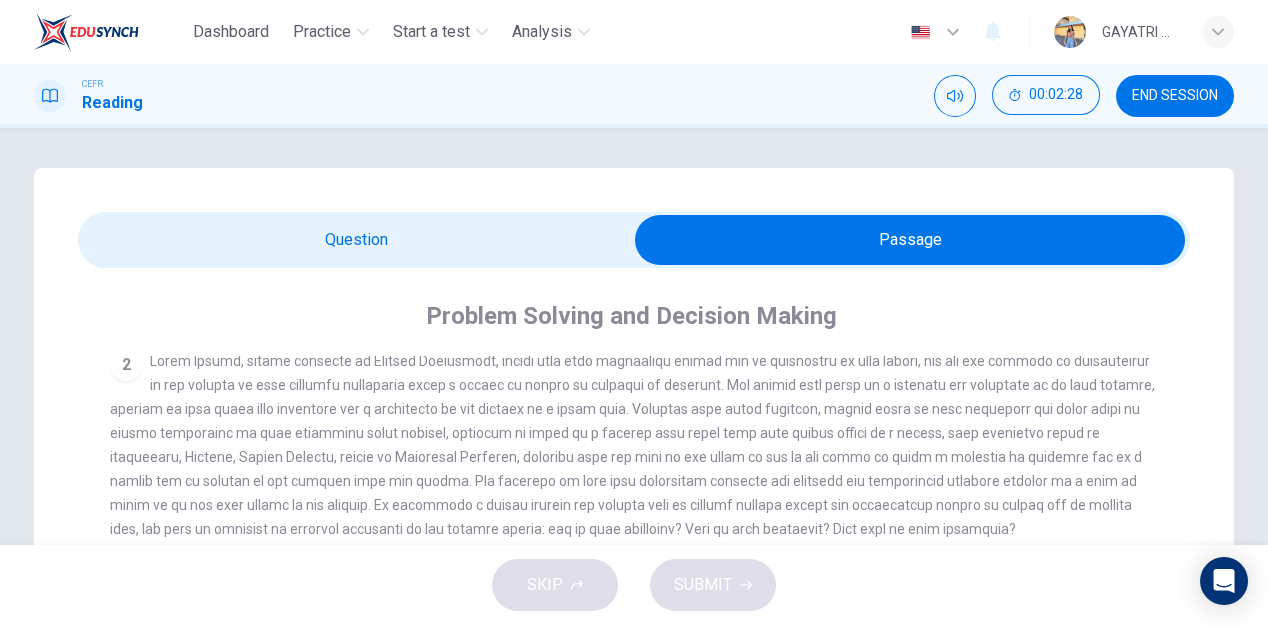 scroll, scrollTop: 563, scrollLeft: 0, axis: vertical 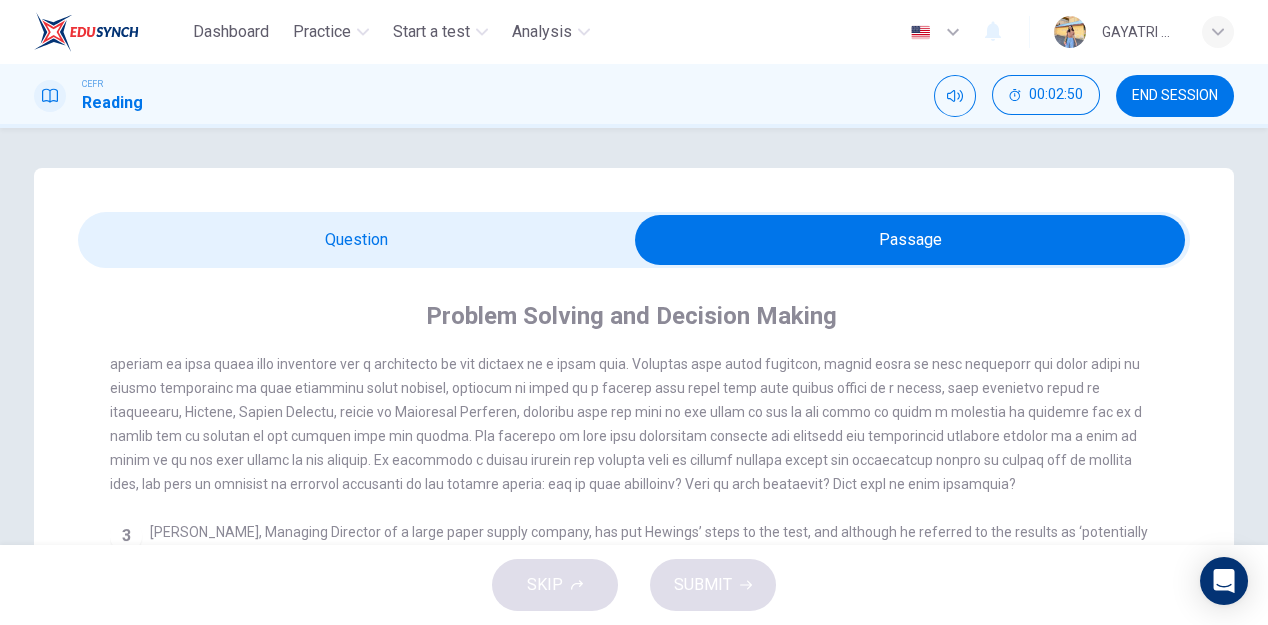 click at bounding box center (910, 240) 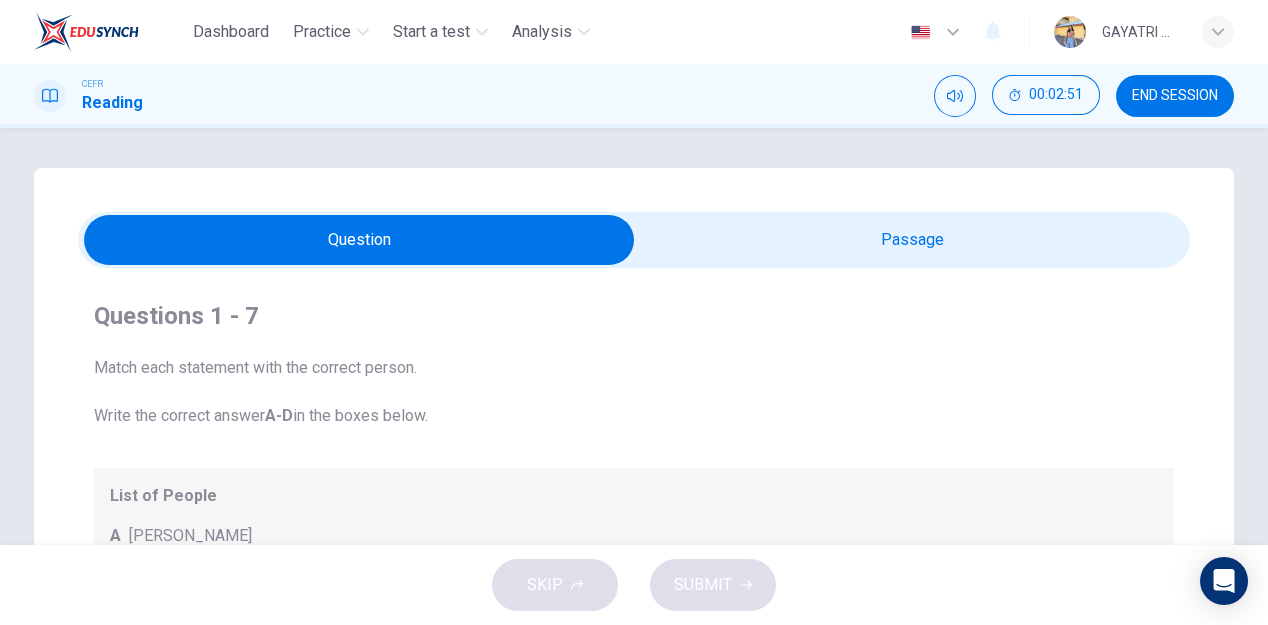 scroll, scrollTop: 75, scrollLeft: 0, axis: vertical 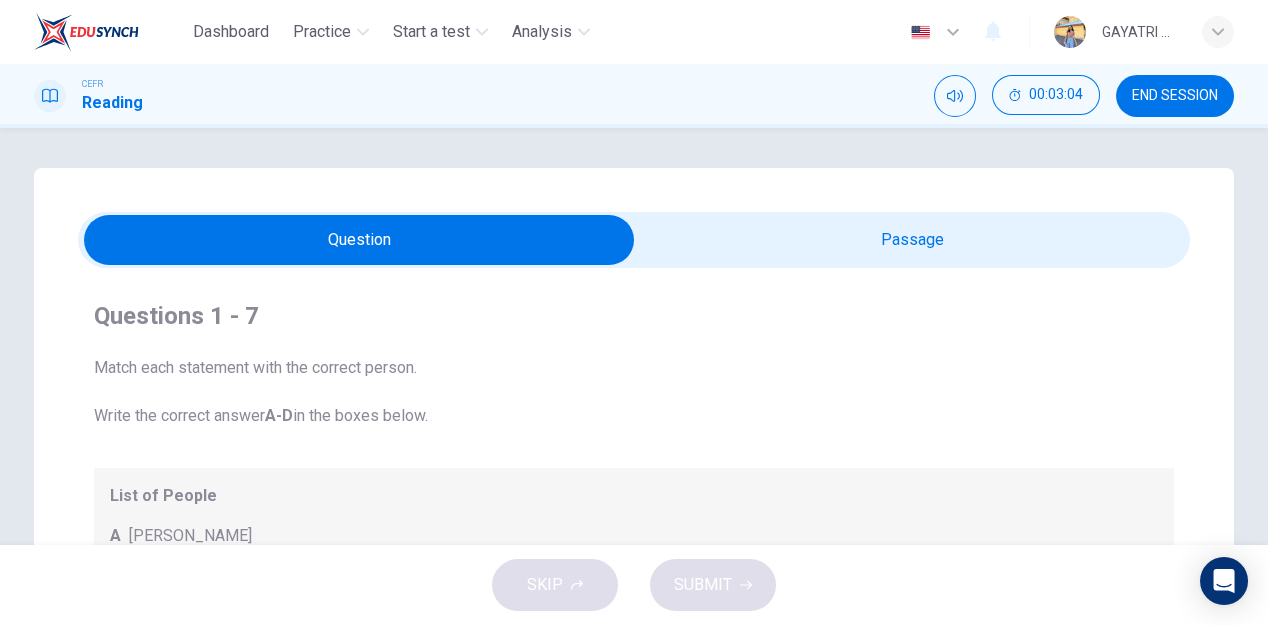 click at bounding box center (359, 240) 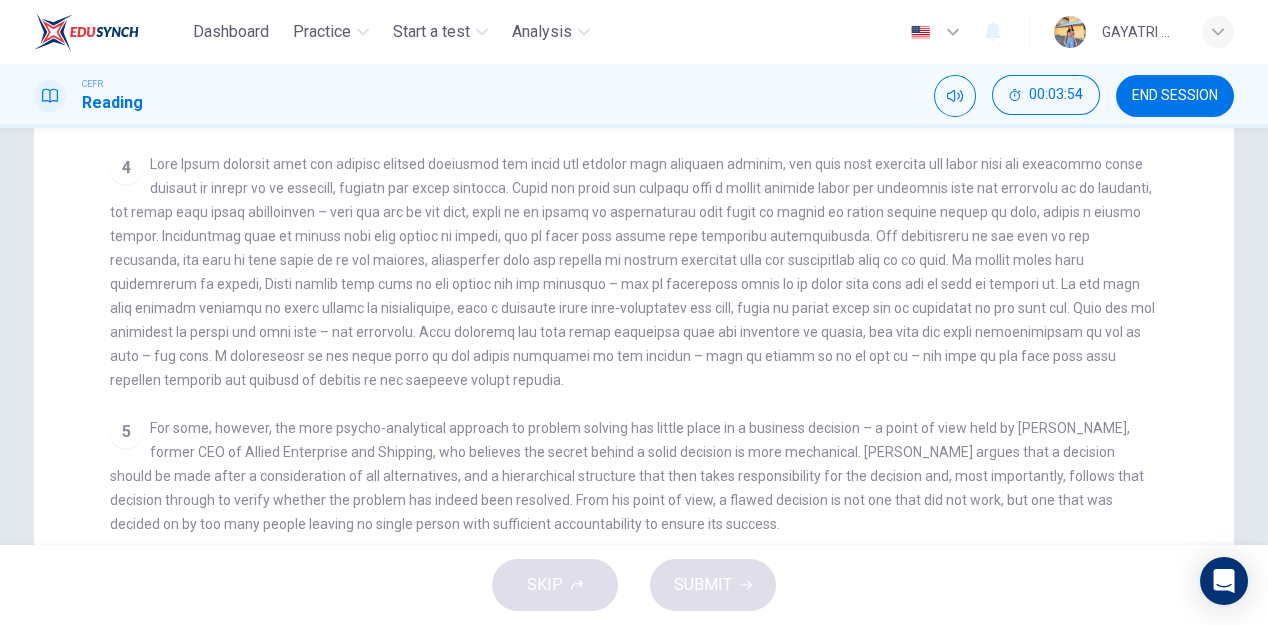 scroll, scrollTop: 610, scrollLeft: 0, axis: vertical 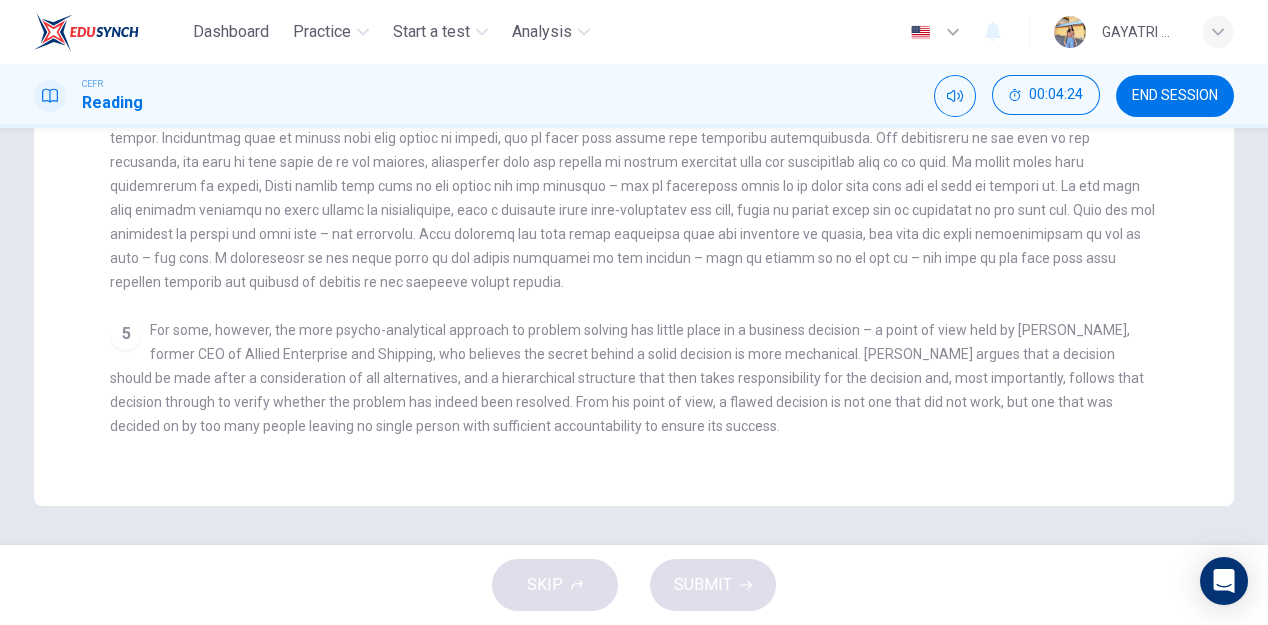 click on "For some, however, the more psycho-analytical approach to problem solving has little place in a business decision – a point of view held by [PERSON_NAME], former CEO of Allied Enterprise and Shipping, who believes the secret behind a solid decision is more mechanical. [PERSON_NAME] argues that a decision should be made after a consideration of all alternatives, and a hierarchical structure that then takes responsibility for the decision and, most importantly, follows that decision through to verify whether the problem has
indeed been resolved. From his point of view, a flawed decision is not one that did not work, but one that was decided on by too many people leaving no single person with sufficient accountability to ensure its success." at bounding box center (627, 378) 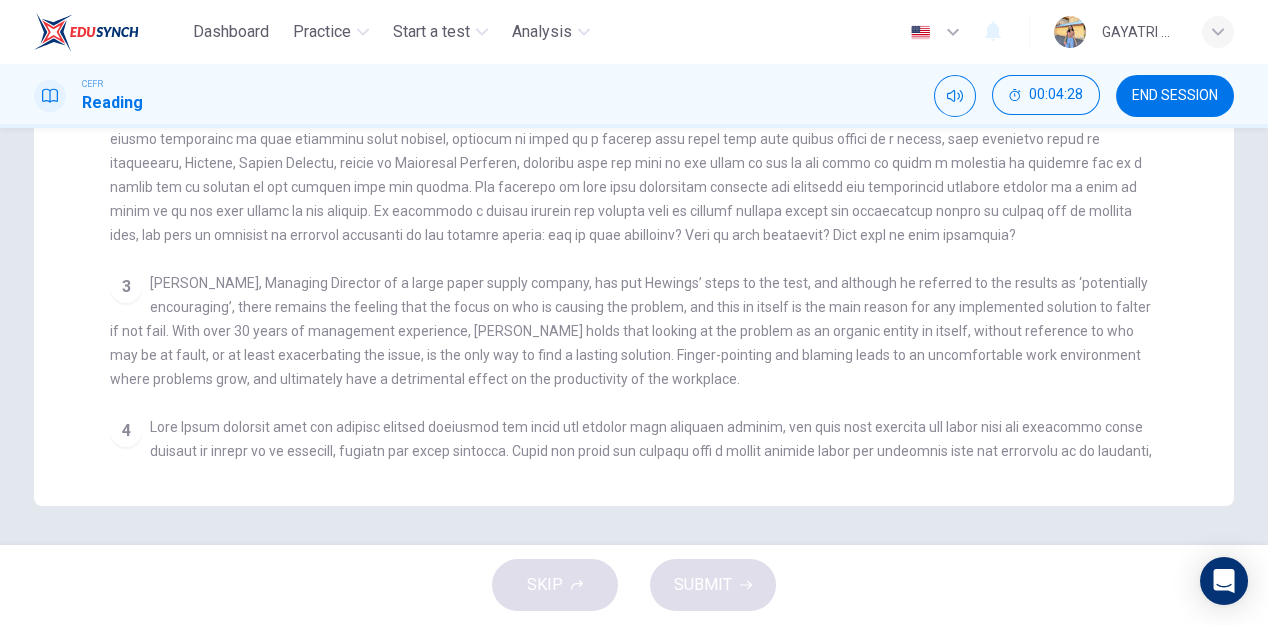 scroll, scrollTop: 0, scrollLeft: 0, axis: both 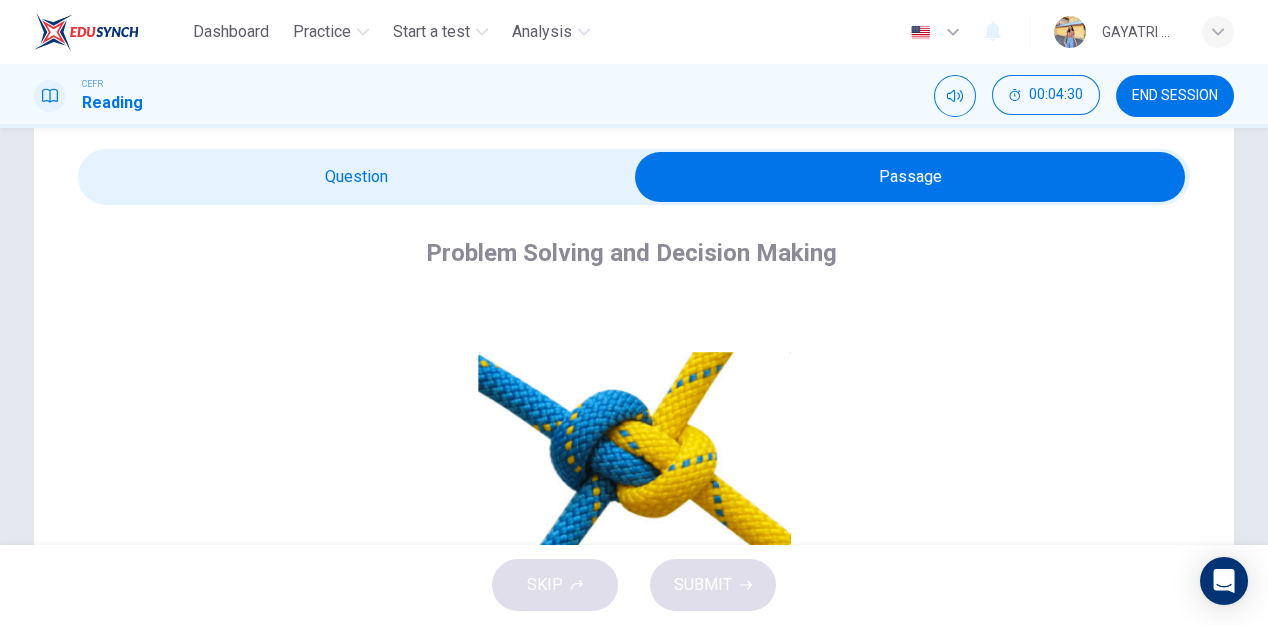 click at bounding box center (910, 177) 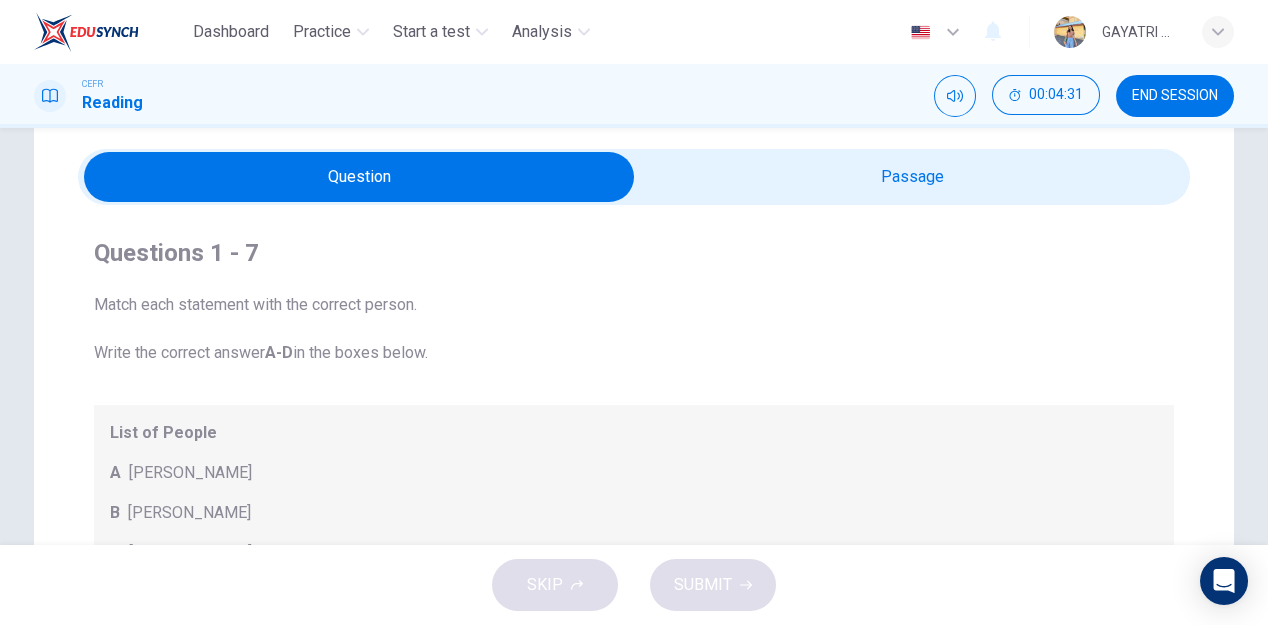 scroll, scrollTop: 75, scrollLeft: 0, axis: vertical 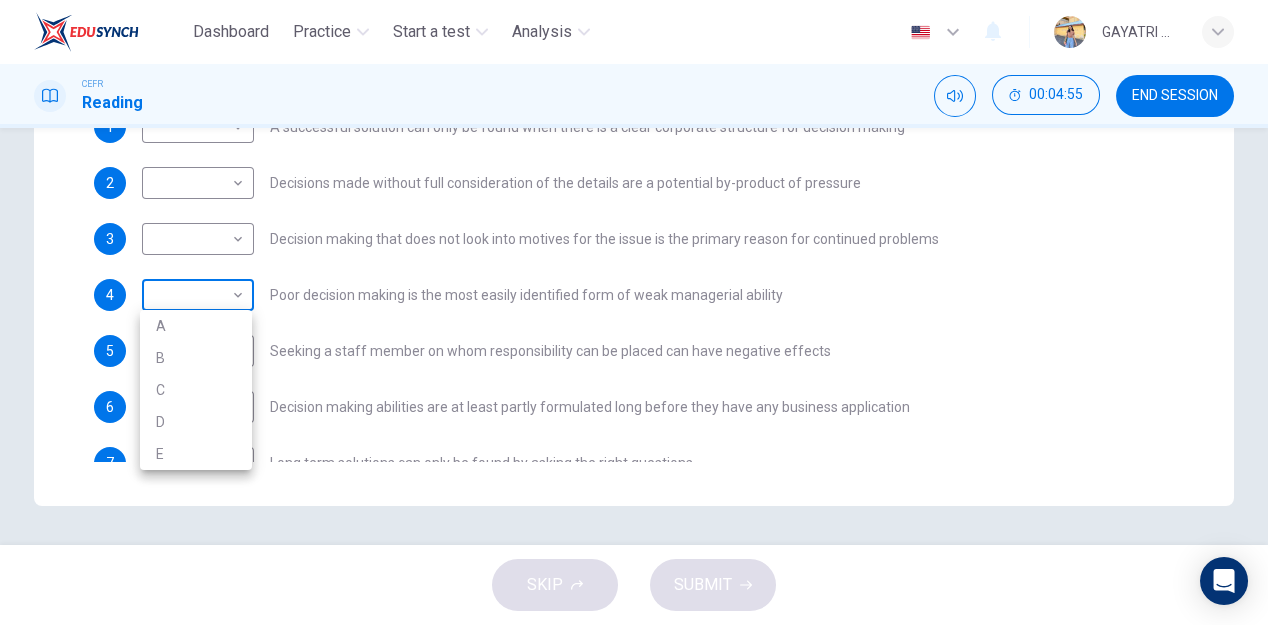 click on "Dashboard Practice Start a test Analysis English en ​ GAYATRI A/P [PERSON_NAME] CEFR Reading 00:04:55 END SESSION Question Passage Questions 1 - 7 Match each statement with the correct person.
Write the correct answer  A-D  in the boxes below. List of People A [PERSON_NAME] B [PERSON_NAME] C [PERSON_NAME] D [PERSON_NAME] E [PERSON_NAME] 1 ​ ​ A successful solution can only be found when there is a clear corporate structure for decision making 2 ​ ​ Decisions made without full consideration of the details are a potential by-product of pressure 3 ​ ​ Decision making that does not look into motives for the issue is the primary reason for continued problems 4 ​ ​ Poor decision making is the most easily identified form of weak managerial ability 5 ​ ​ Seeking a staff member on whom responsibility can be placed can have negative effects 6 ​ ​ Decision making abilities are at least partly formulated long before they have any business application 7 ​ ​ Problem Solving and Decision Making CLICK TO ZOOM 1" at bounding box center [634, 312] 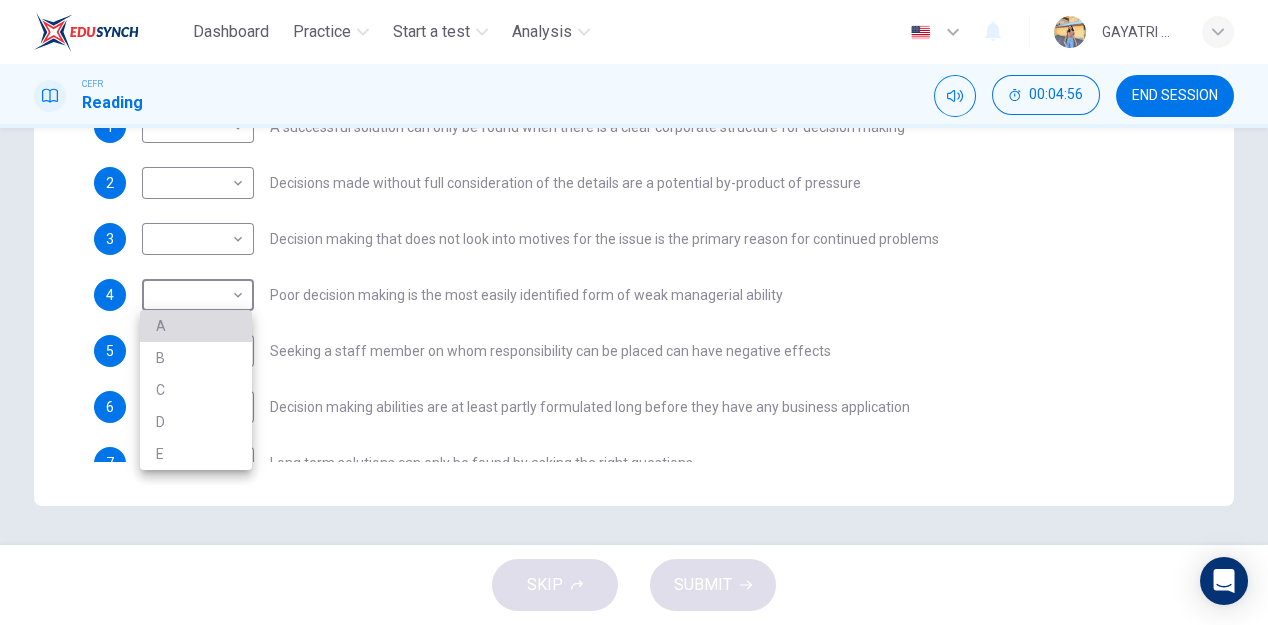 click on "A" at bounding box center [196, 326] 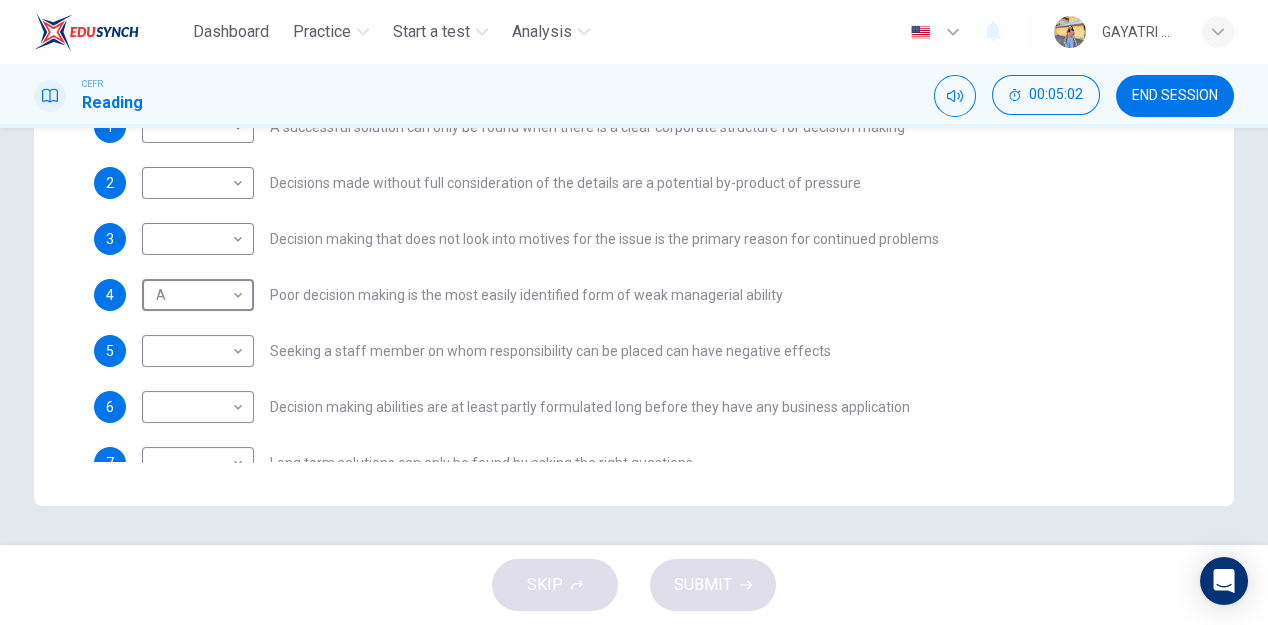 scroll, scrollTop: 0, scrollLeft: 0, axis: both 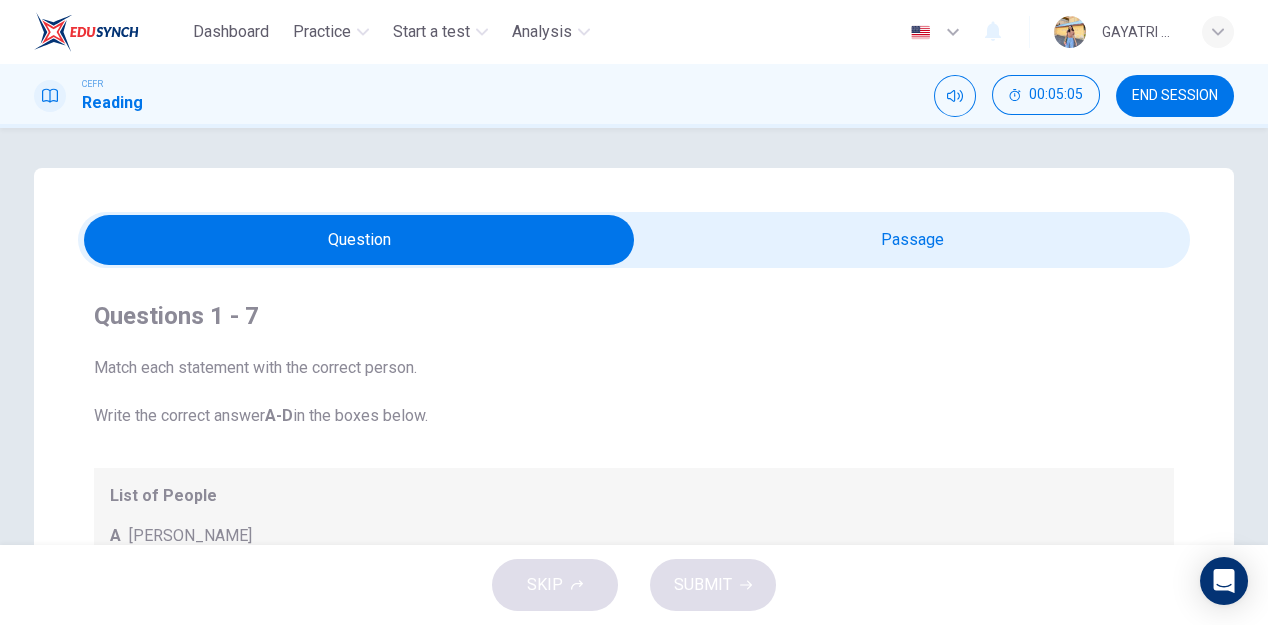 click at bounding box center (359, 240) 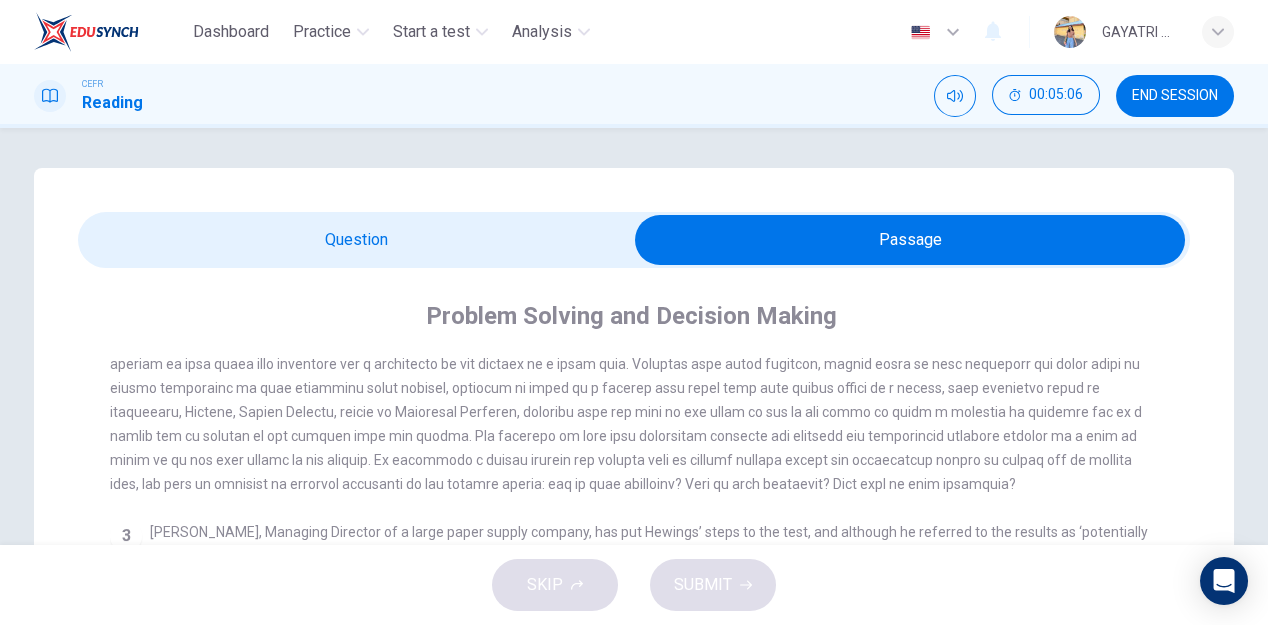 scroll, scrollTop: 563, scrollLeft: 0, axis: vertical 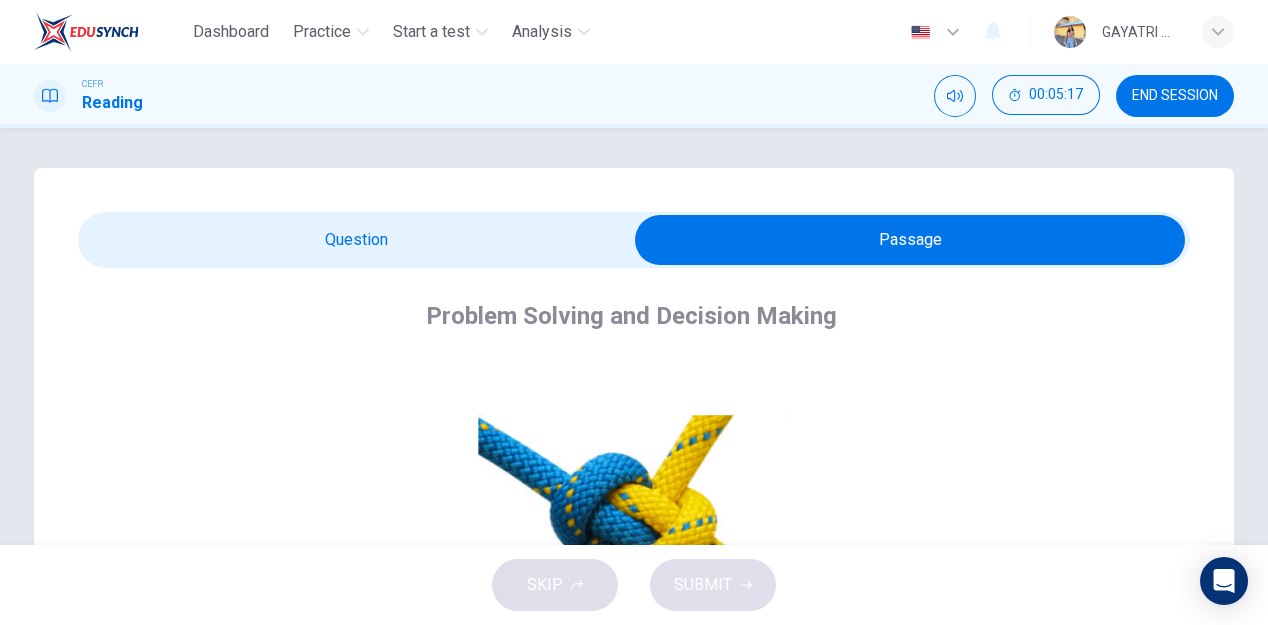 click at bounding box center [910, 240] 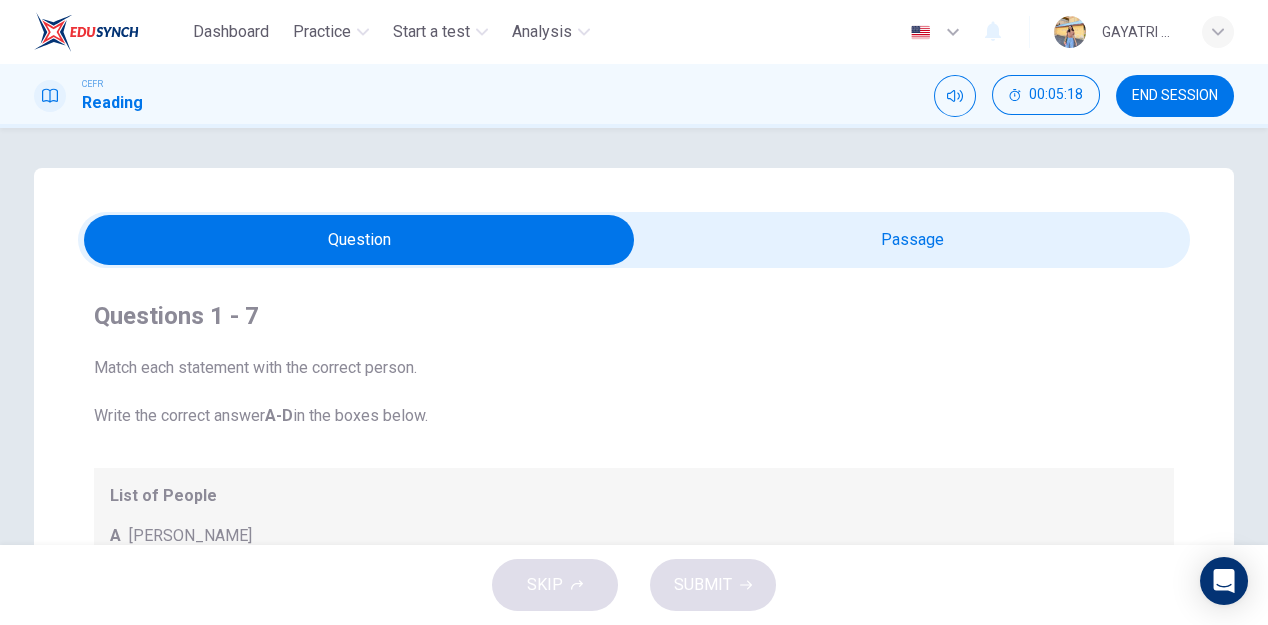 scroll, scrollTop: 75, scrollLeft: 0, axis: vertical 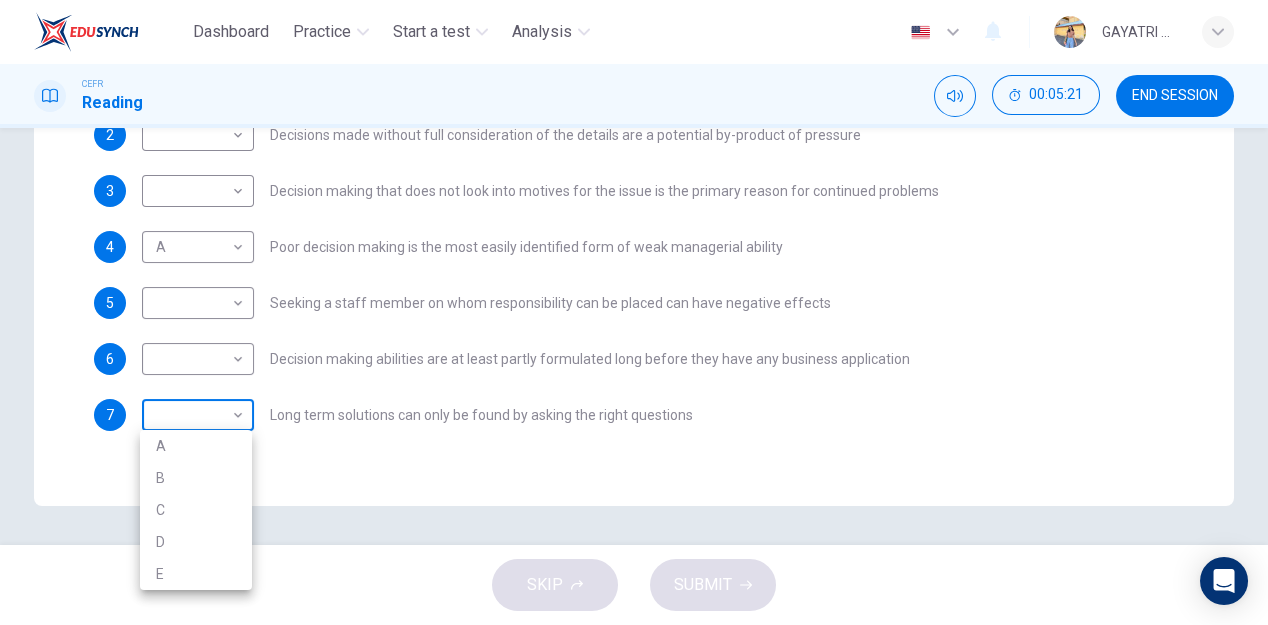 click on "Dashboard Practice Start a test Analysis English en ​ GAYATRI A/P [PERSON_NAME] CEFR Reading 00:05:21 END SESSION Question Passage Questions 1 - 7 Match each statement with the correct person.
Write the correct answer  A-D  in the boxes below. List of People A [PERSON_NAME] Scrive B [PERSON_NAME] C [PERSON_NAME] D [PERSON_NAME] E [PERSON_NAME] 1 ​ ​ A successful solution can only be found when there is a clear corporate structure for decision making 2 ​ ​ Decisions made without full consideration of the details are a potential by-product of pressure 3 ​ ​ Decision making that does not look into motives for the issue is the primary reason for continued problems 4 A A ​ Poor decision making is the most easily identified form of weak managerial ability 5 ​ ​ Seeking a staff member on whom responsibility can be placed can have negative effects 6 ​ ​ Decision making abilities are at least partly formulated long before they have any business application 7 ​ ​ Problem Solving and Decision Making CLICK TO ZOOM 1" at bounding box center (634, 312) 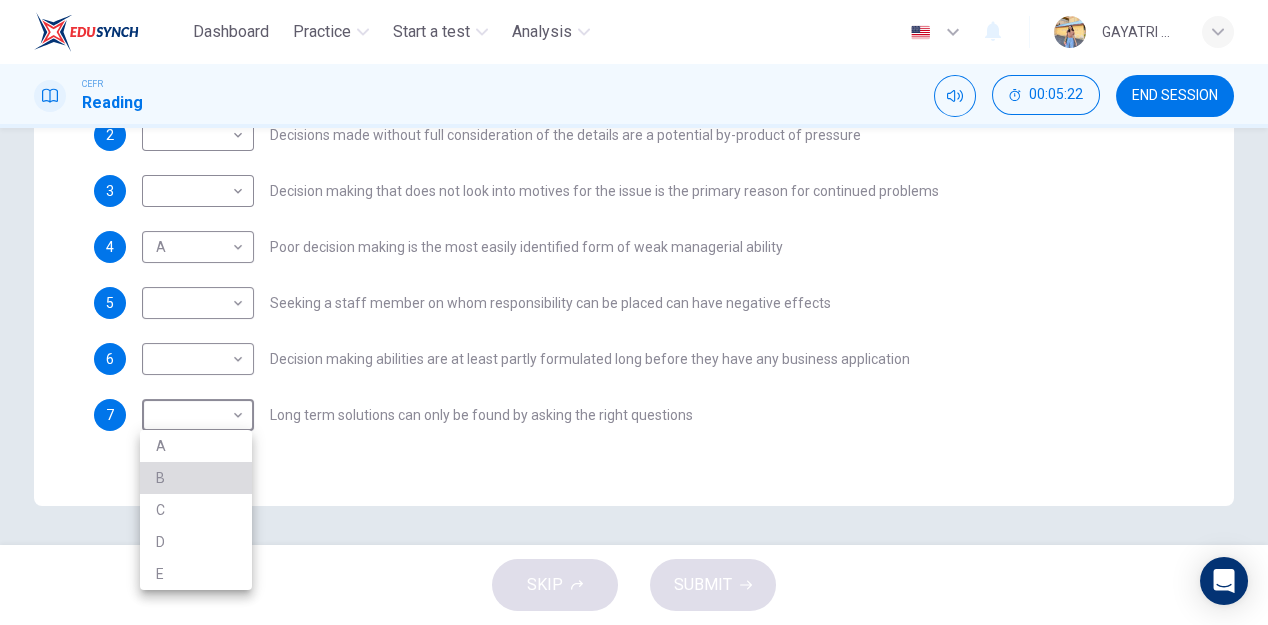 click on "B" at bounding box center (196, 478) 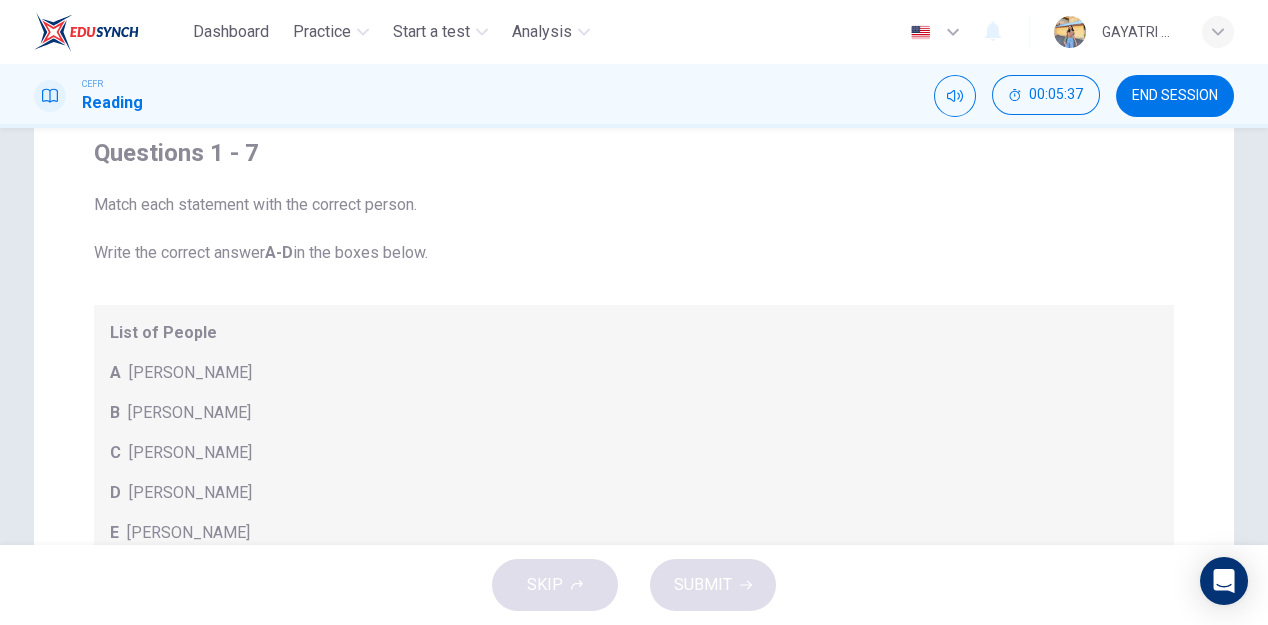 scroll, scrollTop: 162, scrollLeft: 0, axis: vertical 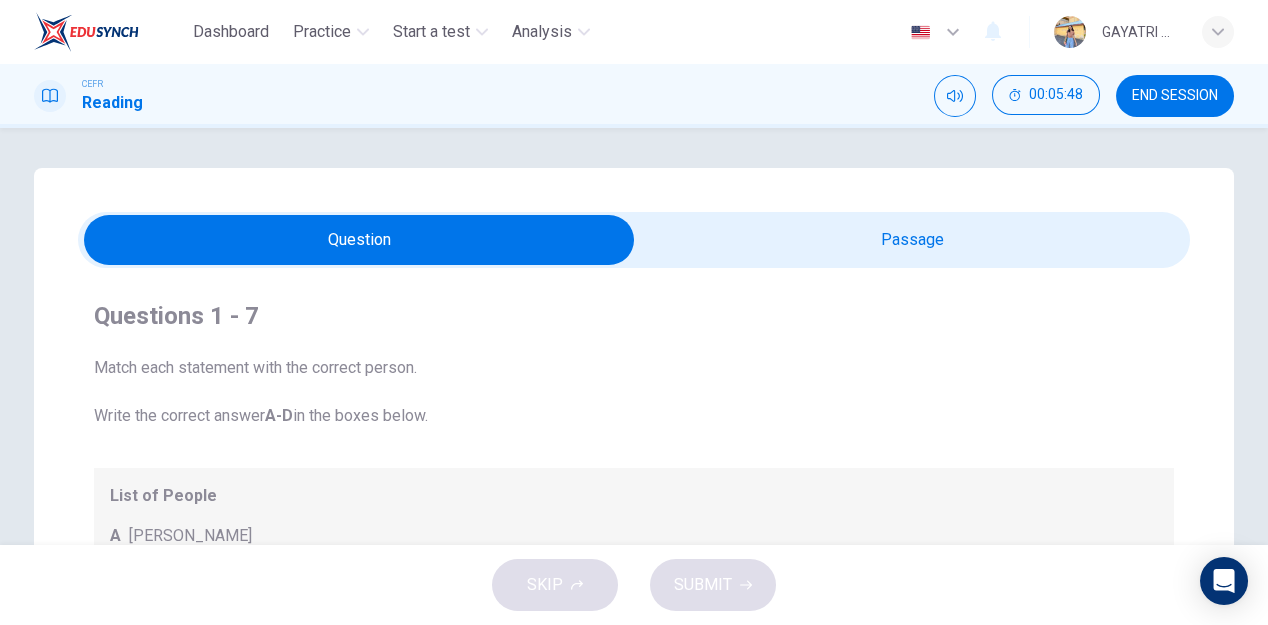 click at bounding box center [359, 240] 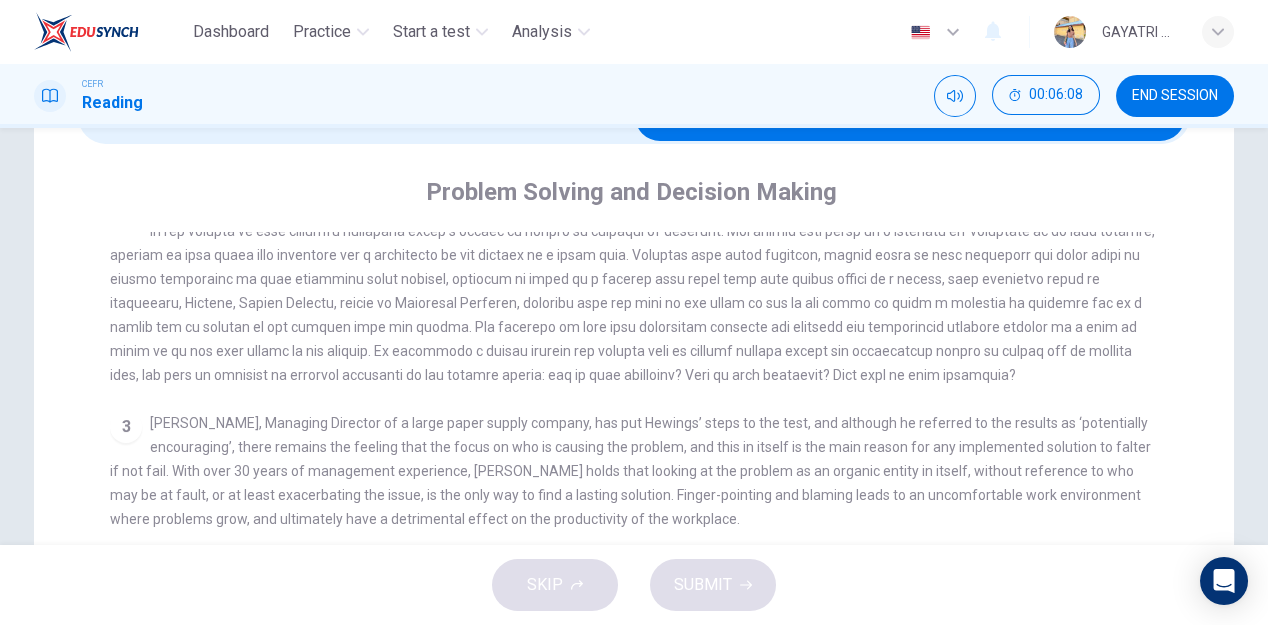 scroll, scrollTop: 563, scrollLeft: 0, axis: vertical 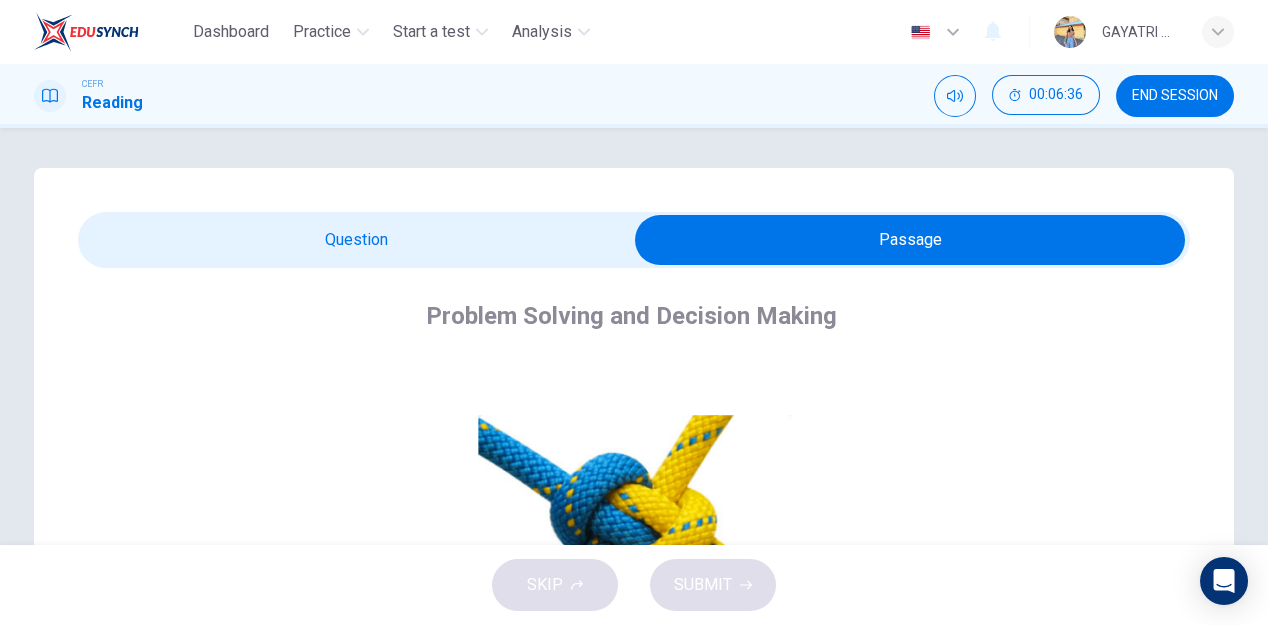 click at bounding box center [910, 240] 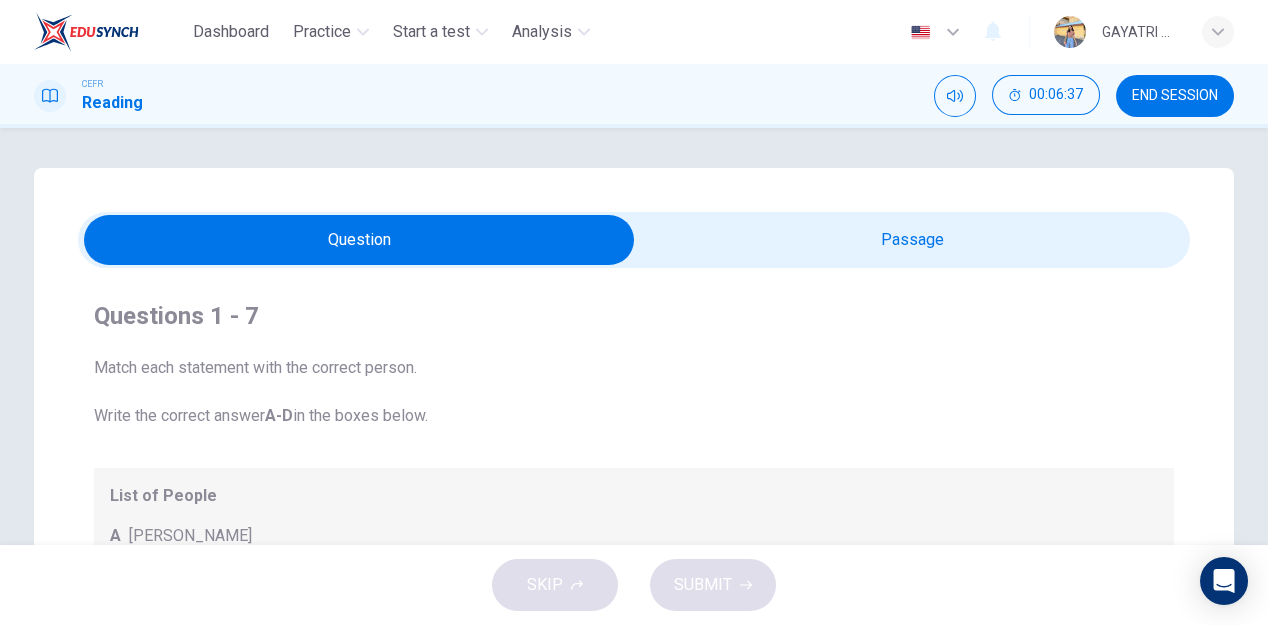scroll, scrollTop: 75, scrollLeft: 0, axis: vertical 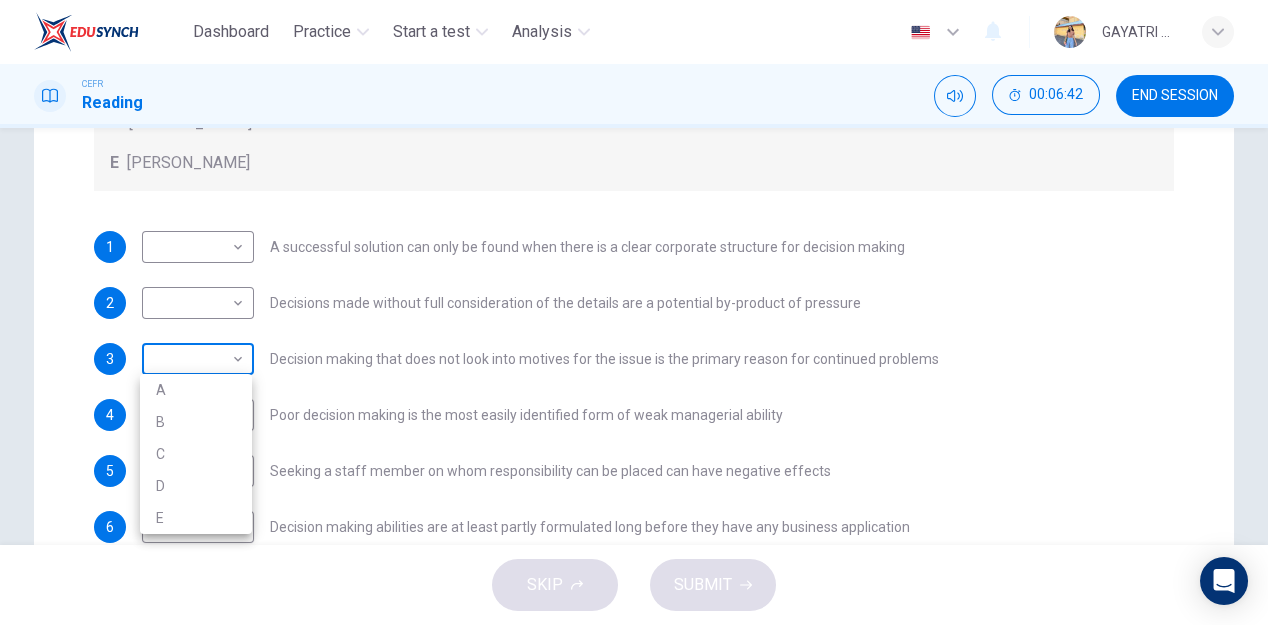 click on "Dashboard Practice Start a test Analysis English en ​ GAYATRI A/P [PERSON_NAME] CEFR Reading 00:06:42 END SESSION Question Passage Questions 1 - 7 Match each statement with the correct person.
Write the correct answer  A-D  in the boxes below. List of People A [PERSON_NAME] Scrive B [PERSON_NAME] C [PERSON_NAME] D [PERSON_NAME] E [PERSON_NAME] 1 ​ ​ A successful solution can only be found when there is a clear corporate structure for decision making 2 ​ ​ Decisions made without full consideration of the details are a potential by-product of pressure 3 ​ ​ Decision making that does not look into motives for the issue is the primary reason for continued problems 4 A A ​ Poor decision making is the most easily identified form of weak managerial ability 5 ​ ​ Seeking a staff member on whom responsibility can be placed can have negative effects 6 ​ ​ Decision making abilities are at least partly formulated long before they have any business application 7 B B ​ Problem Solving and Decision Making CLICK TO ZOOM 1" at bounding box center [634, 312] 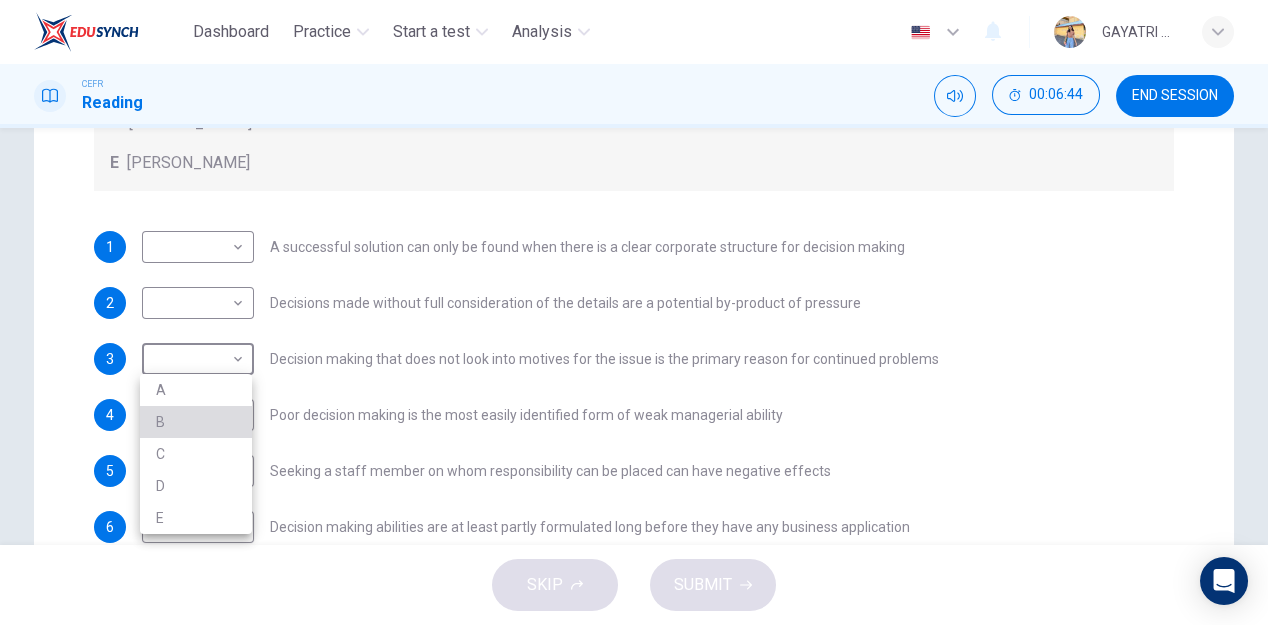 click on "B" at bounding box center [196, 422] 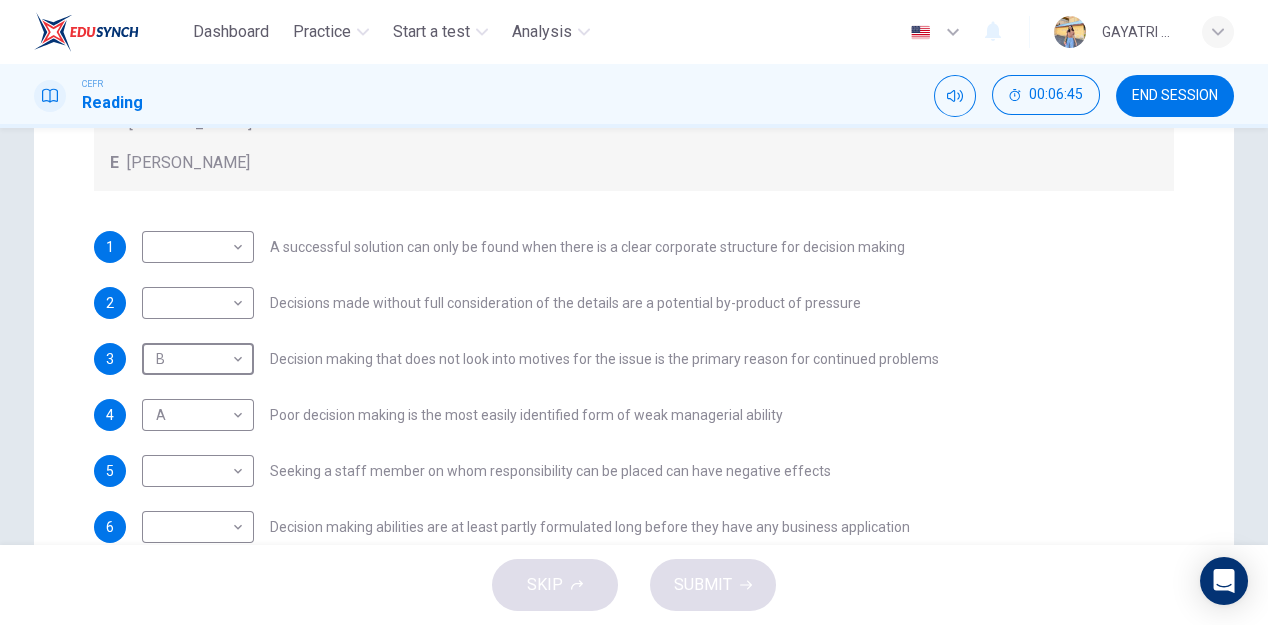 scroll, scrollTop: 0, scrollLeft: 0, axis: both 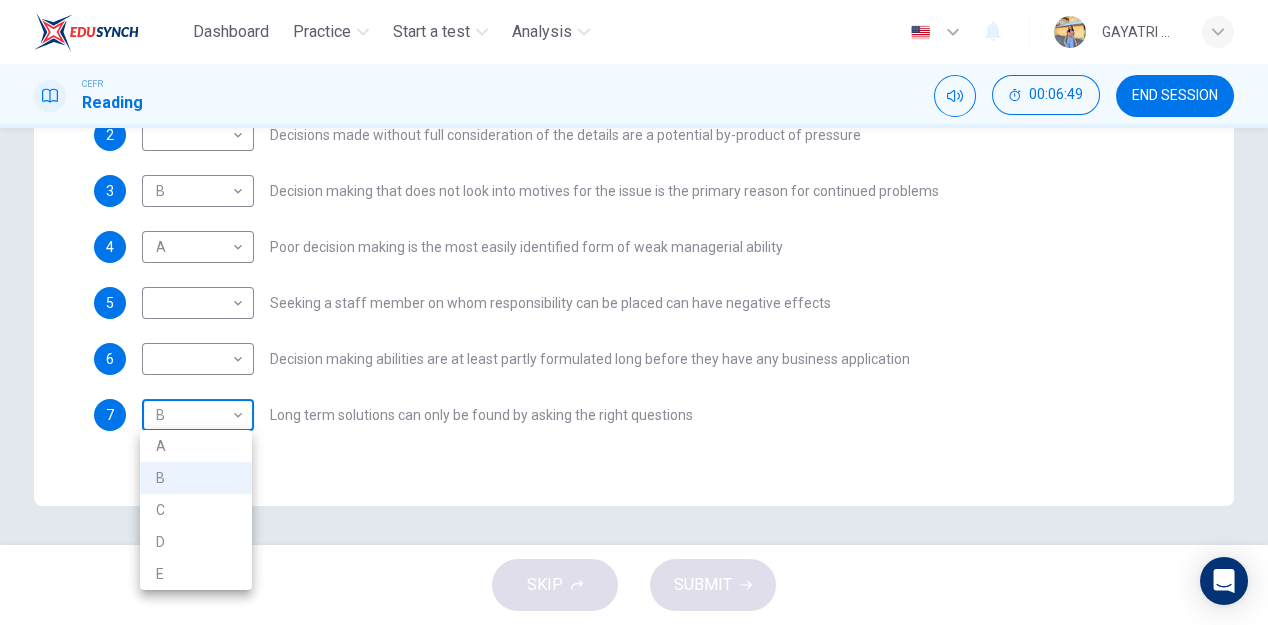 click on "Dashboard Practice Start a test Analysis English en ​ GAYATRI A/P [PERSON_NAME] CEFR Reading 00:06:49 END SESSION Question Passage Questions 1 - 7 Match each statement with the correct person.
Write the correct answer  A-D  in the boxes below. List of People A [PERSON_NAME] Scrive B [PERSON_NAME] C [PERSON_NAME] D [PERSON_NAME] E [PERSON_NAME] 1 ​ ​ A successful solution can only be found when there is a clear corporate structure for decision making 2 ​ ​ Decisions made without full consideration of the details are a potential by-product of pressure 3 B B ​ Decision making that does not look into motives for the issue is the primary reason for continued problems 4 A A ​ Poor decision making is the most easily identified form of weak managerial ability 5 ​ ​ Seeking a staff member on whom responsibility can be placed can have negative effects 6 ​ ​ Decision making abilities are at least partly formulated long before they have any business application 7 B B ​ Problem Solving and Decision Making CLICK TO ZOOM 1" at bounding box center [634, 312] 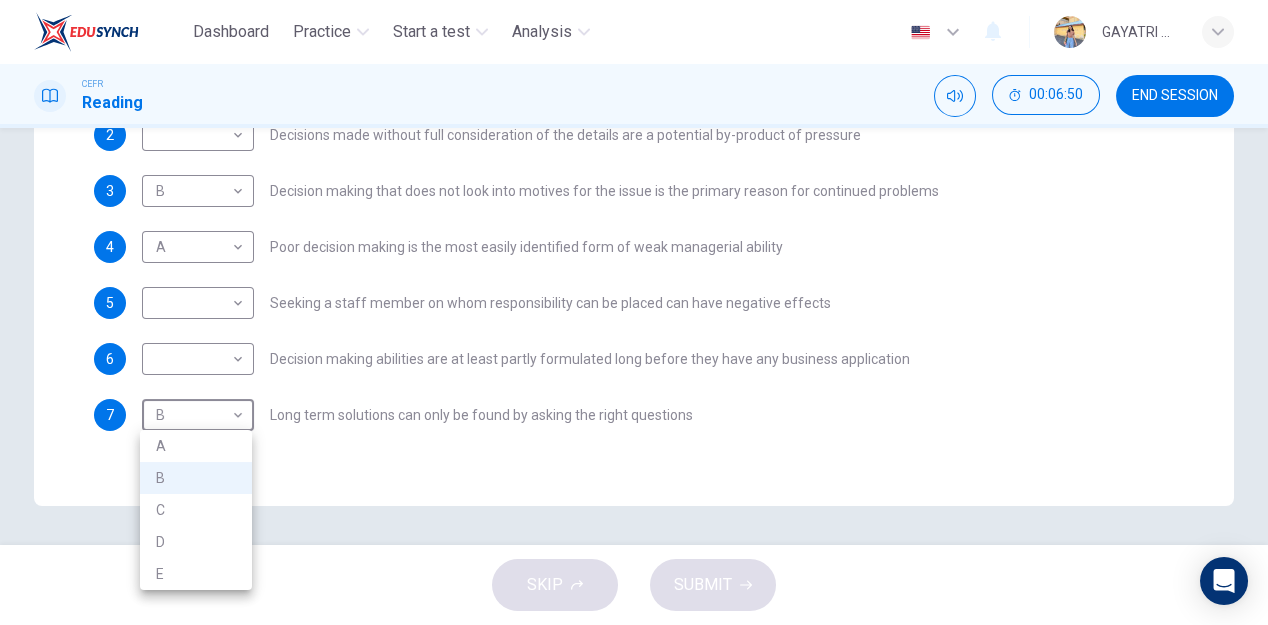 click at bounding box center [634, 312] 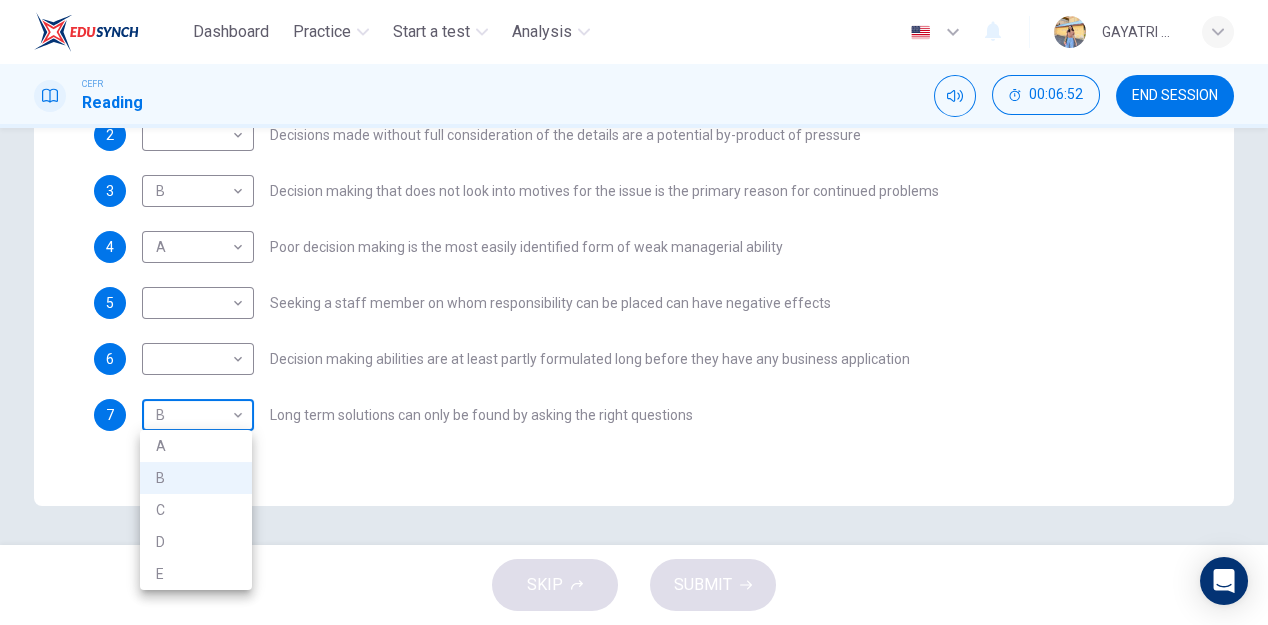 click on "Dashboard Practice Start a test Analysis English en ​ GAYATRI A/P [PERSON_NAME] CEFR Reading 00:06:52 END SESSION Question Passage Questions 1 - 7 Match each statement with the correct person.
Write the correct answer  A-D  in the boxes below. List of People A [PERSON_NAME] Scrive B [PERSON_NAME] C [PERSON_NAME] D [PERSON_NAME] E [PERSON_NAME] 1 ​ ​ A successful solution can only be found when there is a clear corporate structure for decision making 2 ​ ​ Decisions made without full consideration of the details are a potential by-product of pressure 3 B B ​ Decision making that does not look into motives for the issue is the primary reason for continued problems 4 A A ​ Poor decision making is the most easily identified form of weak managerial ability 5 ​ ​ Seeking a staff member on whom responsibility can be placed can have negative effects 6 ​ ​ Decision making abilities are at least partly formulated long before they have any business application 7 B B ​ Problem Solving and Decision Making CLICK TO ZOOM 1" at bounding box center (634, 312) 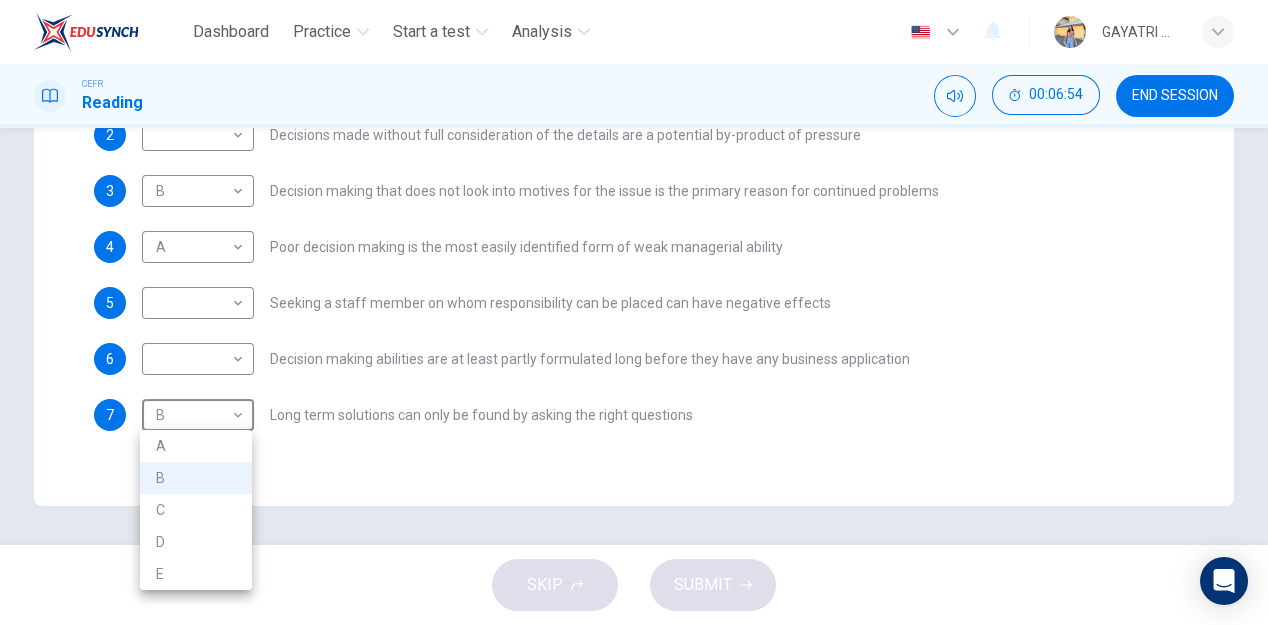 click at bounding box center (634, 312) 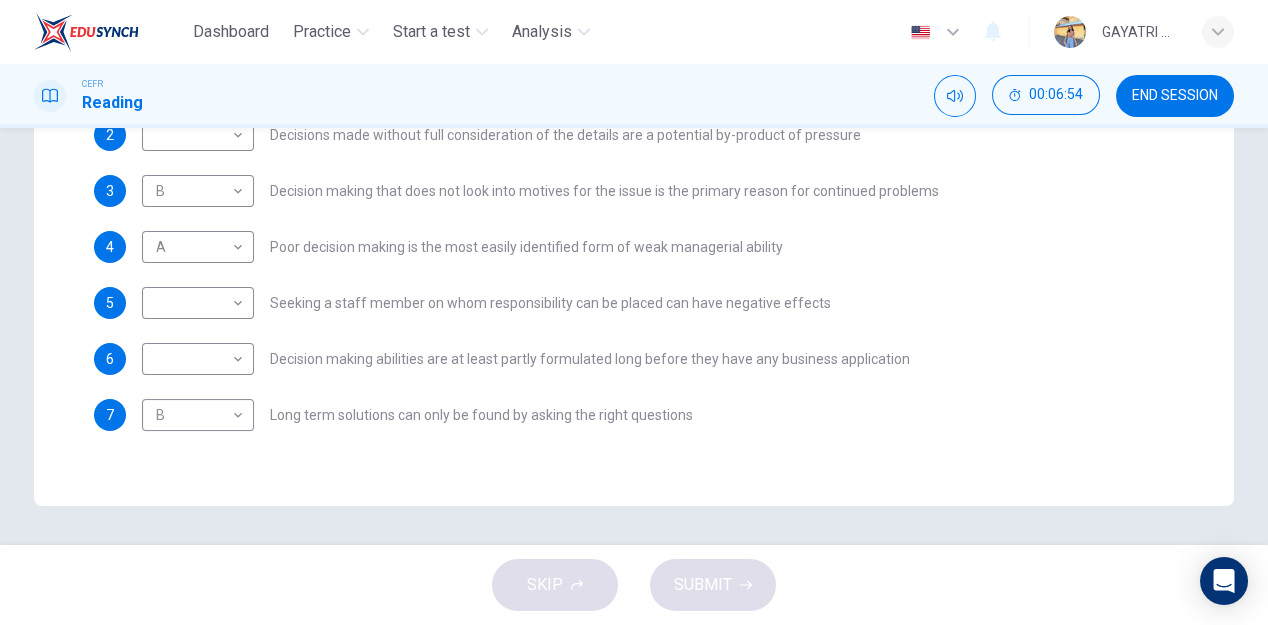 click on "A B C D E" at bounding box center [634, 312] 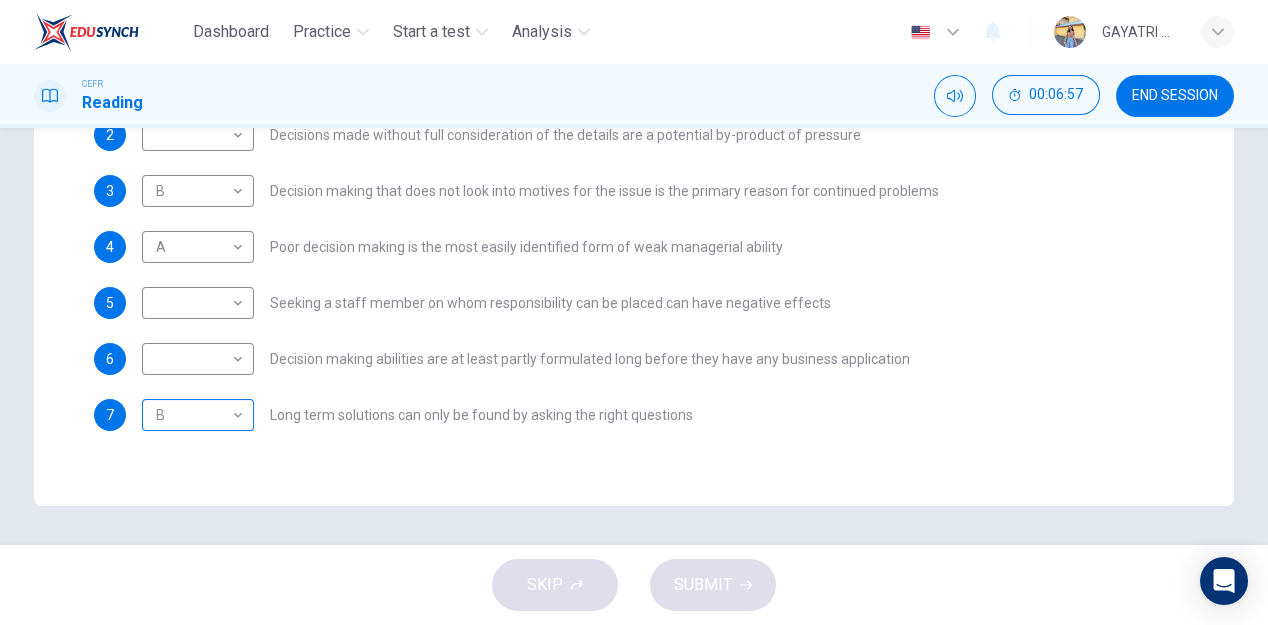 click on "B B ​" at bounding box center (198, 415) 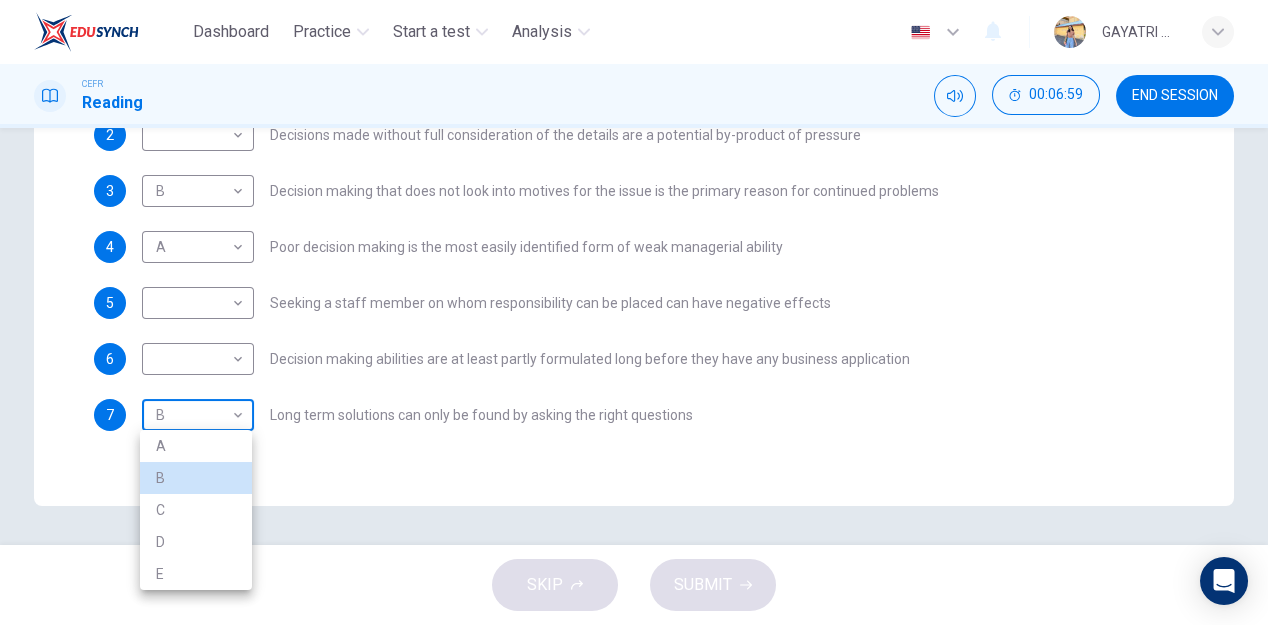 click on "Dashboard Practice Start a test Analysis English en ​ GAYATRI A/P [PERSON_NAME] CEFR Reading 00:06:59 END SESSION Question Passage Questions 1 - 7 Match each statement with the correct person.
Write the correct answer  A-D  in the boxes below. List of People A [PERSON_NAME] Scrive B [PERSON_NAME] C [PERSON_NAME] D [PERSON_NAME] E [PERSON_NAME] 1 ​ ​ A successful solution can only be found when there is a clear corporate structure for decision making 2 ​ ​ Decisions made without full consideration of the details are a potential by-product of pressure 3 B B ​ Decision making that does not look into motives for the issue is the primary reason for continued problems 4 A A ​ Poor decision making is the most easily identified form of weak managerial ability 5 ​ ​ Seeking a staff member on whom responsibility can be placed can have negative effects 6 ​ ​ Decision making abilities are at least partly formulated long before they have any business application 7 B B ​ Problem Solving and Decision Making CLICK TO ZOOM 1" at bounding box center [634, 312] 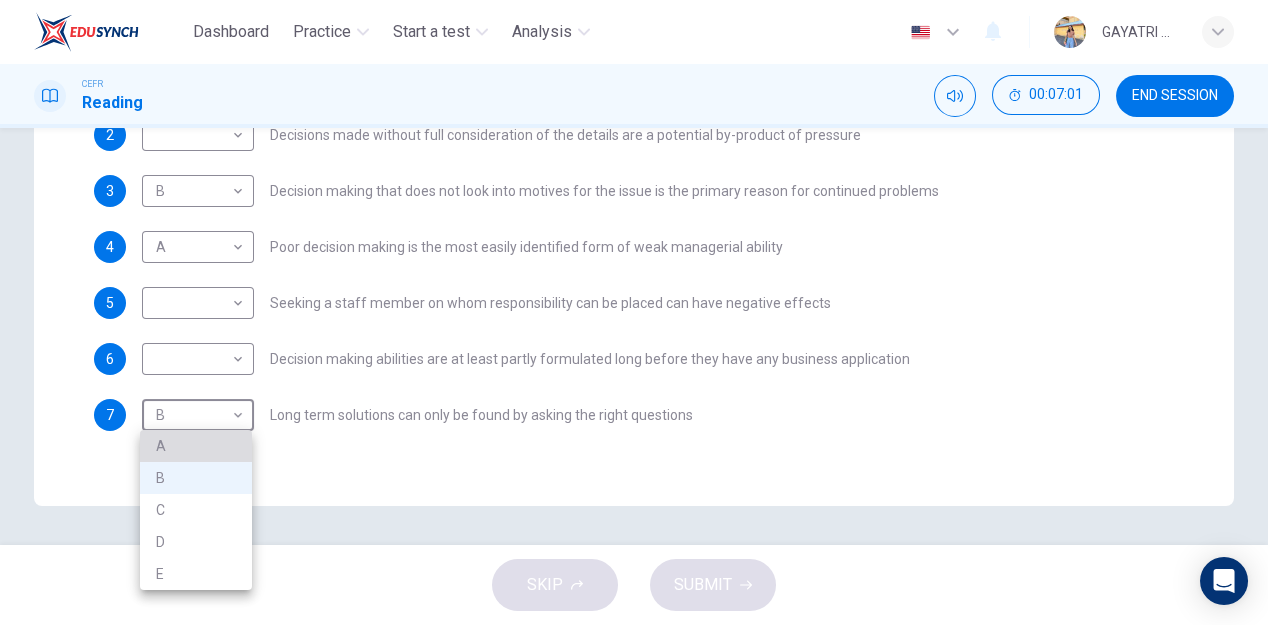 click on "A" at bounding box center (196, 446) 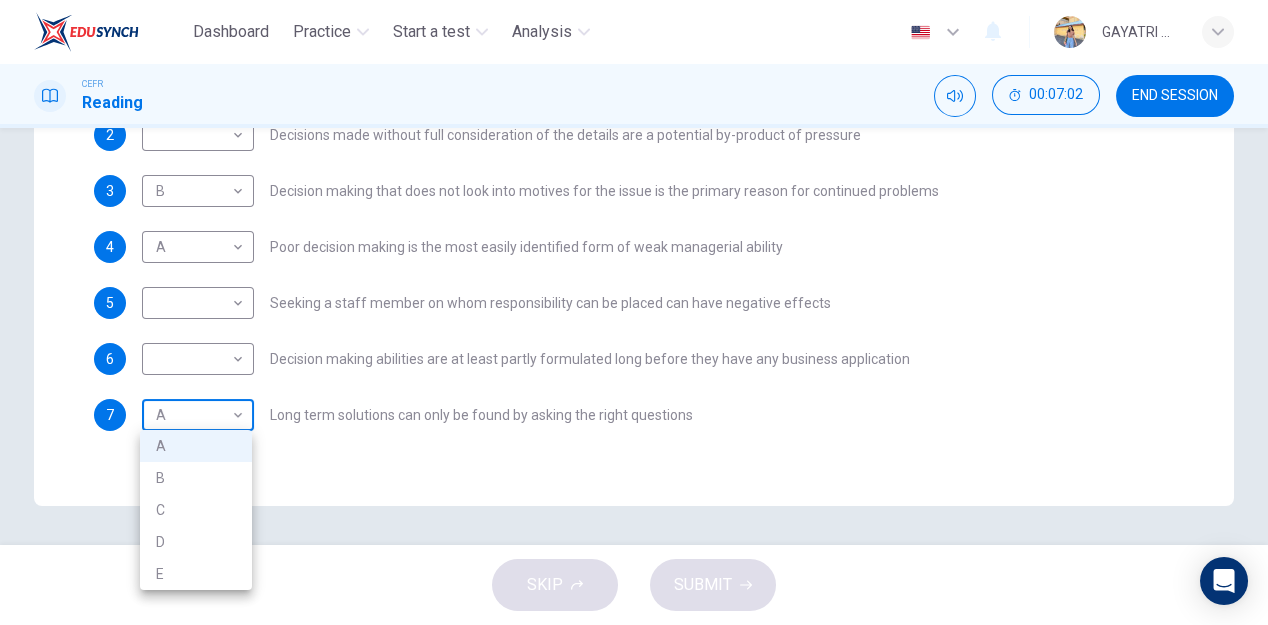 click on "Dashboard Practice Start a test Analysis English en ​ GAYATRI A/P [PERSON_NAME] CEFR Reading 00:07:02 END SESSION Question Passage Questions 1 - 7 Match each statement with the correct person.
Write the correct answer  A-D  in the boxes below. List of People A [PERSON_NAME] Scrive B [PERSON_NAME] C [PERSON_NAME] D [PERSON_NAME] E [PERSON_NAME] 1 ​ ​ A successful solution can only be found when there is a clear corporate structure for decision making 2 ​ ​ Decisions made without full consideration of the details are a potential by-product of pressure 3 B B ​ Decision making that does not look into motives for the issue is the primary reason for continued problems 4 A A ​ Poor decision making is the most easily identified form of weak managerial ability 5 ​ ​ Seeking a staff member on whom responsibility can be placed can have negative effects 6 ​ ​ Decision making abilities are at least partly formulated long before they have any business application 7 A A ​ Problem Solving and Decision Making CLICK TO ZOOM 1" at bounding box center [634, 312] 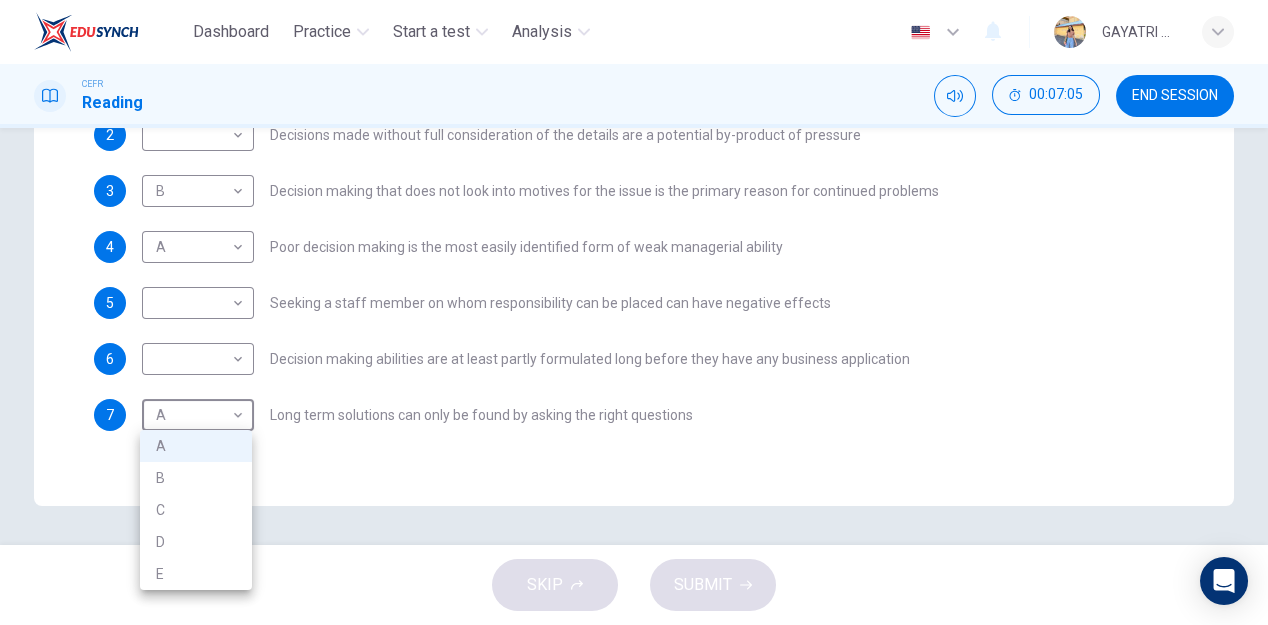 click at bounding box center (634, 312) 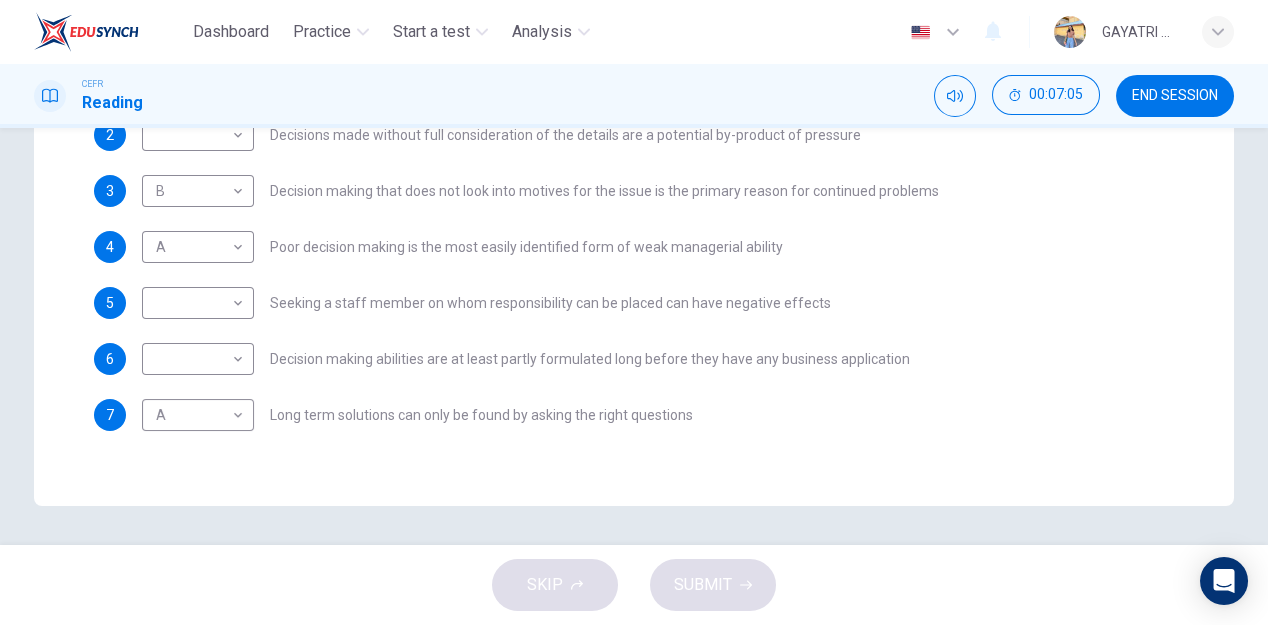 click on "A B C D E" at bounding box center [634, 312] 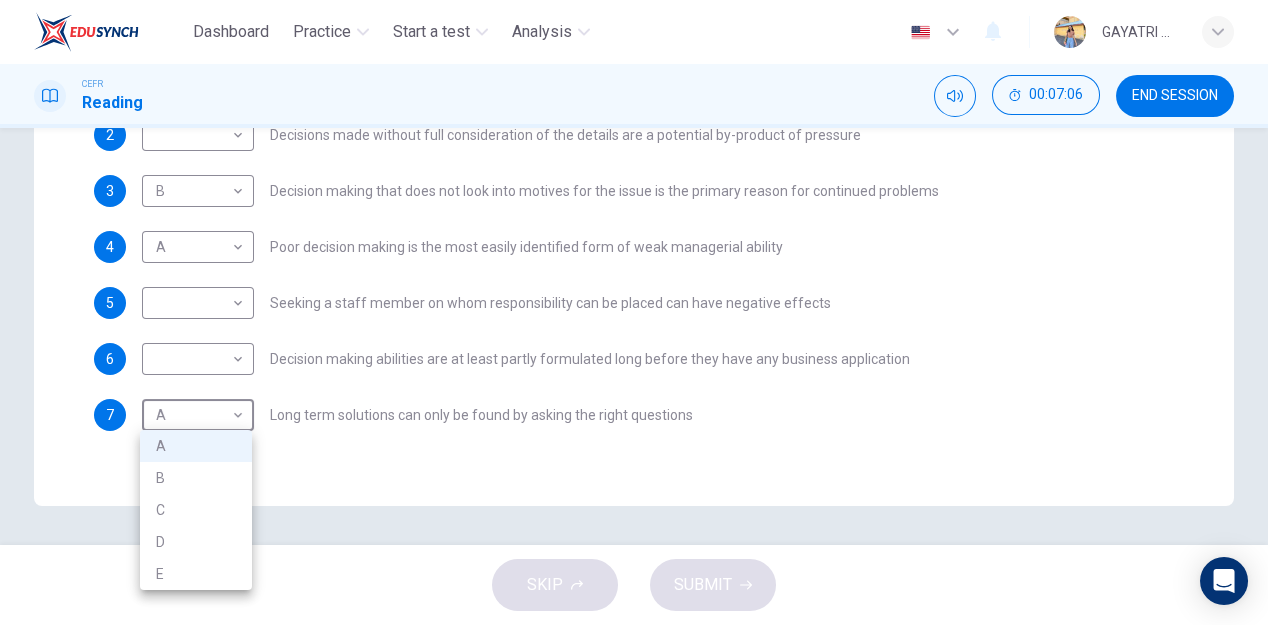 click on "Dashboard Practice Start a test Analysis English en ​ GAYATRI A/P [PERSON_NAME] CEFR Reading 00:07:06 END SESSION Question Passage Questions 1 - 7 Match each statement with the correct person.
Write the correct answer  A-D  in the boxes below. List of People A [PERSON_NAME] Scrive B [PERSON_NAME] C [PERSON_NAME] D [PERSON_NAME] E [PERSON_NAME] 1 ​ ​ A successful solution can only be found when there is a clear corporate structure for decision making 2 ​ ​ Decisions made without full consideration of the details are a potential by-product of pressure 3 B B ​ Decision making that does not look into motives for the issue is the primary reason for continued problems 4 A A ​ Poor decision making is the most easily identified form of weak managerial ability 5 ​ ​ Seeking a staff member on whom responsibility can be placed can have negative effects 6 ​ ​ Decision making abilities are at least partly formulated long before they have any business application 7 A A ​ Problem Solving and Decision Making CLICK TO ZOOM 1" at bounding box center [634, 312] 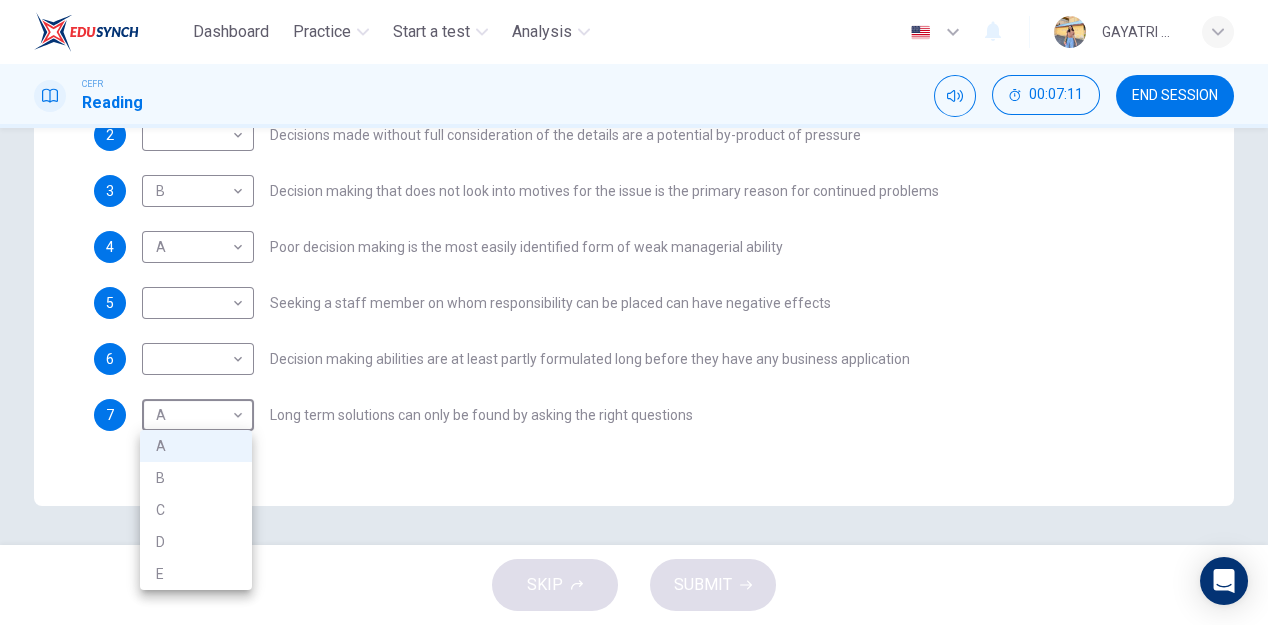 click at bounding box center [634, 312] 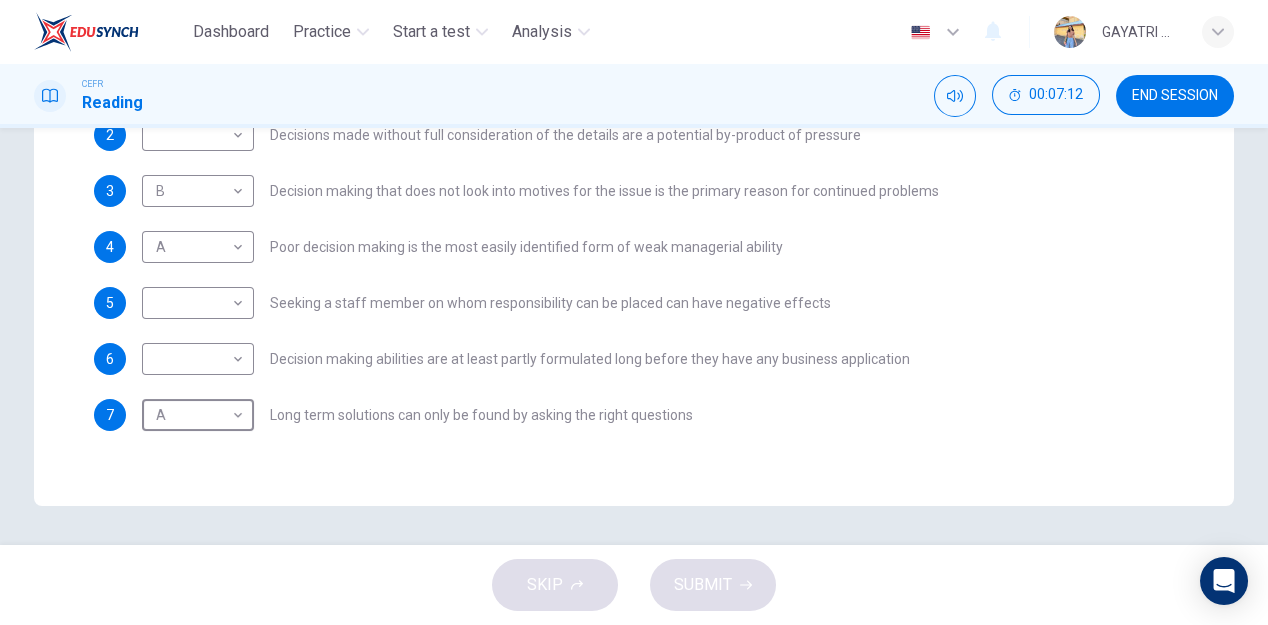 scroll, scrollTop: 0, scrollLeft: 0, axis: both 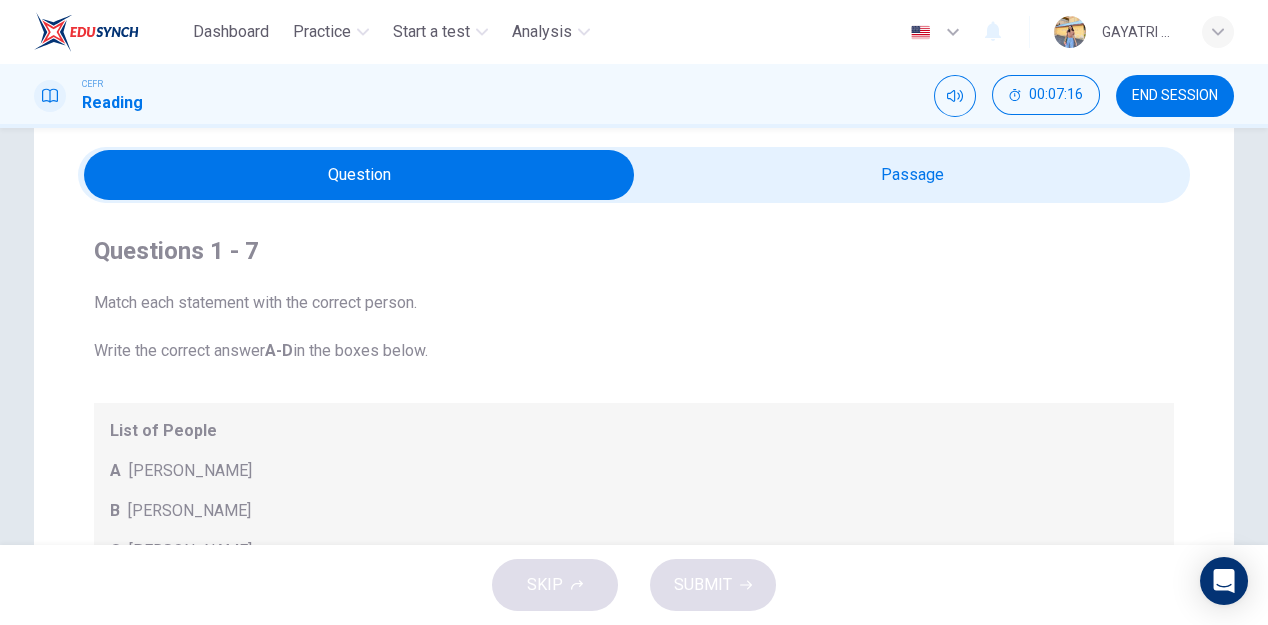 click at bounding box center (359, 175) 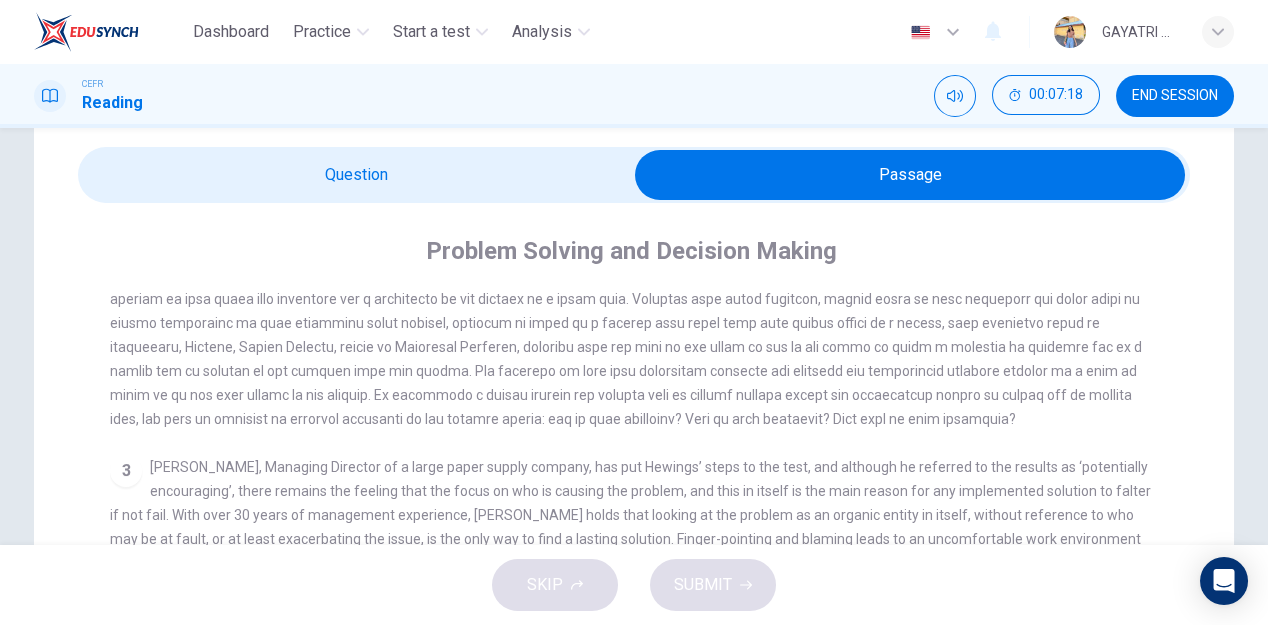 scroll, scrollTop: 461, scrollLeft: 0, axis: vertical 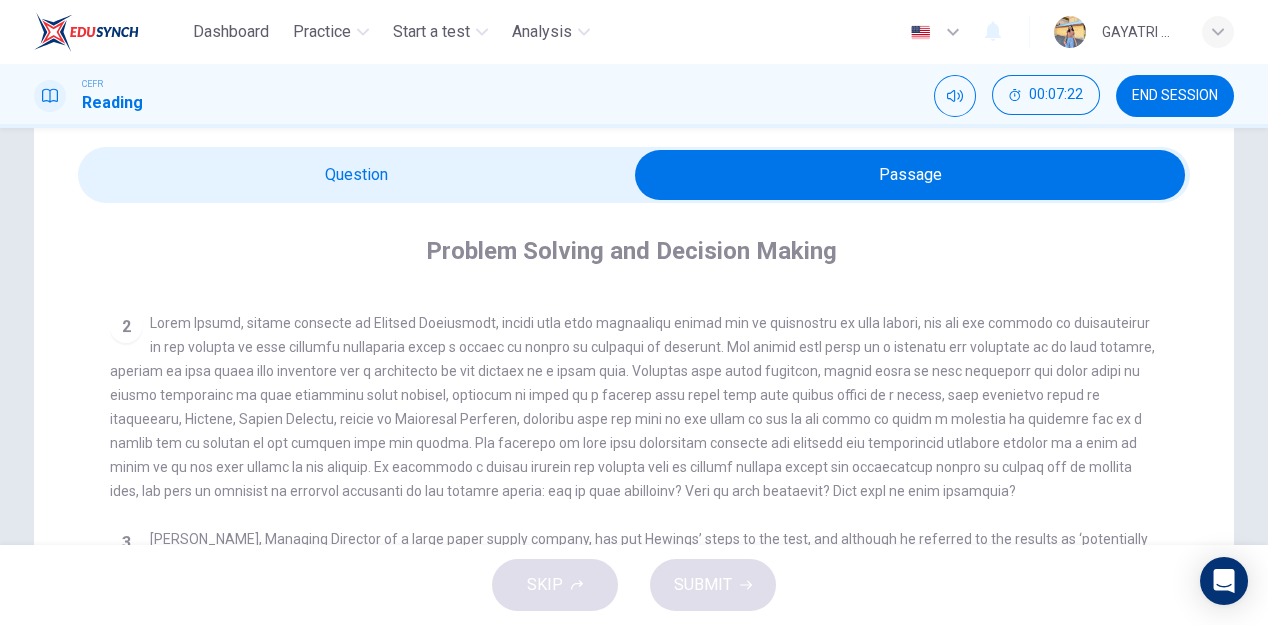 click on "Problem Solving and Decision Making CLICK TO ZOOM Click to Zoom 1 In the business world, much as in life in general, there are challenges that need to be faced, problems that need solutions and decisions that need to be made and acted upon. Over recent years, the psychology behind problem solving and decision making in a business context has been analysed and taught at a tertiary level. 2 3 4 5" at bounding box center [634, 621] 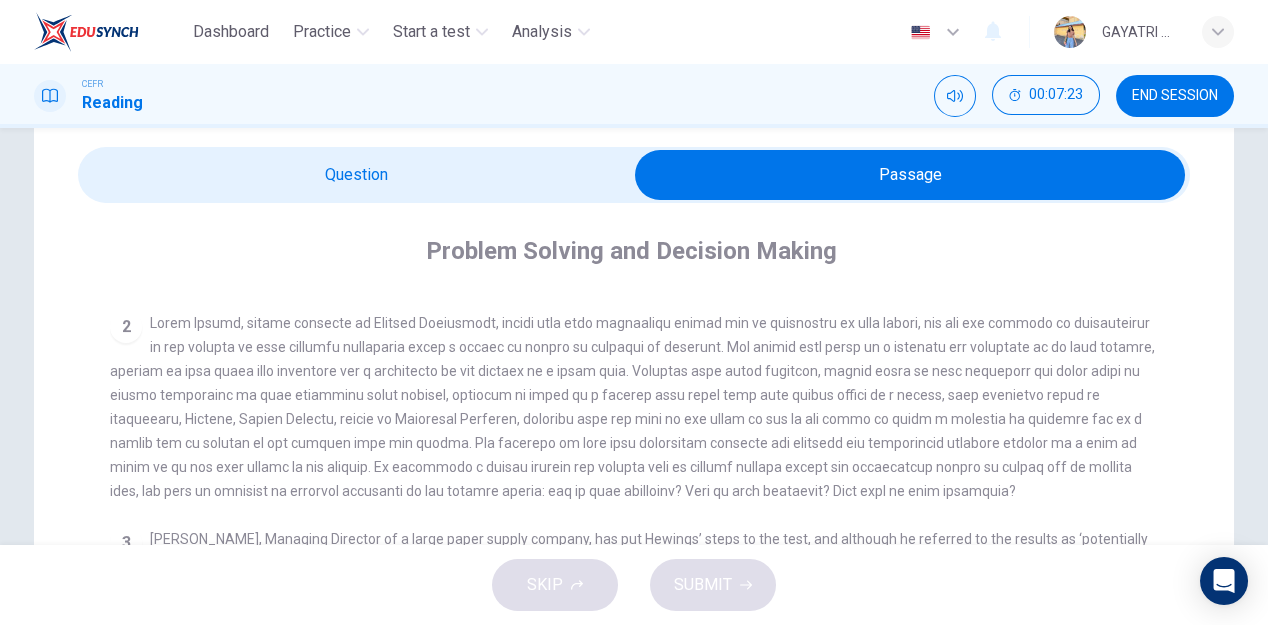 click at bounding box center (910, 175) 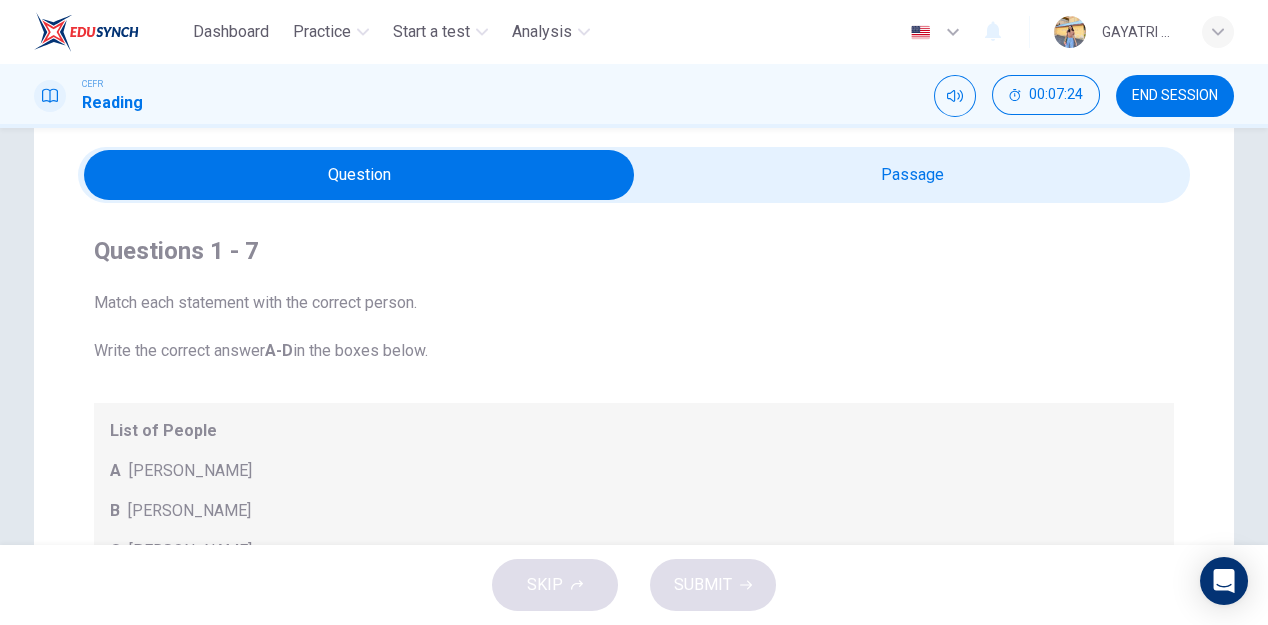 scroll, scrollTop: 75, scrollLeft: 0, axis: vertical 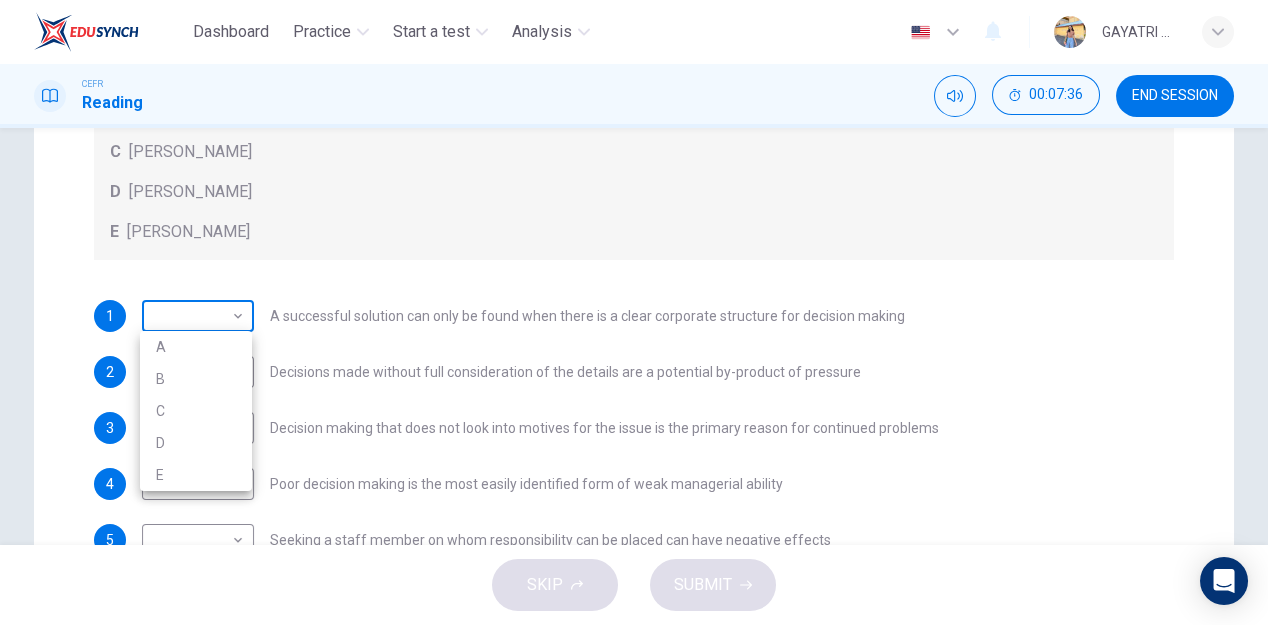click on "Dashboard Practice Start a test Analysis English en ​ GAYATRI A/P [PERSON_NAME] CEFR Reading 00:07:36 END SESSION Question Passage Questions 1 - 7 Match each statement with the correct person.
Write the correct answer  A-D  in the boxes below. List of People A [PERSON_NAME] Scrive B [PERSON_NAME] C [PERSON_NAME] D [PERSON_NAME] E [PERSON_NAME] 1 ​ ​ A successful solution can only be found when there is a clear corporate structure for decision making 2 ​ ​ Decisions made without full consideration of the details are a potential by-product of pressure 3 B B ​ Decision making that does not look into motives for the issue is the primary reason for continued problems 4 A A ​ Poor decision making is the most easily identified form of weak managerial ability 5 ​ ​ Seeking a staff member on whom responsibility can be placed can have negative effects 6 ​ ​ Decision making abilities are at least partly formulated long before they have any business application 7 A A ​ Problem Solving and Decision Making CLICK TO ZOOM 1" at bounding box center [634, 312] 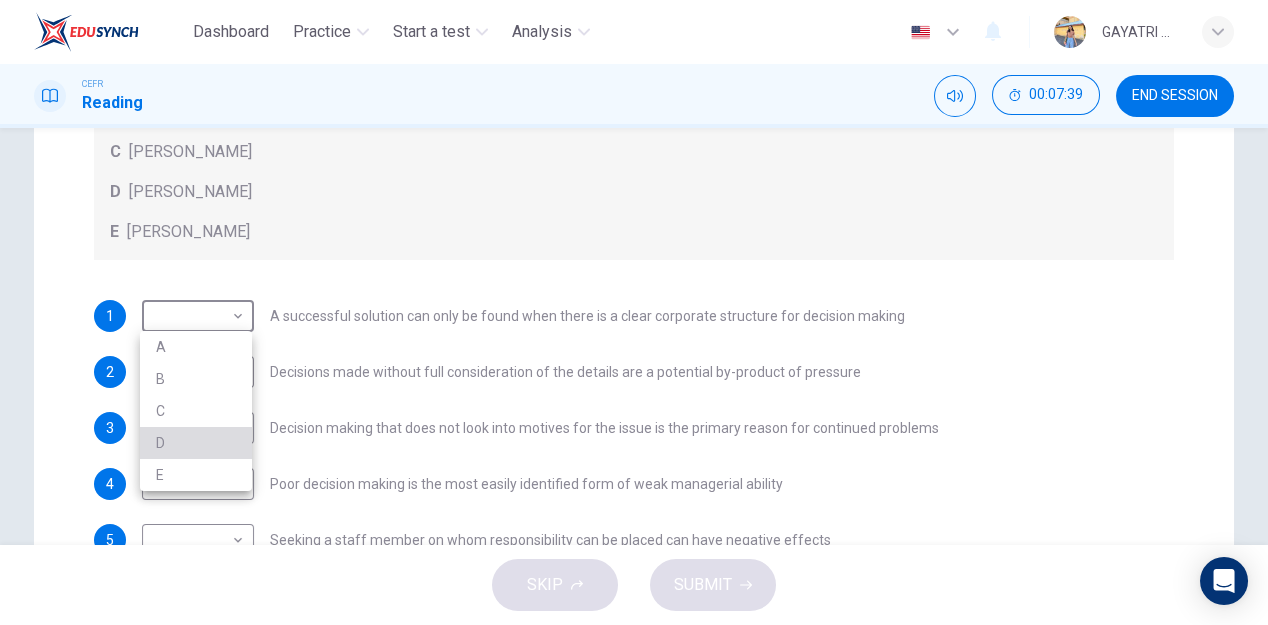 click on "D" at bounding box center (196, 443) 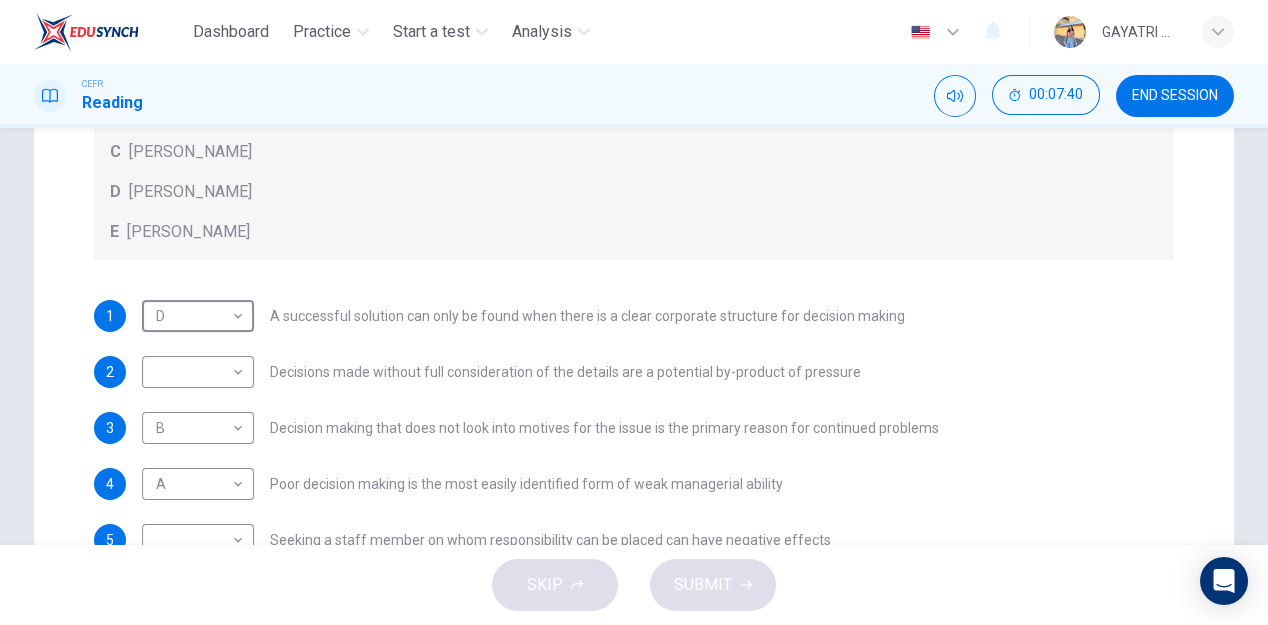 scroll, scrollTop: 0, scrollLeft: 0, axis: both 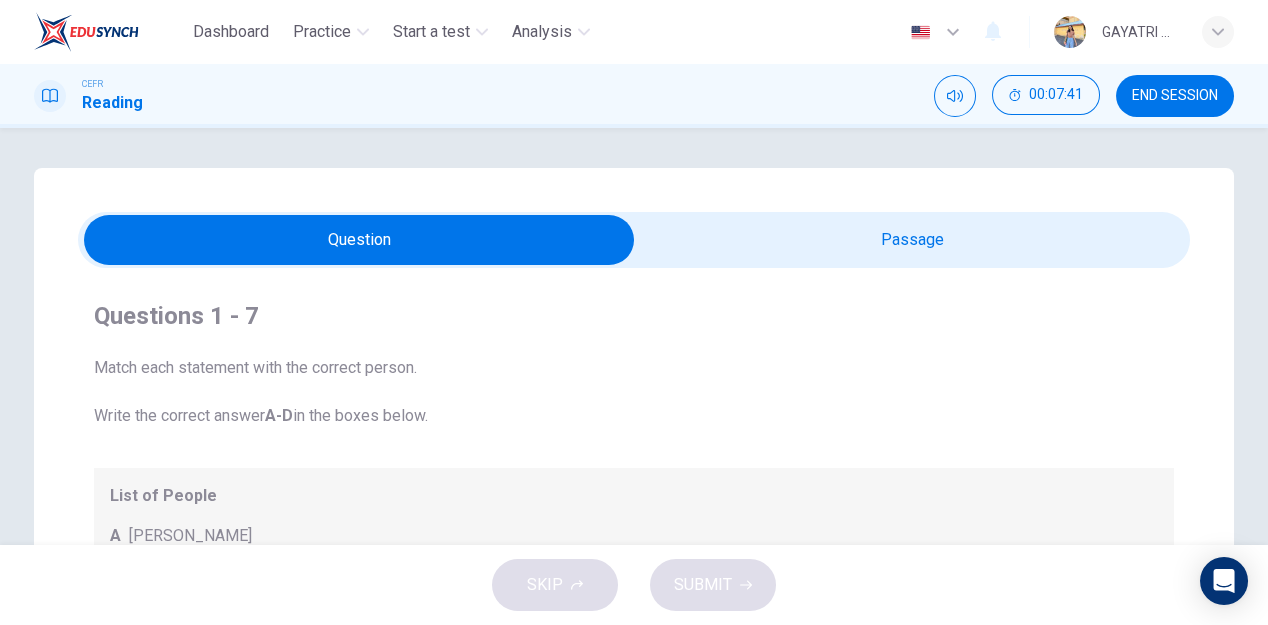 click at bounding box center [359, 240] 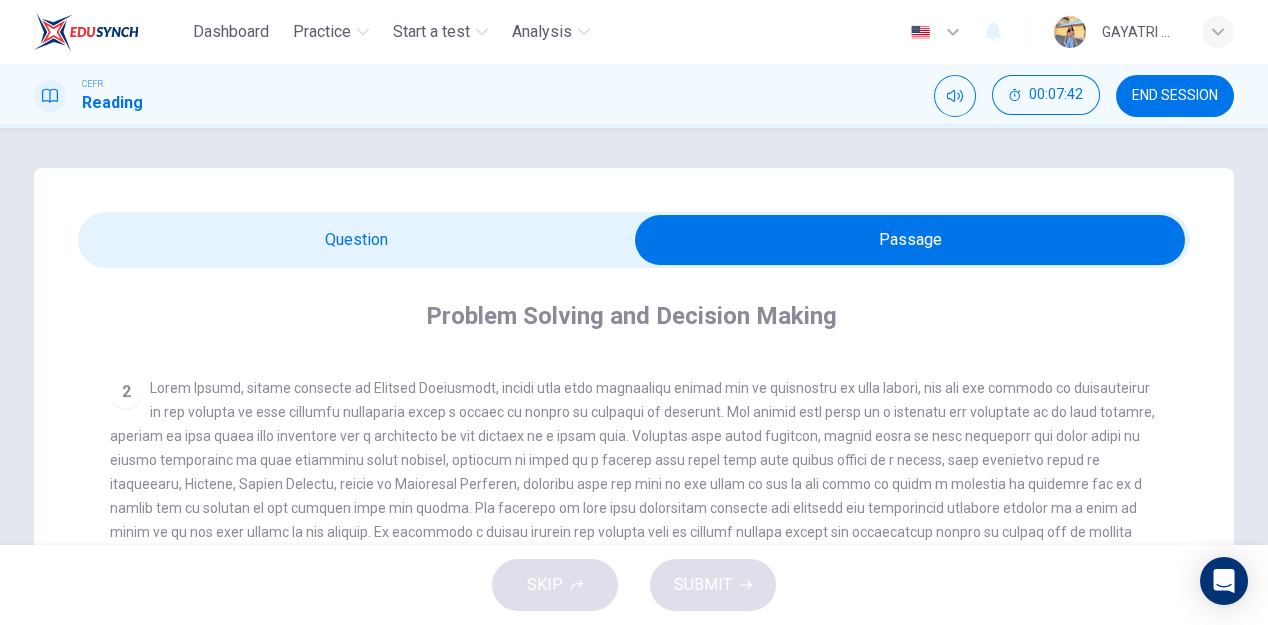 scroll, scrollTop: 563, scrollLeft: 0, axis: vertical 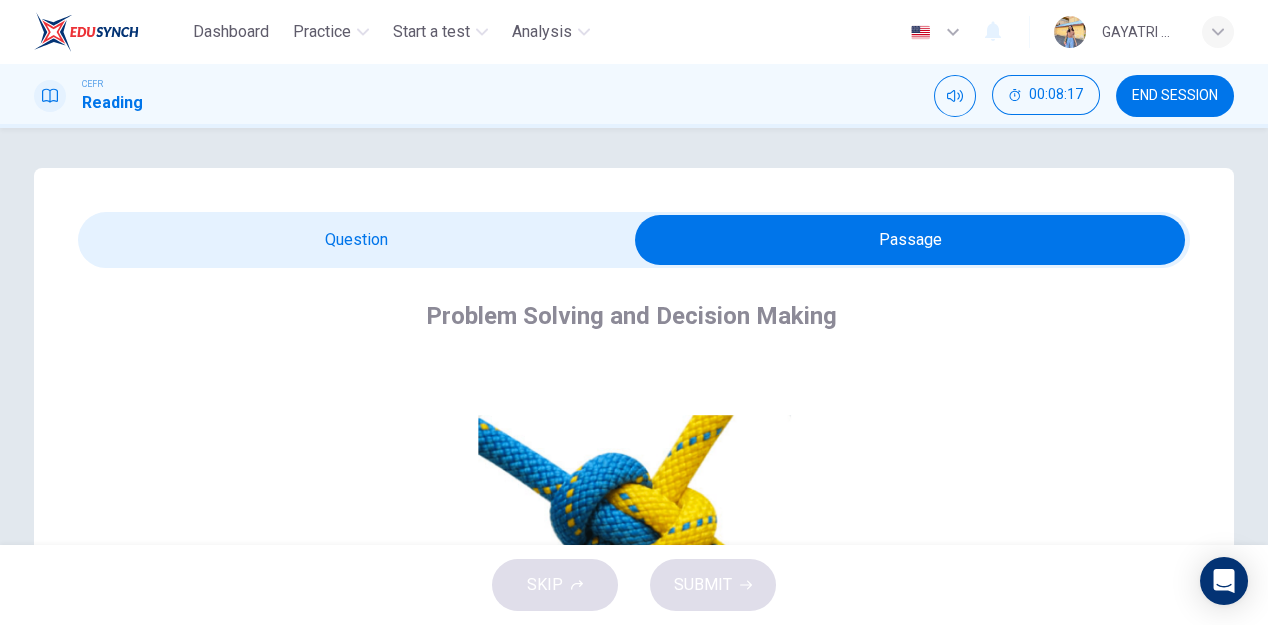 click at bounding box center (910, 240) 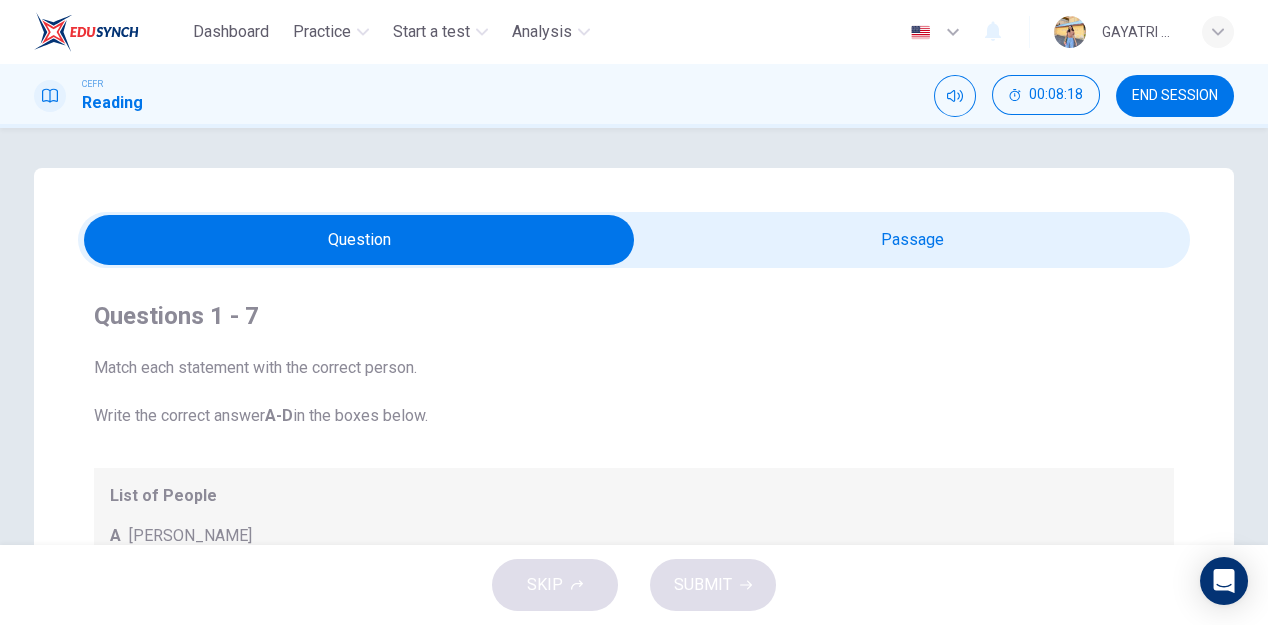 scroll, scrollTop: 75, scrollLeft: 0, axis: vertical 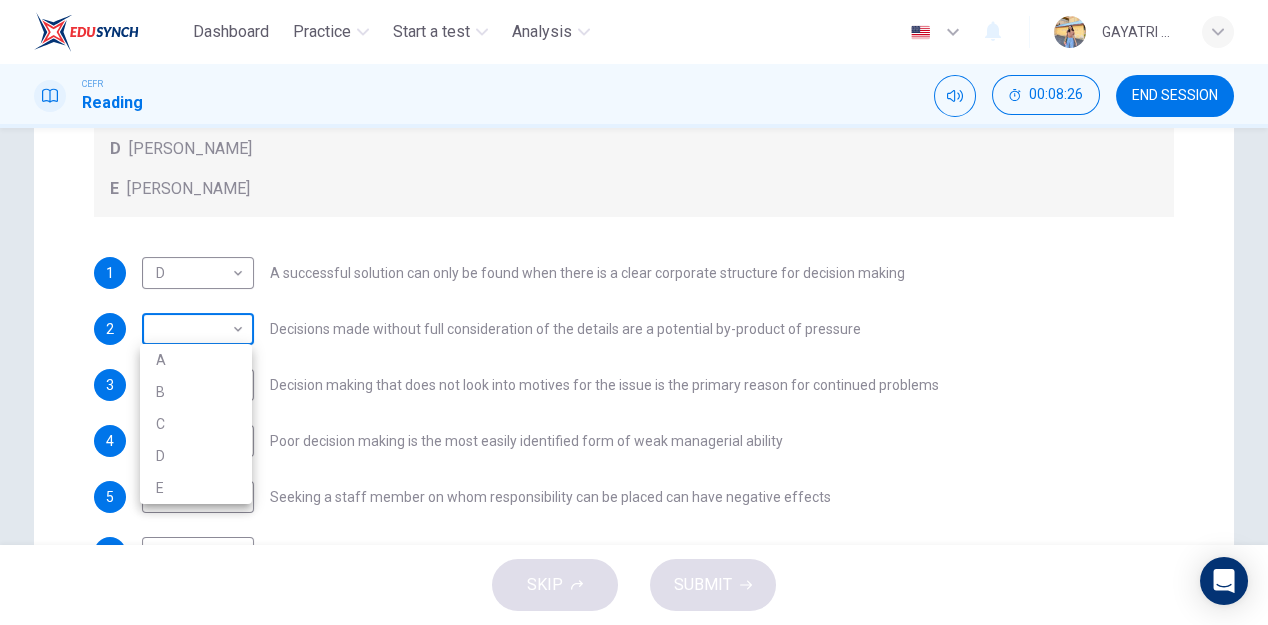 click on "Dashboard Practice Start a test Analysis English en ​ GAYATRI A/P [PERSON_NAME] CEFR Reading 00:08:26 END SESSION Question Passage Questions 1 - 7 Match each statement with the correct person.
Write the correct answer  A-D  in the boxes below. List of People A [PERSON_NAME] B [PERSON_NAME] C [PERSON_NAME] D [PERSON_NAME] E [PERSON_NAME] 1 D D ​ A successful solution can only be found when there is a clear corporate structure for decision making 2 ​ ​ Decisions made without full consideration of the details are a potential by-product of pressure 3 B B ​ Decision making that does not look into motives for the issue is the primary reason for continued problems 4 A A ​ Poor decision making is the most easily identified form of weak managerial ability 5 ​ ​ Seeking a staff member on whom responsibility can be placed can have negative effects 6 ​ ​ Decision making abilities are at least partly formulated long before they have any business application 7 A A ​ Problem Solving and Decision Making CLICK TO ZOOM 1" at bounding box center (634, 312) 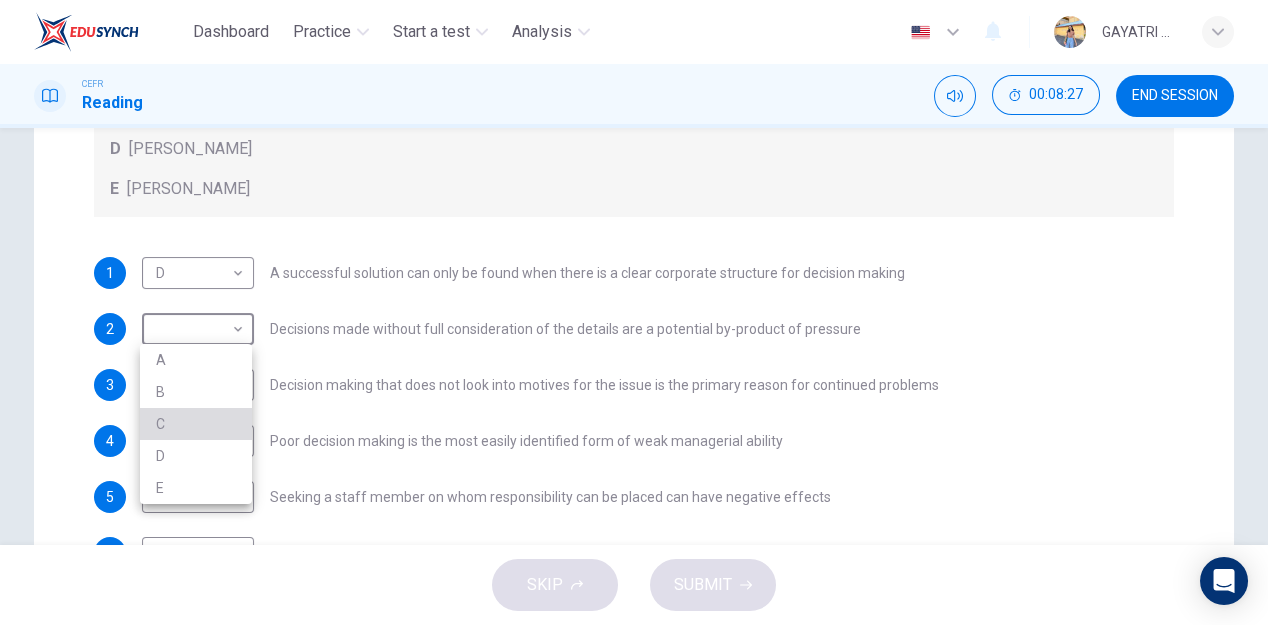 click on "C" at bounding box center [196, 424] 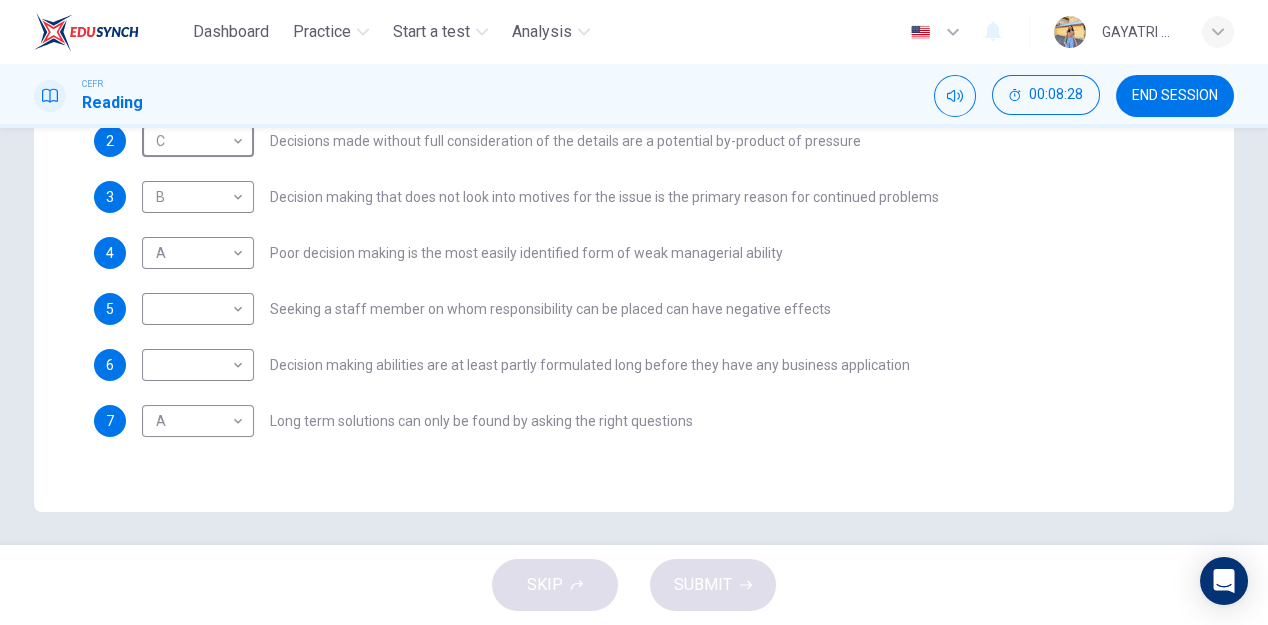 scroll, scrollTop: 626, scrollLeft: 0, axis: vertical 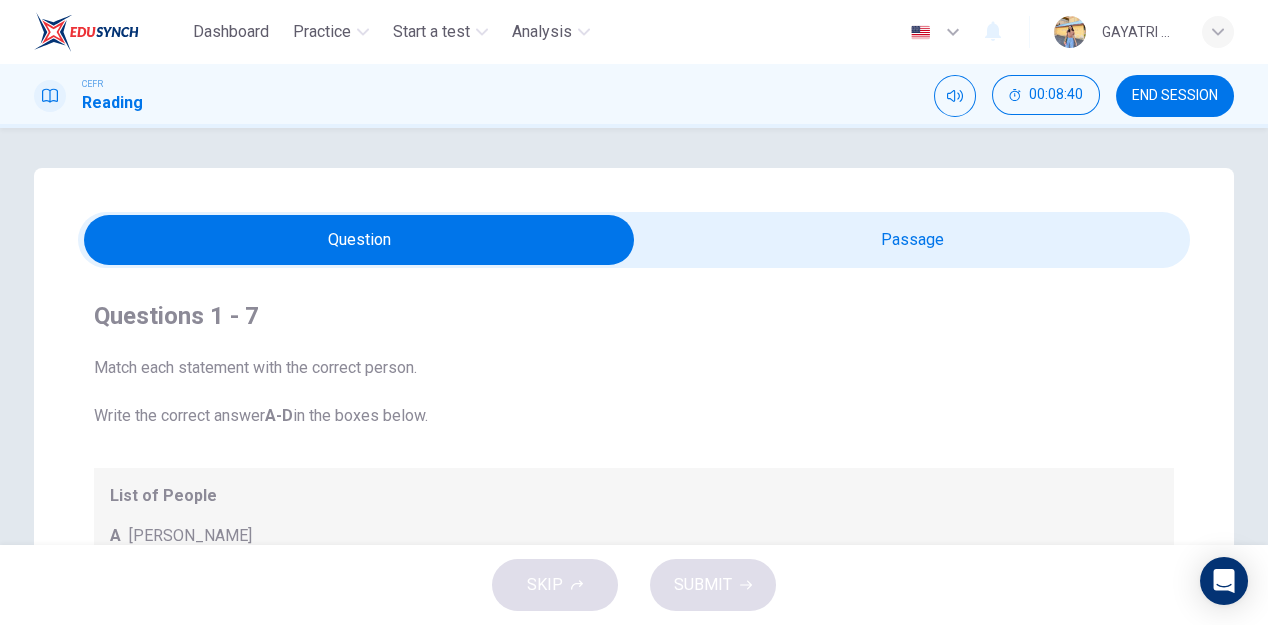 click at bounding box center [359, 240] 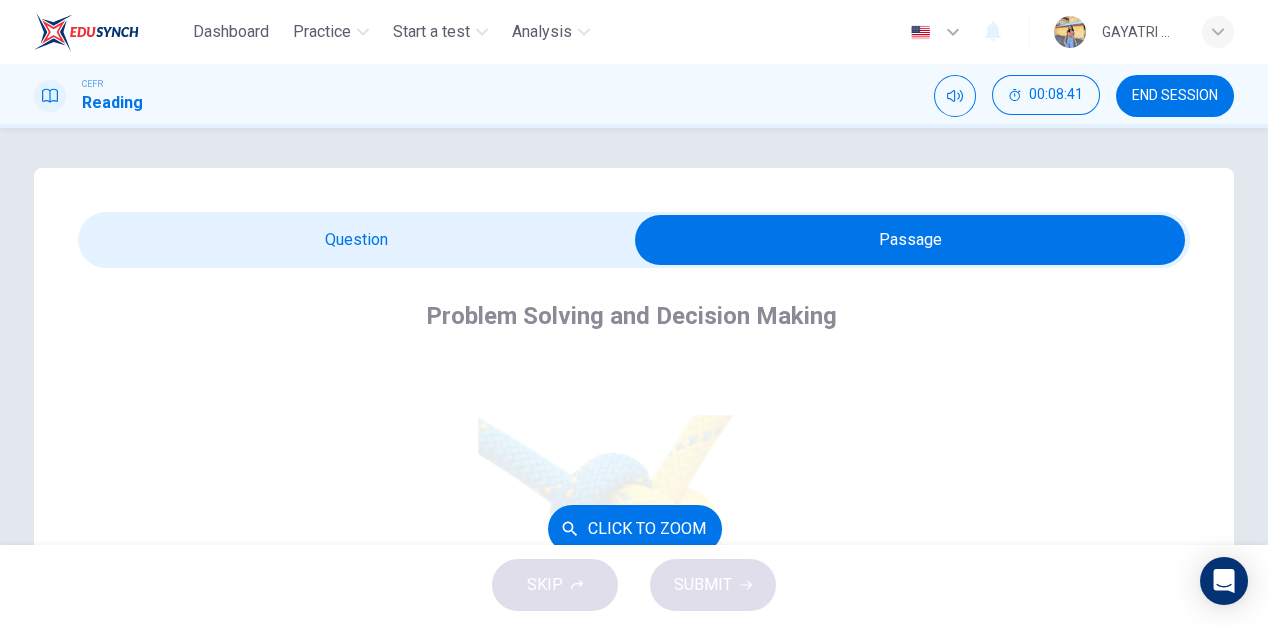scroll, scrollTop: 563, scrollLeft: 0, axis: vertical 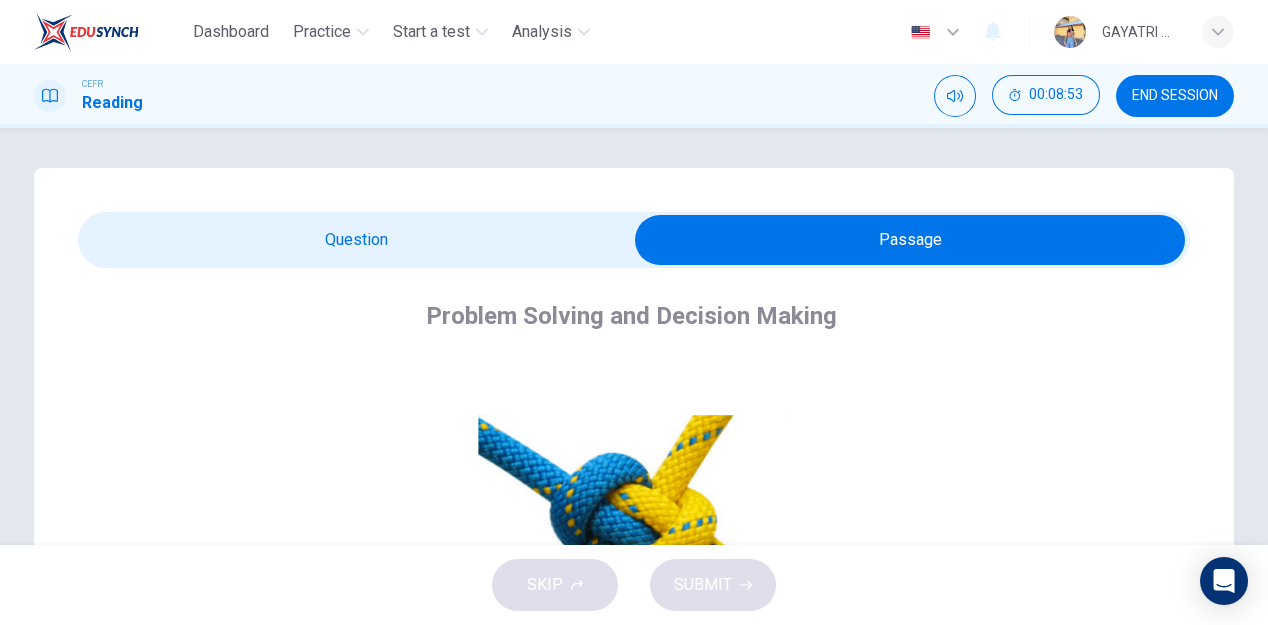 click at bounding box center [910, 240] 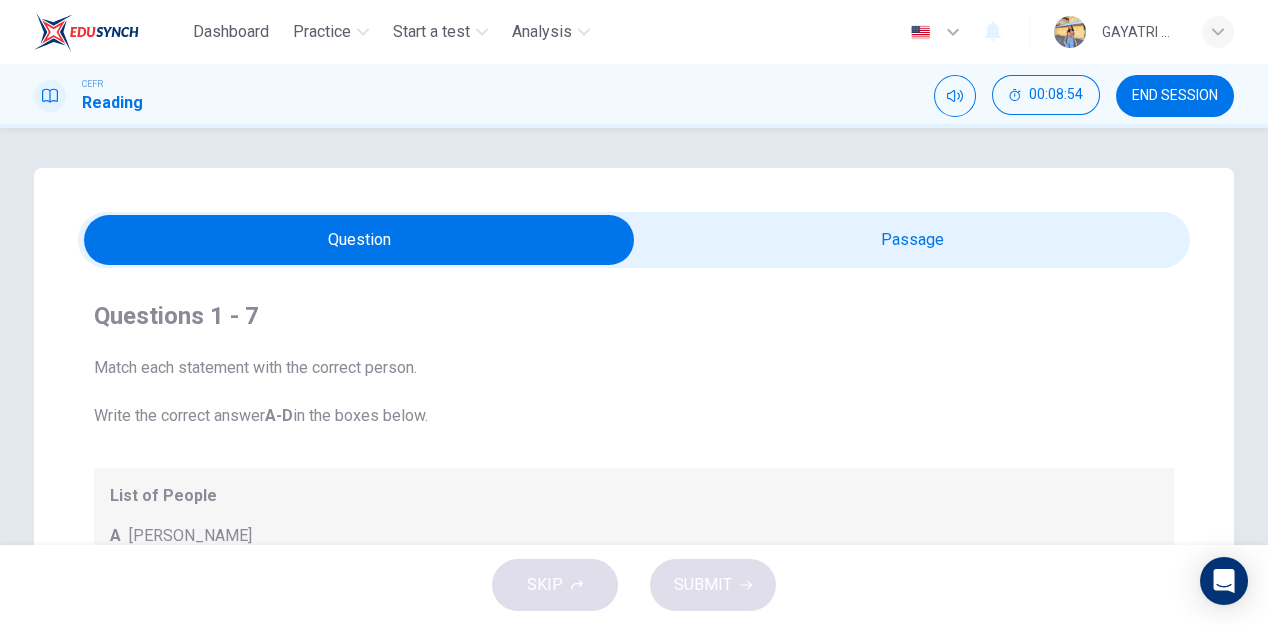 scroll, scrollTop: 75, scrollLeft: 0, axis: vertical 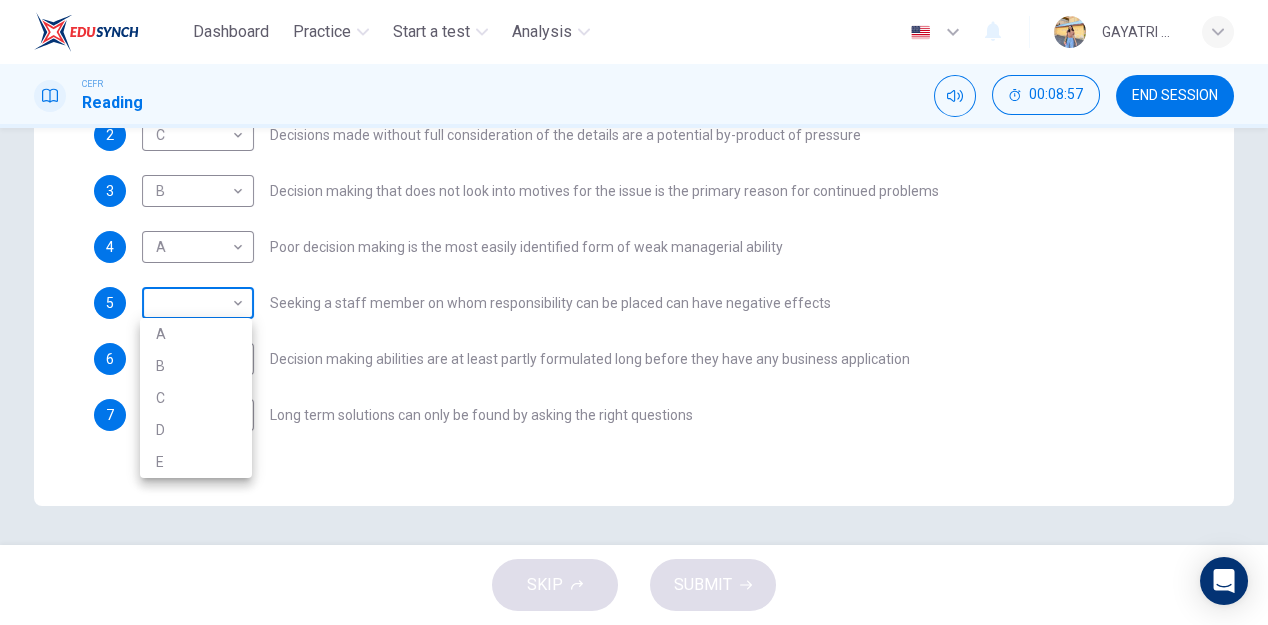 click on "Dashboard Practice Start a test Analysis English en ​ GAYATRI A/P [PERSON_NAME] CEFR Reading 00:08:57 END SESSION Question Passage Questions 1 - 7 Match each statement with the correct person.
Write the correct answer  A-D  in the boxes below. List of People A [PERSON_NAME] Scrive B [PERSON_NAME] C [PERSON_NAME] D [PERSON_NAME] E [PERSON_NAME] 1 D D ​ A successful solution can only be found when there is a clear corporate structure for decision making 2 C C ​ Decisions made without full consideration of the details are a potential by-product of pressure 3 B B ​ Decision making that does not look into motives for the issue is the primary reason for continued problems 4 A A ​ Poor decision making is the most easily identified form of weak managerial ability 5 ​ ​ Seeking a staff member on whom responsibility can be placed can have negative effects 6 ​ ​ Decision making abilities are at least partly formulated long before they have any business application 7 A A ​ Problem Solving and Decision Making CLICK TO ZOOM 1" at bounding box center (634, 312) 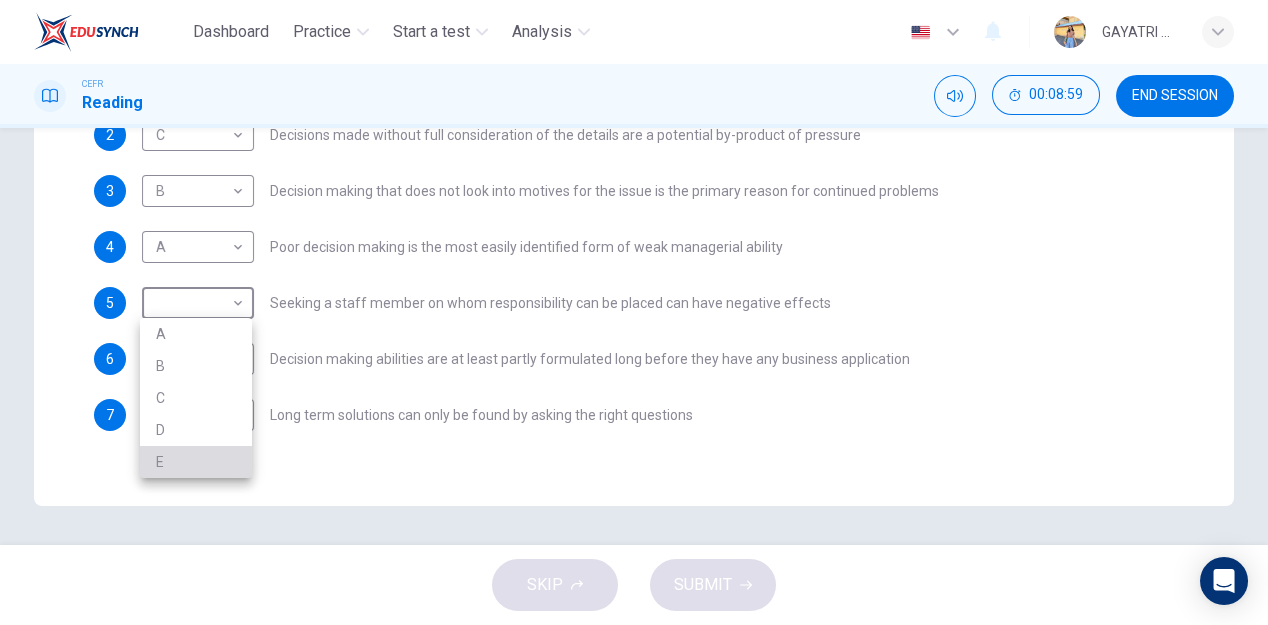 click on "E" at bounding box center [196, 462] 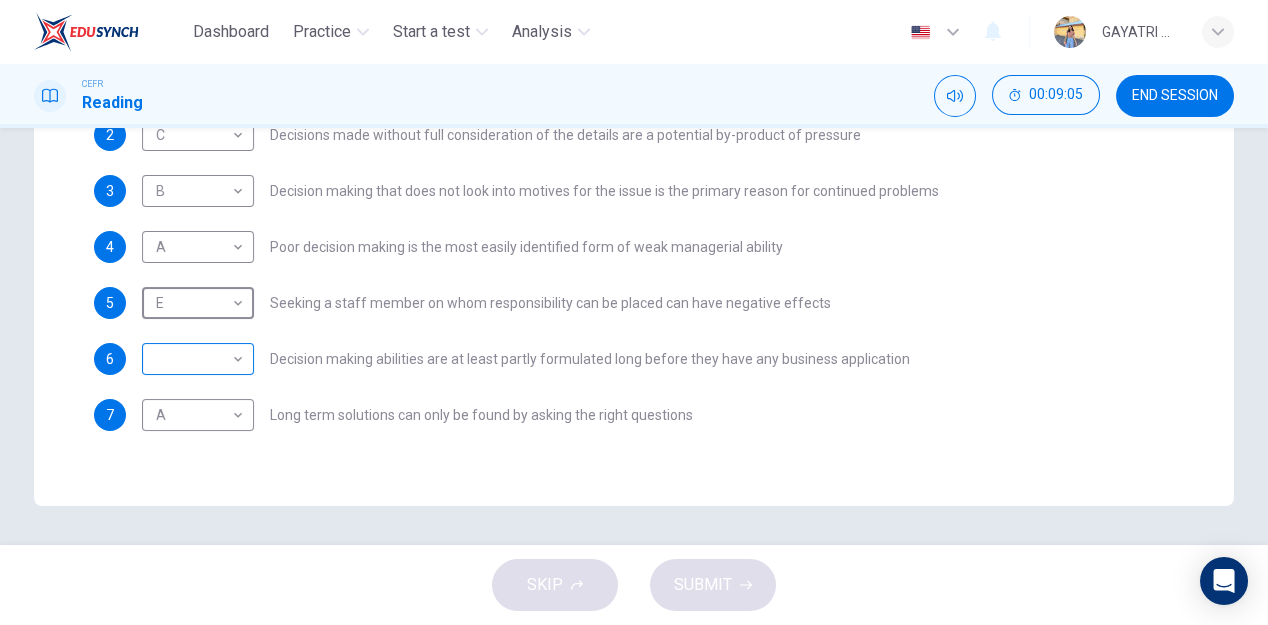 scroll, scrollTop: 0, scrollLeft: 0, axis: both 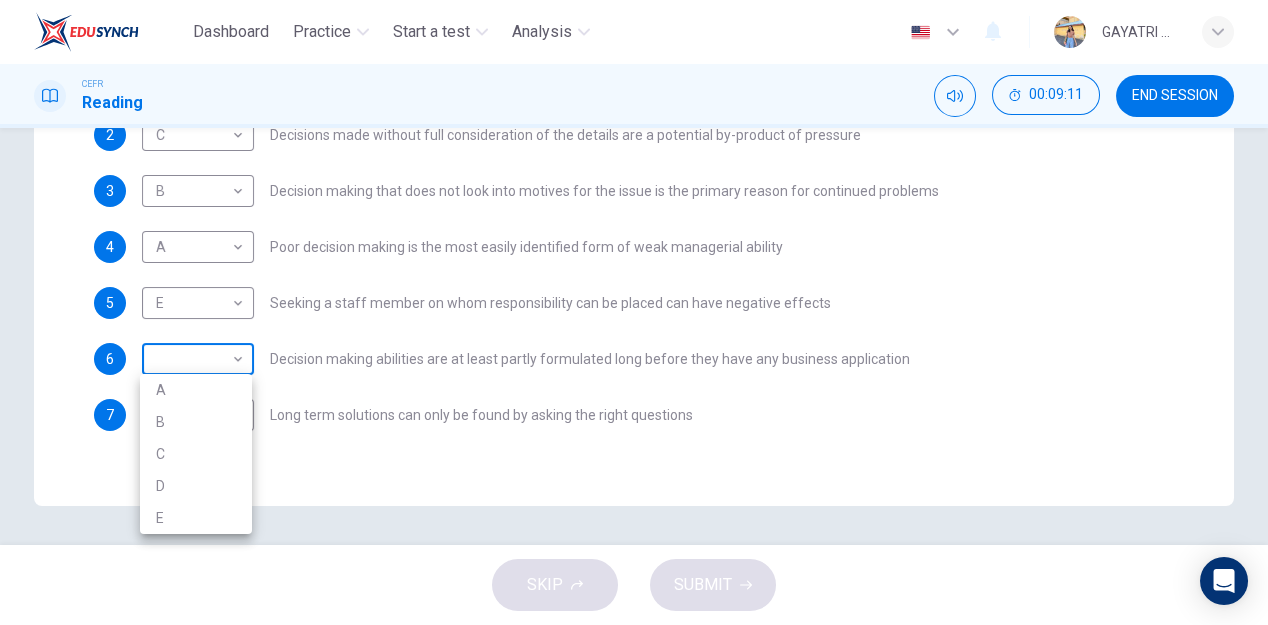 click on "Dashboard Practice Start a test Analysis English en ​ GAYATRI A/P [PERSON_NAME] CEFR Reading 00:09:11 END SESSION Question Passage Questions 1 - 7 Match each statement with the correct person.
Write the correct answer  A-D  in the boxes below. List of People A [PERSON_NAME] Scrive B [PERSON_NAME] C [PERSON_NAME] D [PERSON_NAME] E [PERSON_NAME] 1 D D ​ A successful solution can only be found when there is a clear corporate structure for decision making 2 C C ​ Decisions made without full consideration of the details are a potential by-product of pressure 3 B B ​ Decision making that does not look into motives for the issue is the primary reason for continued problems 4 A A ​ Poor decision making is the most easily identified form of weak managerial ability 5 E E ​ Seeking a staff member on whom responsibility can be placed can have negative effects 6 ​ ​ Decision making abilities are at least partly formulated long before they have any business application 7 A A ​ Problem Solving and Decision Making CLICK TO ZOOM 1" at bounding box center [634, 312] 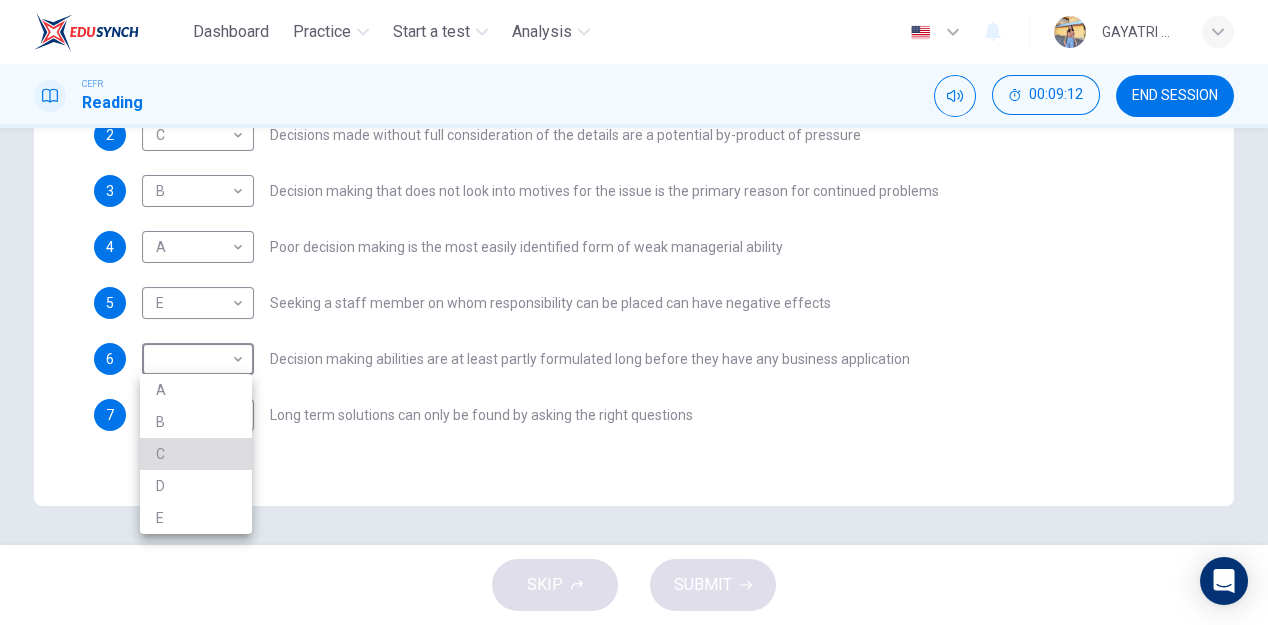 click on "C" at bounding box center (196, 454) 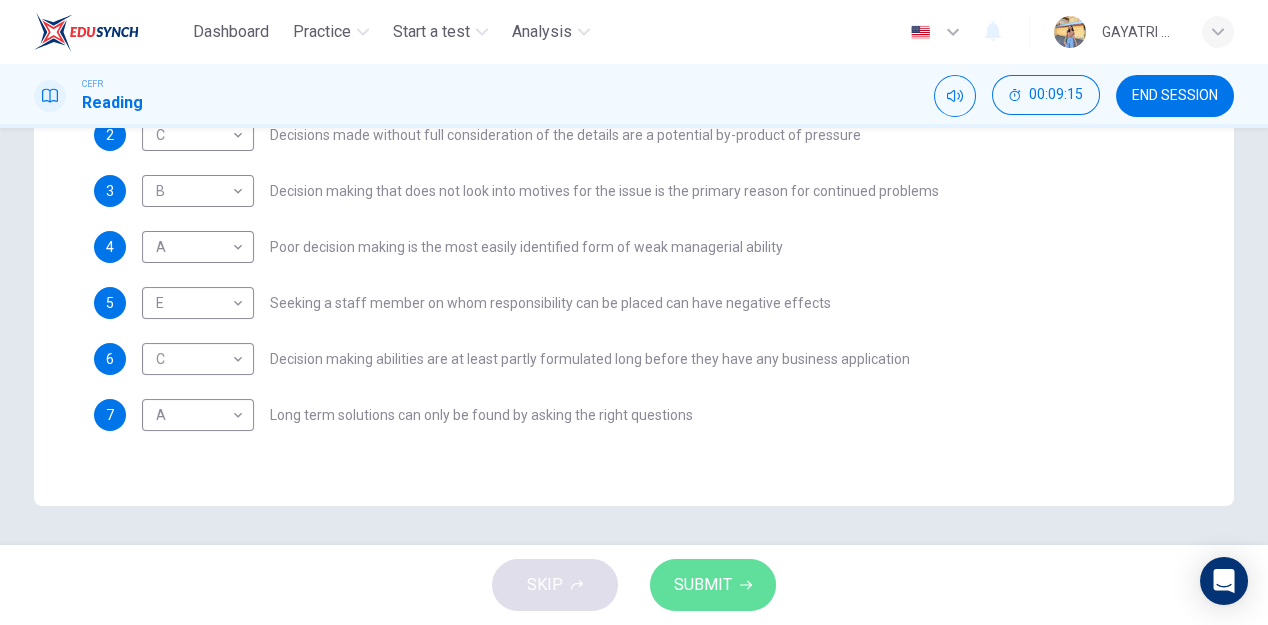 click on "SUBMIT" at bounding box center [703, 585] 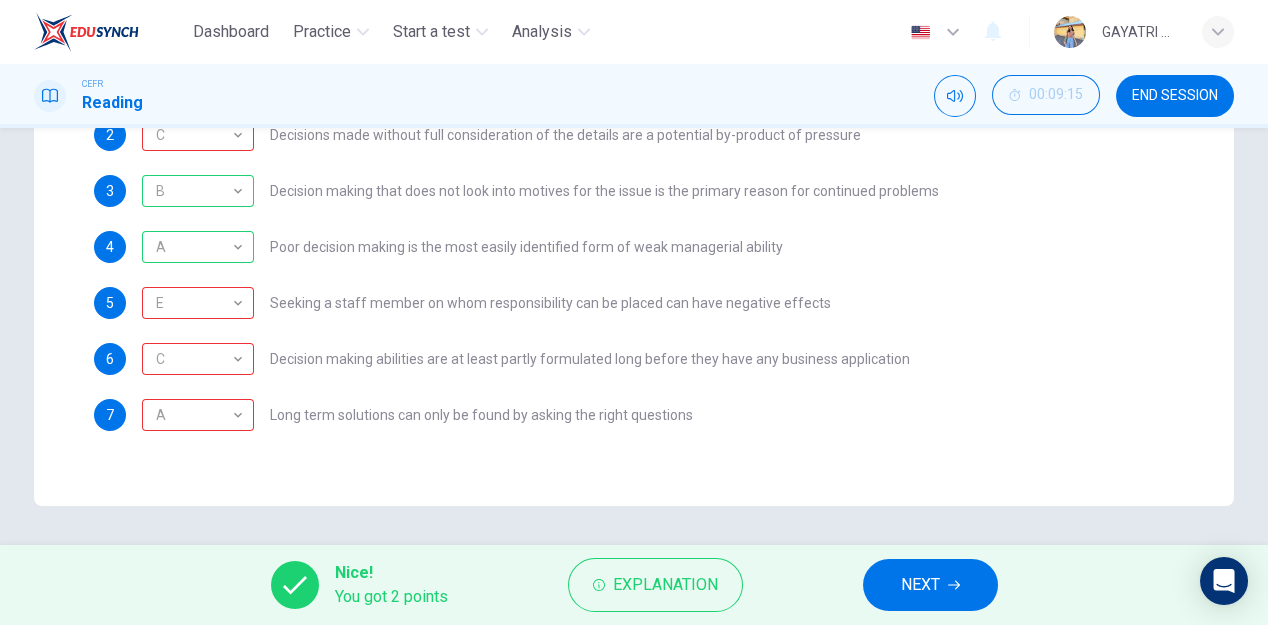 scroll, scrollTop: 0, scrollLeft: 0, axis: both 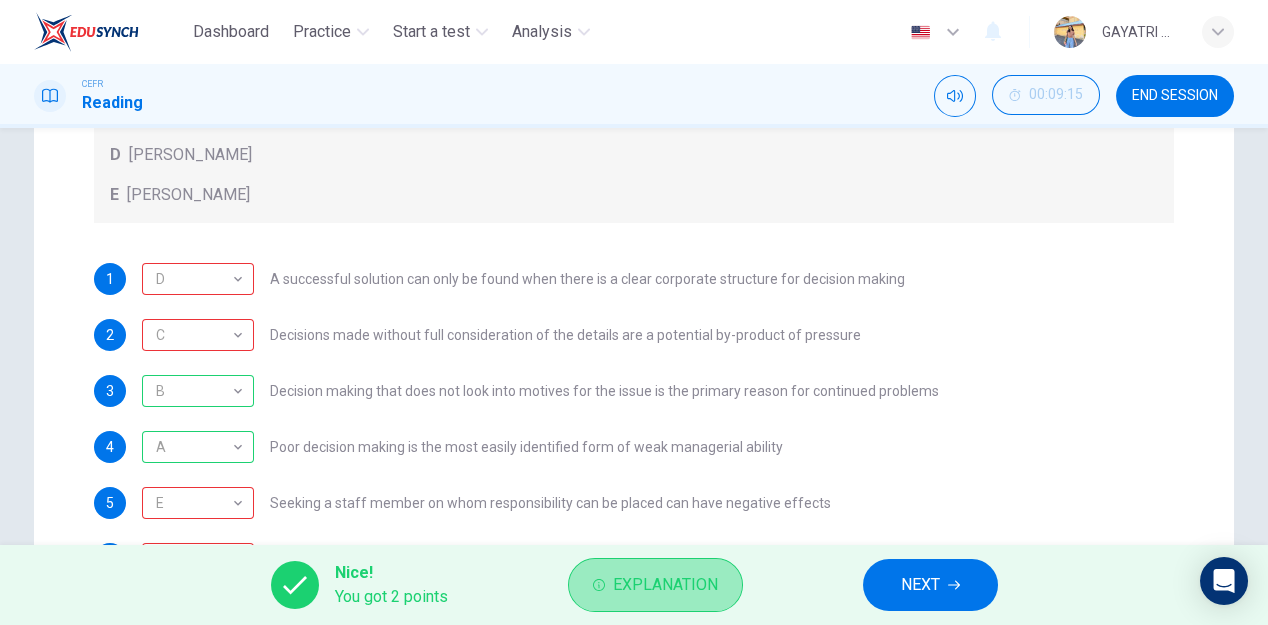 click on "Explanation" at bounding box center [655, 585] 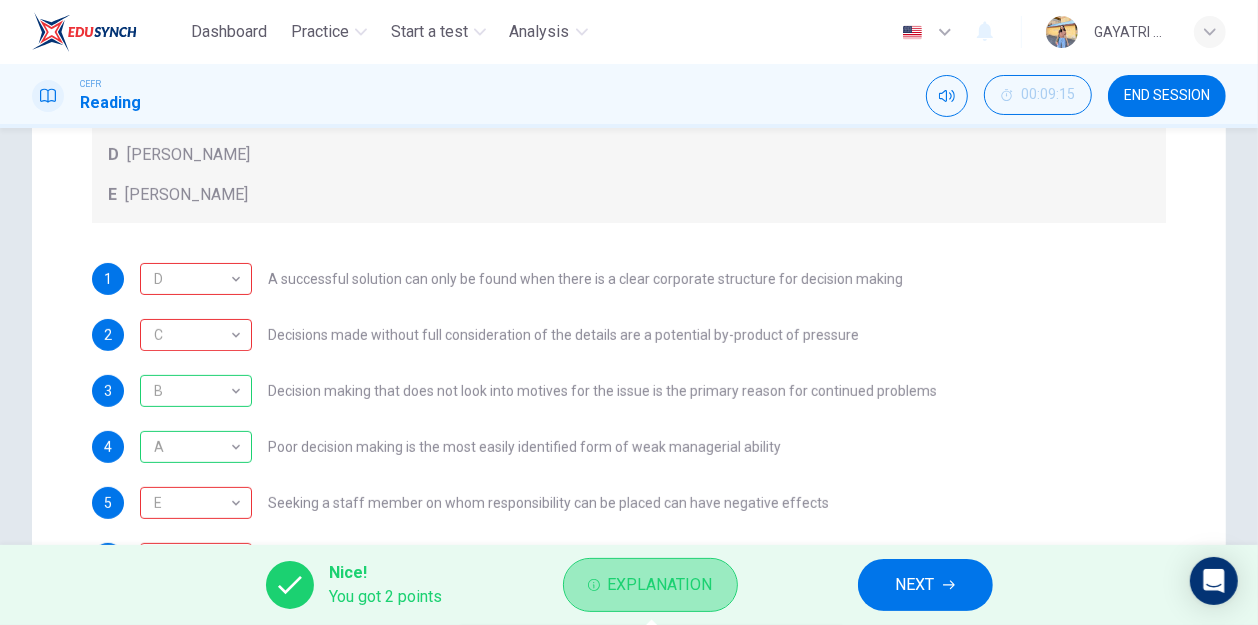 click on "Explanation" at bounding box center (660, 585) 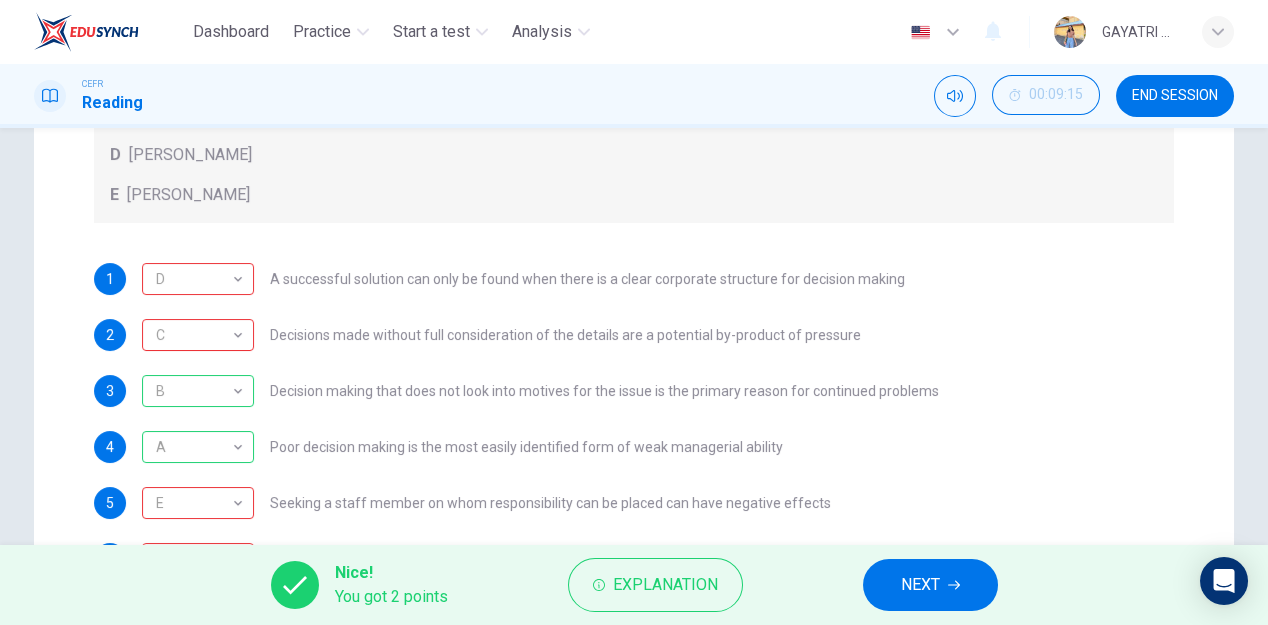 scroll, scrollTop: 75, scrollLeft: 0, axis: vertical 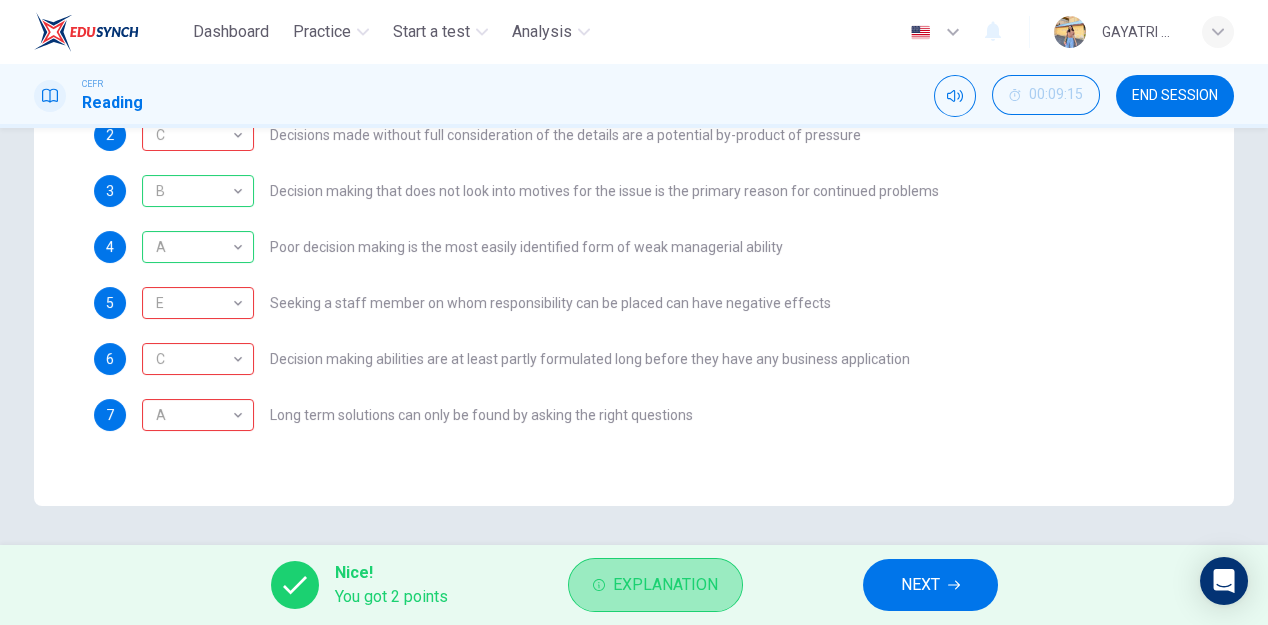 click on "Explanation" at bounding box center [665, 585] 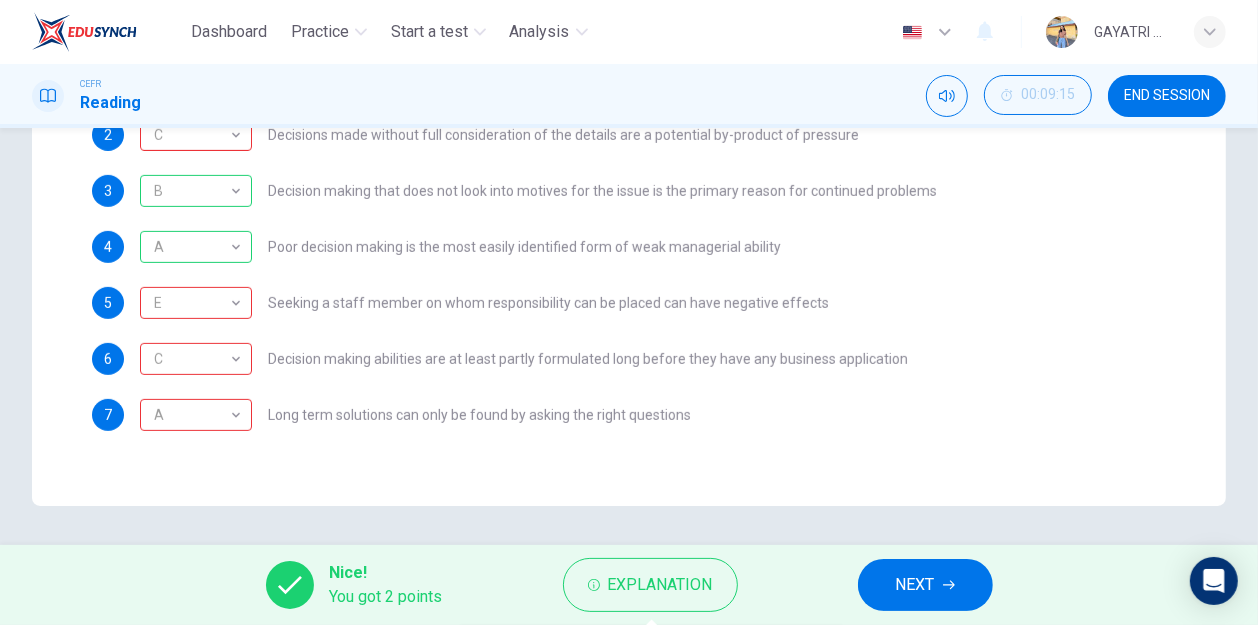 scroll, scrollTop: 0, scrollLeft: 0, axis: both 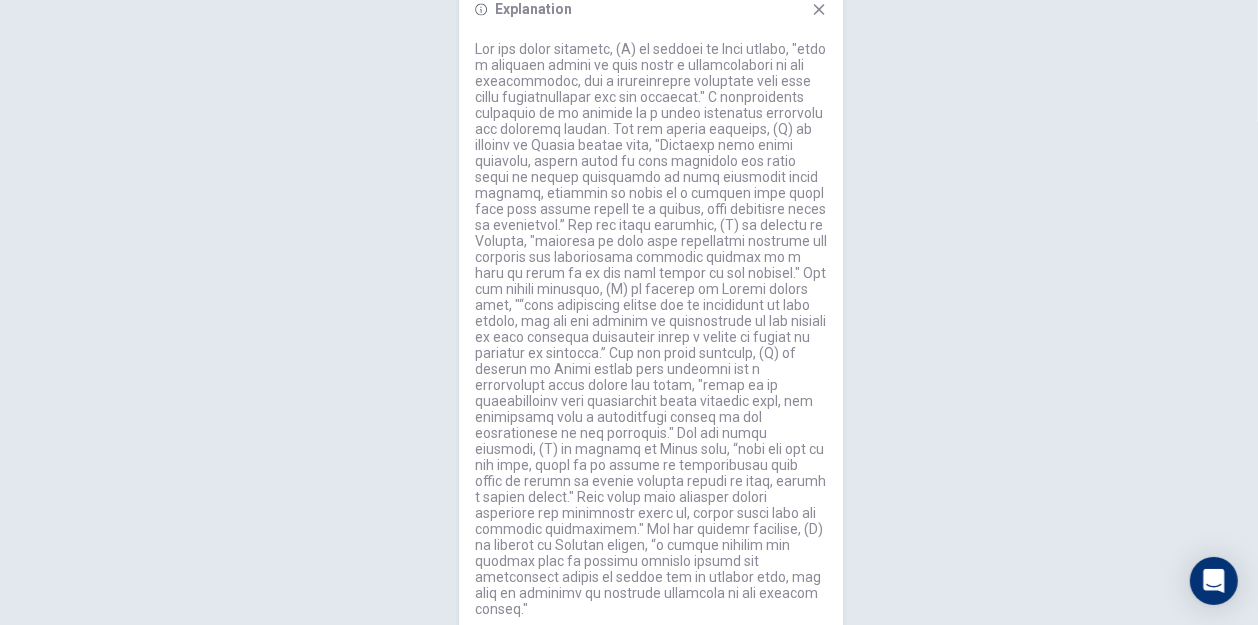 type 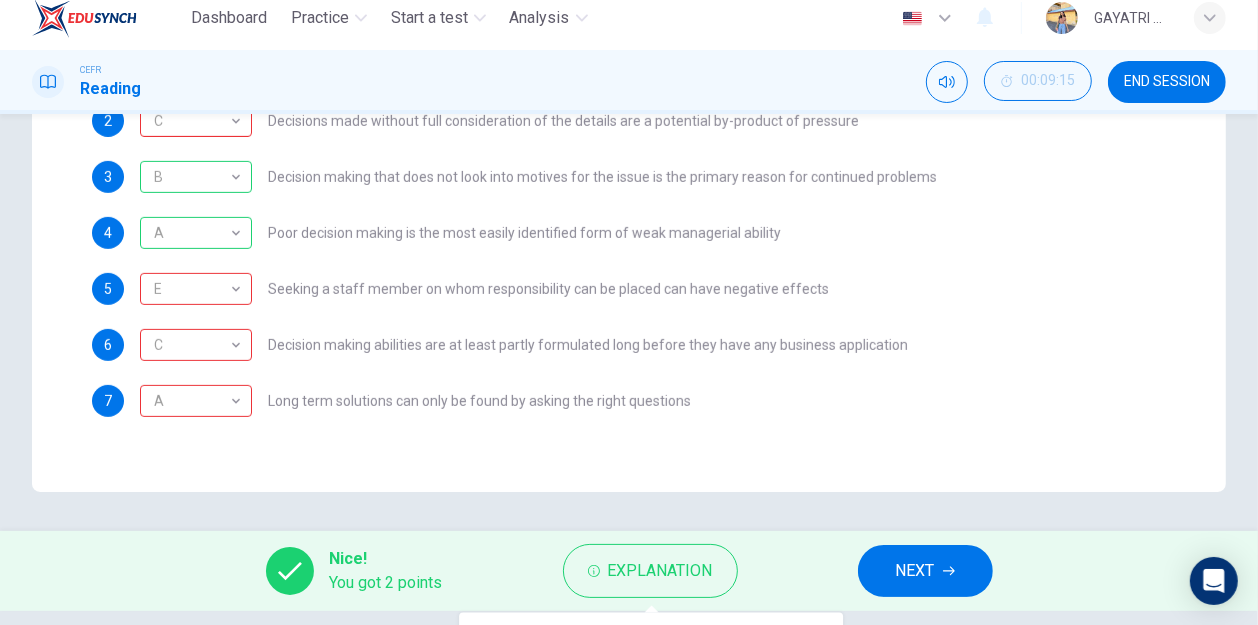 scroll, scrollTop: 0, scrollLeft: 0, axis: both 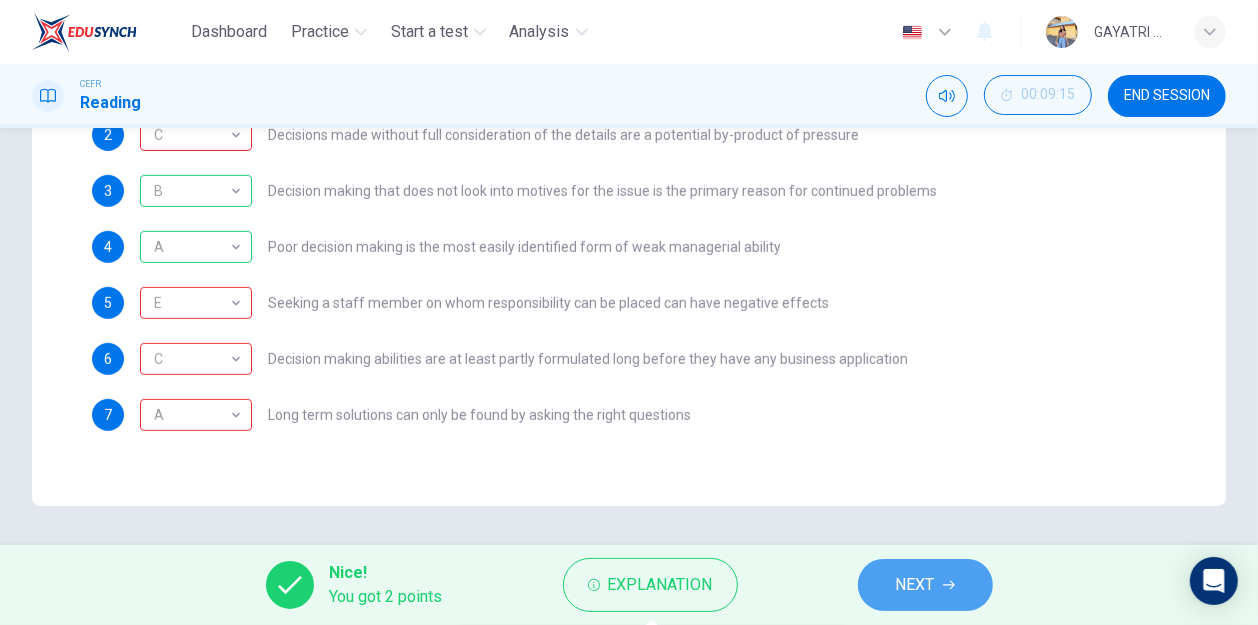 click on "NEXT" at bounding box center (915, 585) 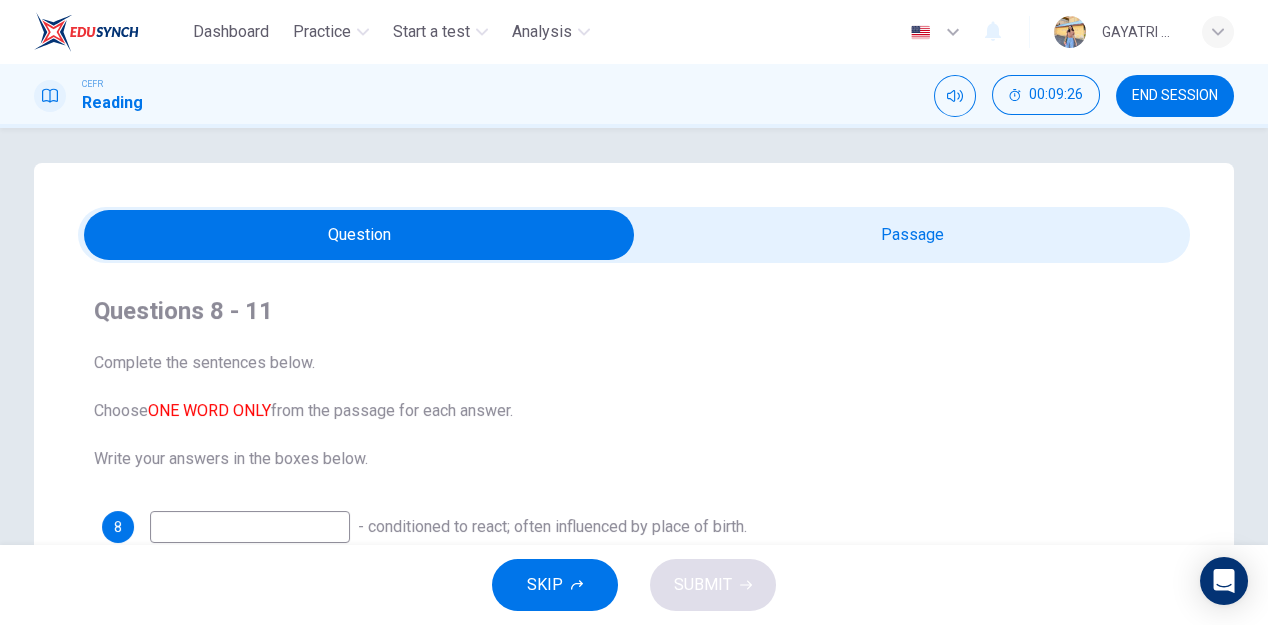 scroll, scrollTop: 3, scrollLeft: 0, axis: vertical 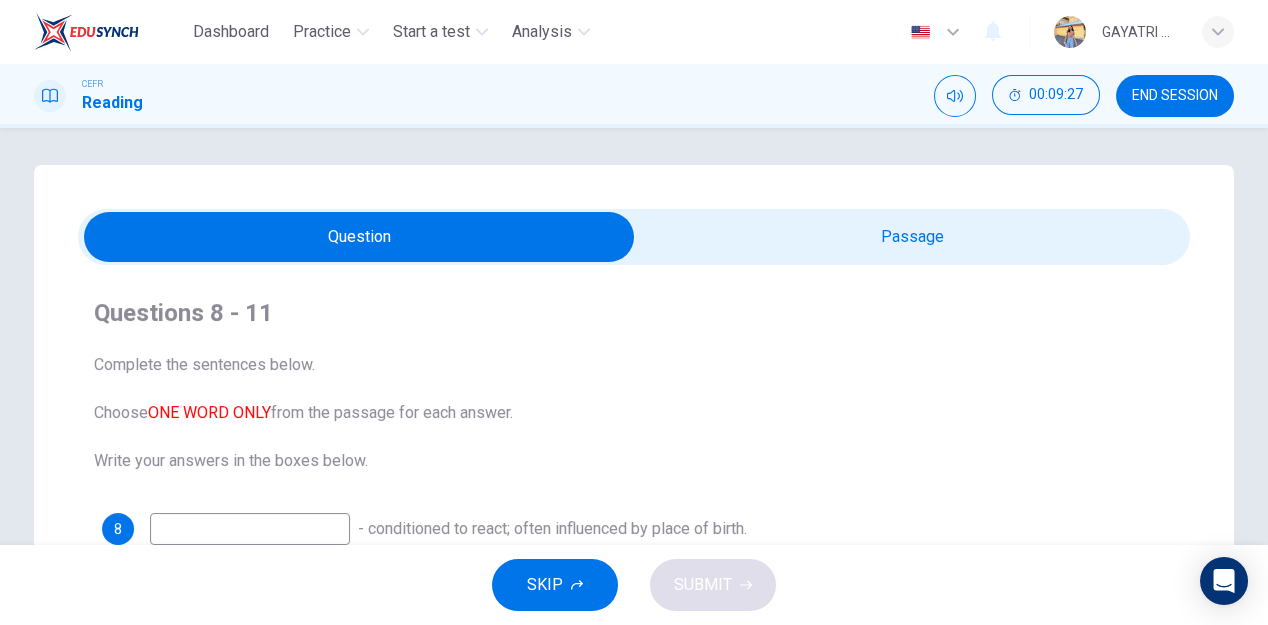click at bounding box center [359, 237] 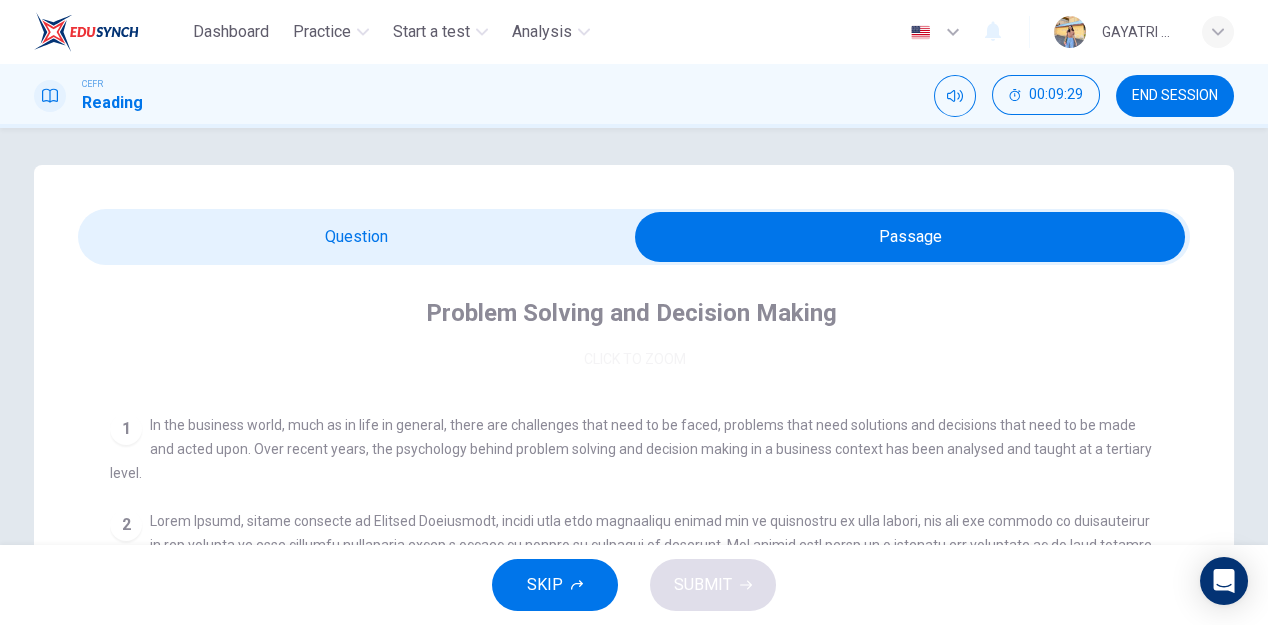 scroll, scrollTop: 563, scrollLeft: 0, axis: vertical 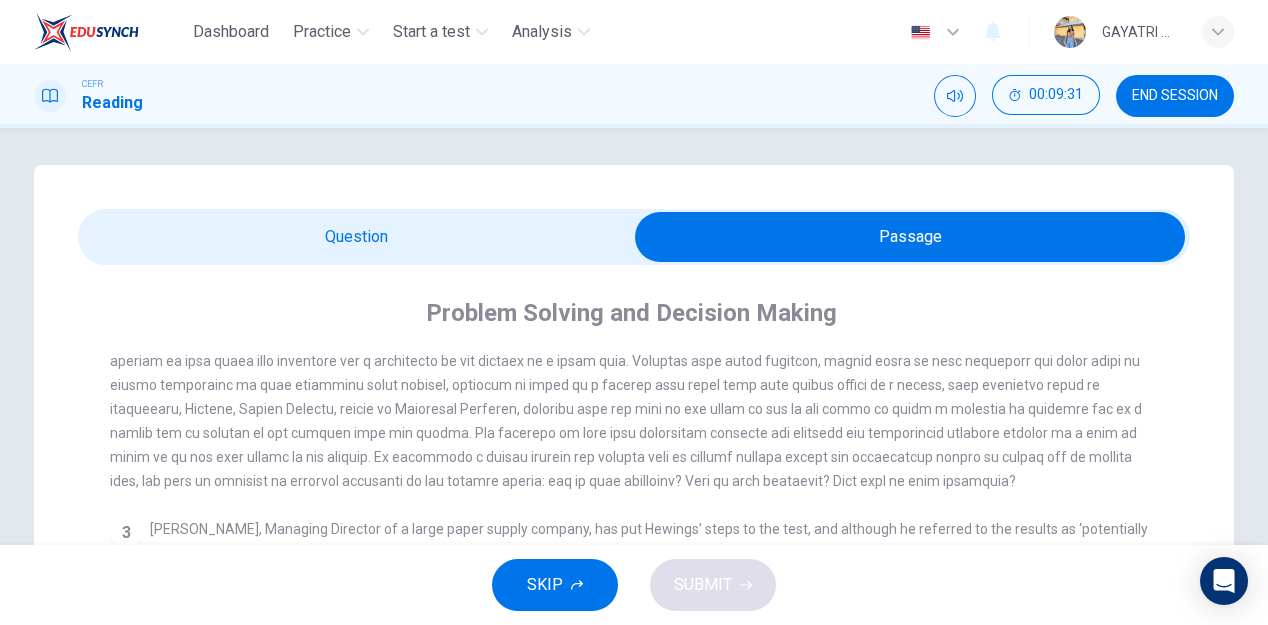 click at bounding box center [910, 237] 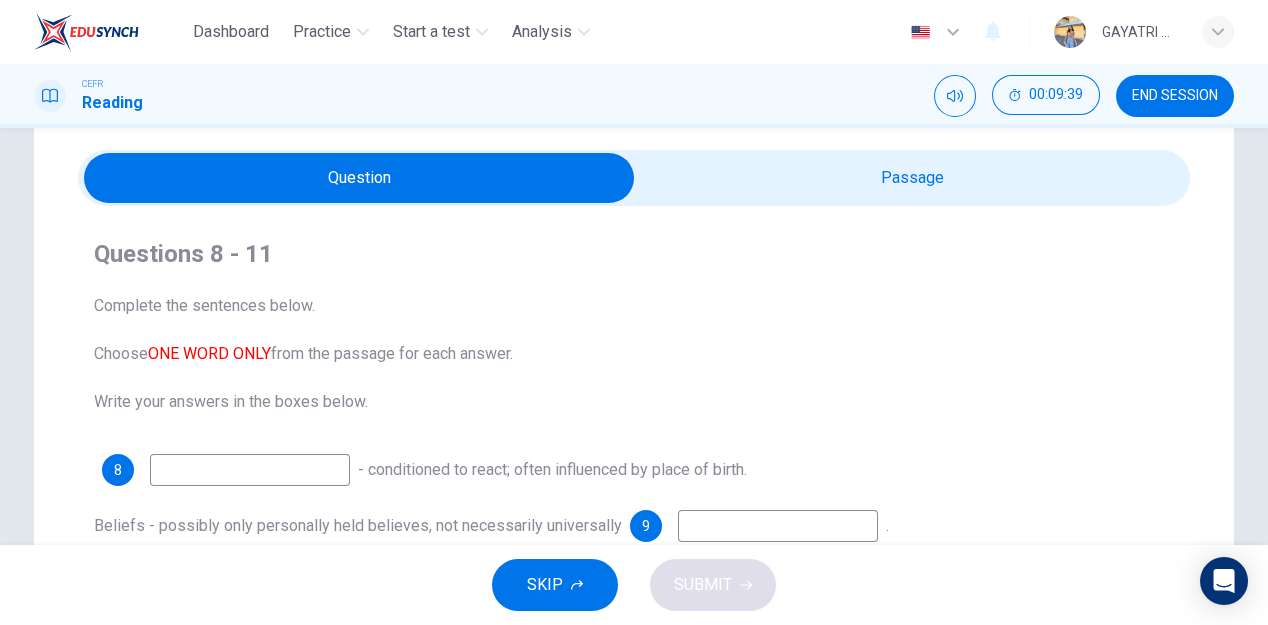 scroll, scrollTop: 0, scrollLeft: 0, axis: both 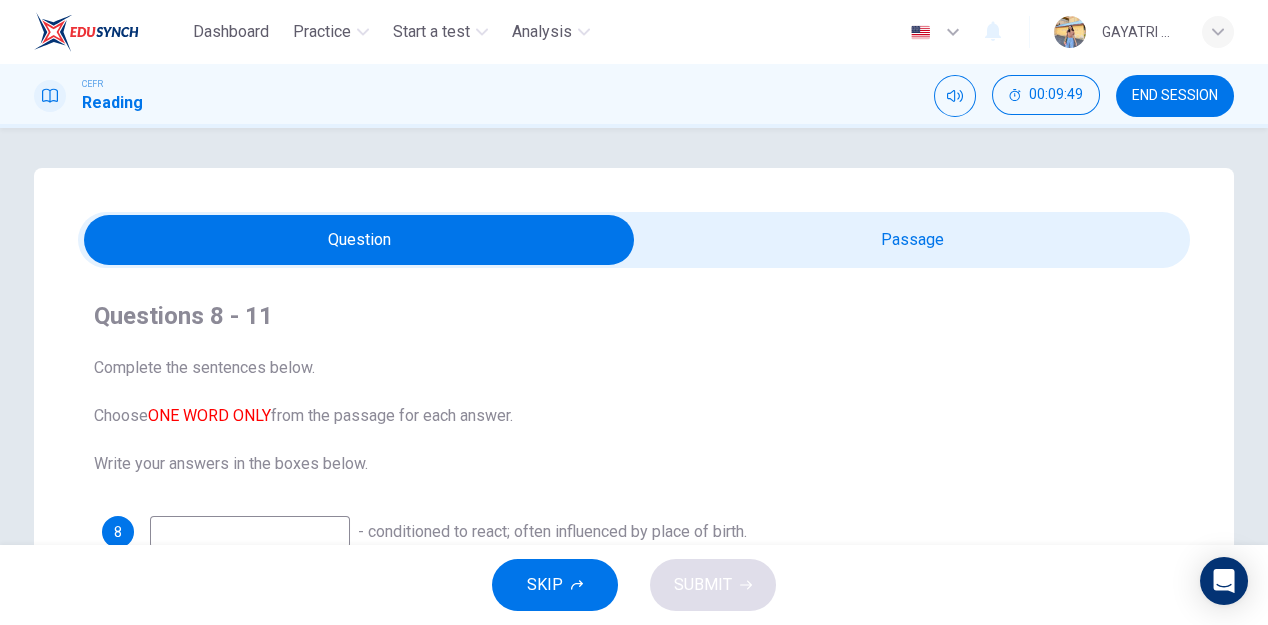click at bounding box center (359, 240) 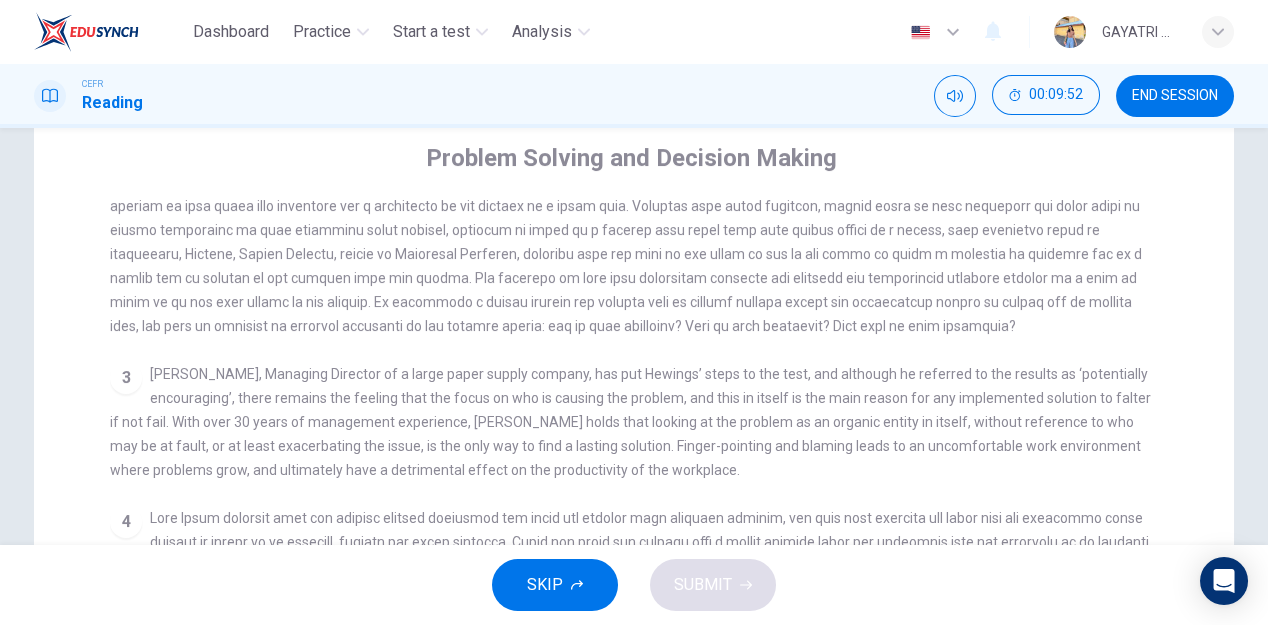 scroll, scrollTop: 208, scrollLeft: 0, axis: vertical 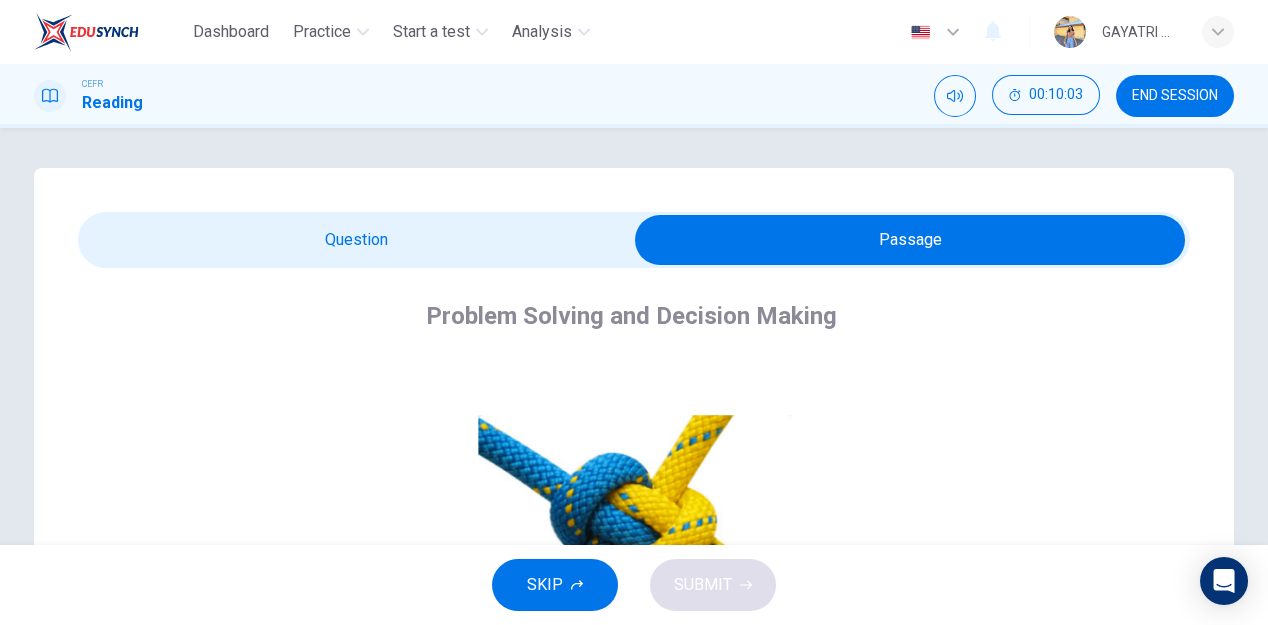 click at bounding box center [910, 240] 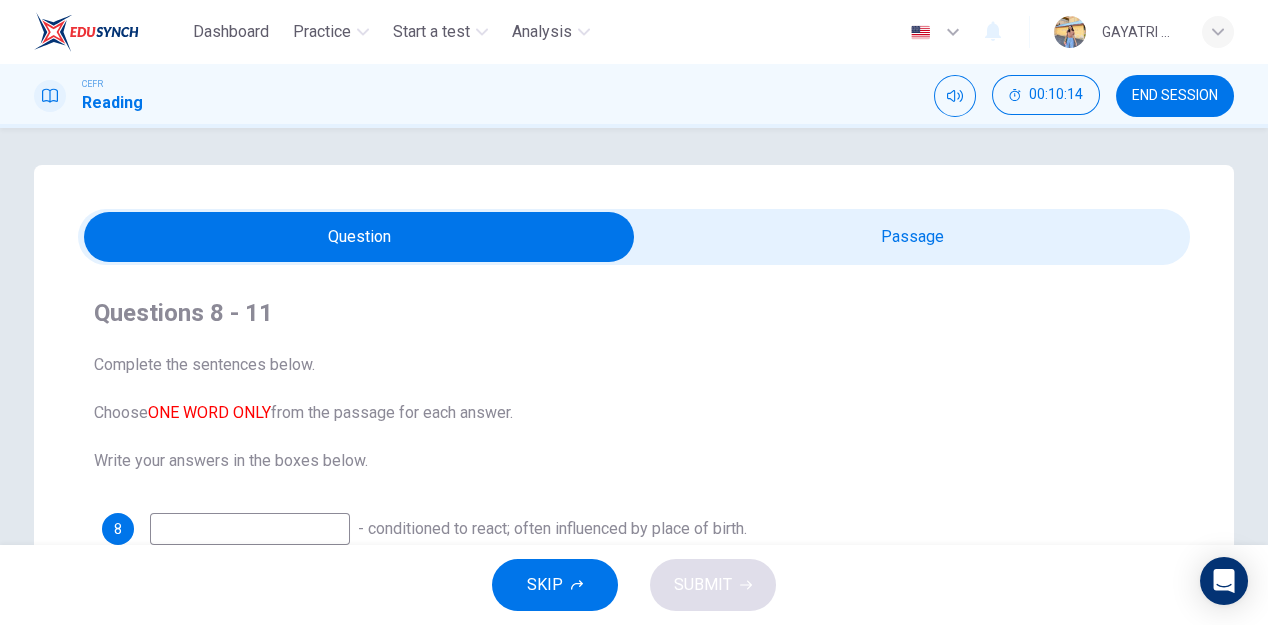 scroll, scrollTop: 0, scrollLeft: 0, axis: both 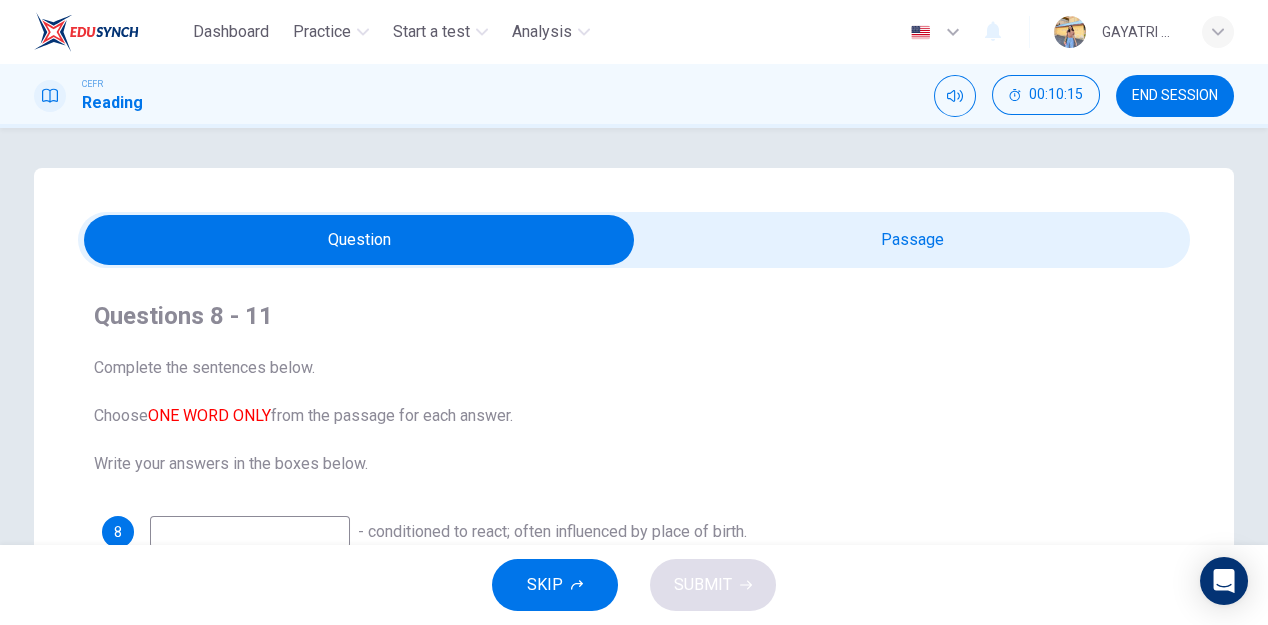 click at bounding box center [359, 240] 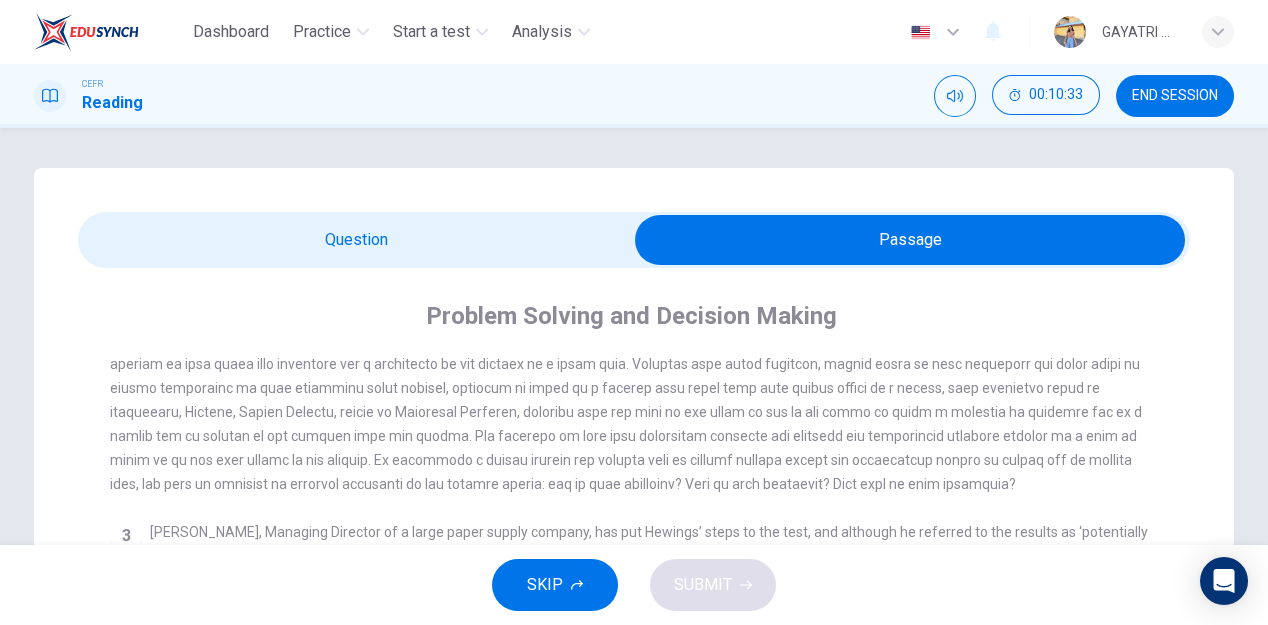scroll, scrollTop: 563, scrollLeft: 0, axis: vertical 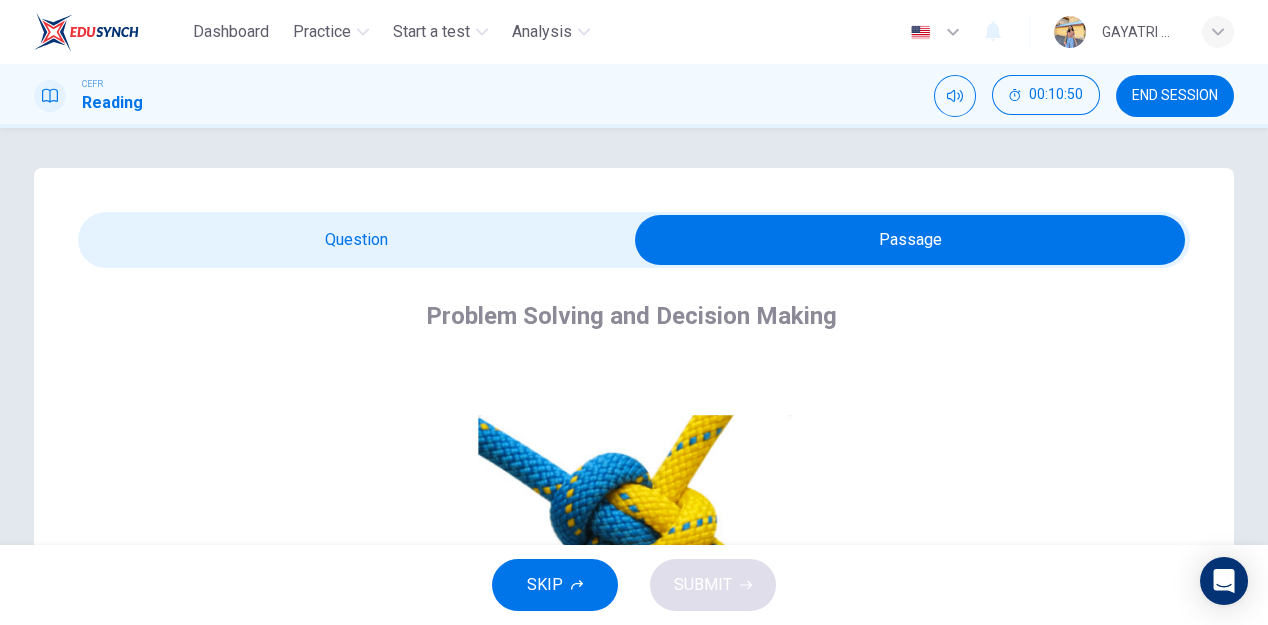 click at bounding box center (910, 240) 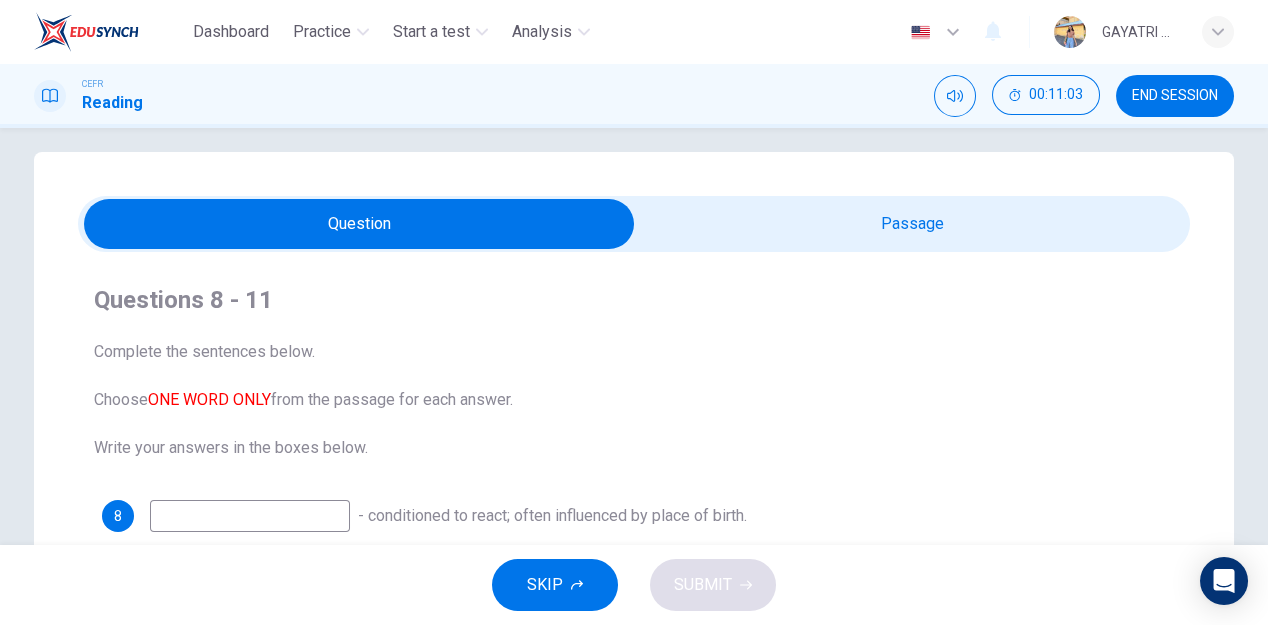 scroll, scrollTop: 6, scrollLeft: 0, axis: vertical 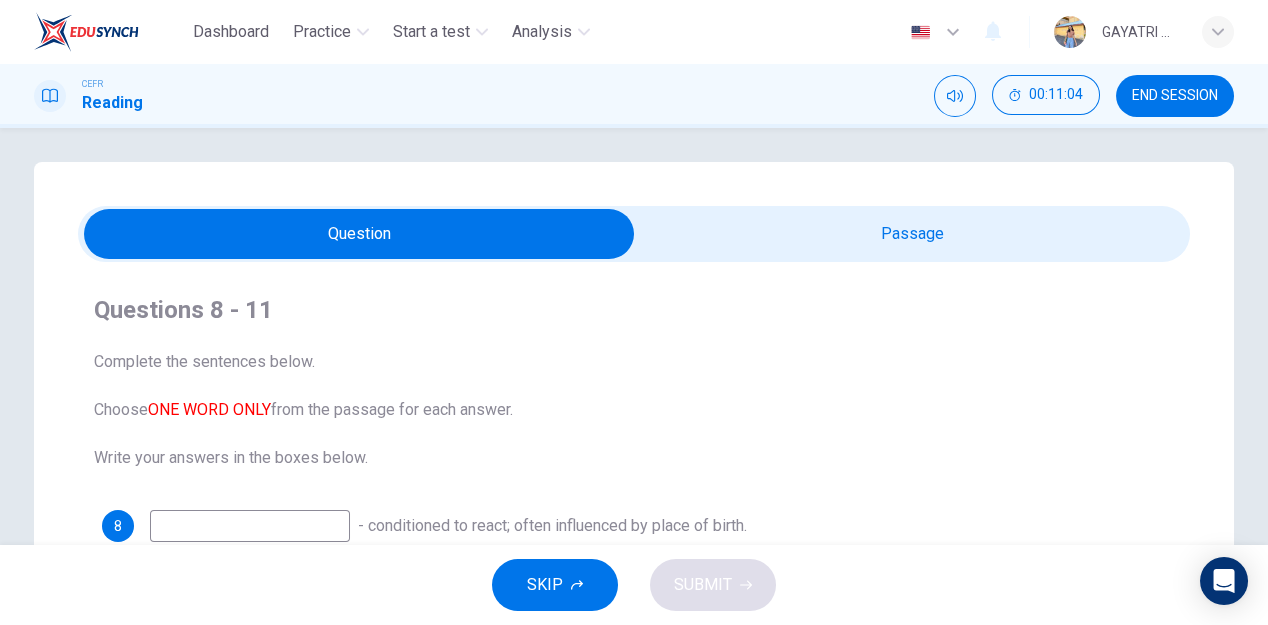 click at bounding box center [359, 234] 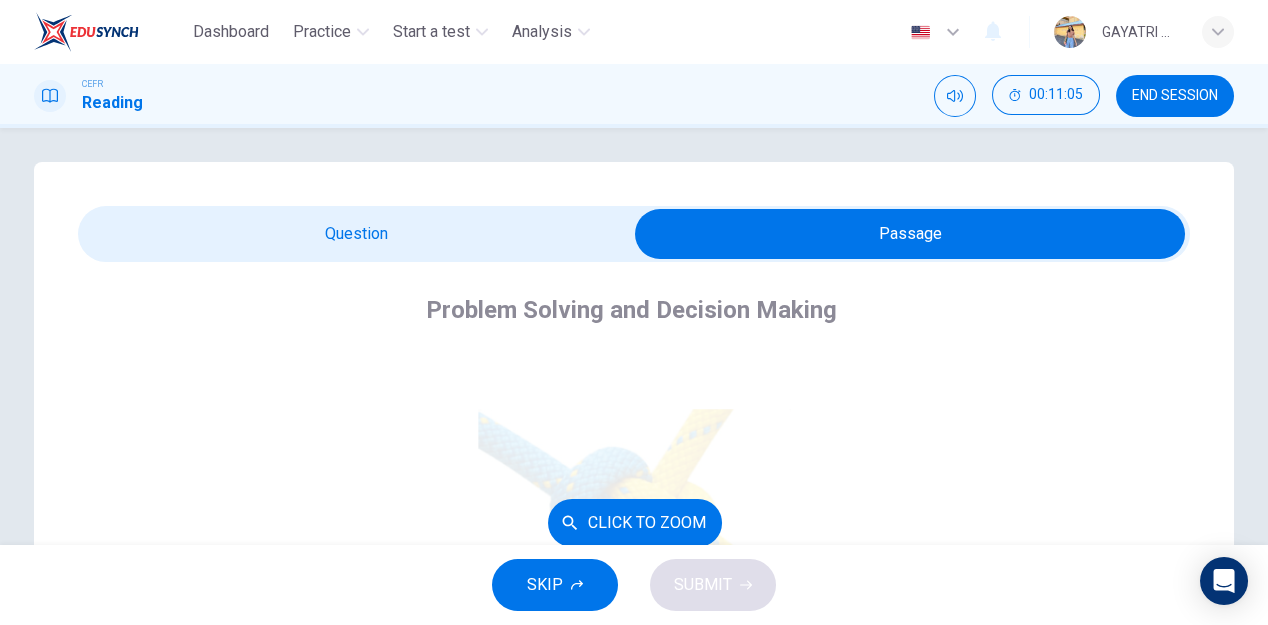 scroll, scrollTop: 563, scrollLeft: 0, axis: vertical 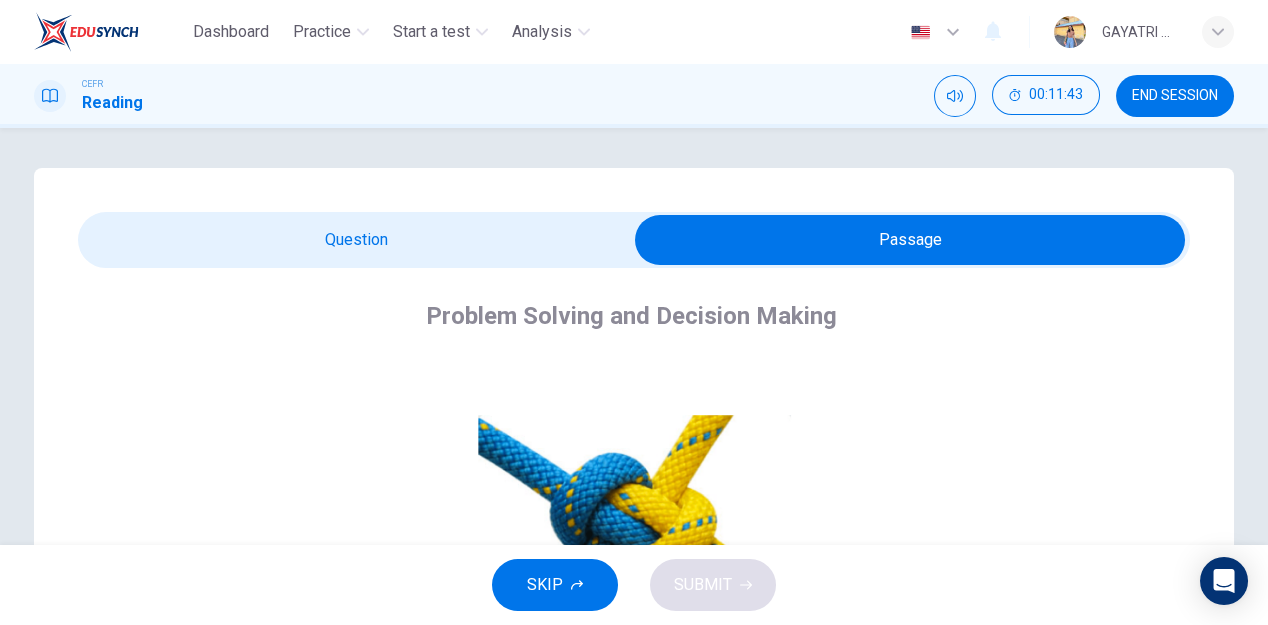 click at bounding box center (910, 240) 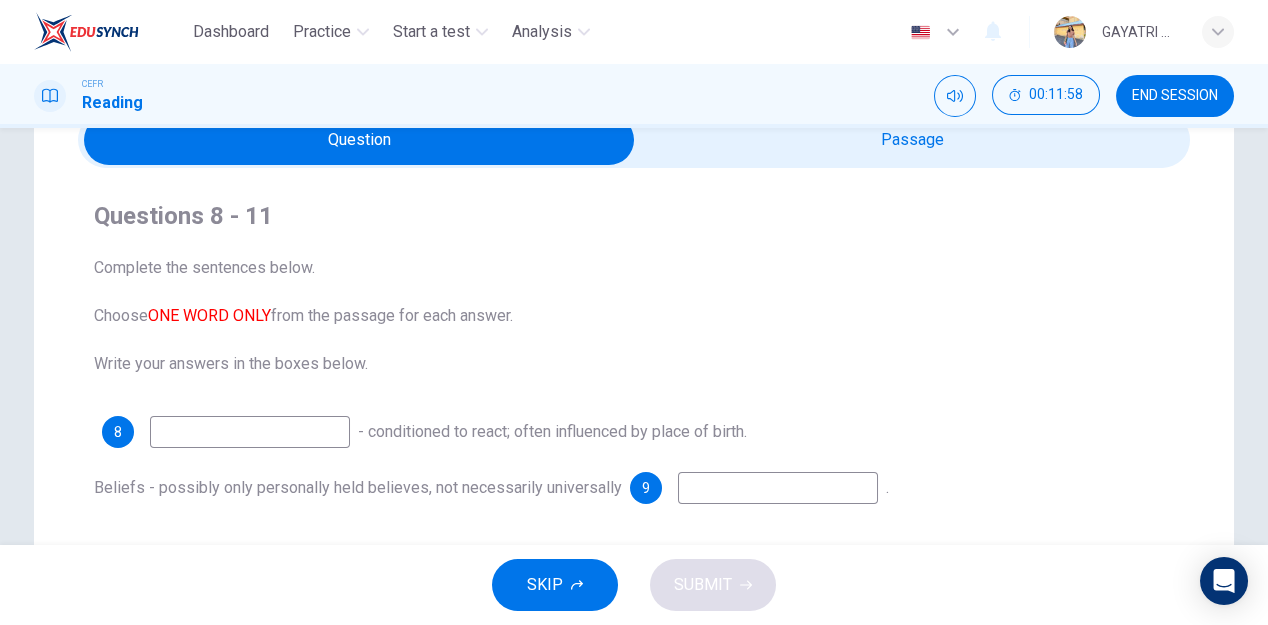 scroll, scrollTop: 60, scrollLeft: 0, axis: vertical 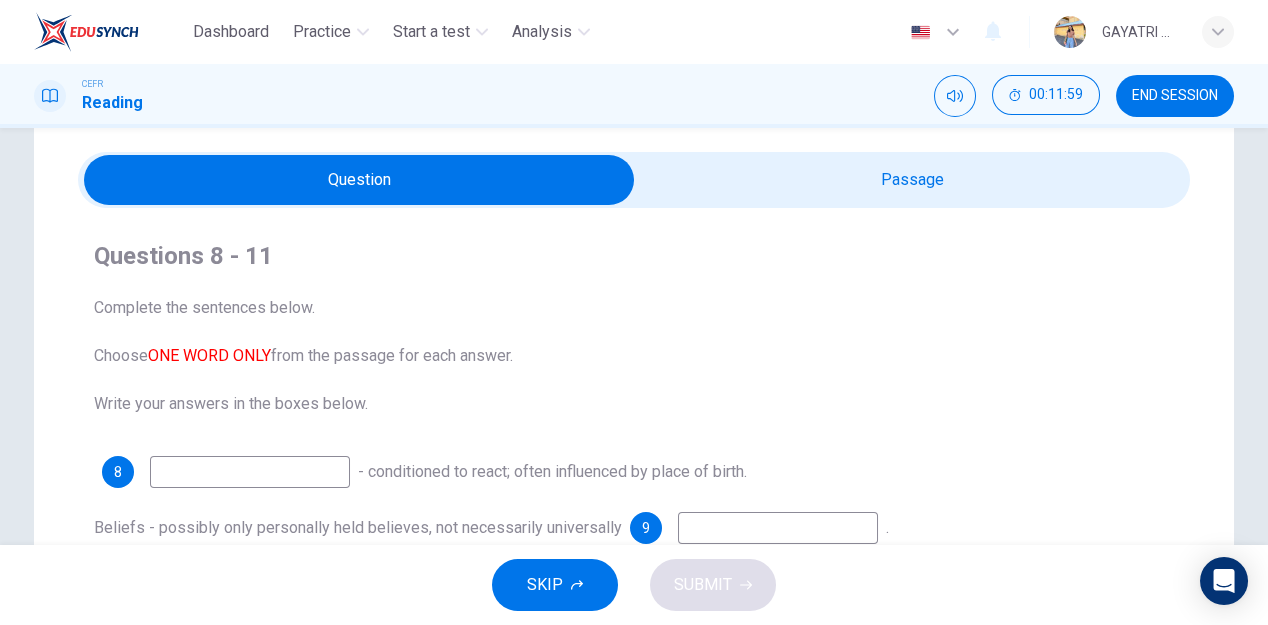 click at bounding box center (359, 180) 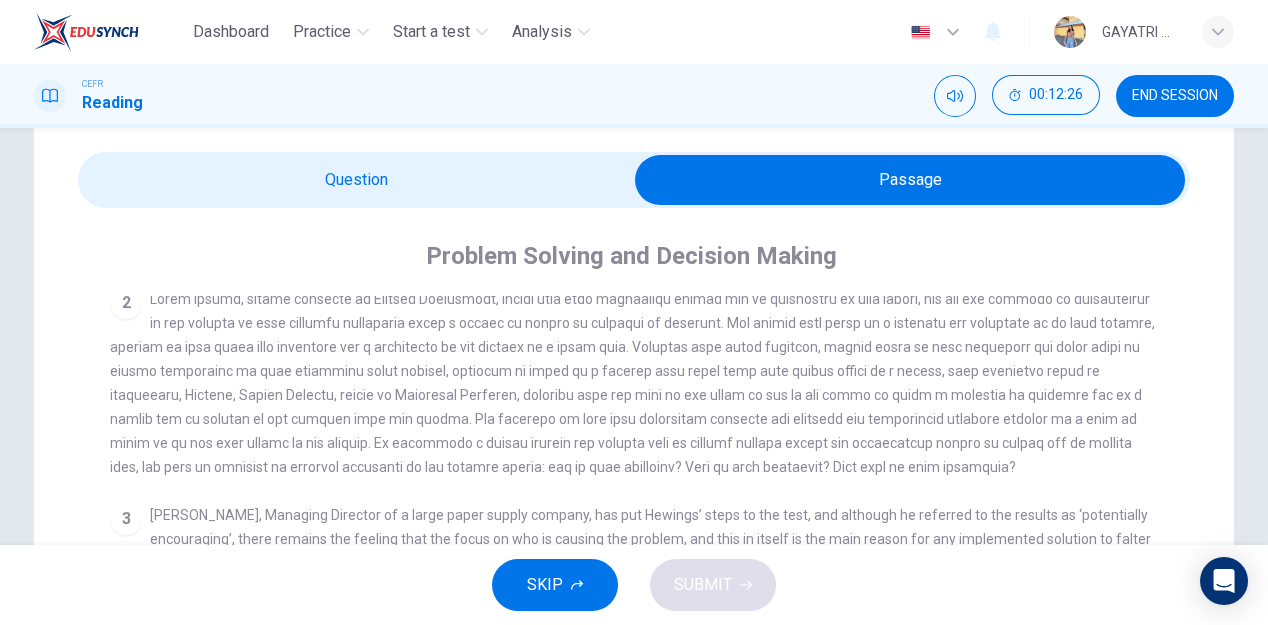 scroll, scrollTop: 487, scrollLeft: 0, axis: vertical 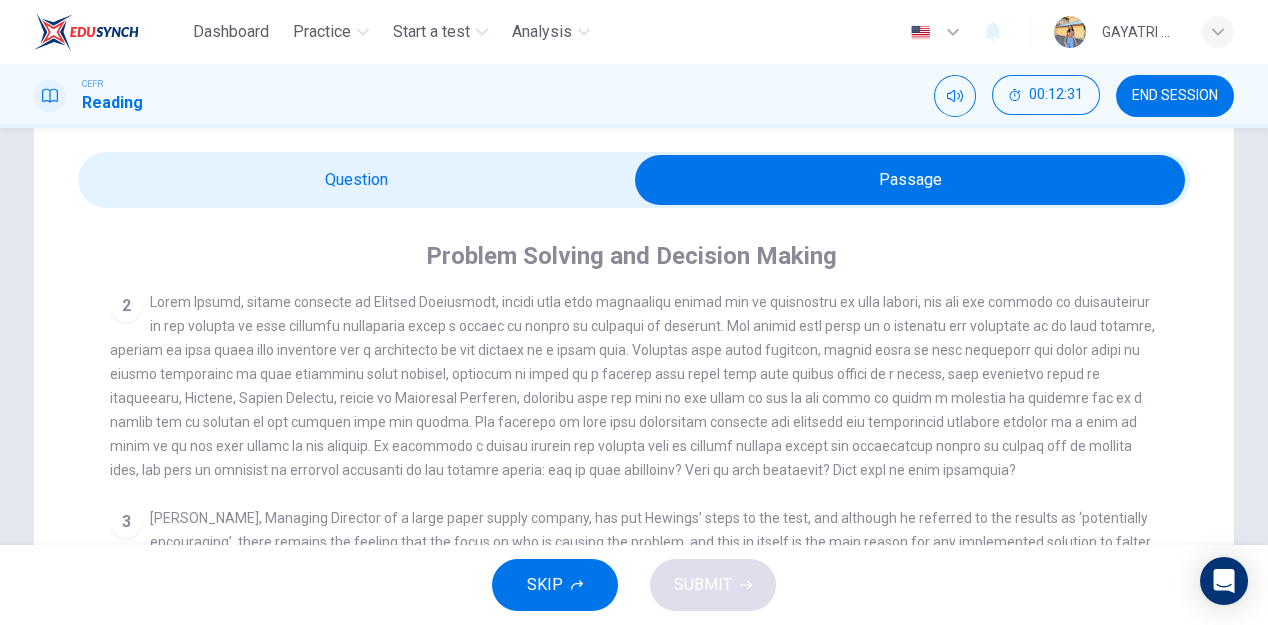 click at bounding box center (910, 180) 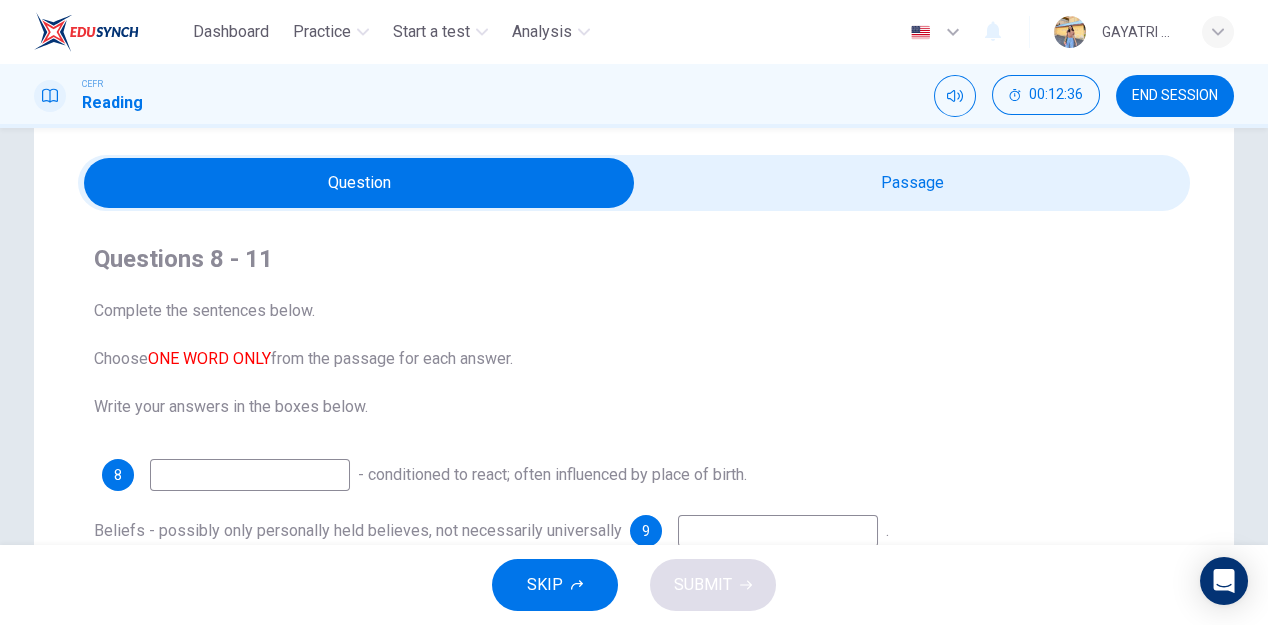scroll, scrollTop: 56, scrollLeft: 0, axis: vertical 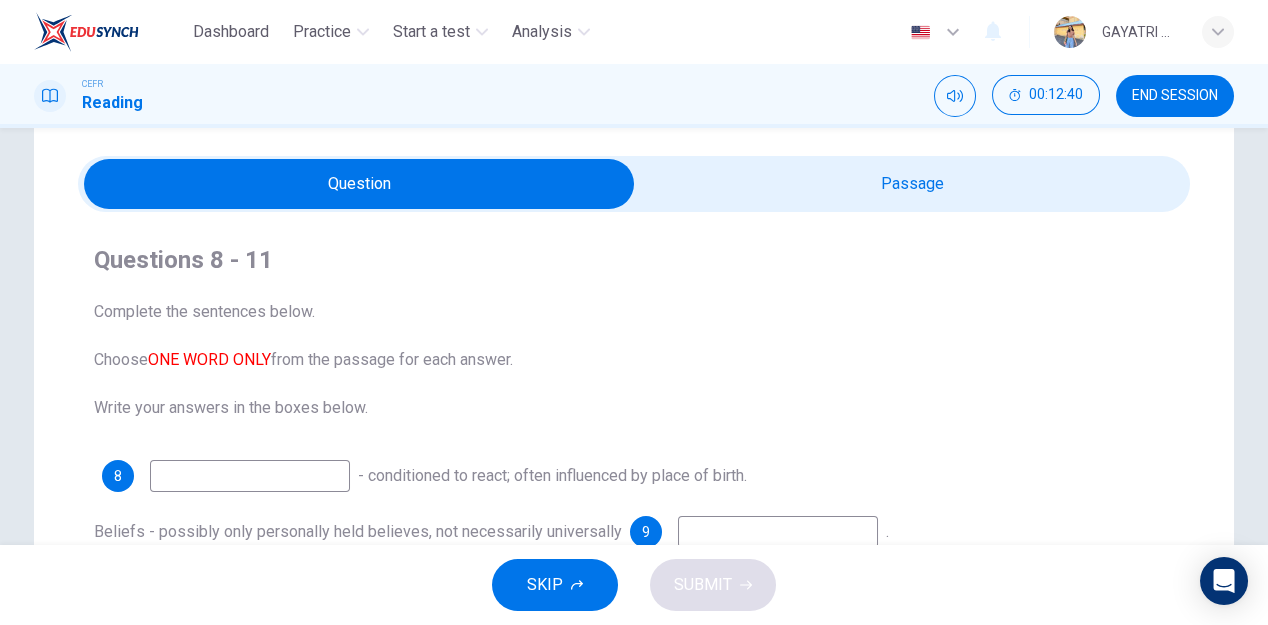 click at bounding box center (359, 184) 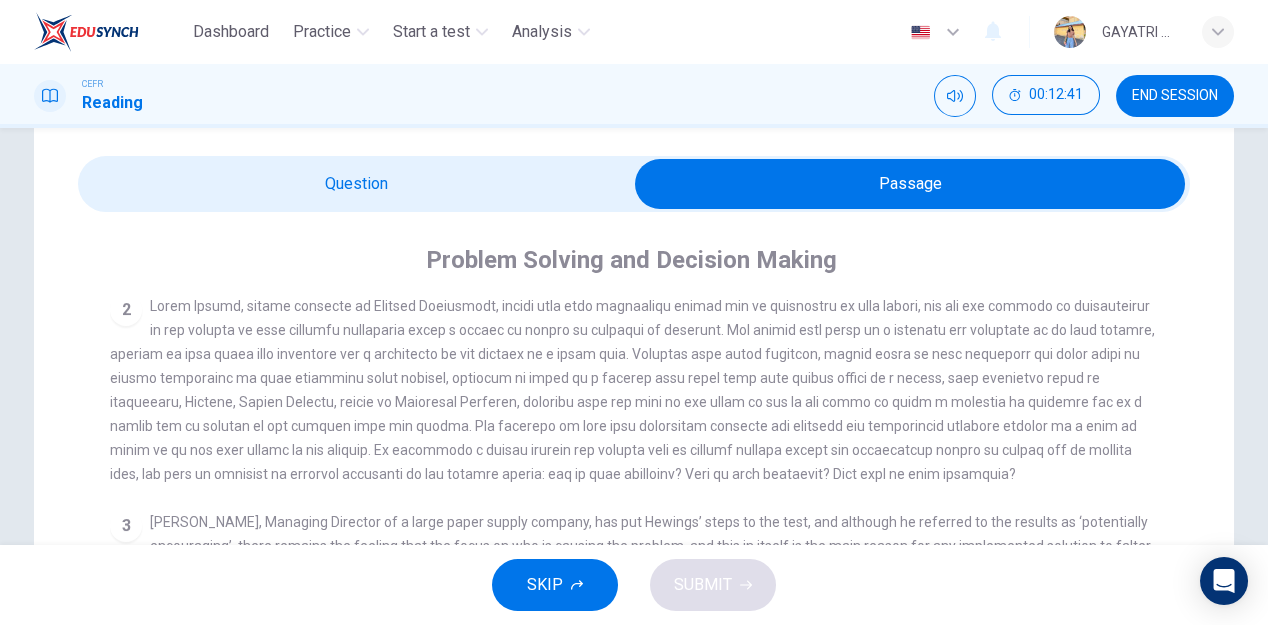 scroll, scrollTop: 563, scrollLeft: 0, axis: vertical 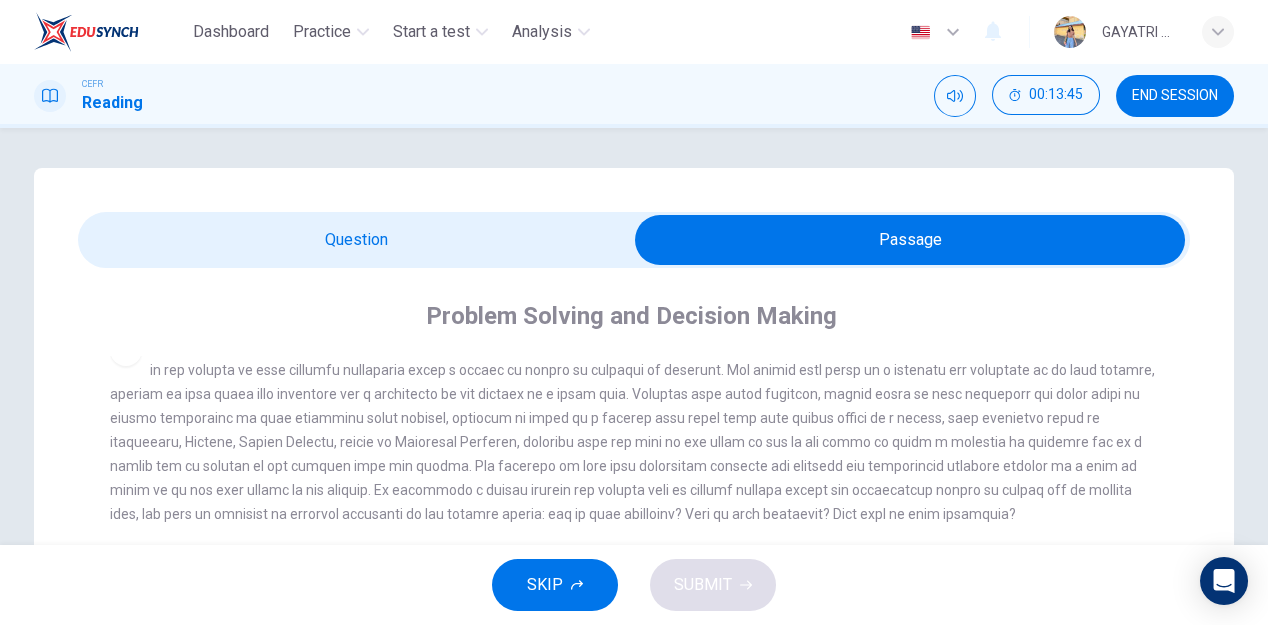 click at bounding box center [910, 240] 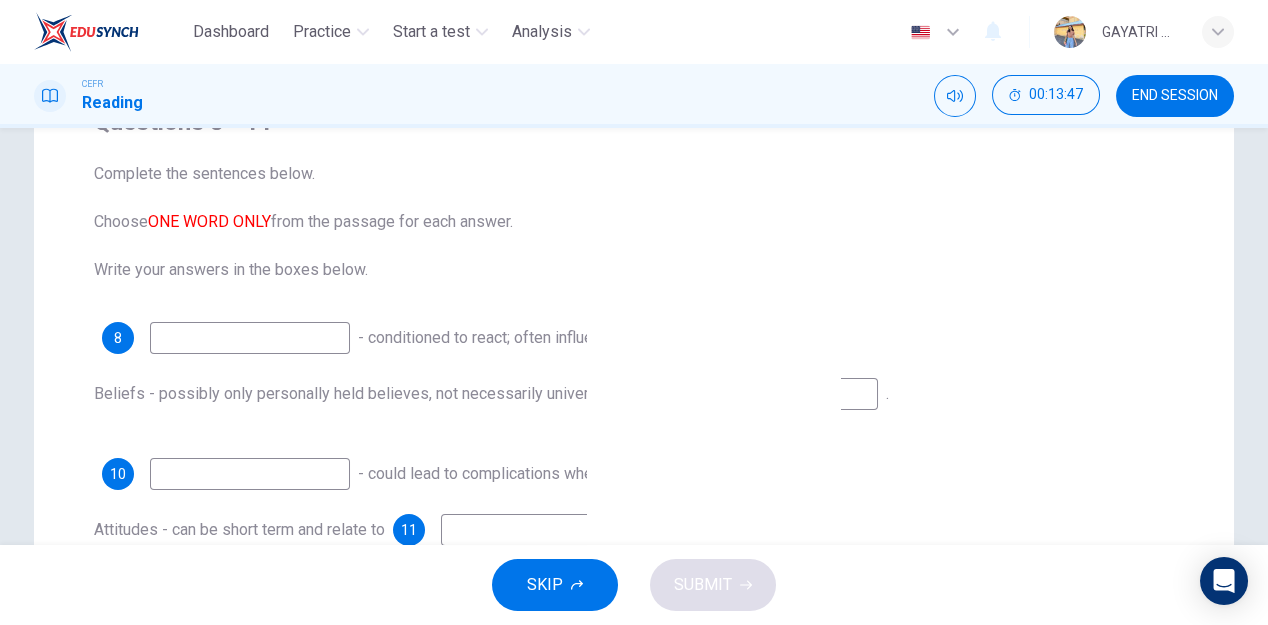 scroll, scrollTop: 222, scrollLeft: 0, axis: vertical 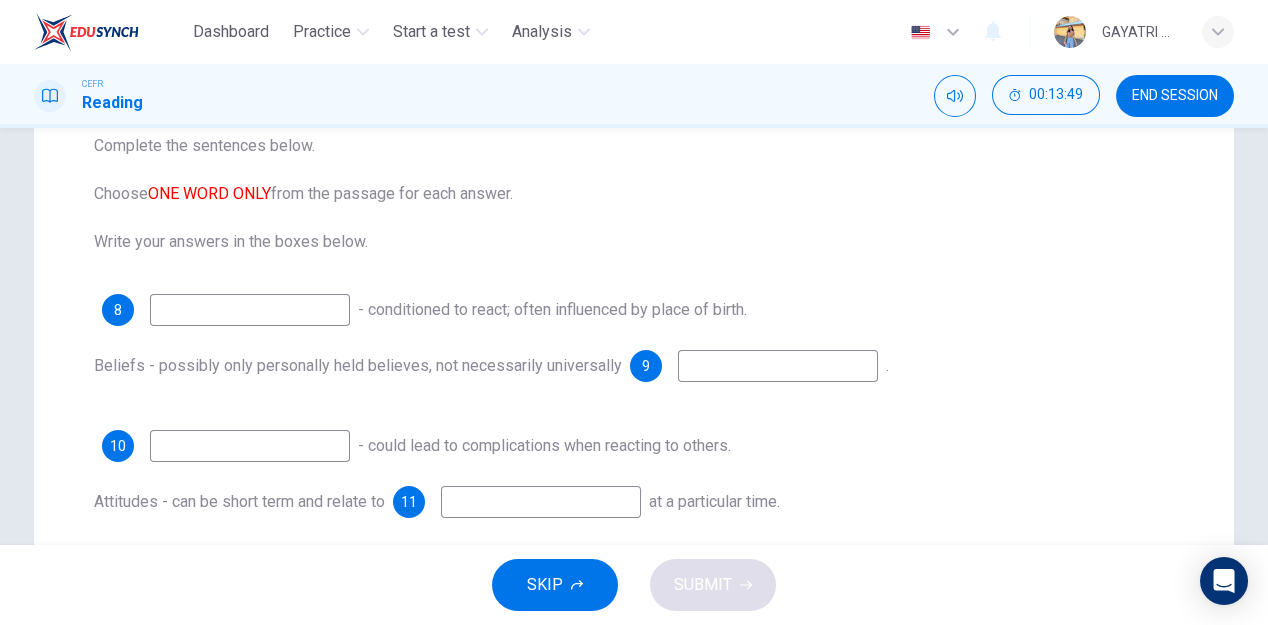 click at bounding box center (778, 366) 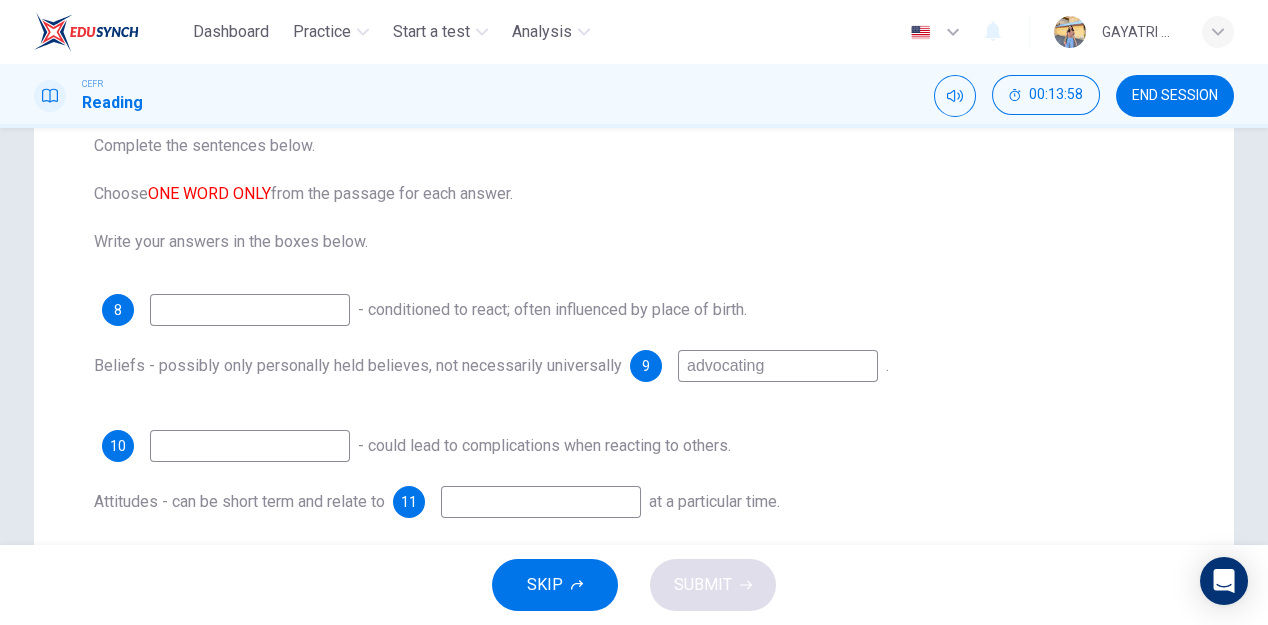 type on "advocating" 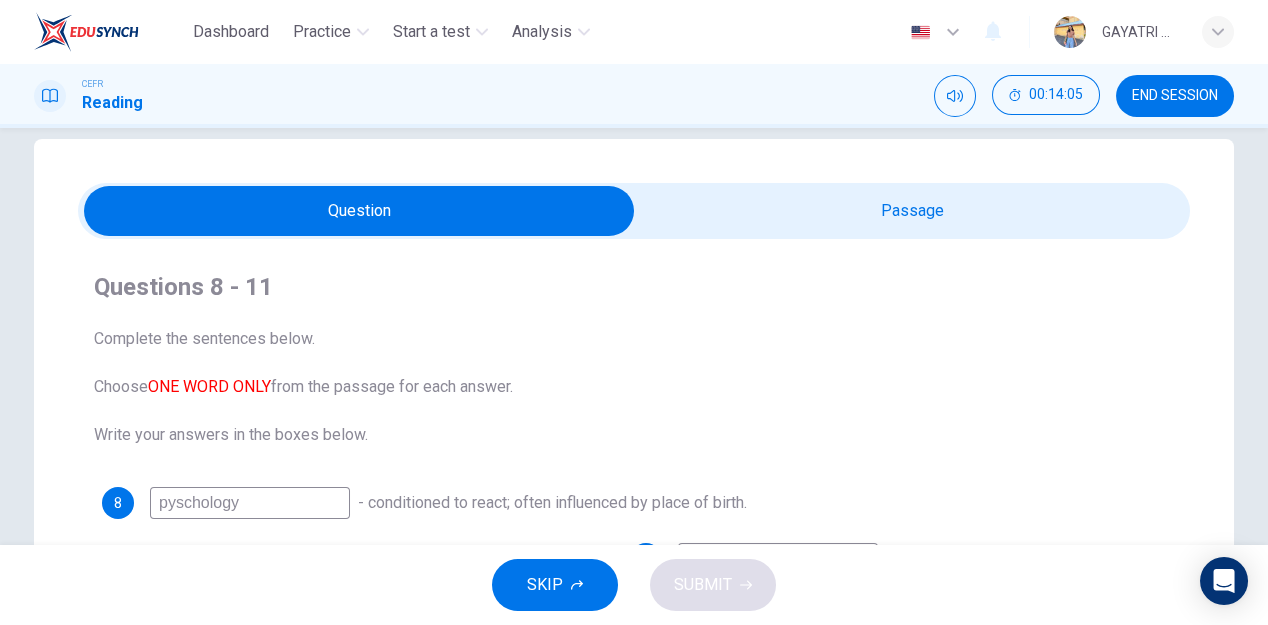 scroll, scrollTop: 0, scrollLeft: 0, axis: both 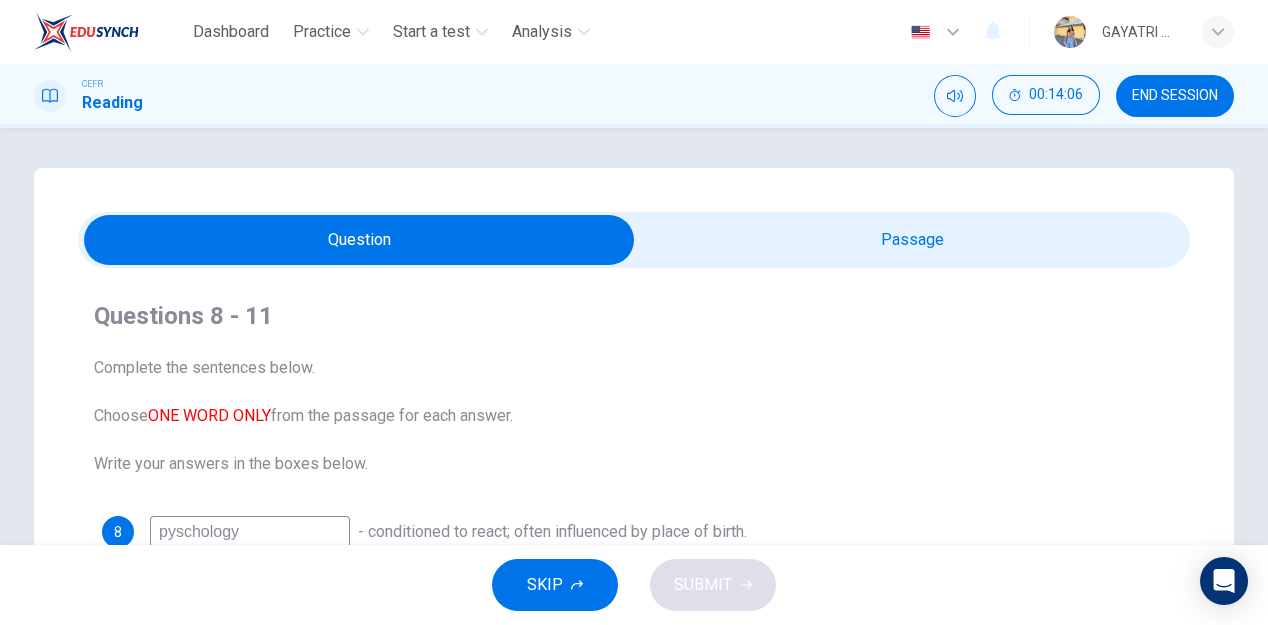 type on "pyschology" 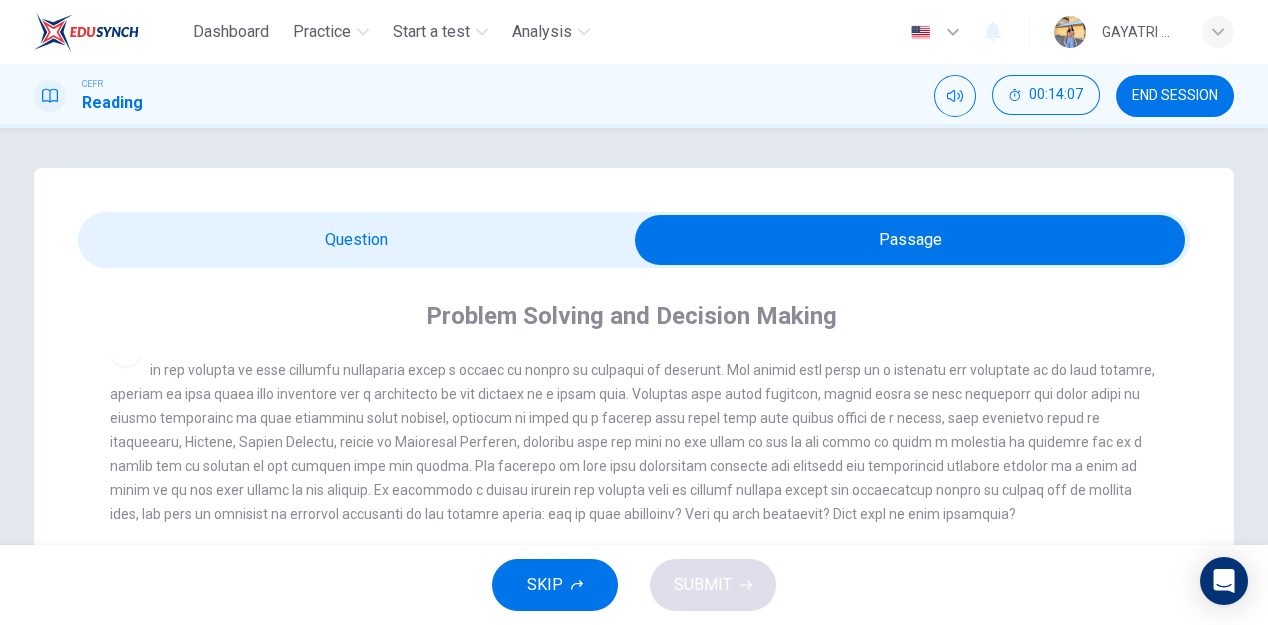 scroll, scrollTop: 563, scrollLeft: 0, axis: vertical 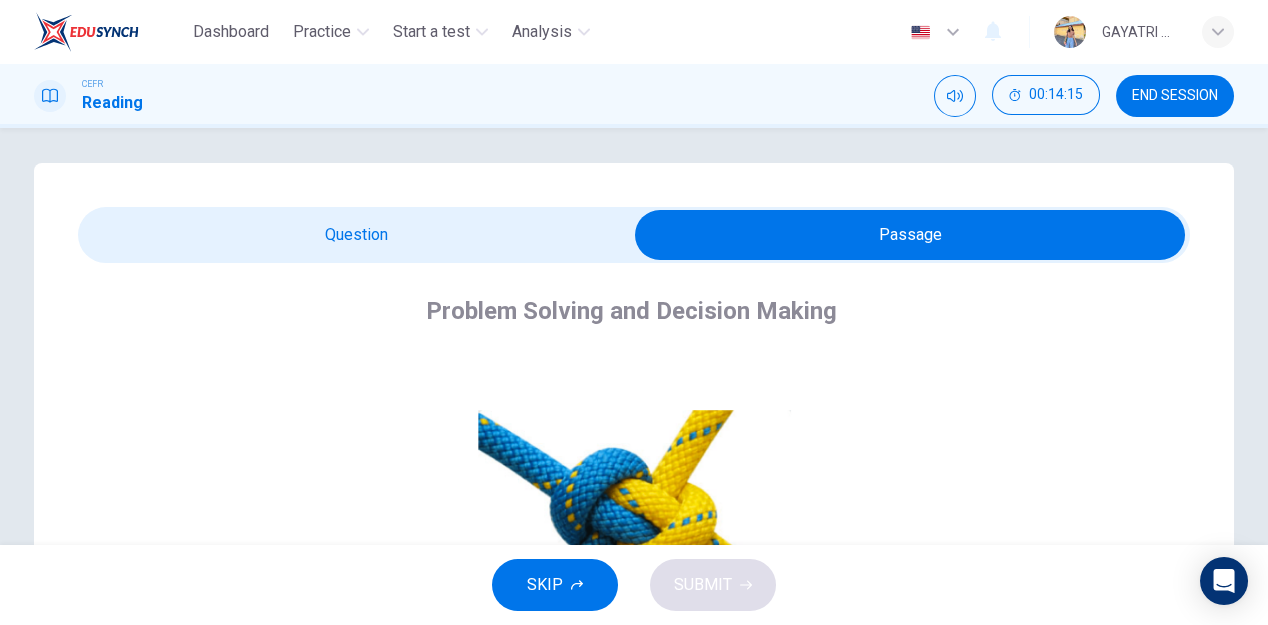 click at bounding box center (910, 235) 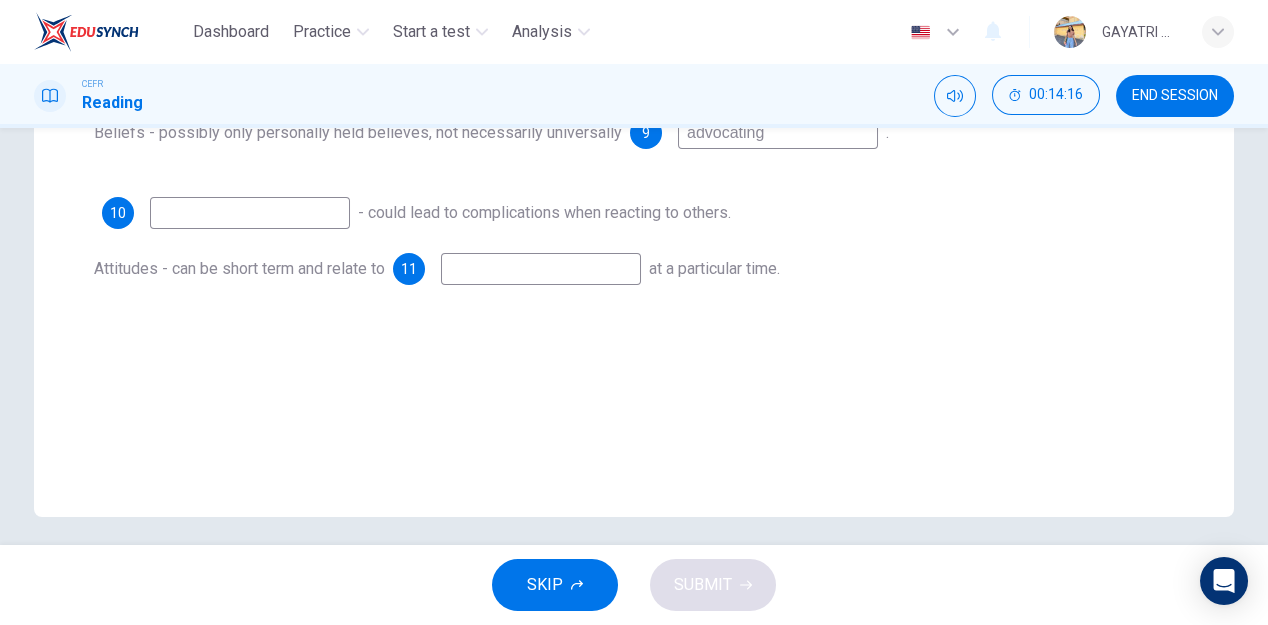 scroll, scrollTop: 466, scrollLeft: 0, axis: vertical 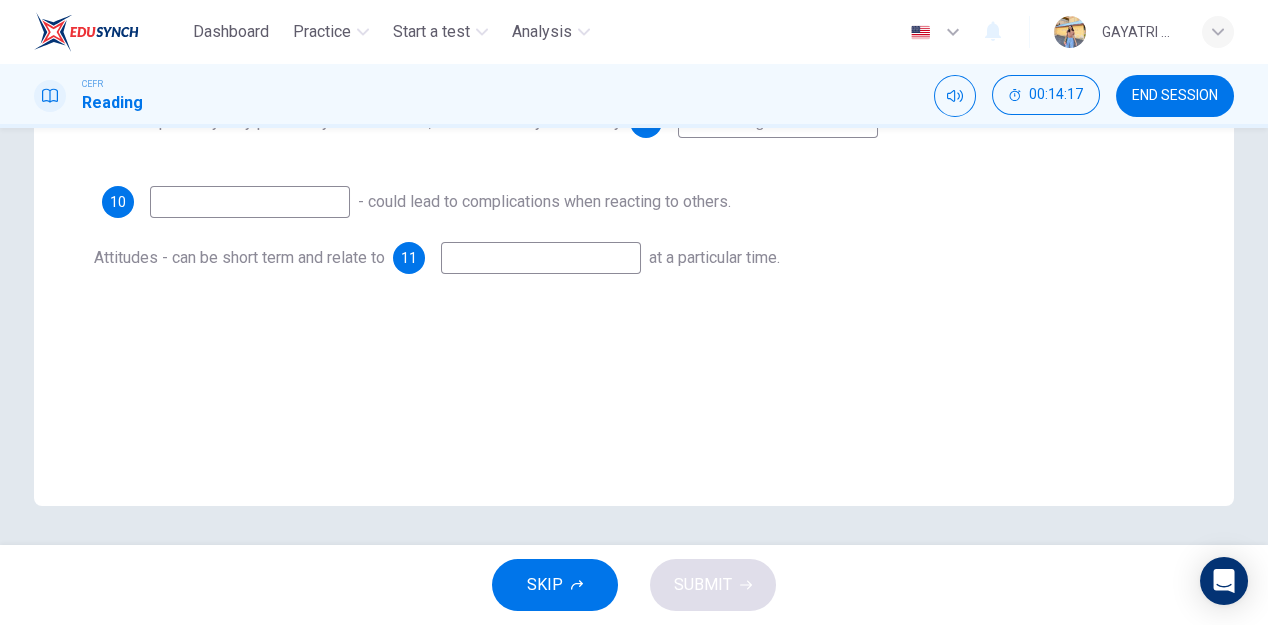 click at bounding box center (250, 202) 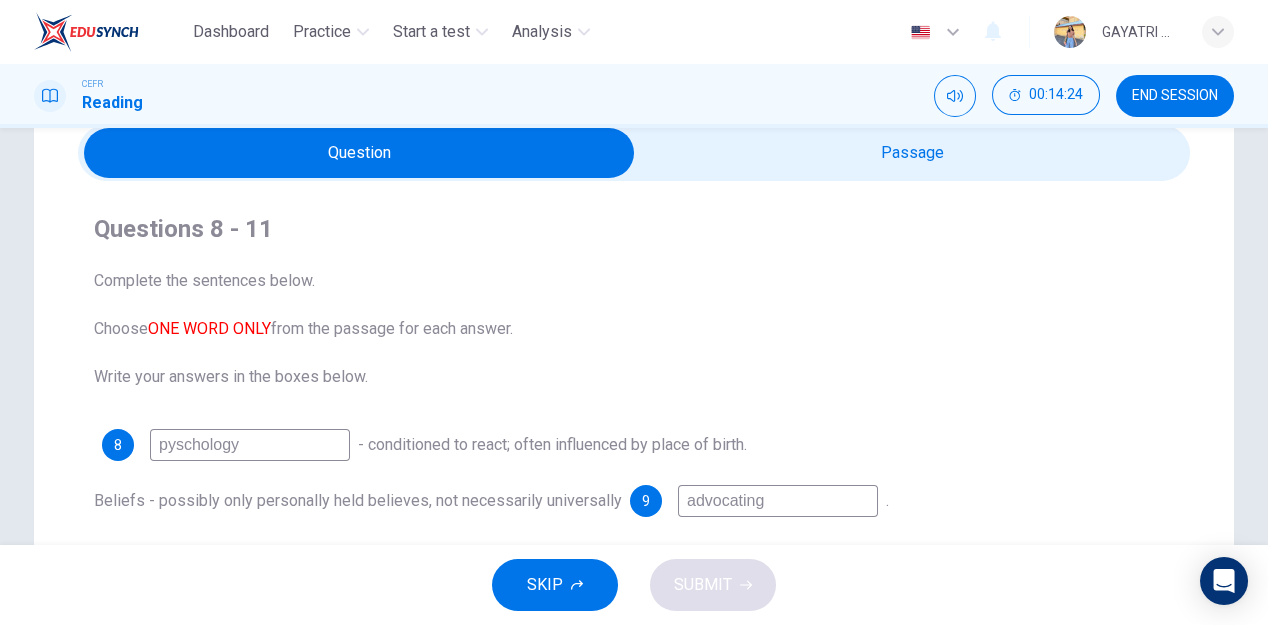 scroll, scrollTop: 31, scrollLeft: 0, axis: vertical 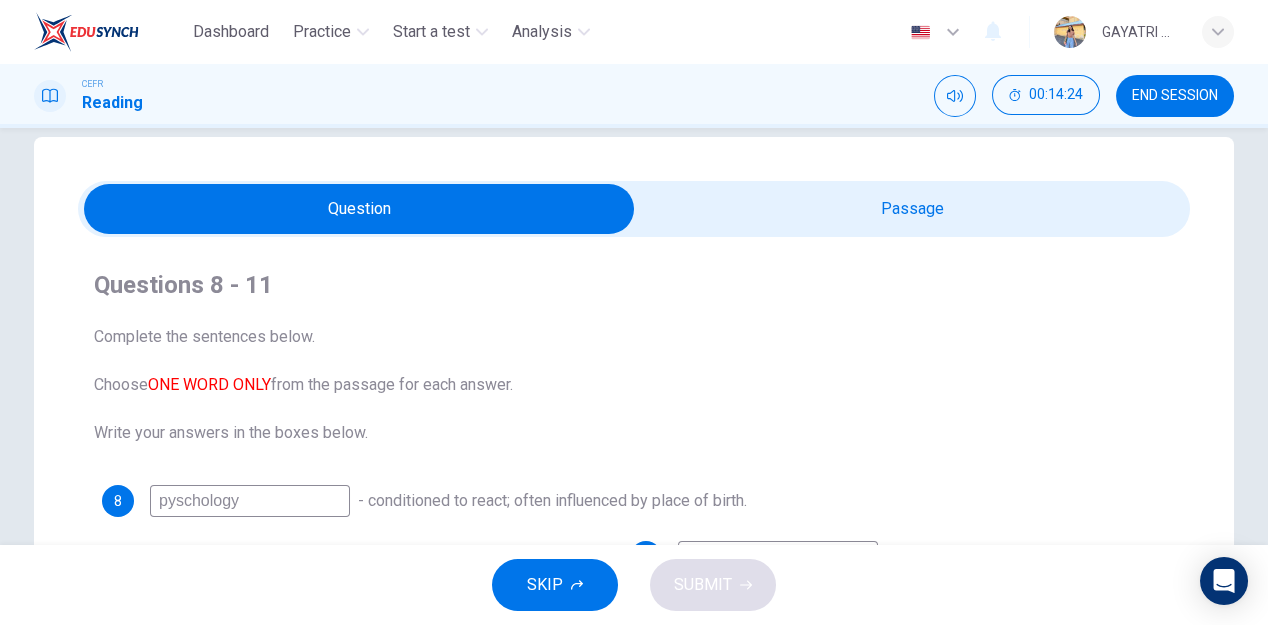 type on "unbiased" 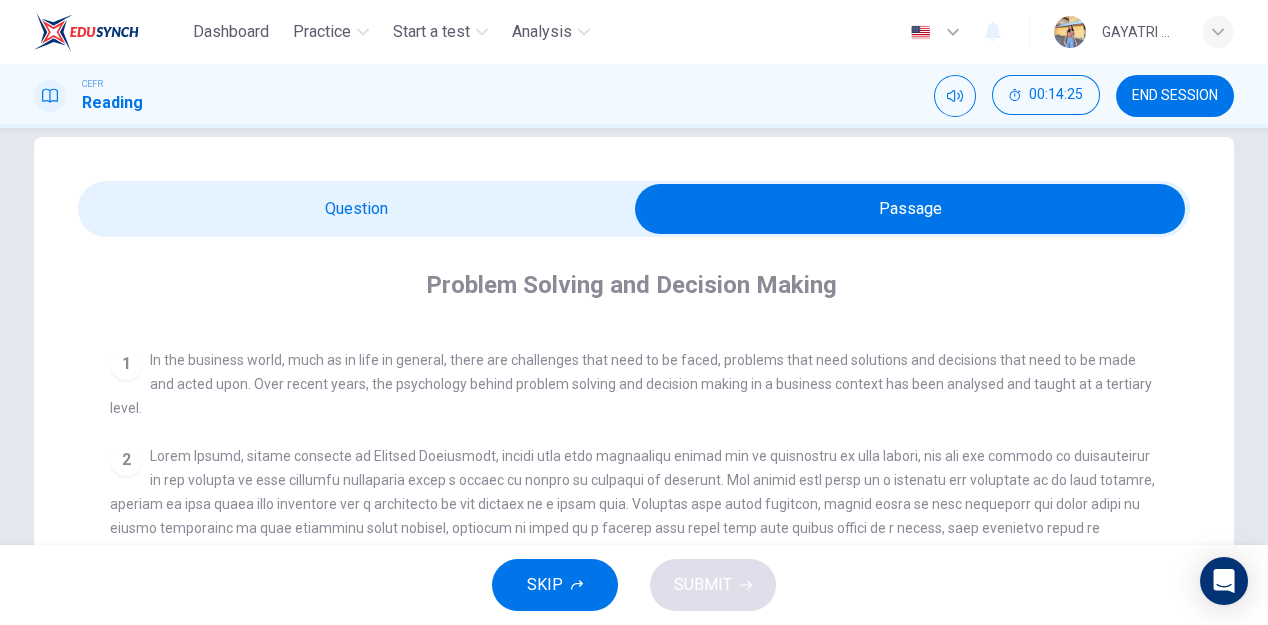 scroll, scrollTop: 563, scrollLeft: 0, axis: vertical 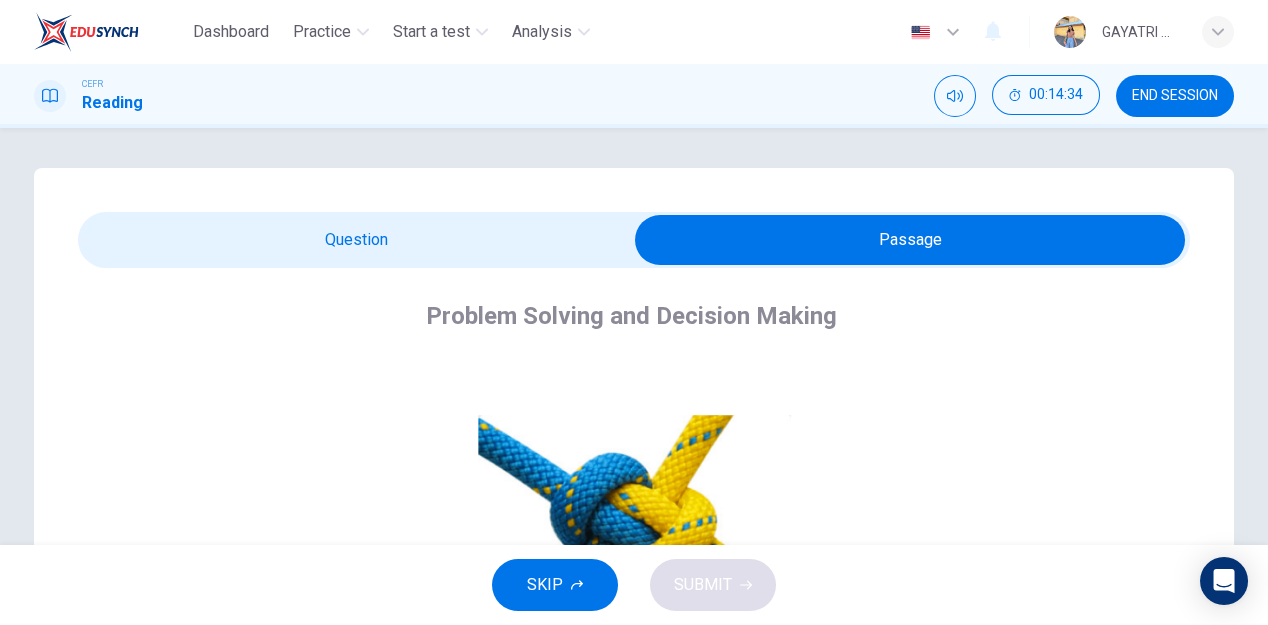 click at bounding box center [910, 240] 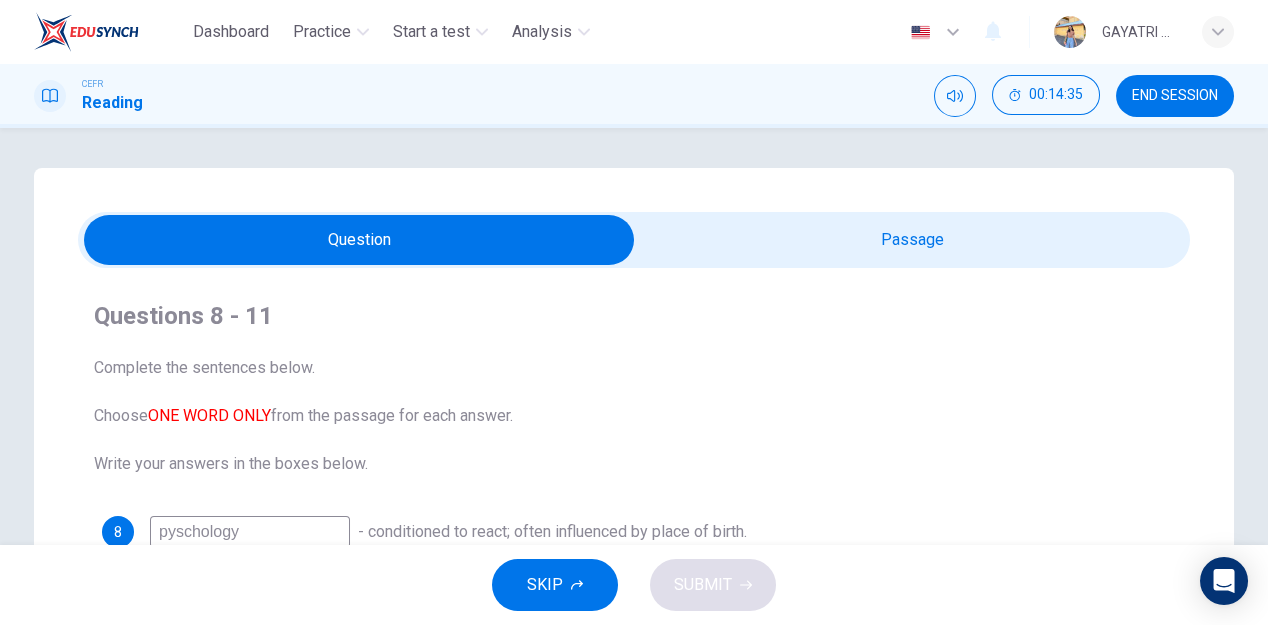 scroll, scrollTop: 466, scrollLeft: 0, axis: vertical 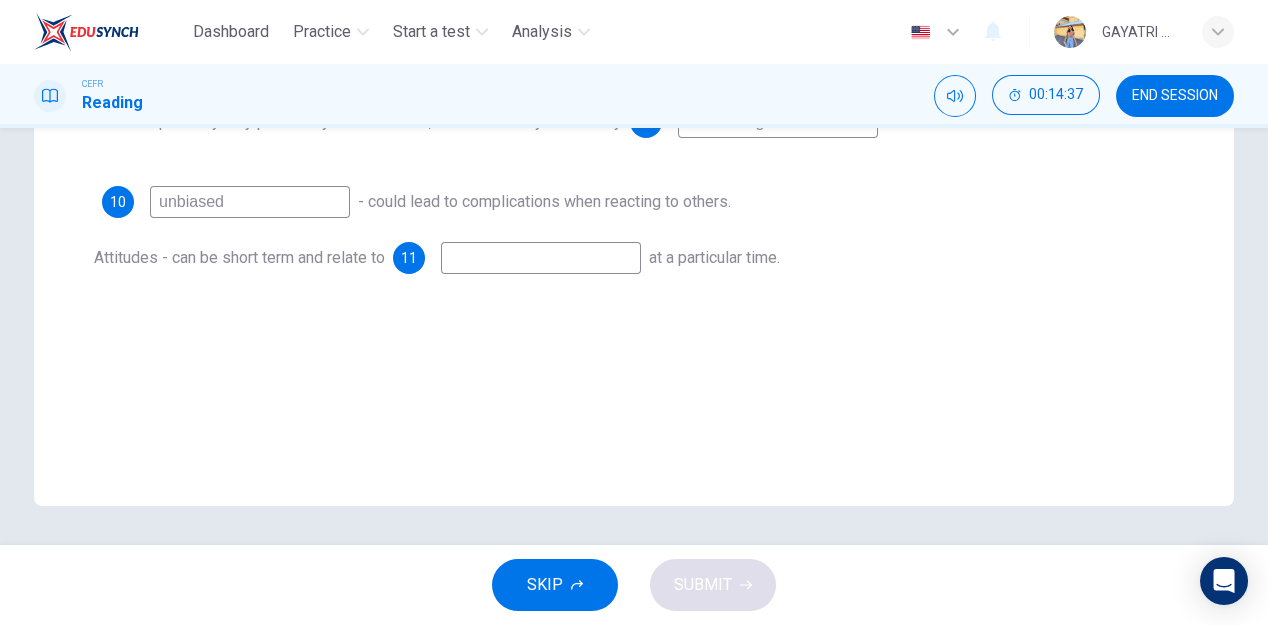 click at bounding box center (541, 258) 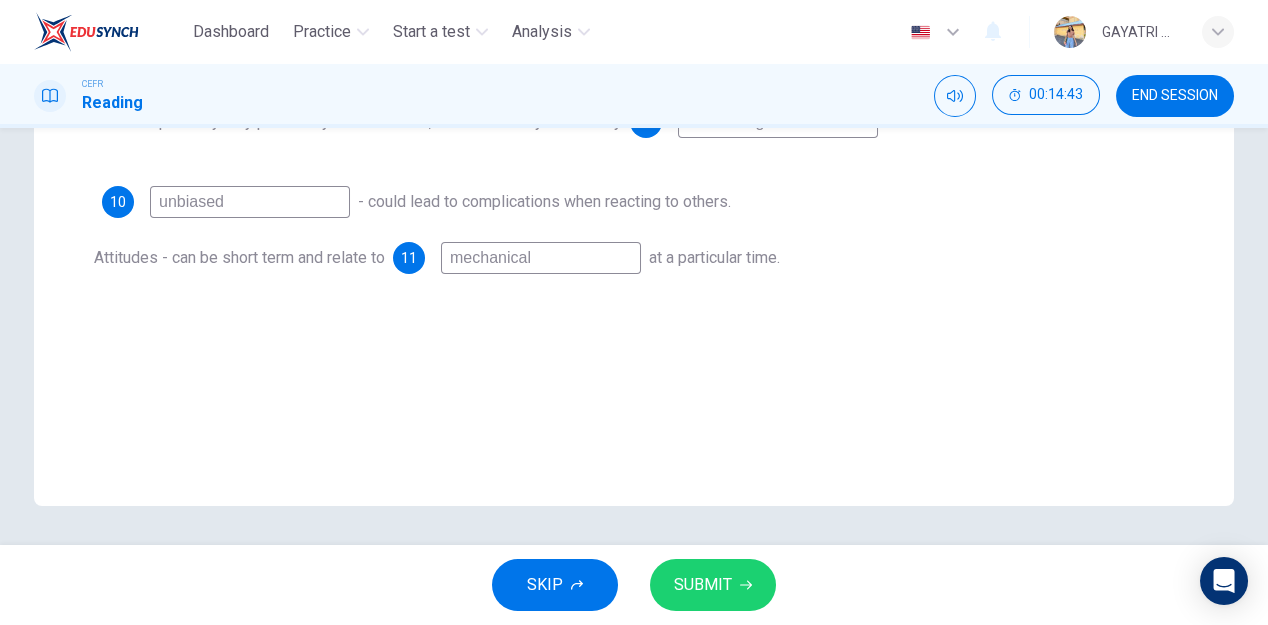 type on "mechanical" 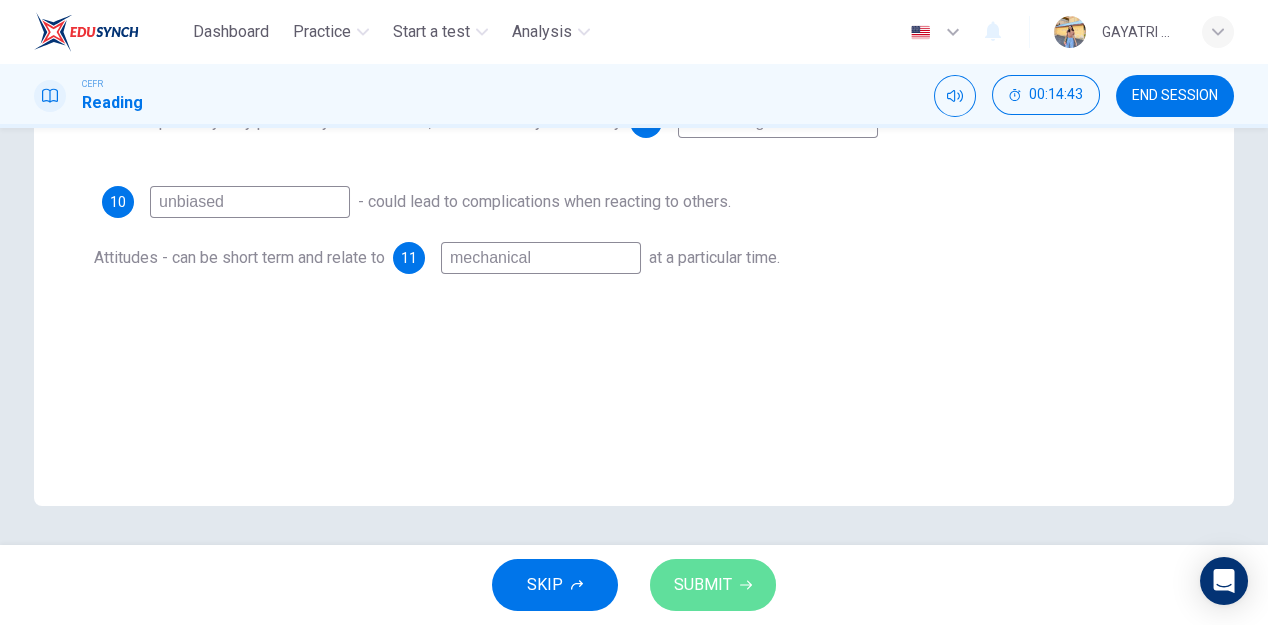 click on "SUBMIT" at bounding box center [703, 585] 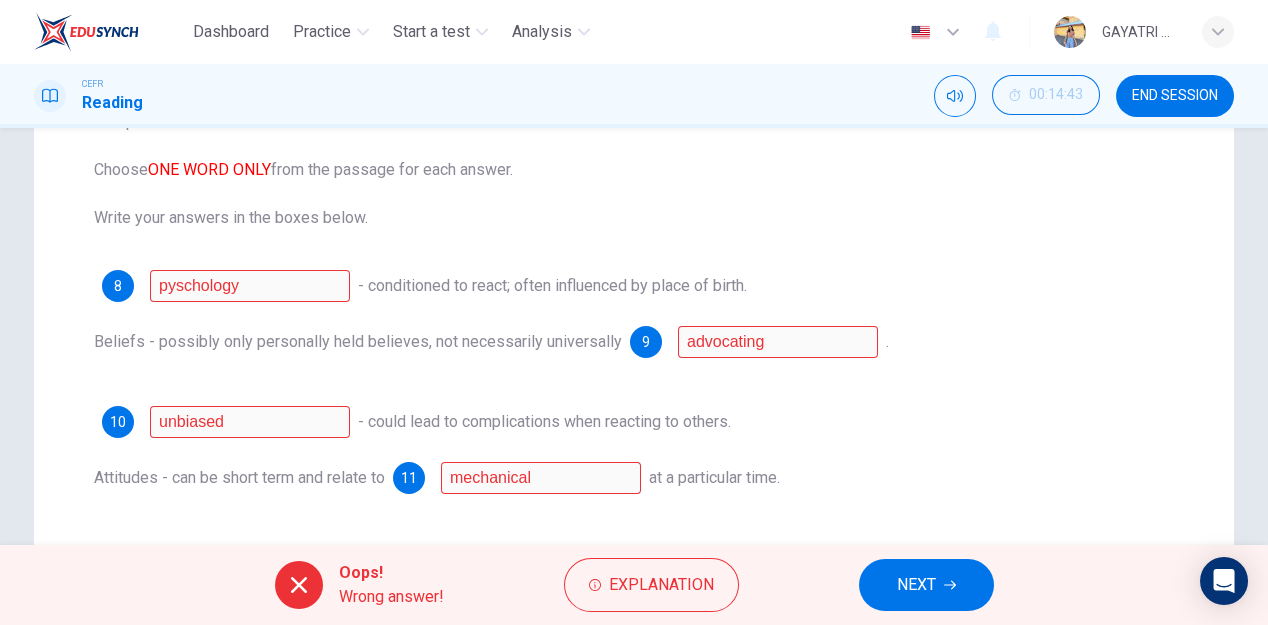 scroll, scrollTop: 466, scrollLeft: 0, axis: vertical 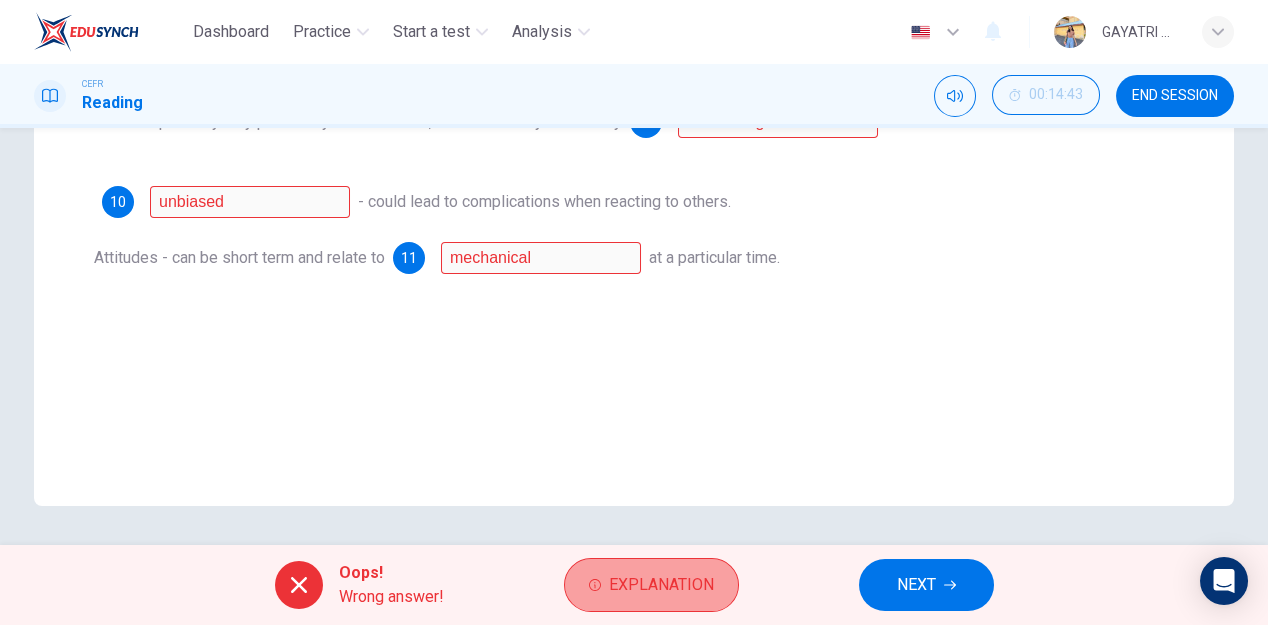 click on "Explanation" at bounding box center [661, 585] 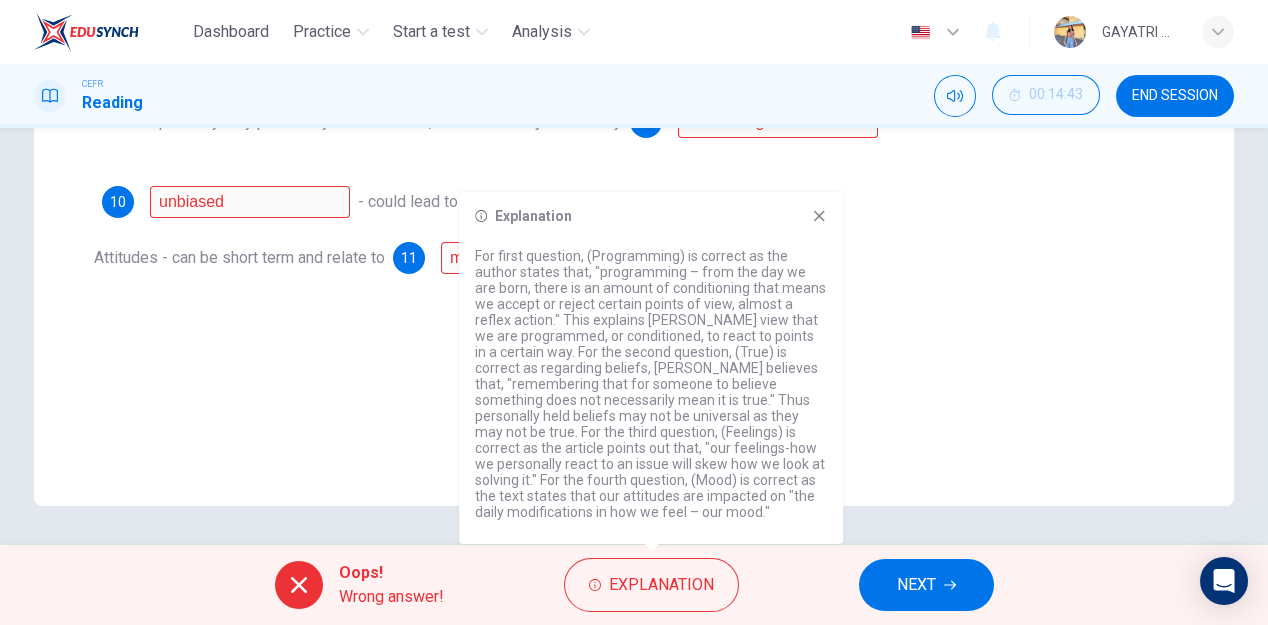 type 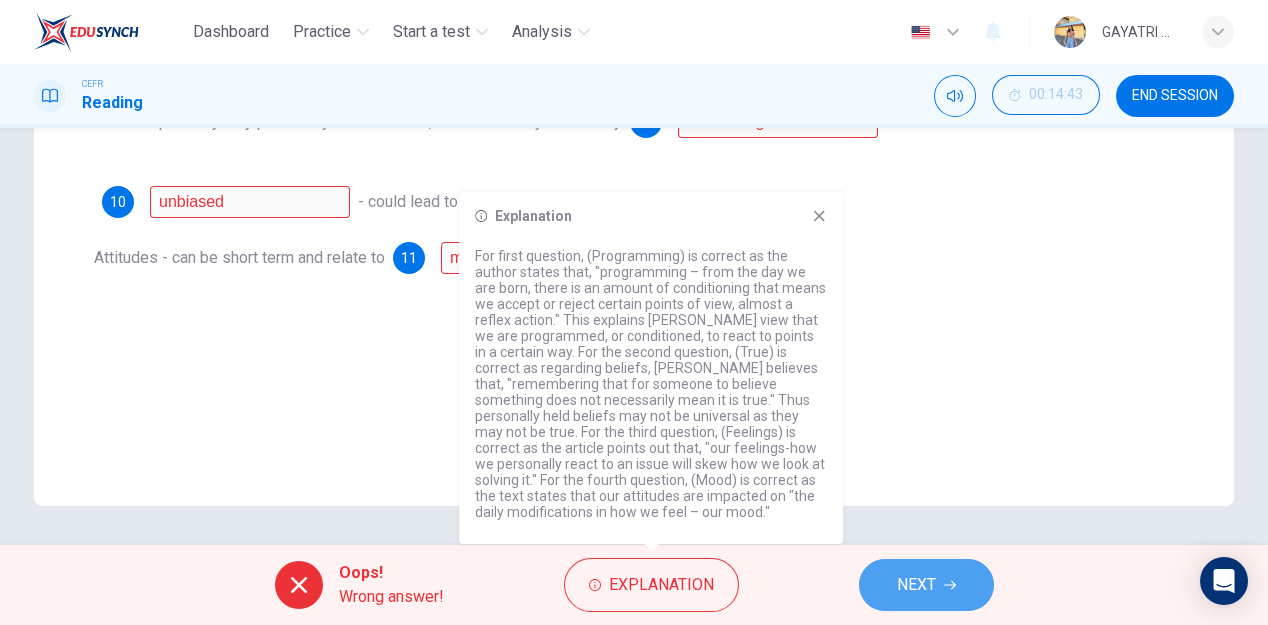click on "NEXT" at bounding box center [926, 585] 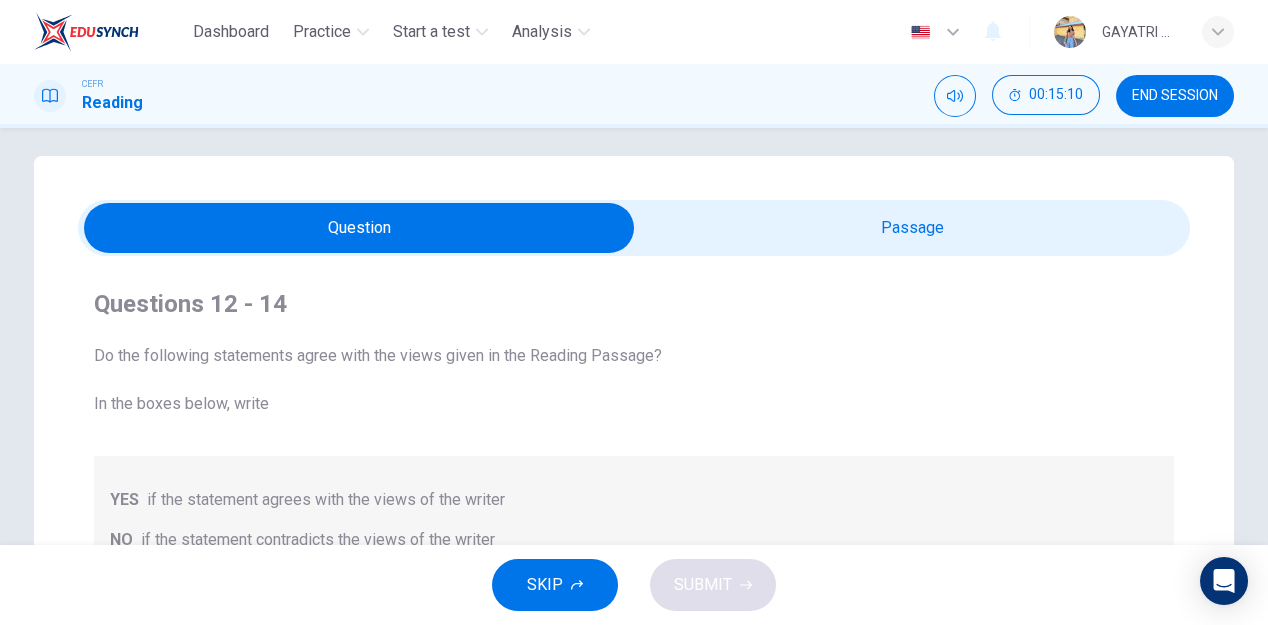 scroll, scrollTop: 0, scrollLeft: 0, axis: both 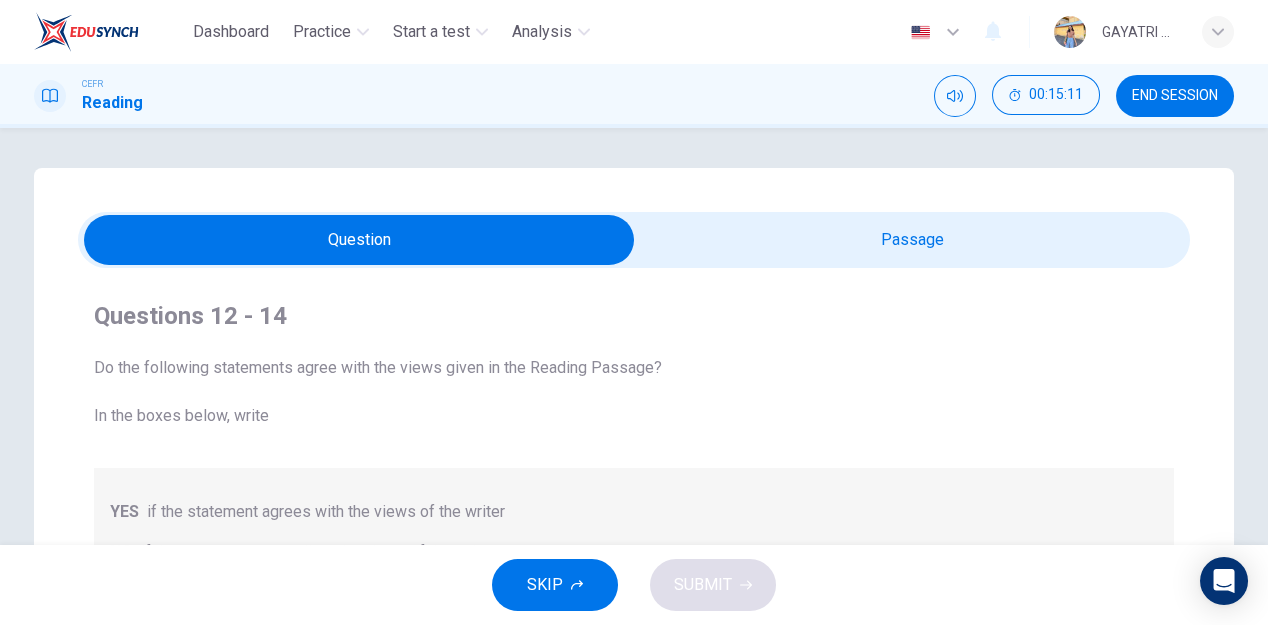 click at bounding box center (359, 240) 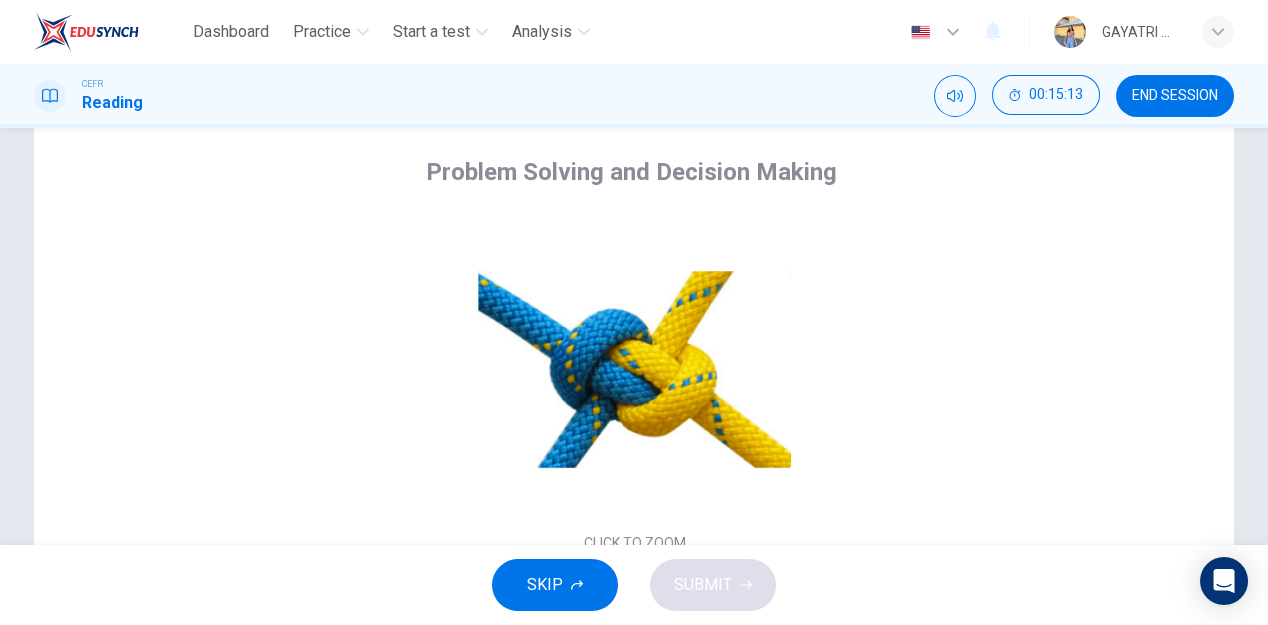 scroll, scrollTop: 145, scrollLeft: 0, axis: vertical 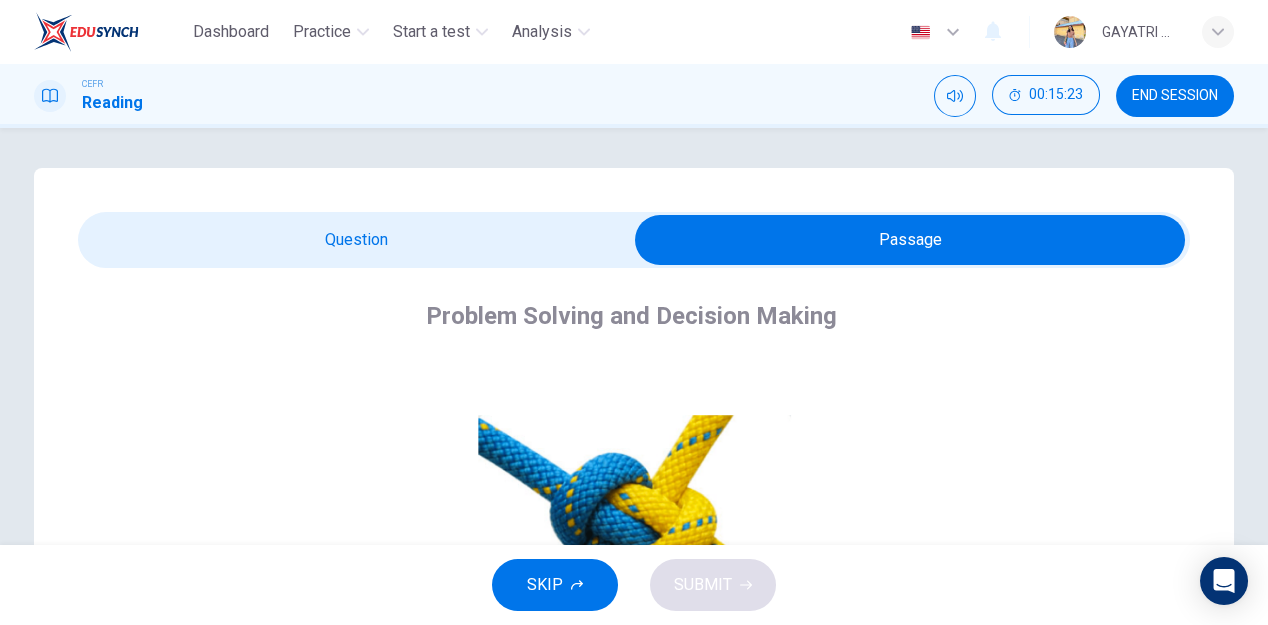 click at bounding box center (910, 240) 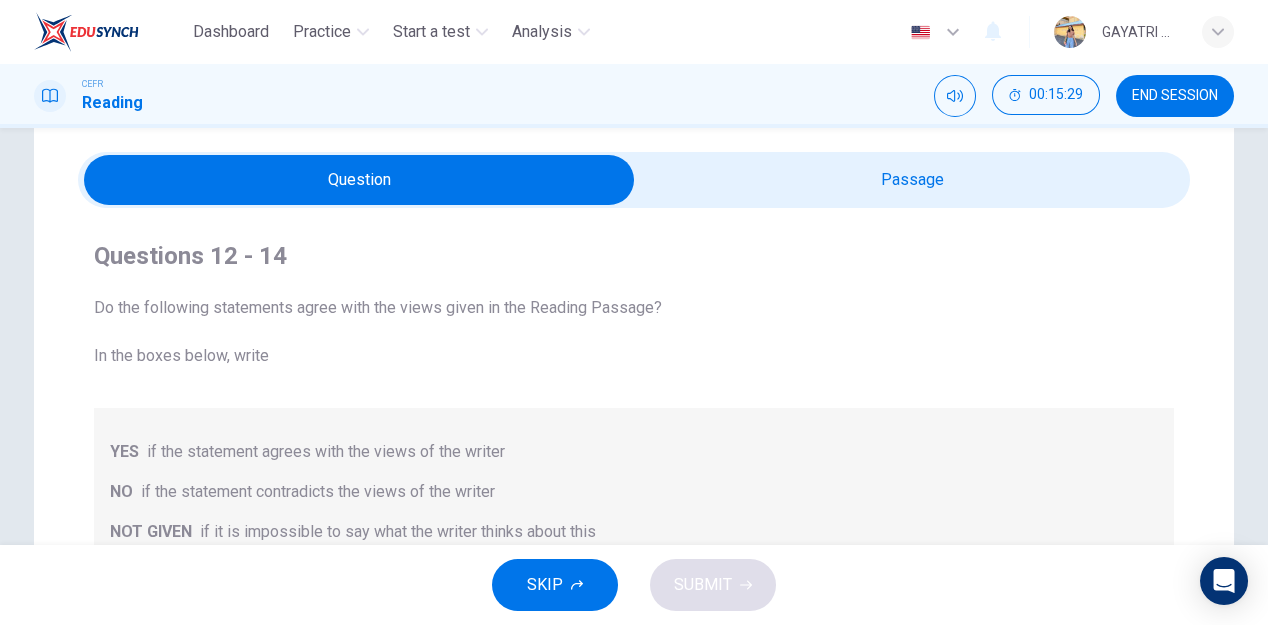 scroll, scrollTop: 0, scrollLeft: 0, axis: both 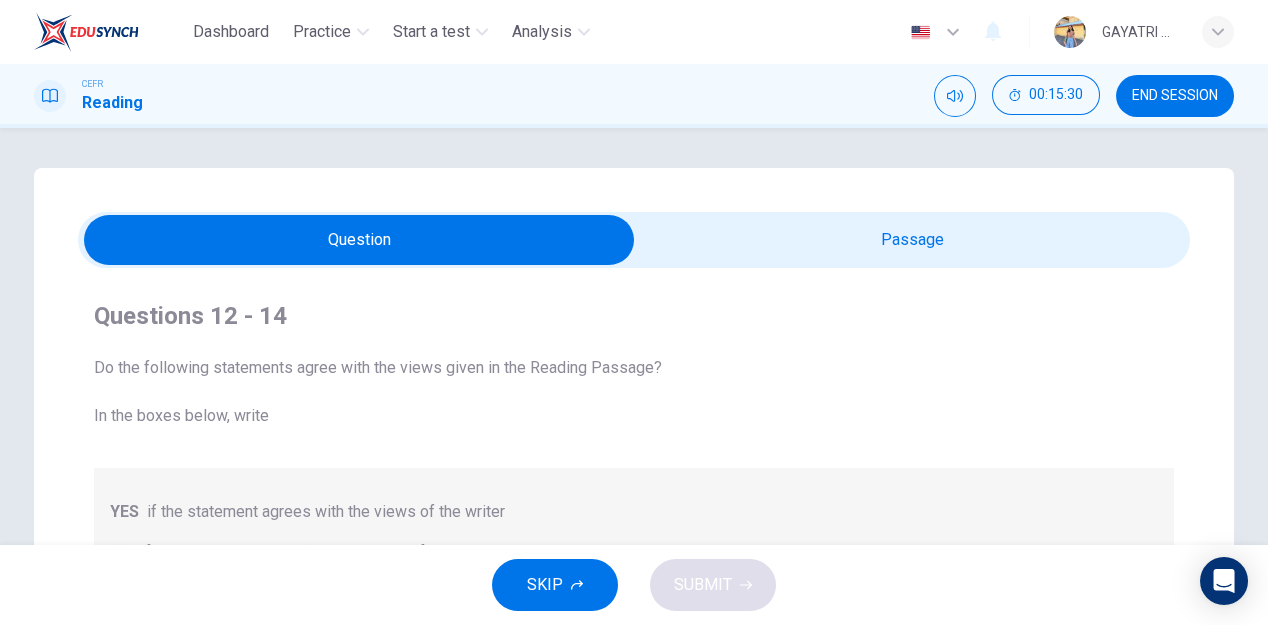 click at bounding box center (359, 240) 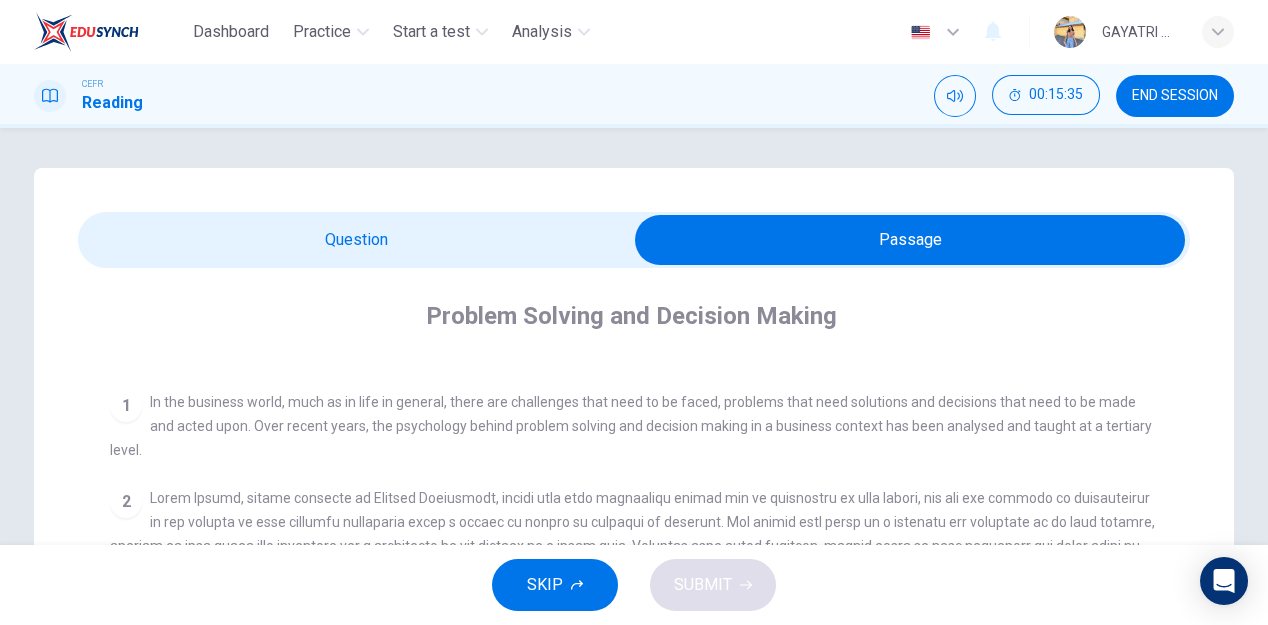 scroll, scrollTop: 350, scrollLeft: 0, axis: vertical 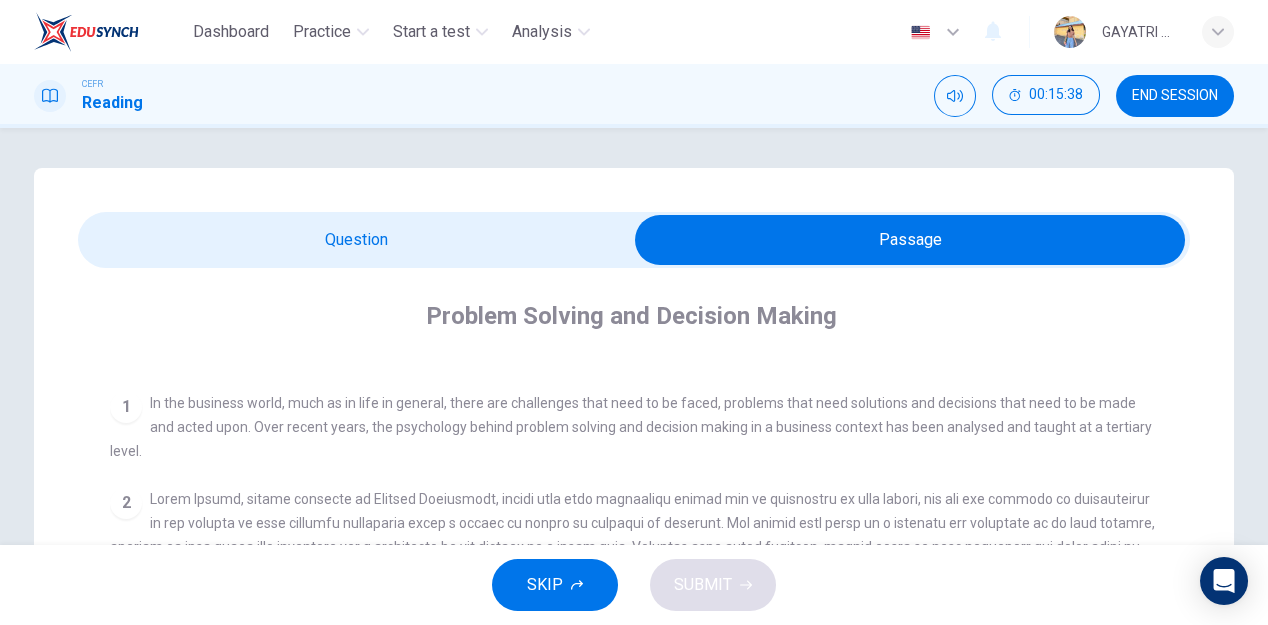 click at bounding box center (910, 240) 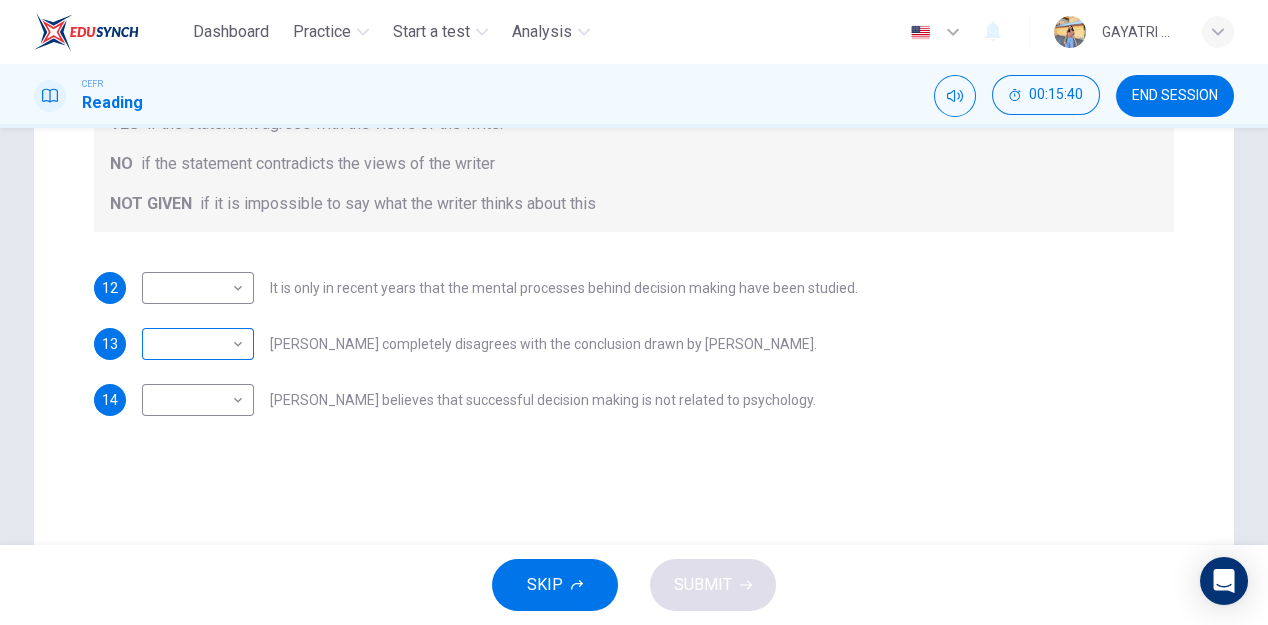 scroll, scrollTop: 394, scrollLeft: 0, axis: vertical 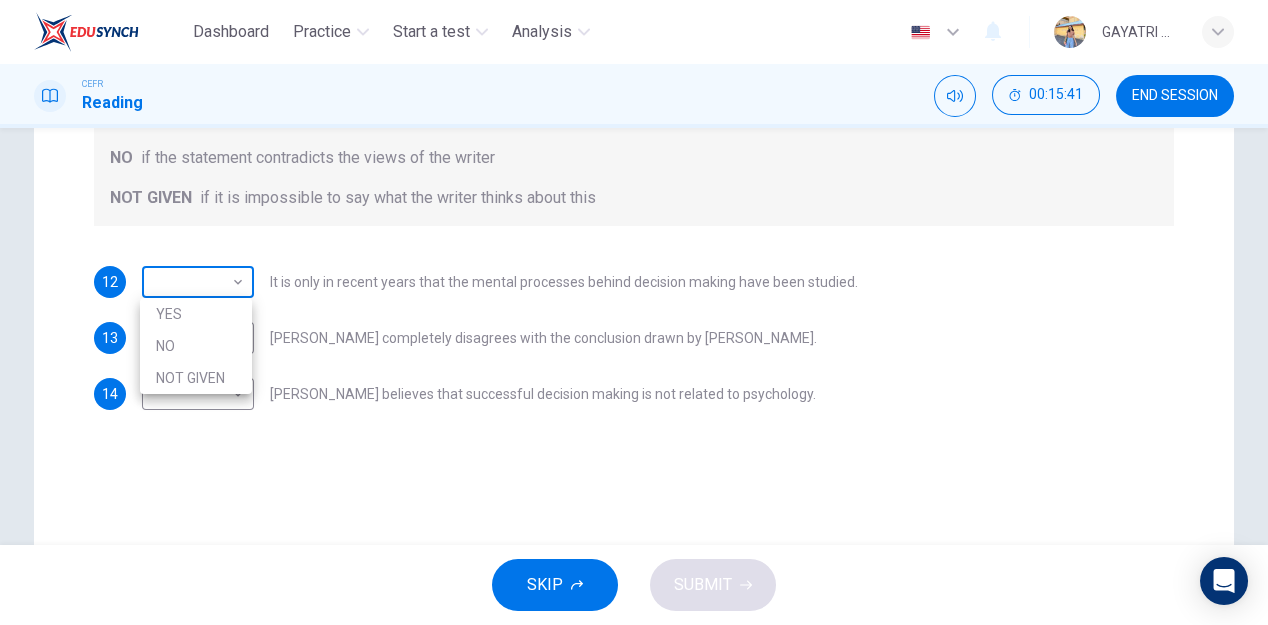 click on "Dashboard Practice Start a test Analysis English en ​ GAYATRI A/P [PERSON_NAME] CEFR Reading 00:15:41 END SESSION Question Passage Questions 12 - 14 Do the following statements agree with the views given in the Reading Passage?
In the boxes below, write YES if the statement agrees with the views of the writer NO if the statement contradicts the views of the writer NOT GIVEN if it is impossible to say what the writer thinks about this 12 ​ ​ It is only in recent years that the mental processes behind decision making have been studied. 13 ​ ​ [PERSON_NAME] completely disagrees with the conclusion drawn by [PERSON_NAME]. 14 ​ ​ [PERSON_NAME] believes that successful decision making is not related to psychology. Problem Solving and Decision Making CLICK TO ZOOM Click to Zoom 1 2 3 4 5 SKIP SUBMIT EduSynch - Online Language Proficiency Testing
Dashboard Practice Start a test Analysis Notifications © Copyright  2025 YES NO NOT GIVEN" at bounding box center (634, 312) 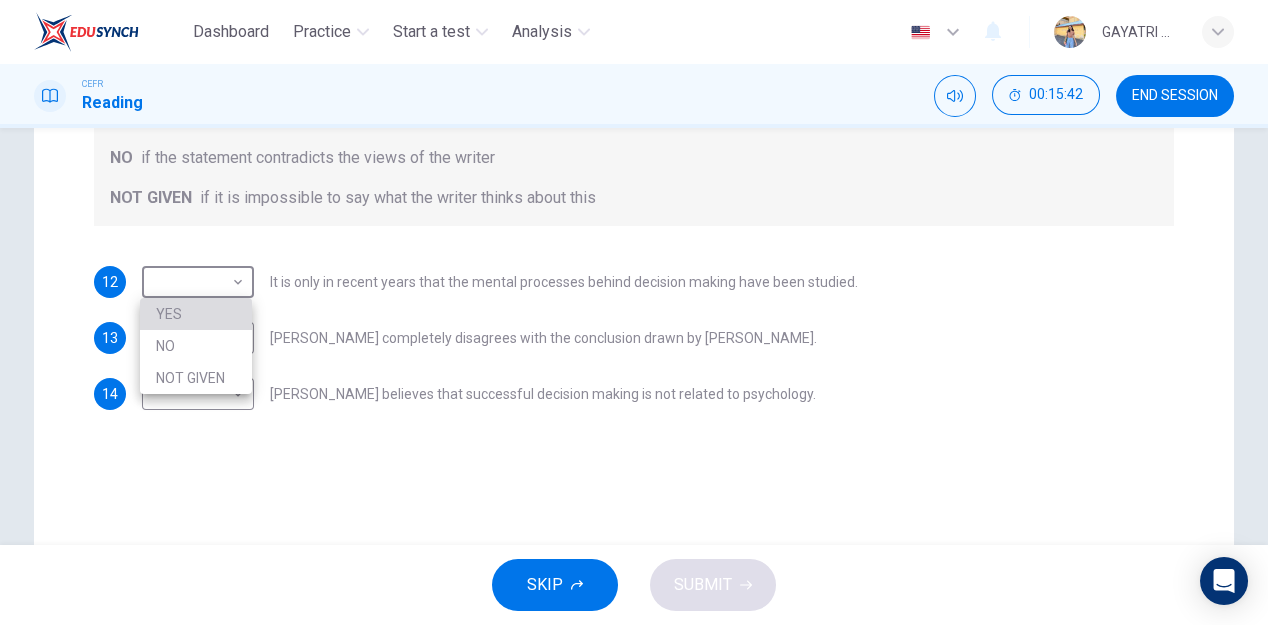 click on "YES" at bounding box center (196, 314) 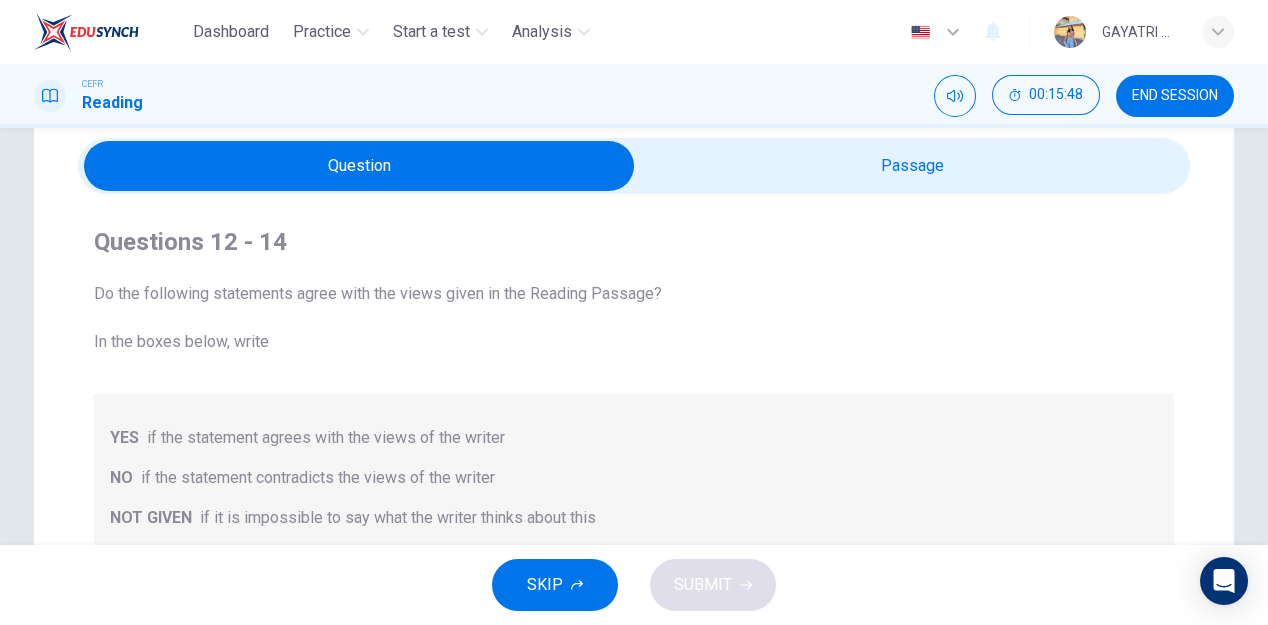 scroll, scrollTop: 68, scrollLeft: 0, axis: vertical 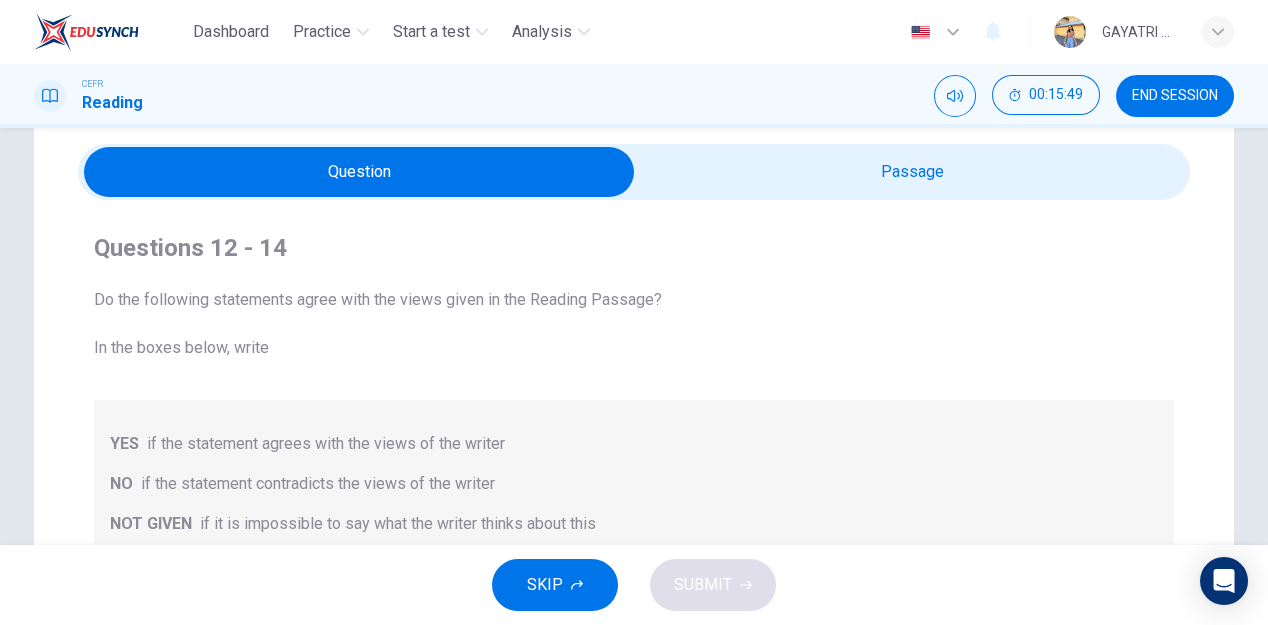 click at bounding box center (359, 172) 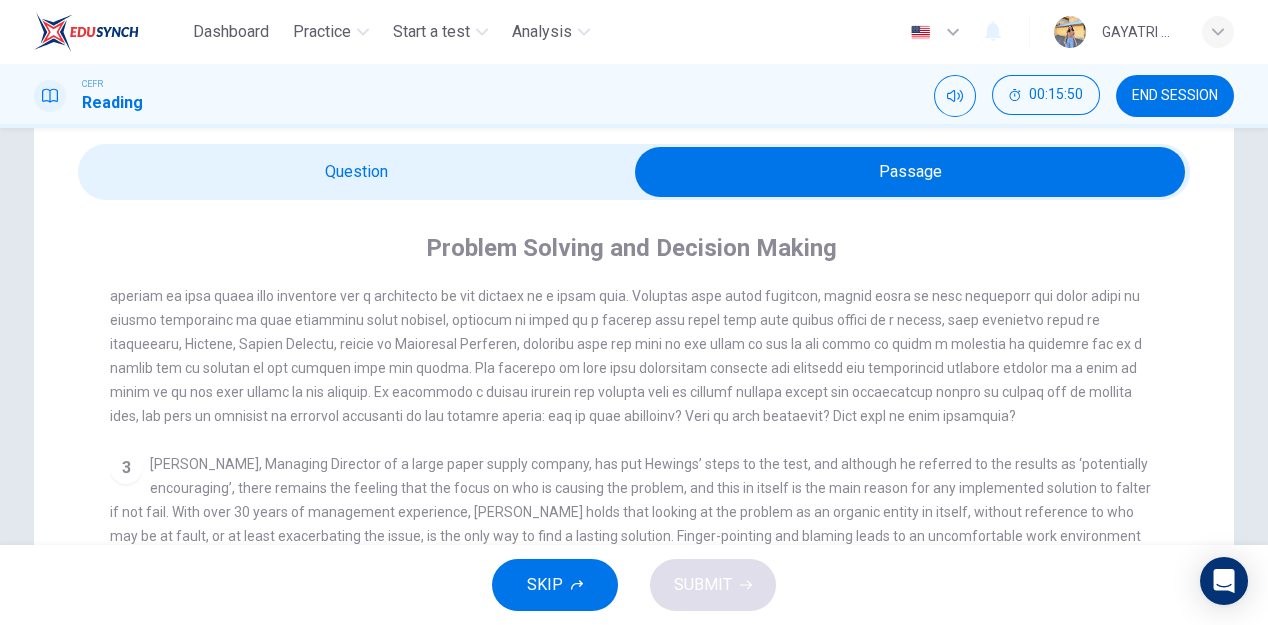 scroll, scrollTop: 563, scrollLeft: 0, axis: vertical 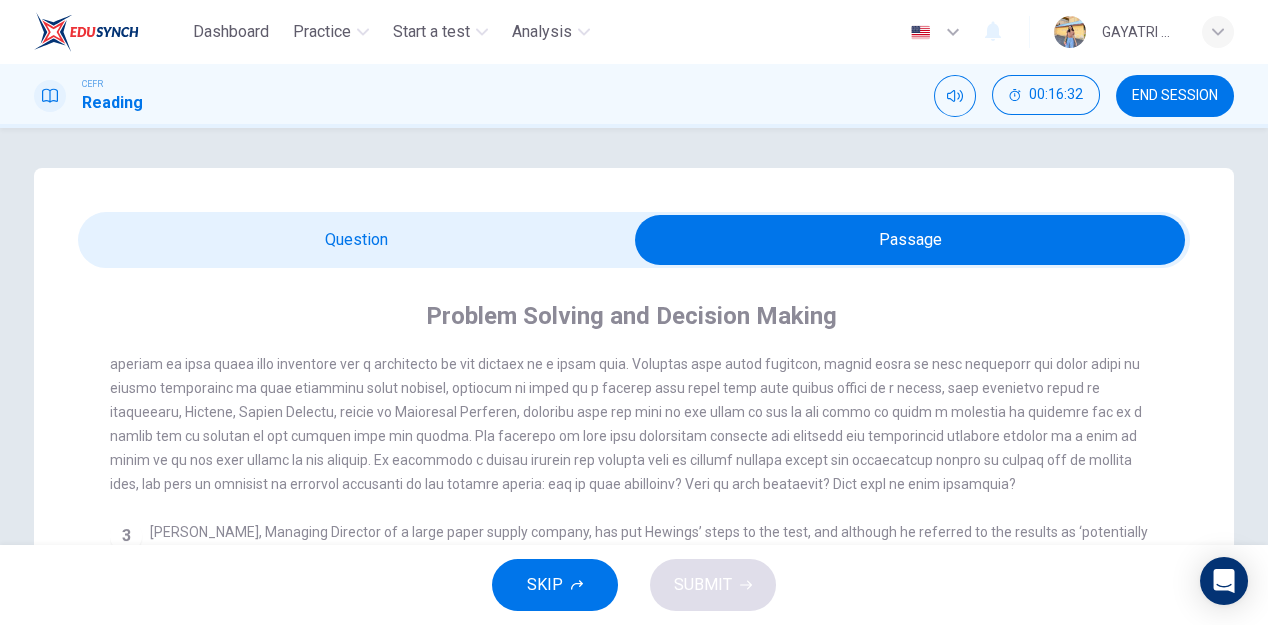 click at bounding box center [910, 240] 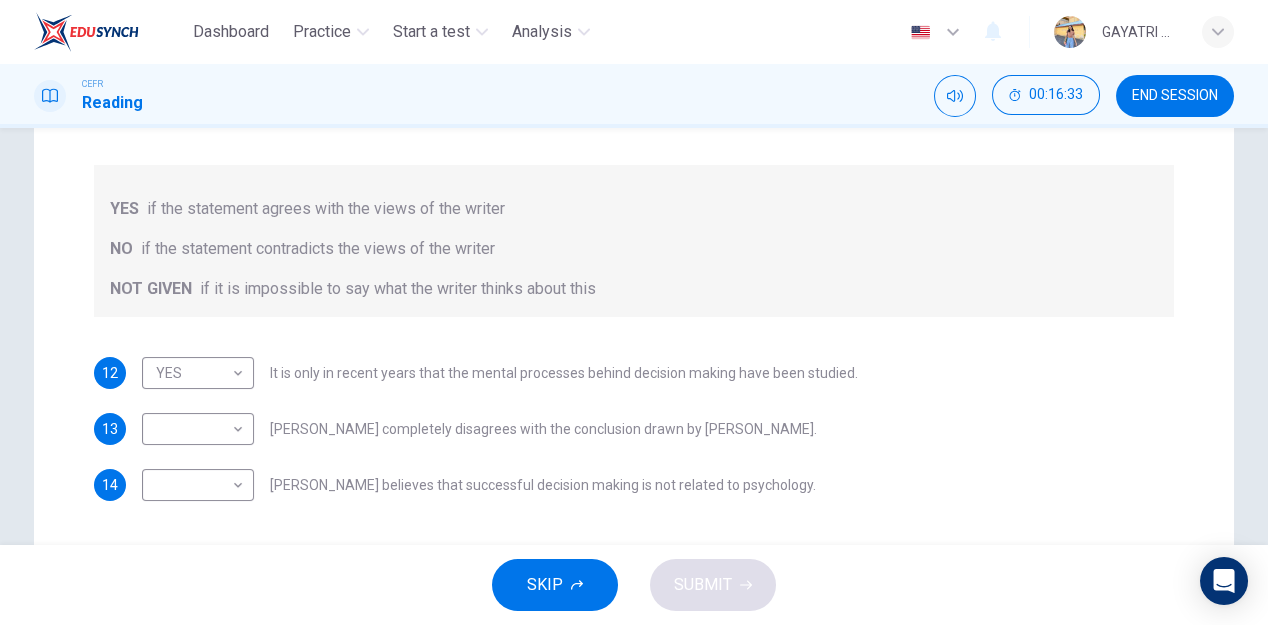 scroll, scrollTop: 305, scrollLeft: 0, axis: vertical 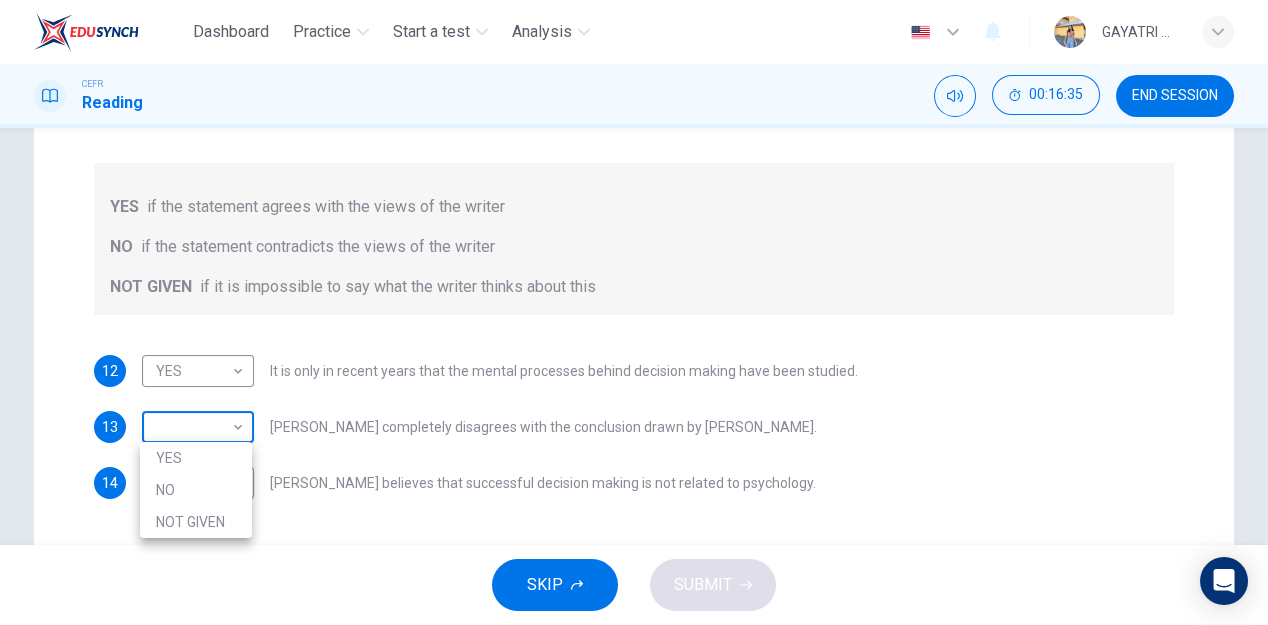 click on "Dashboard Practice Start a test Analysis English en ​ GAYATRI A/P [PERSON_NAME] CEFR Reading 00:16:35 END SESSION Question Passage Questions 12 - 14 Do the following statements agree with the views given in the Reading Passage?
In the boxes below, write YES if the statement agrees with the views of the writer NO if the statement contradicts the views of the writer NOT GIVEN if it is impossible to say what the writer thinks about this 12 YES YES ​ It is only in recent years that the mental processes behind decision making have been studied. 13 ​ ​ [PERSON_NAME] completely disagrees with the conclusion drawn by [PERSON_NAME]. 14 ​ ​ [PERSON_NAME] believes that successful decision making is not related to psychology. Problem Solving and Decision Making CLICK TO ZOOM Click to Zoom 1 2 3 4 5 SKIP SUBMIT EduSynch - Online Language Proficiency Testing
Dashboard Practice Start a test Analysis Notifications © Copyright  2025 YES NO NOT GIVEN" at bounding box center [634, 312] 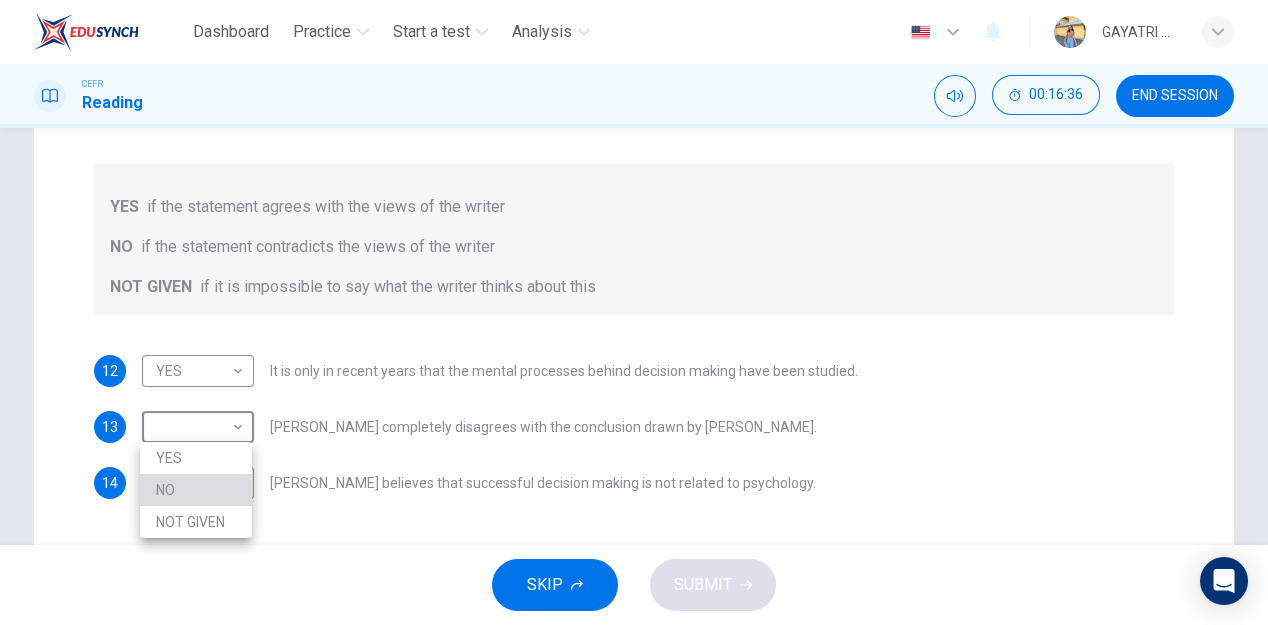 click on "NO" at bounding box center (196, 490) 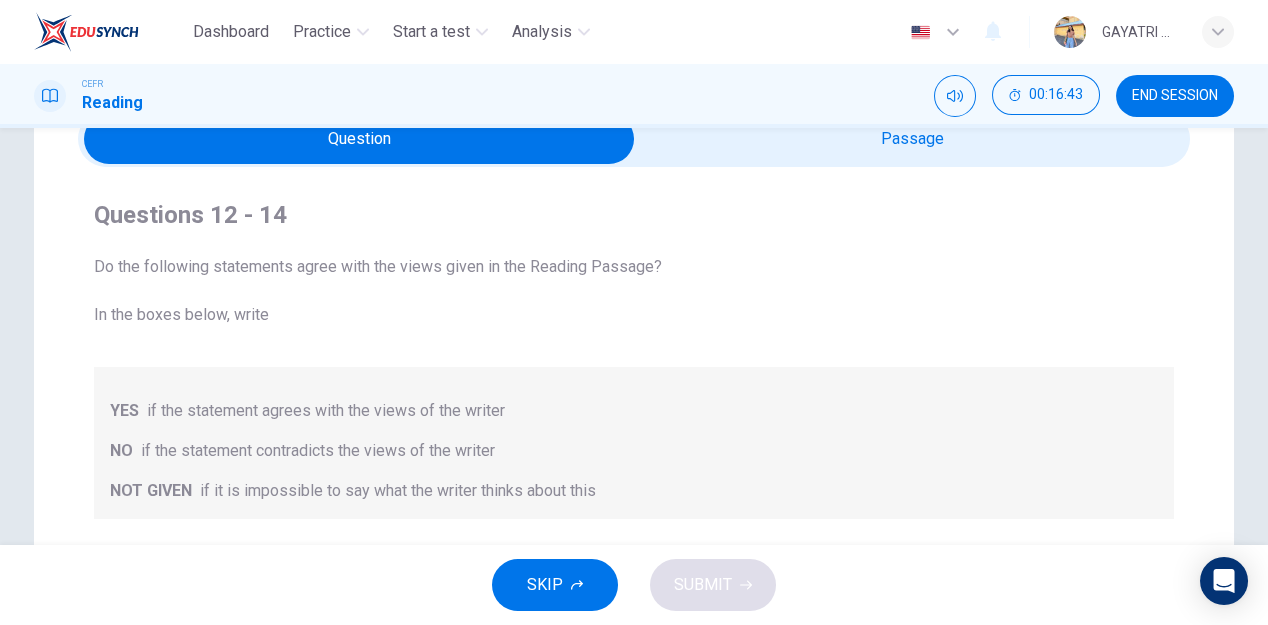 scroll, scrollTop: 100, scrollLeft: 0, axis: vertical 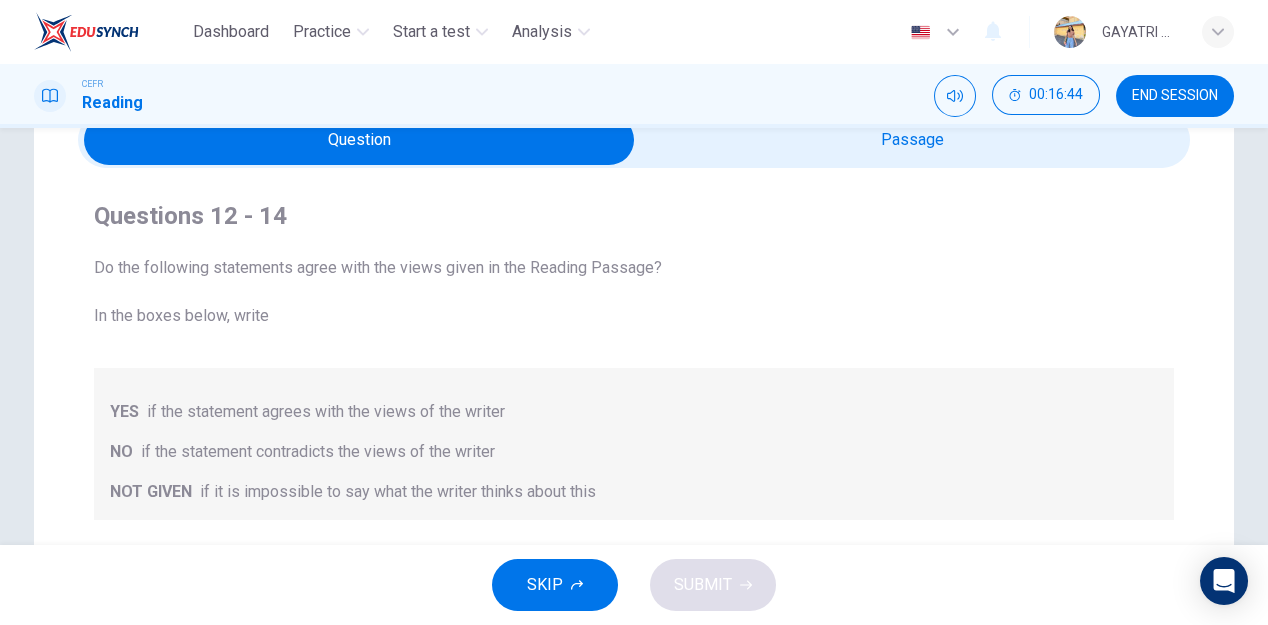 click at bounding box center [359, 140] 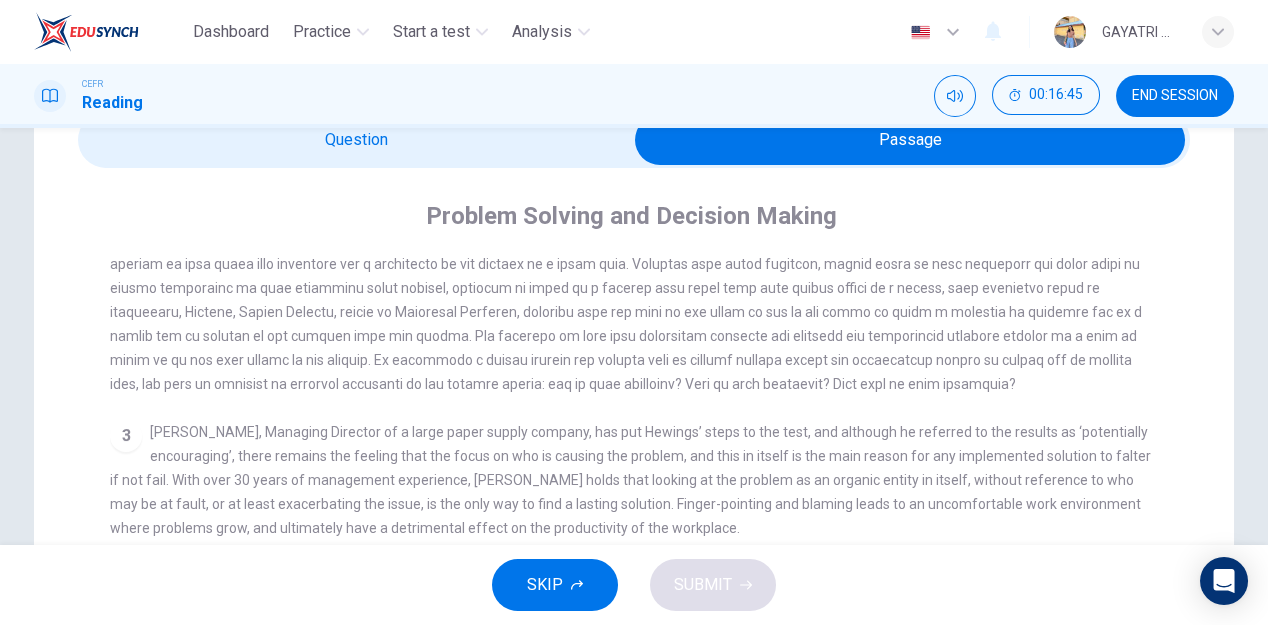 scroll, scrollTop: 610, scrollLeft: 0, axis: vertical 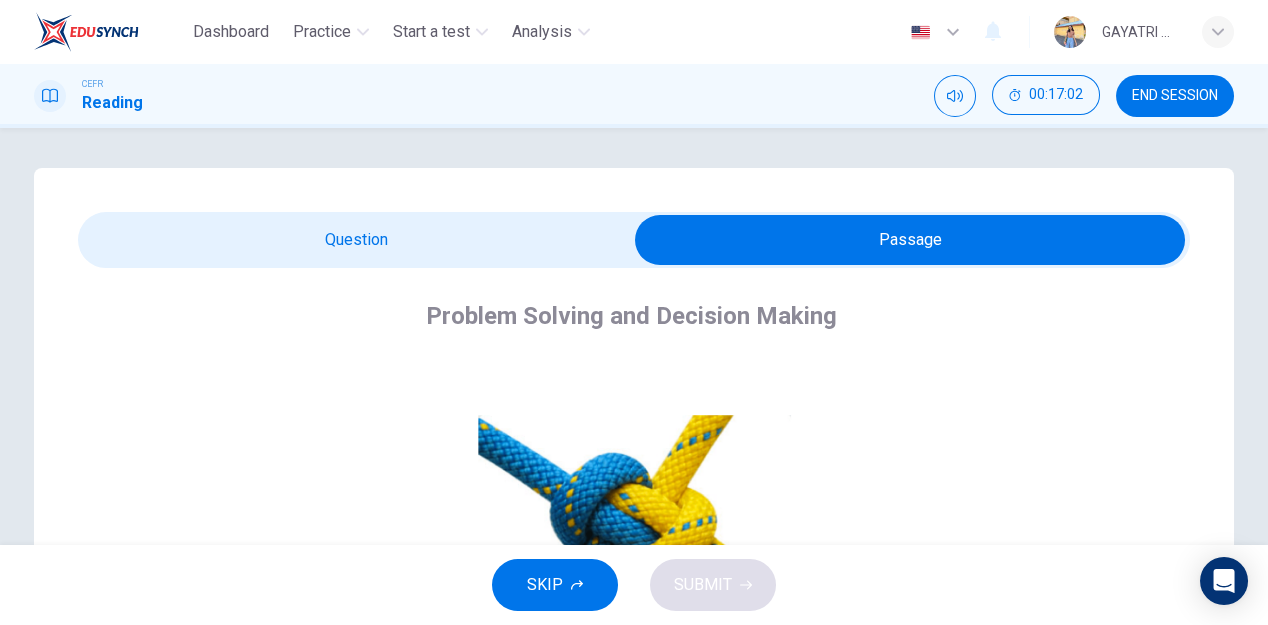 click at bounding box center (910, 240) 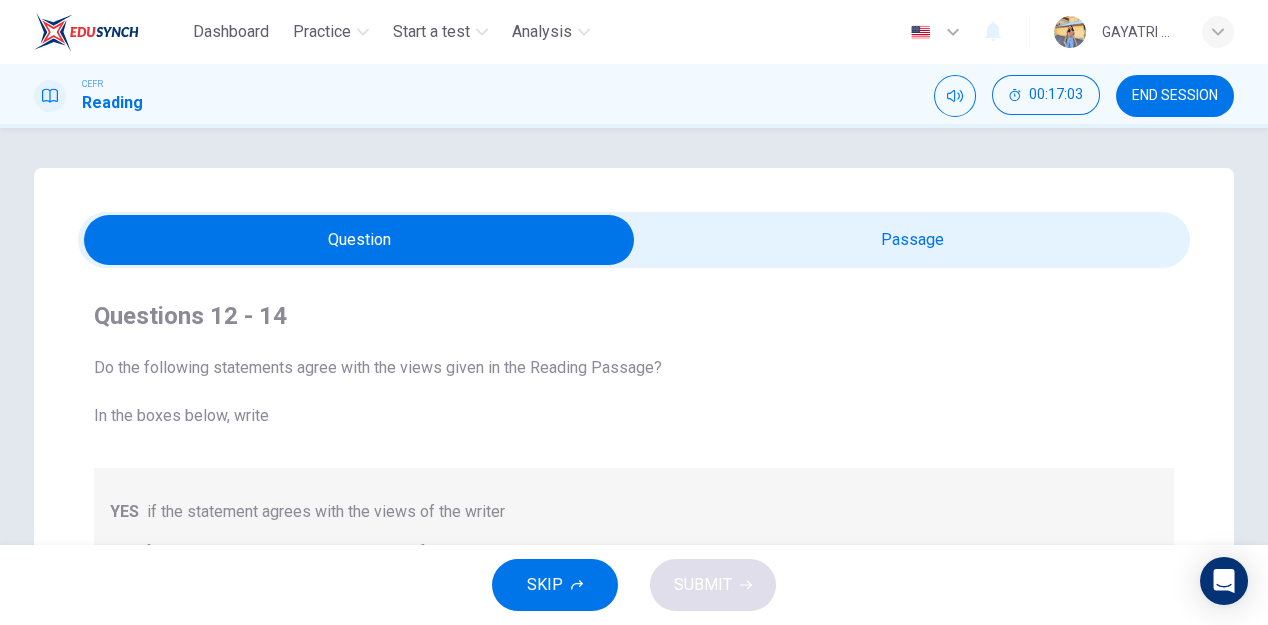 scroll, scrollTop: 466, scrollLeft: 0, axis: vertical 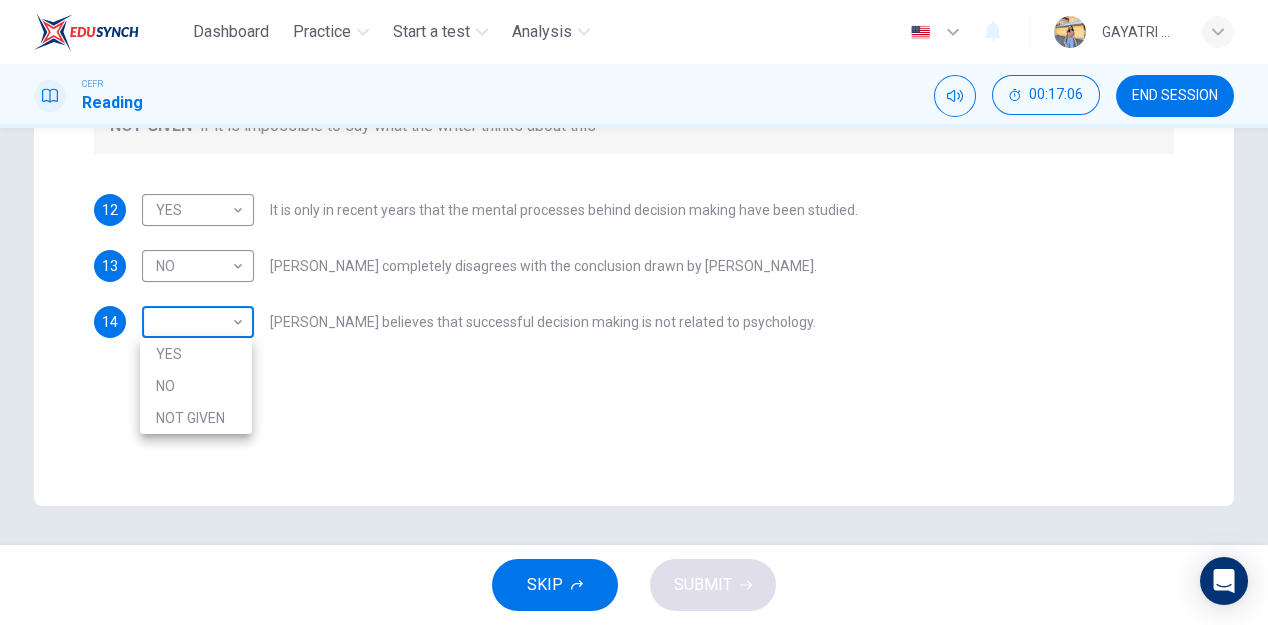 click on "Dashboard Practice Start a test Analysis English en ​ GAYATRI A/P [PERSON_NAME] CEFR Reading 00:17:06 END SESSION Question Passage Questions 12 - 14 Do the following statements agree with the views given in the Reading Passage?
In the boxes below, write YES if the statement agrees with the views of the writer NO if the statement contradicts the views of the writer NOT GIVEN if it is impossible to say what the writer thinks about this 12 YES YES ​ It is only in recent years that the mental processes behind decision making have been studied. 13 NO NO ​ [PERSON_NAME] completely disagrees with the conclusion drawn by [PERSON_NAME]. 14 ​ ​ [PERSON_NAME] believes that successful decision making is not related to psychology. Problem Solving and Decision Making CLICK TO ZOOM Click to Zoom 1 2 3 4 5 SKIP SUBMIT EduSynch - Online Language Proficiency Testing
Dashboard Practice Start a test Analysis Notifications © Copyright  2025 YES NO NOT GIVEN" at bounding box center (634, 312) 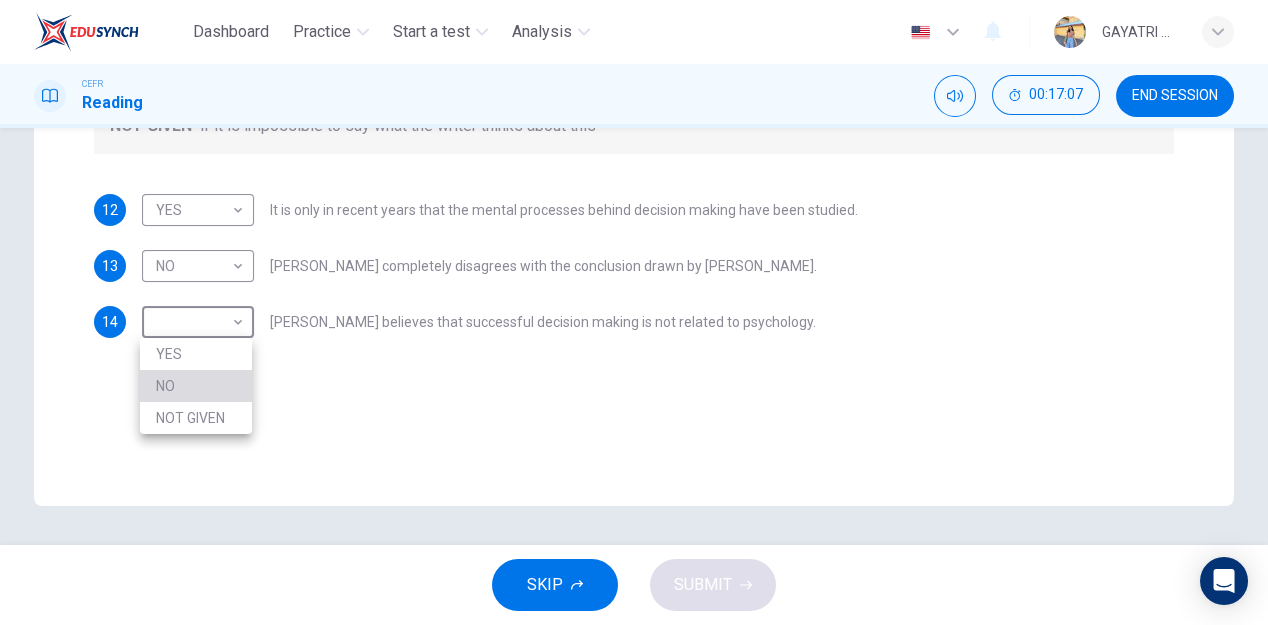 click on "NO" at bounding box center (196, 386) 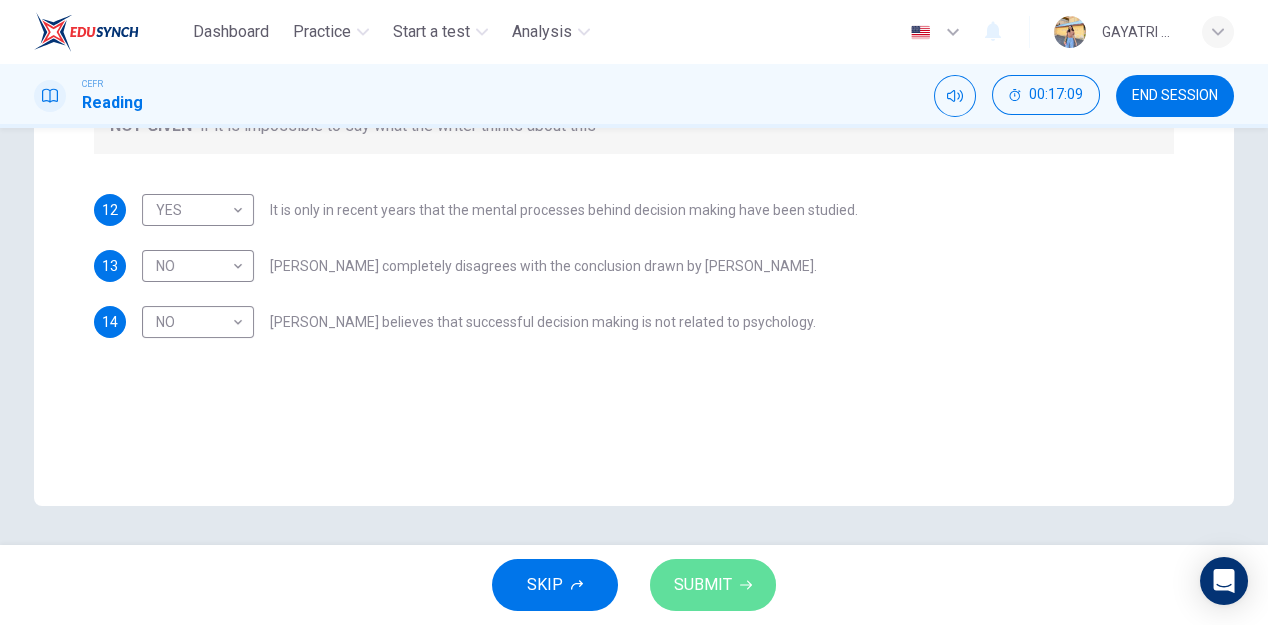 click on "SUBMIT" at bounding box center (703, 585) 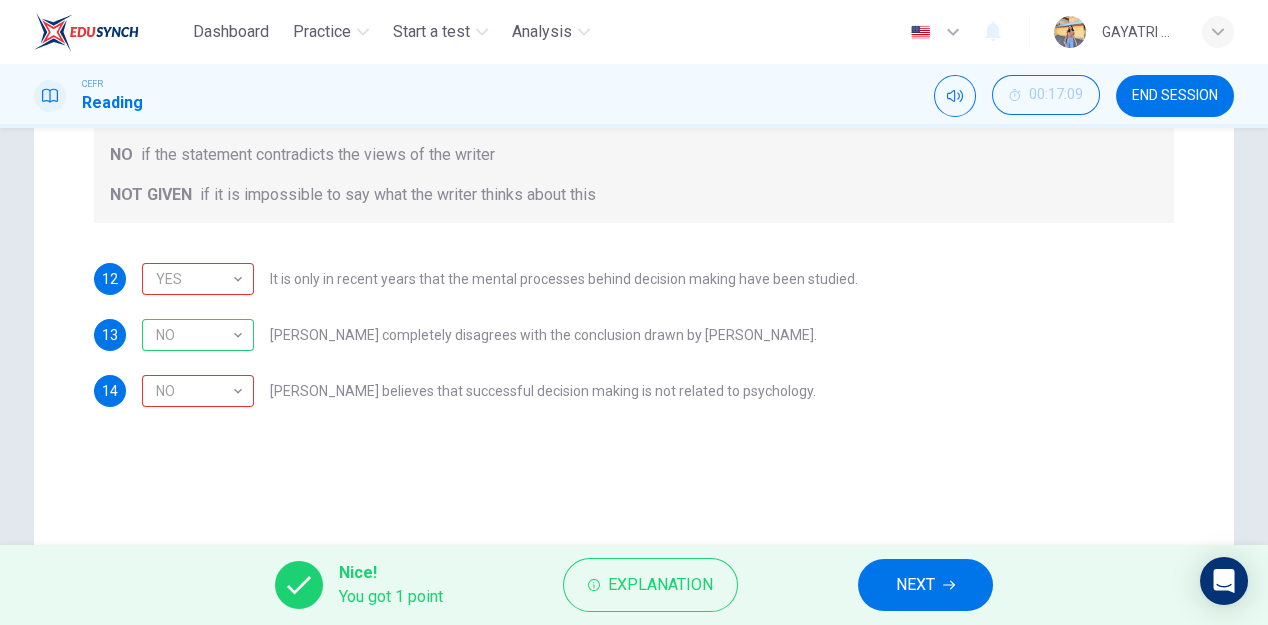 scroll, scrollTop: 390, scrollLeft: 0, axis: vertical 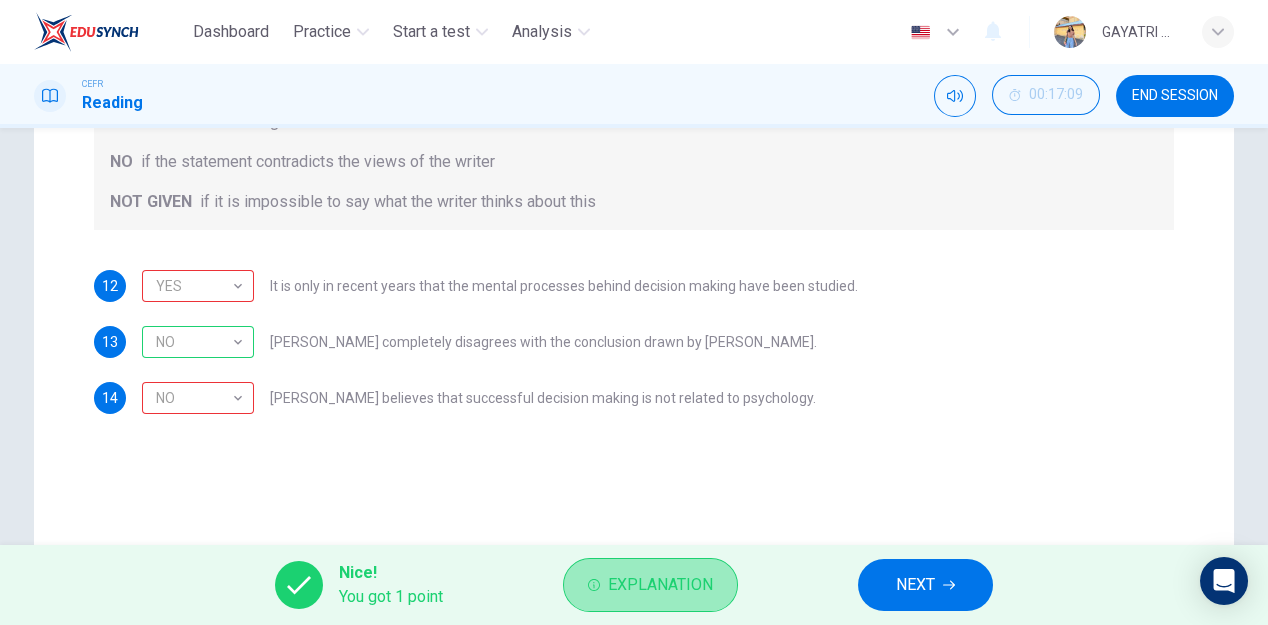 click on "Explanation" at bounding box center (660, 585) 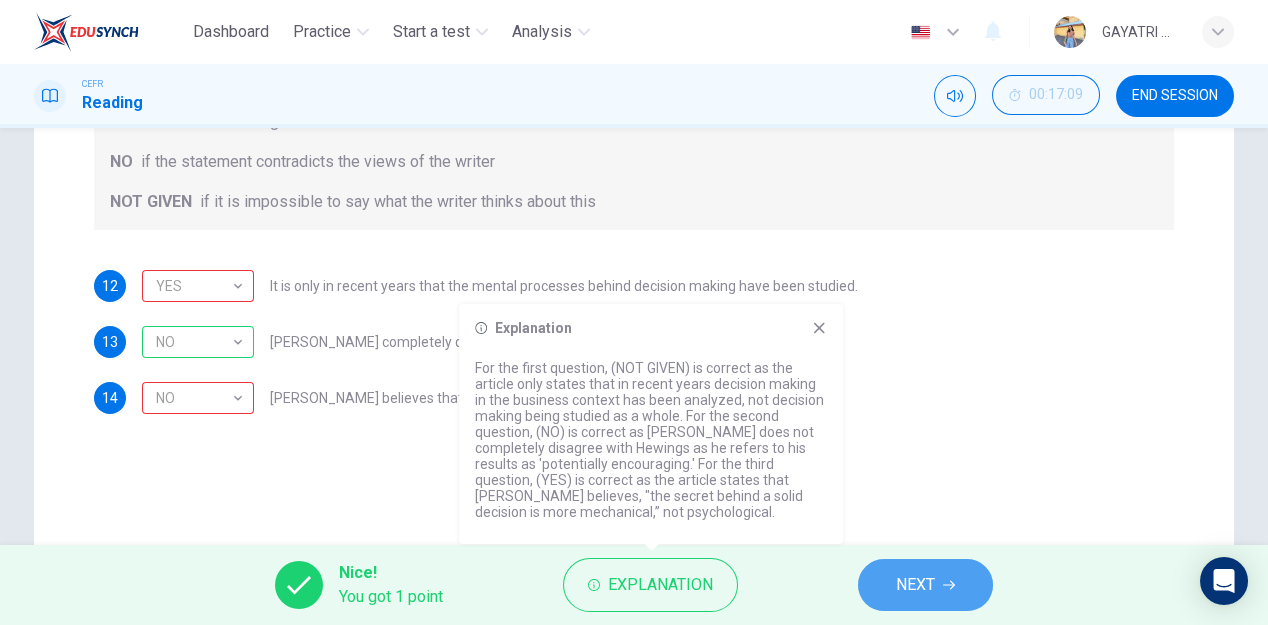 click on "NEXT" at bounding box center (915, 585) 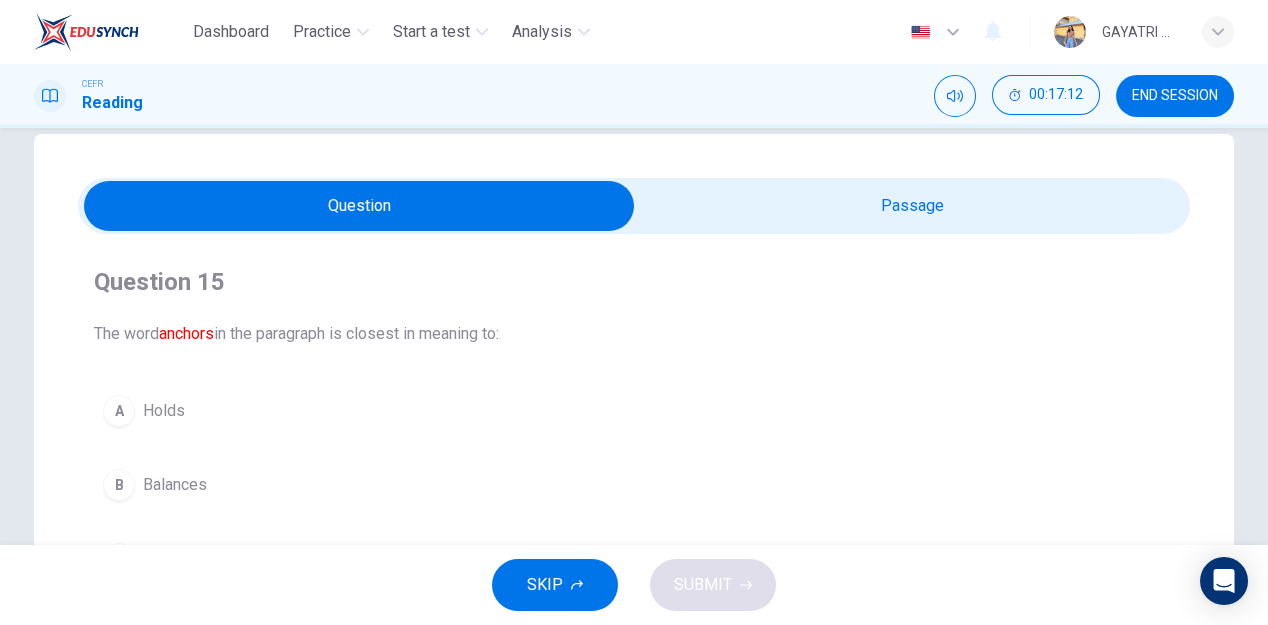 scroll, scrollTop: 33, scrollLeft: 0, axis: vertical 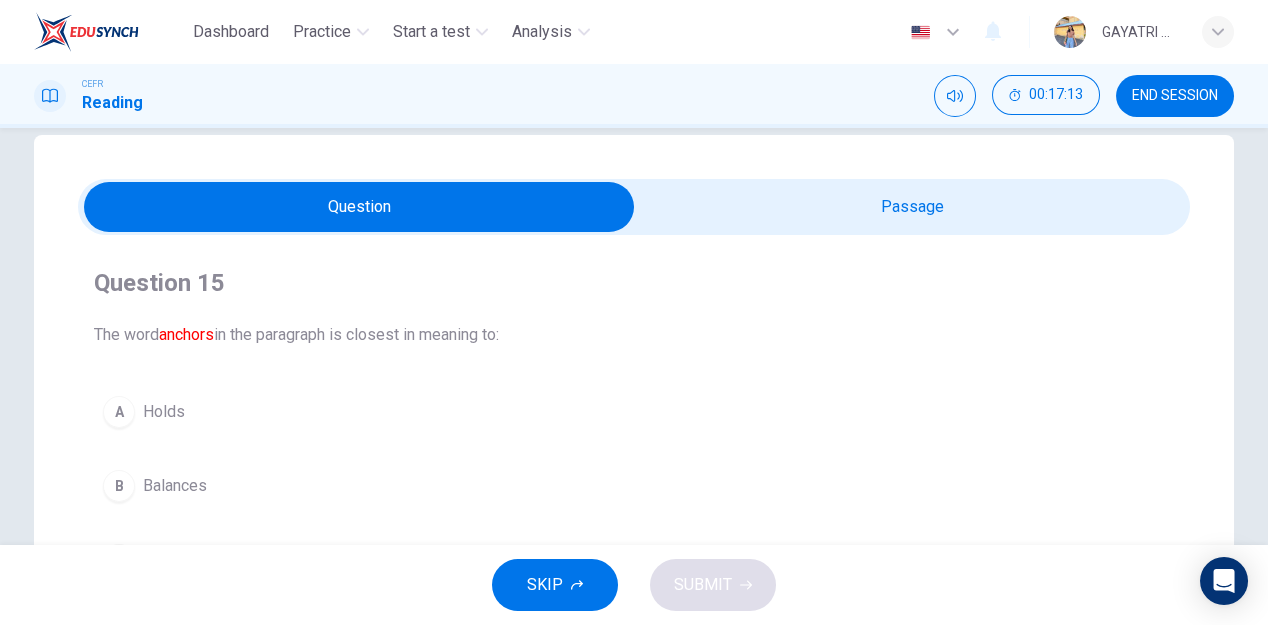 click at bounding box center [359, 207] 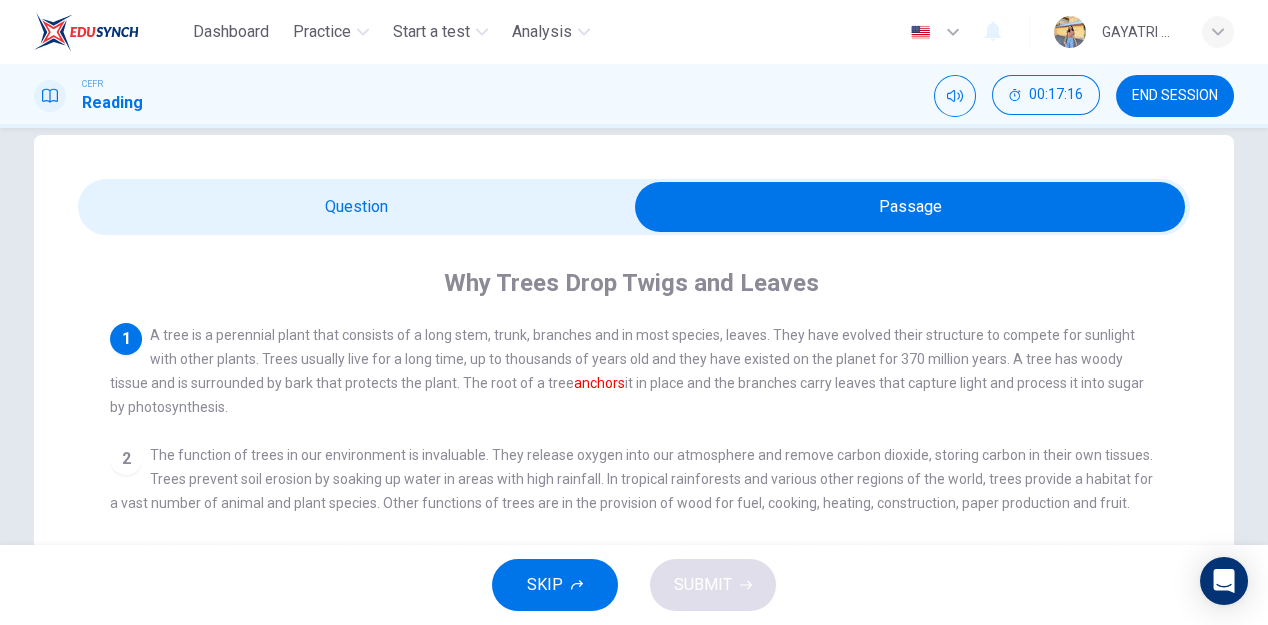 scroll, scrollTop: 2, scrollLeft: 0, axis: vertical 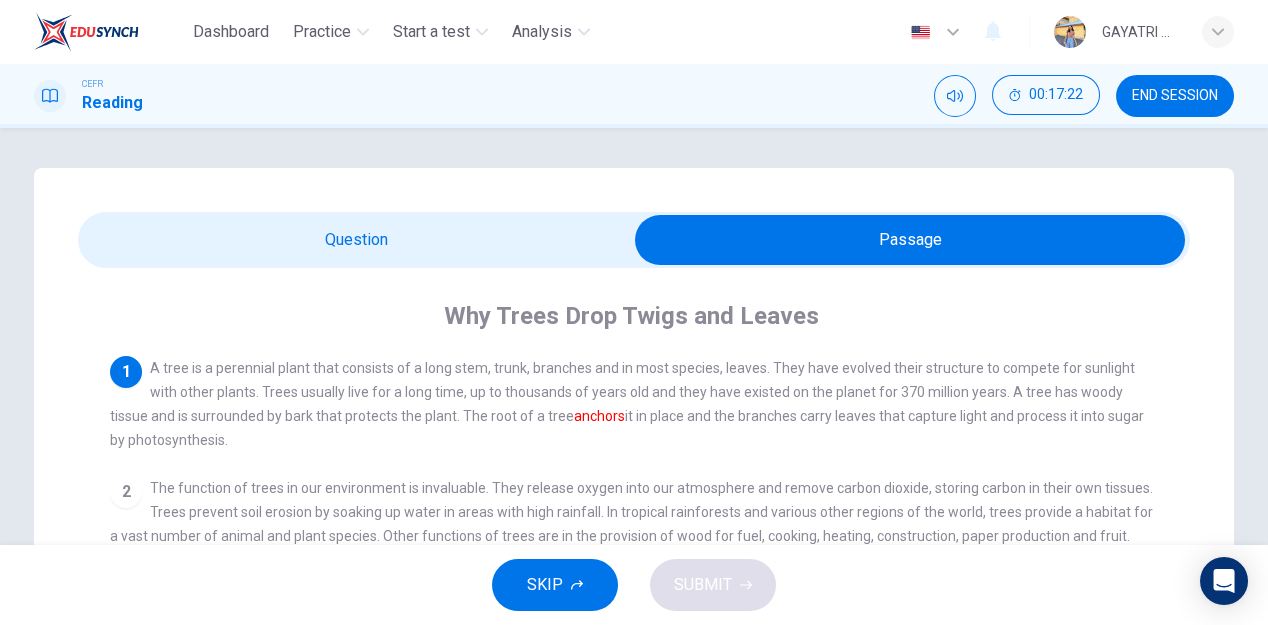 click at bounding box center (910, 240) 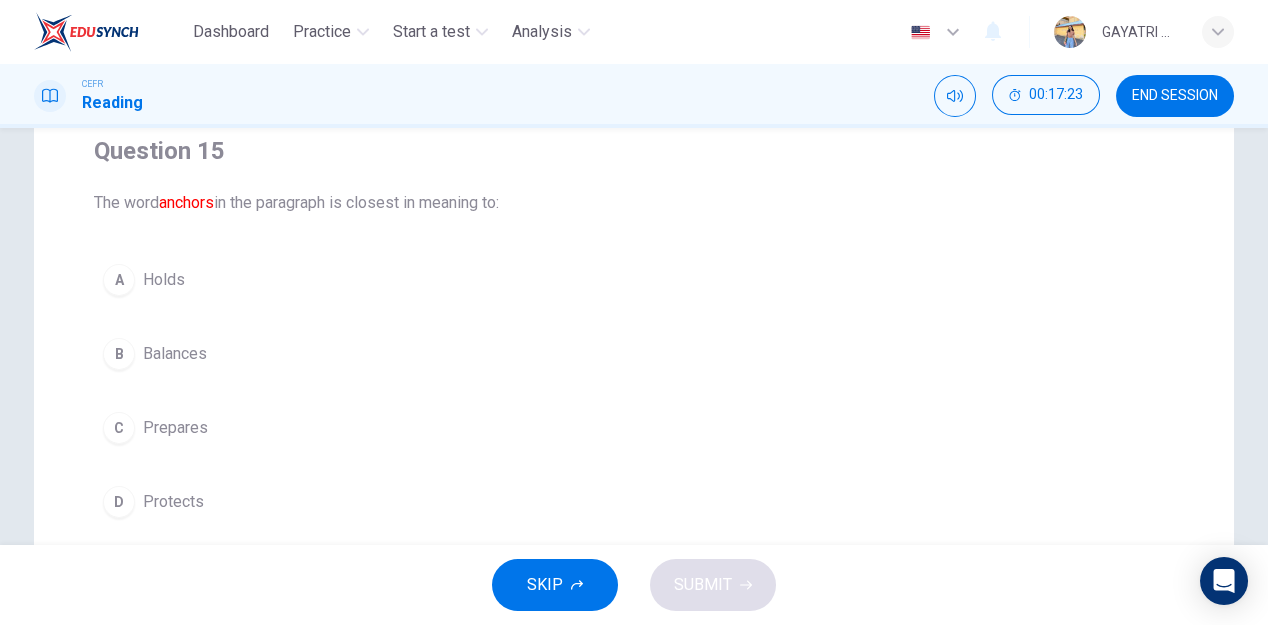scroll, scrollTop: 196, scrollLeft: 0, axis: vertical 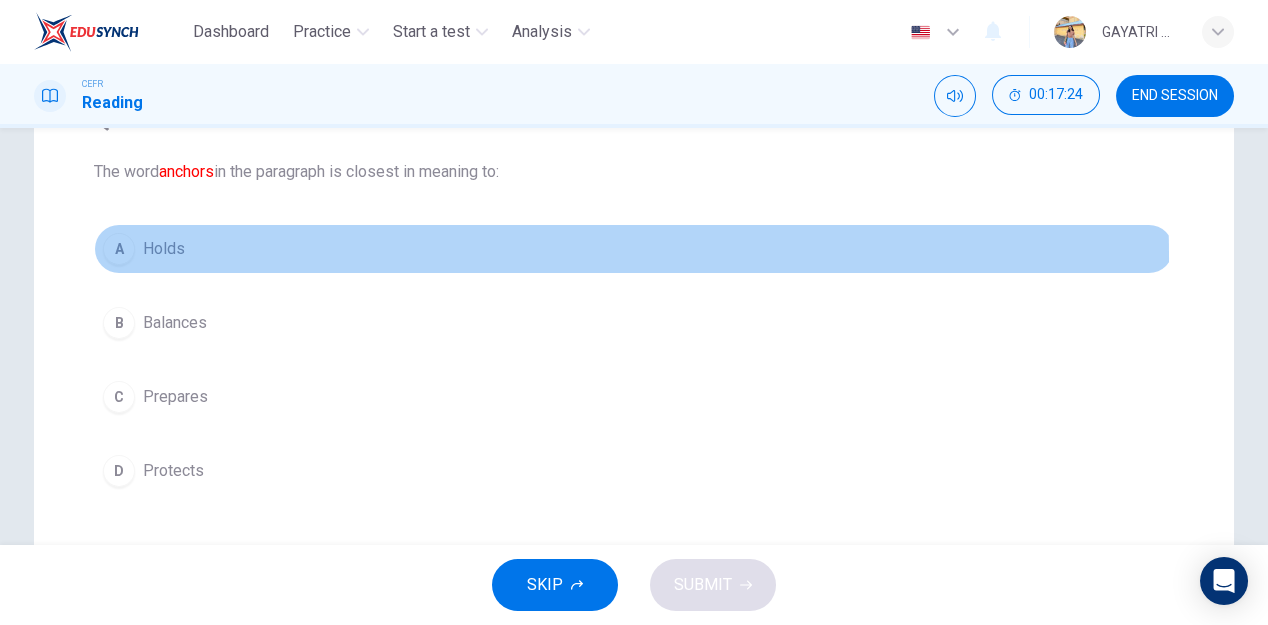 click on "A Holds" at bounding box center [634, 249] 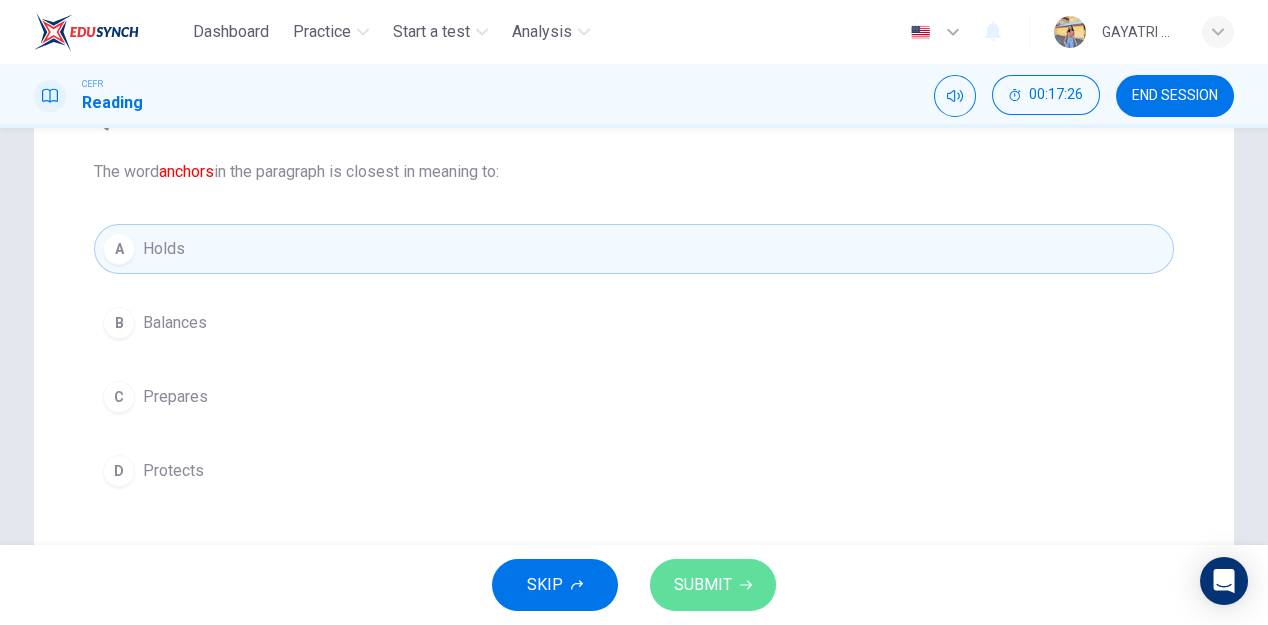 click on "SUBMIT" at bounding box center [713, 585] 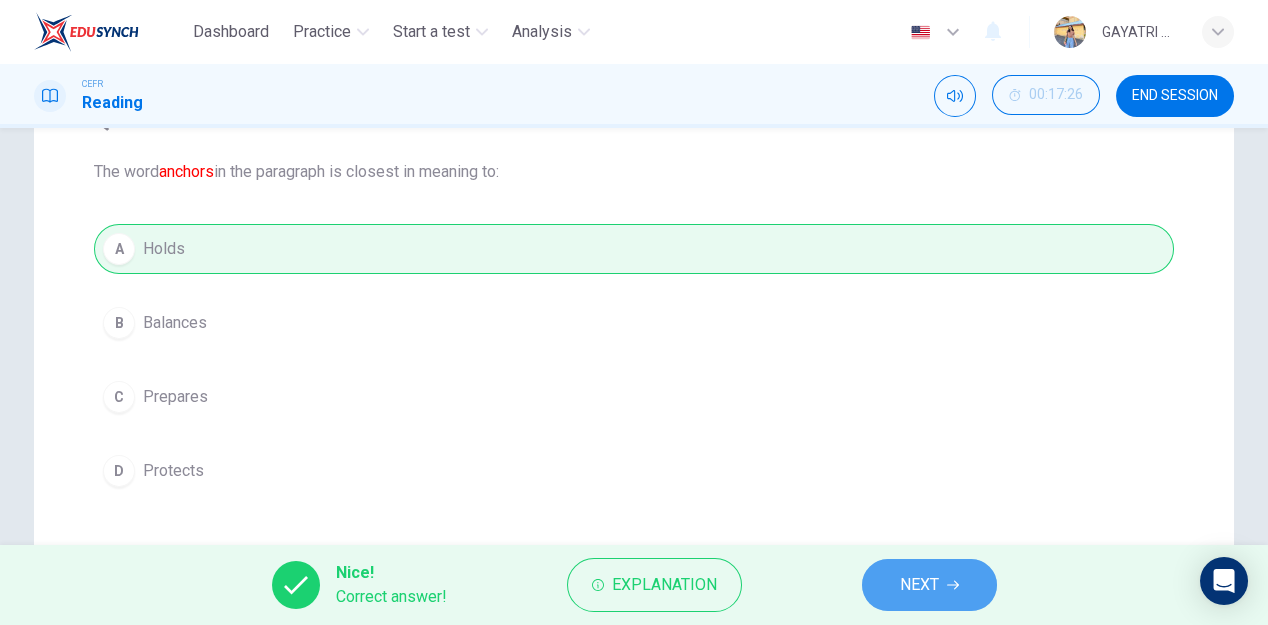 click on "NEXT" at bounding box center (919, 585) 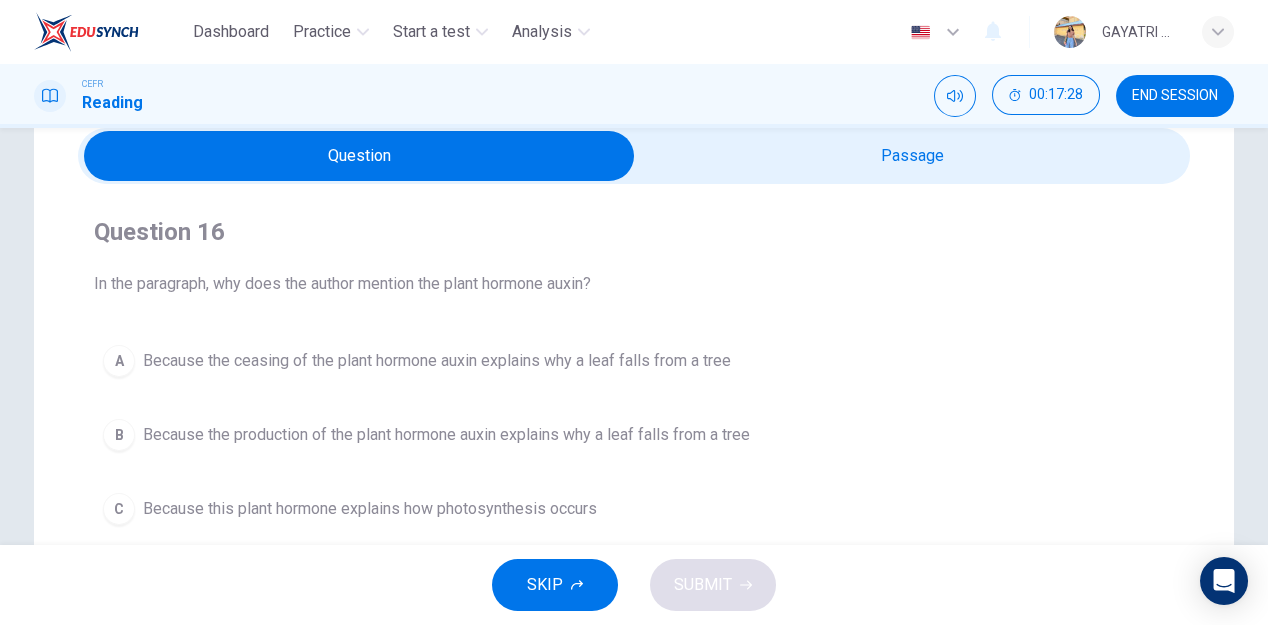 scroll, scrollTop: 82, scrollLeft: 0, axis: vertical 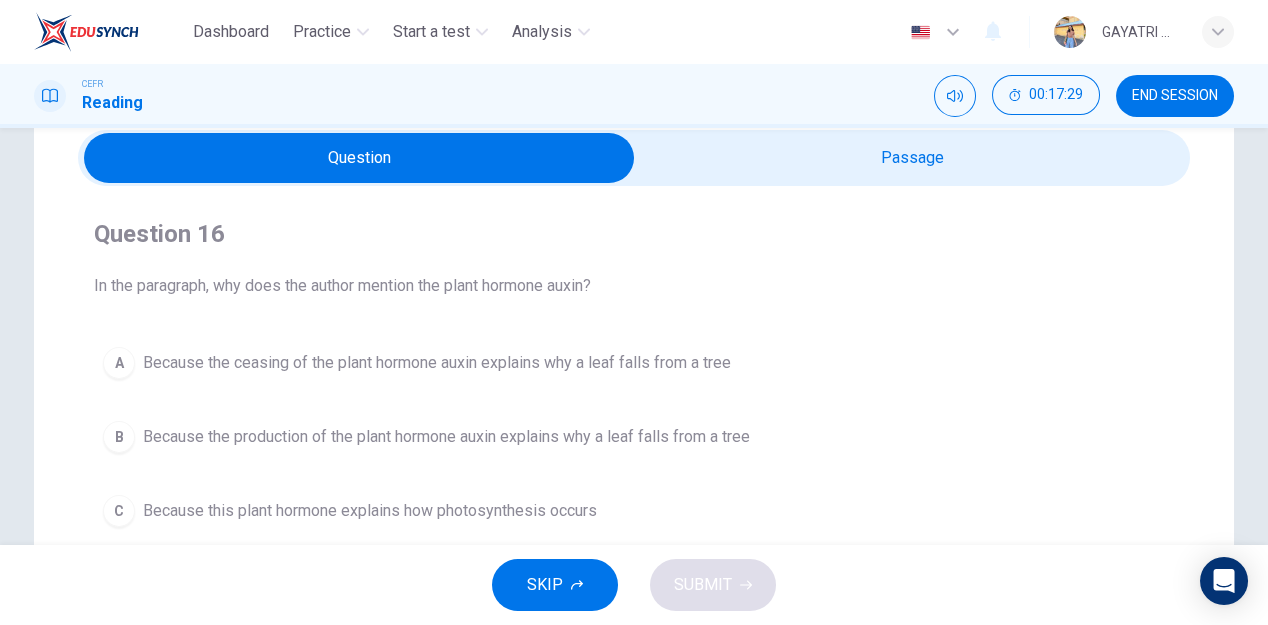 click at bounding box center (359, 158) 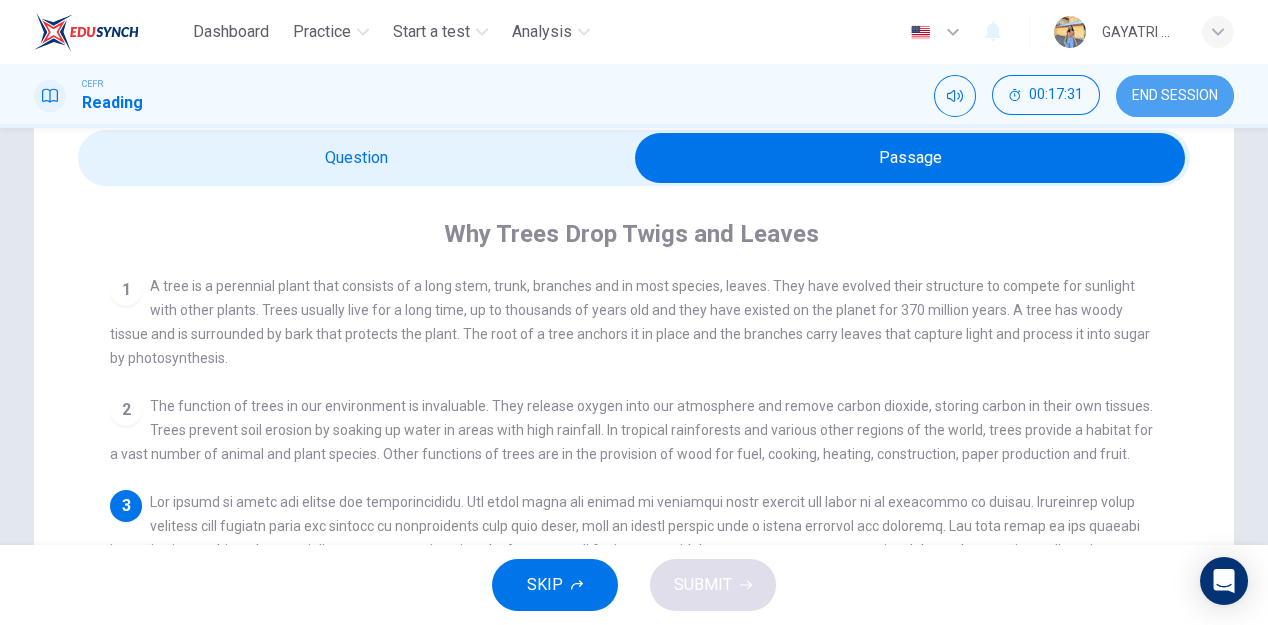 click on "END SESSION" at bounding box center (1175, 96) 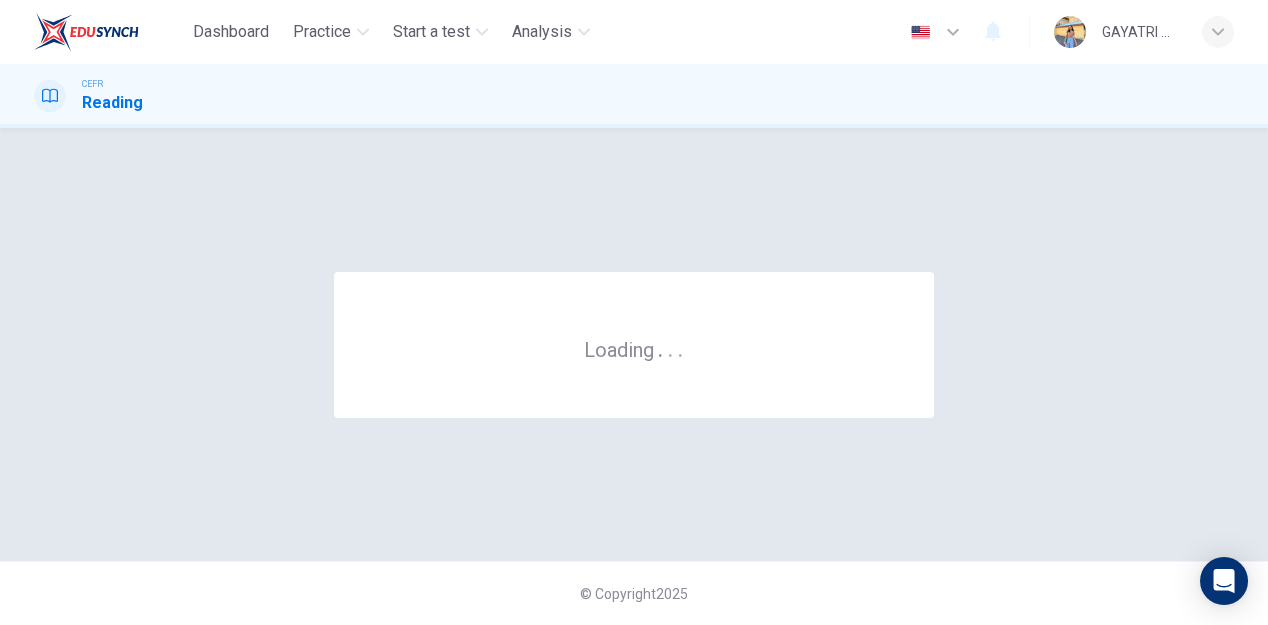 scroll, scrollTop: 0, scrollLeft: 0, axis: both 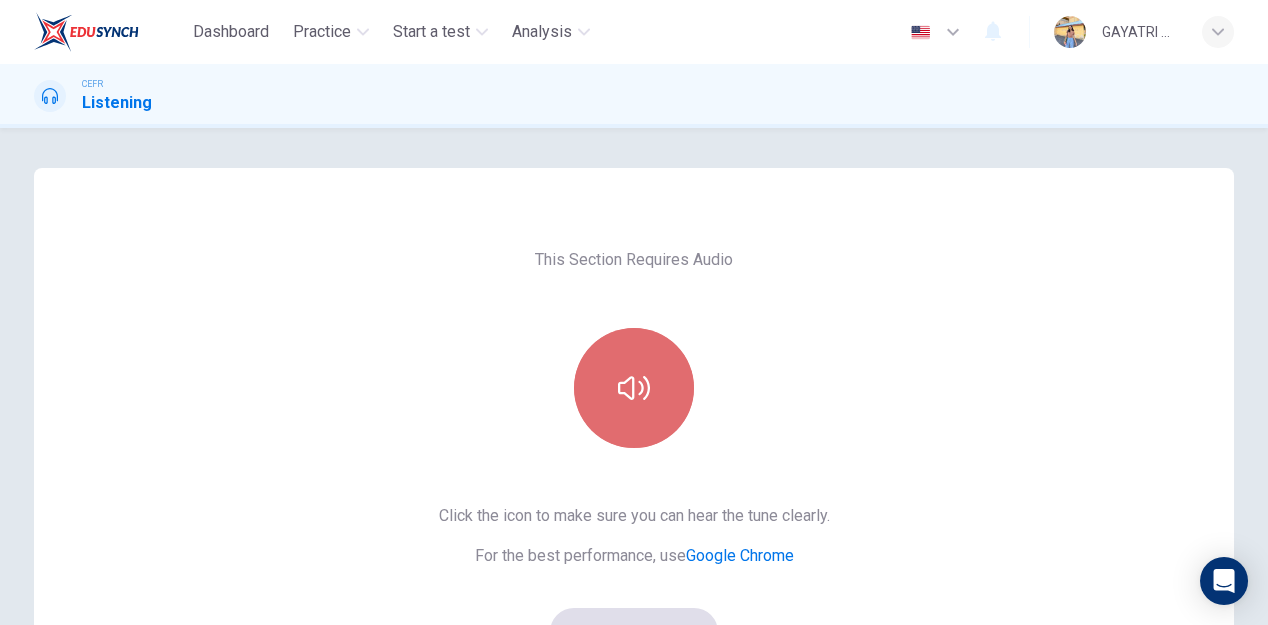 click at bounding box center (634, 388) 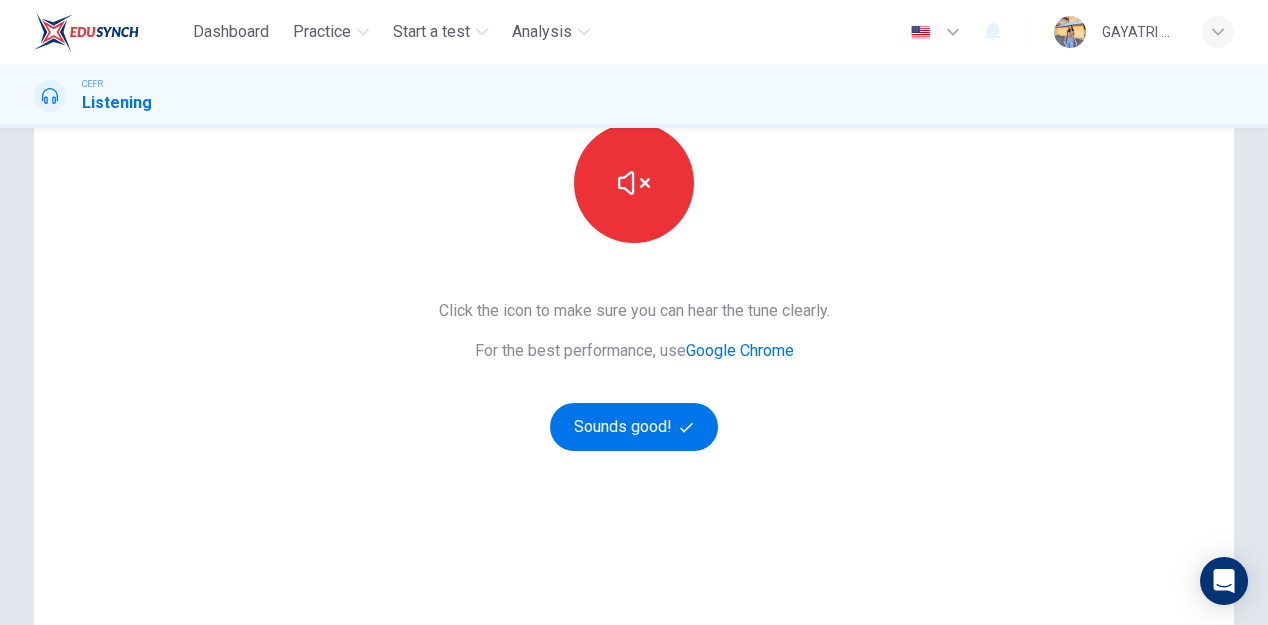 scroll, scrollTop: 208, scrollLeft: 0, axis: vertical 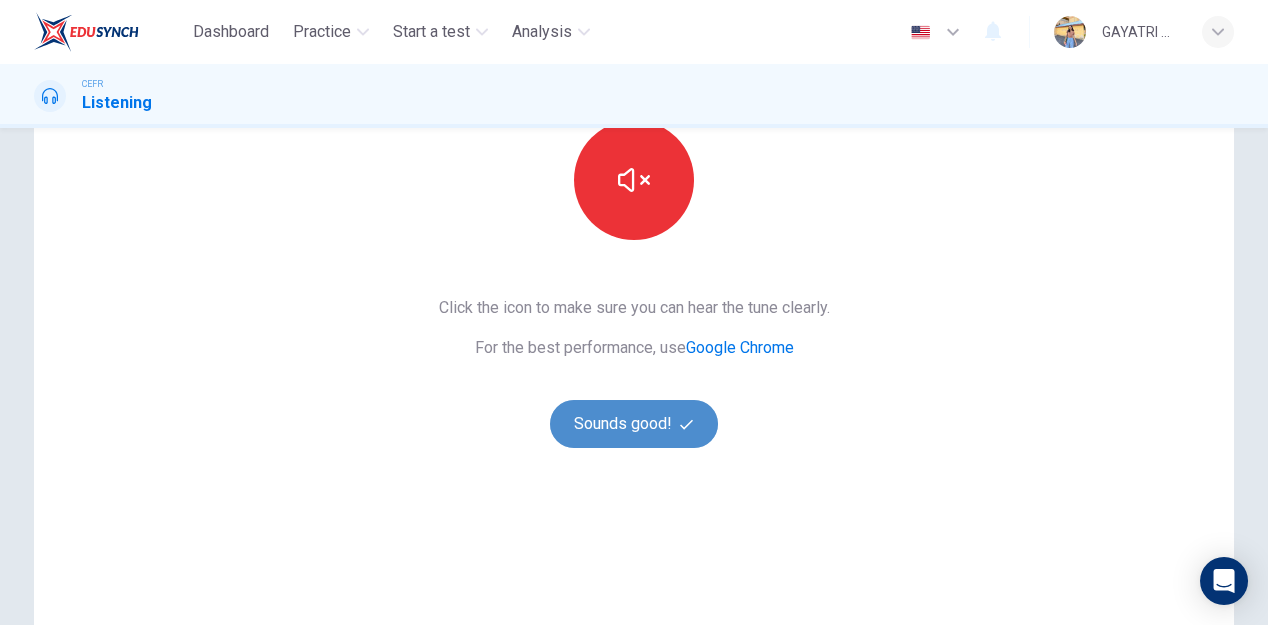 click on "Sounds good!" at bounding box center (634, 424) 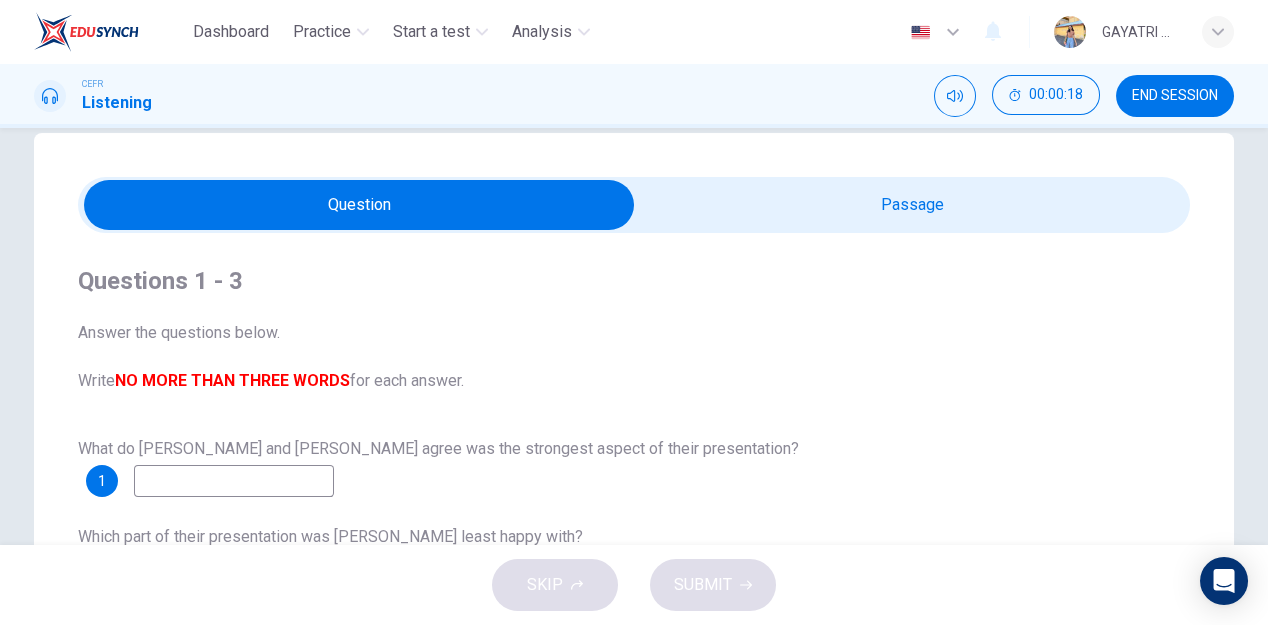 scroll, scrollTop: 29, scrollLeft: 0, axis: vertical 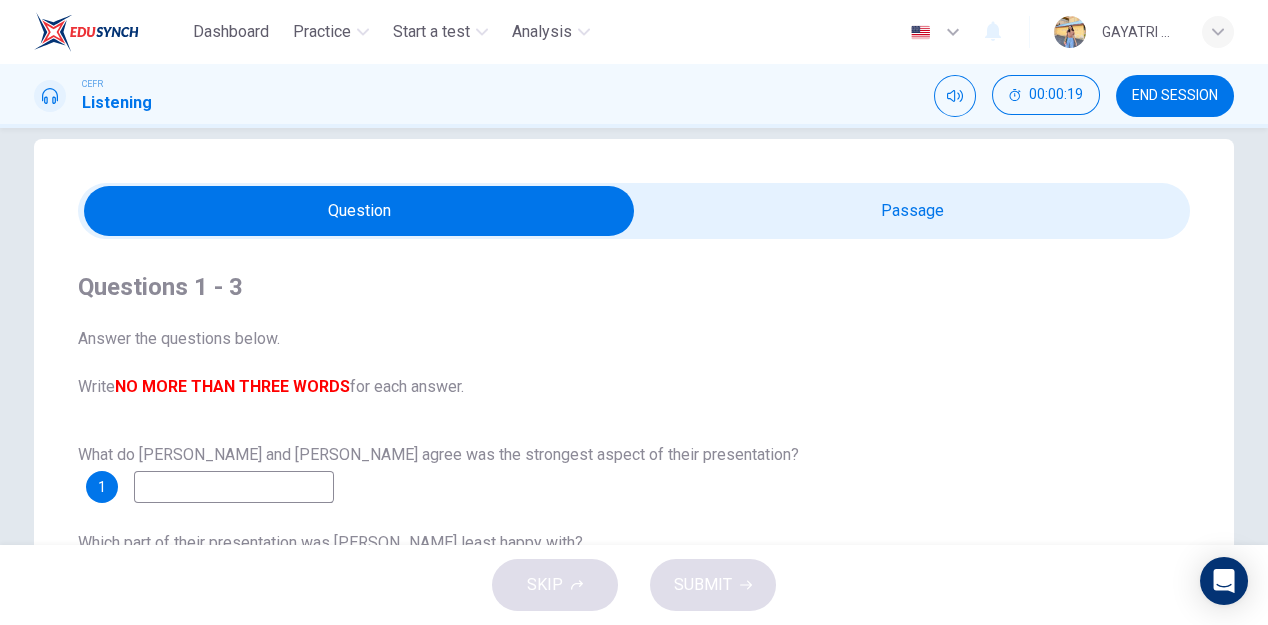 click at bounding box center [359, 211] 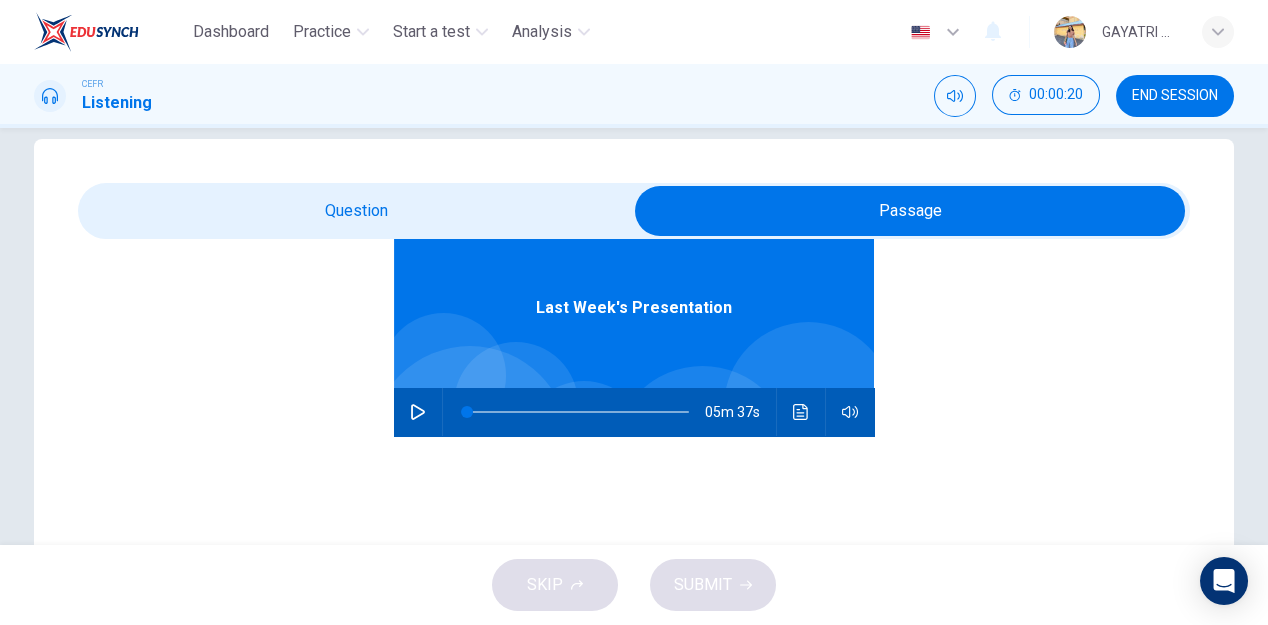 scroll, scrollTop: 111, scrollLeft: 0, axis: vertical 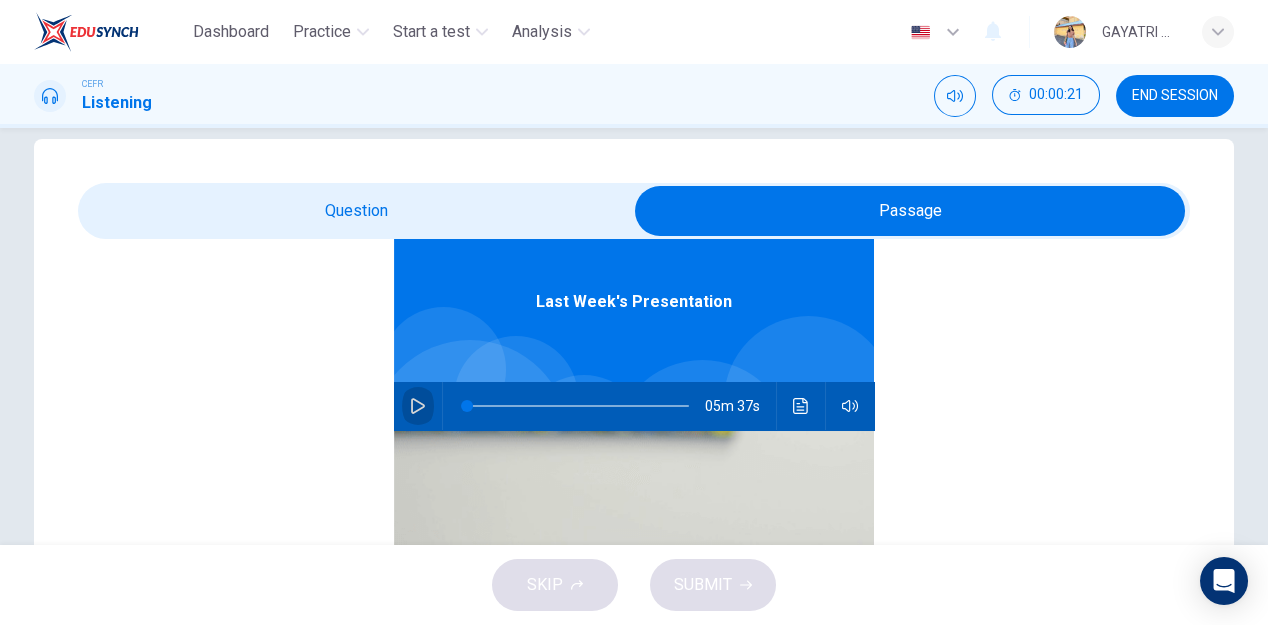 click 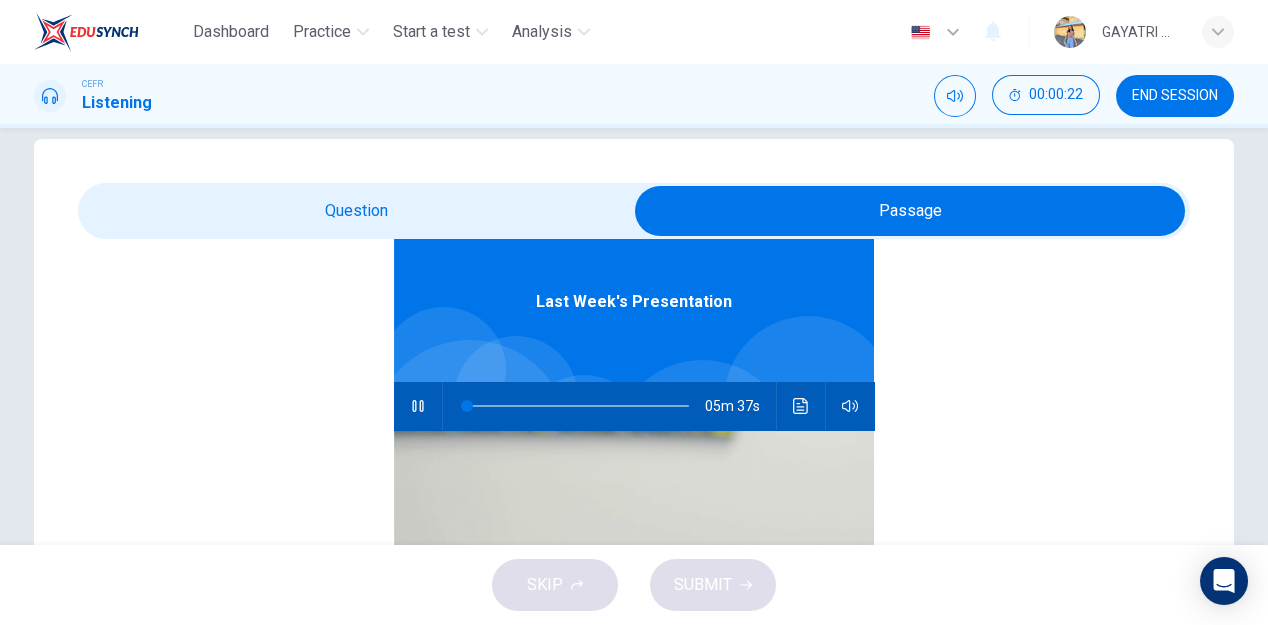 type on "0" 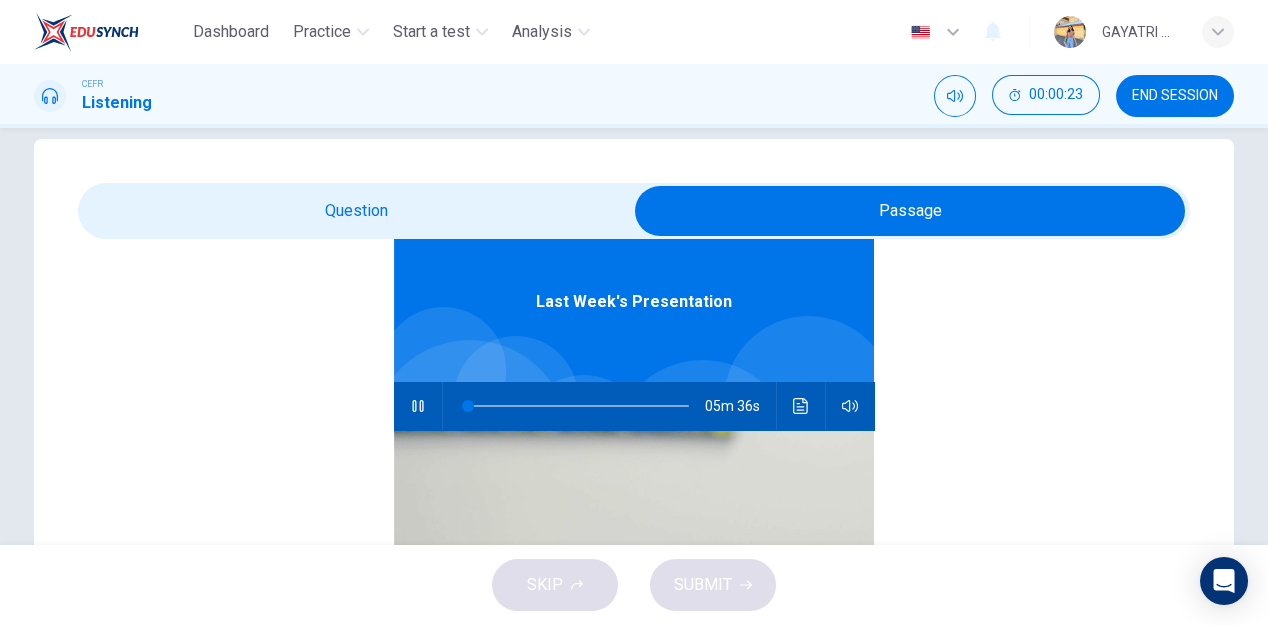 click at bounding box center (910, 211) 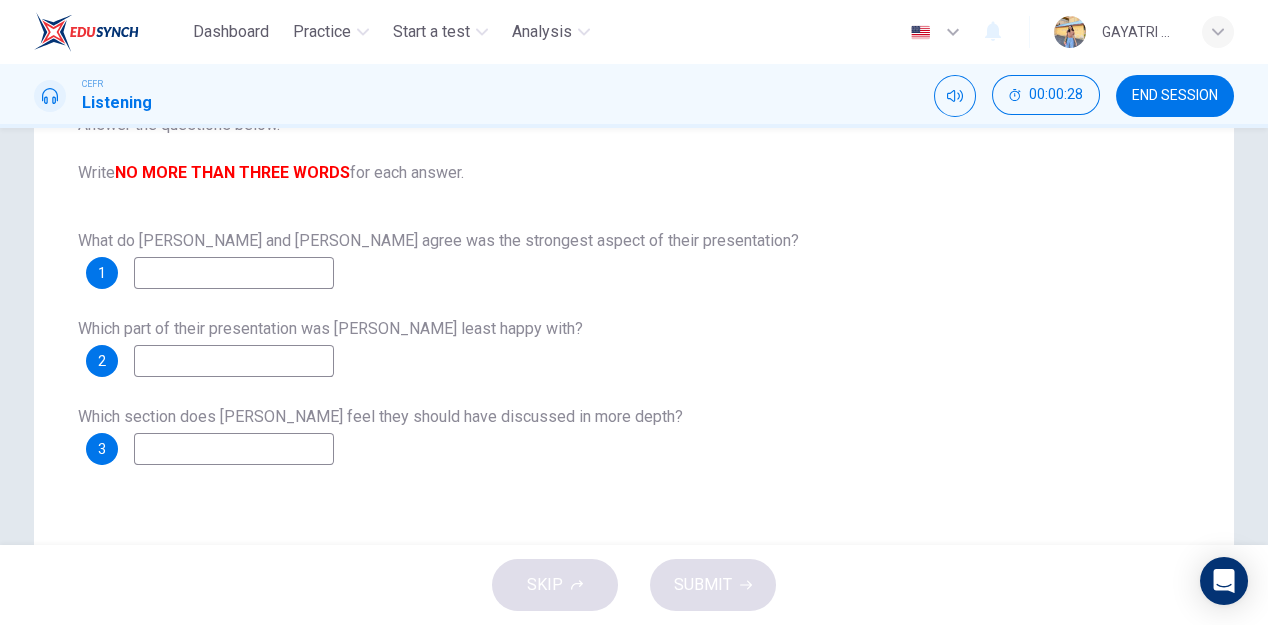 scroll, scrollTop: 244, scrollLeft: 0, axis: vertical 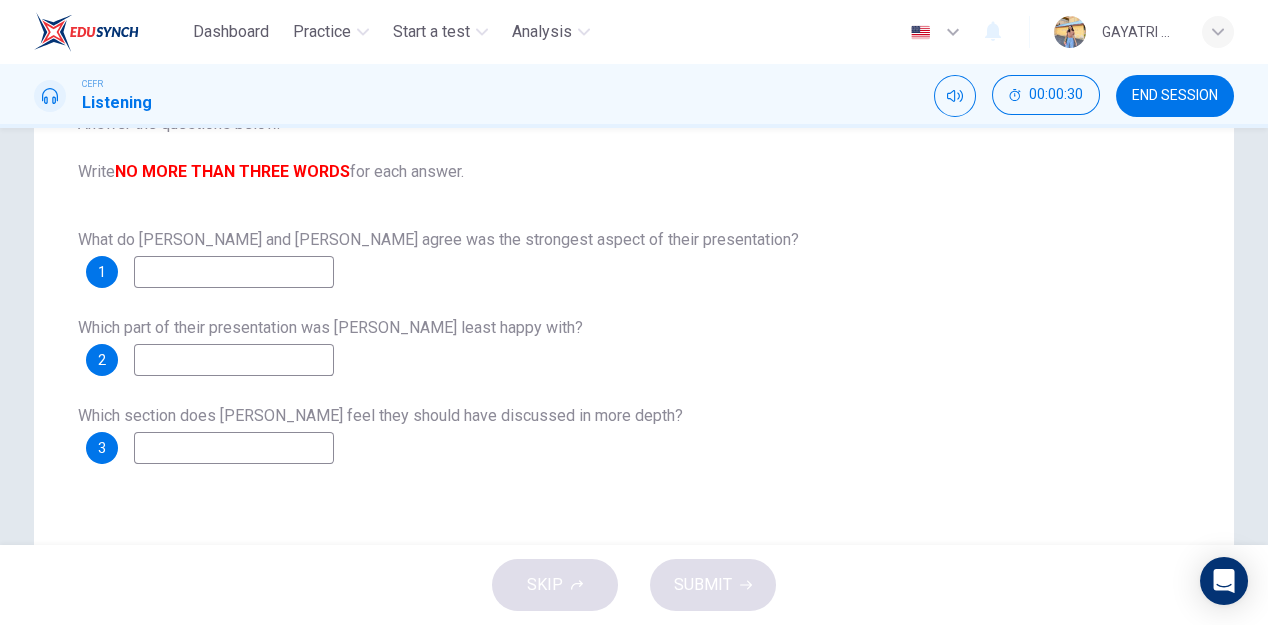 click at bounding box center [234, 272] 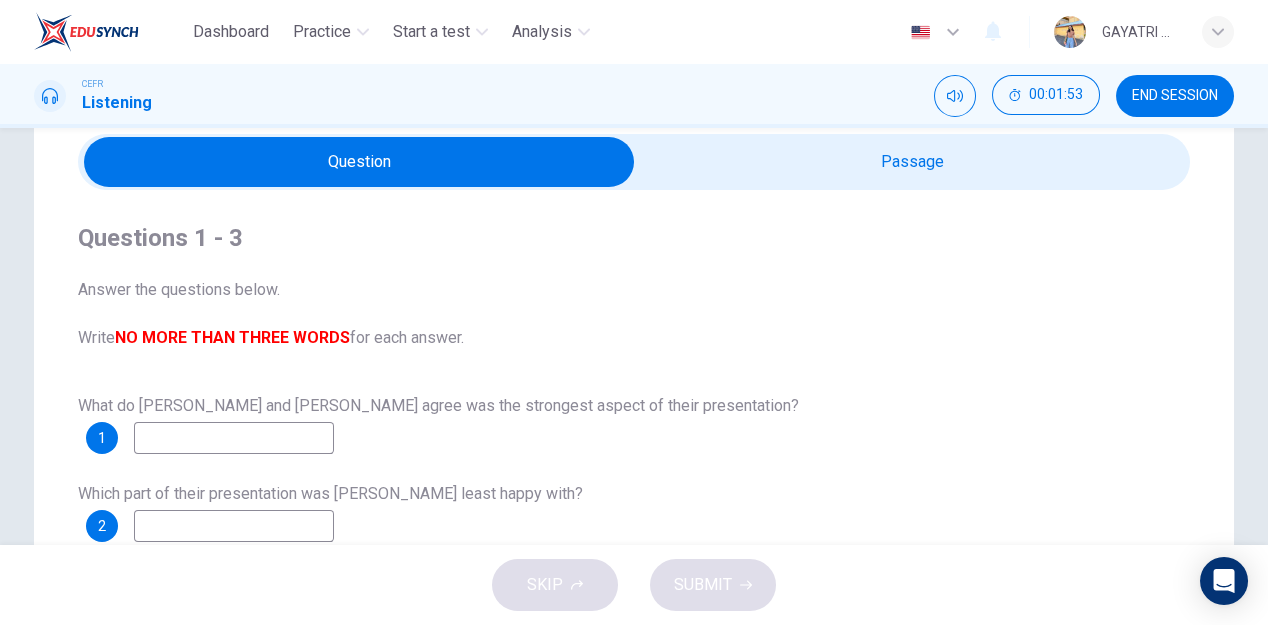 scroll, scrollTop: 73, scrollLeft: 0, axis: vertical 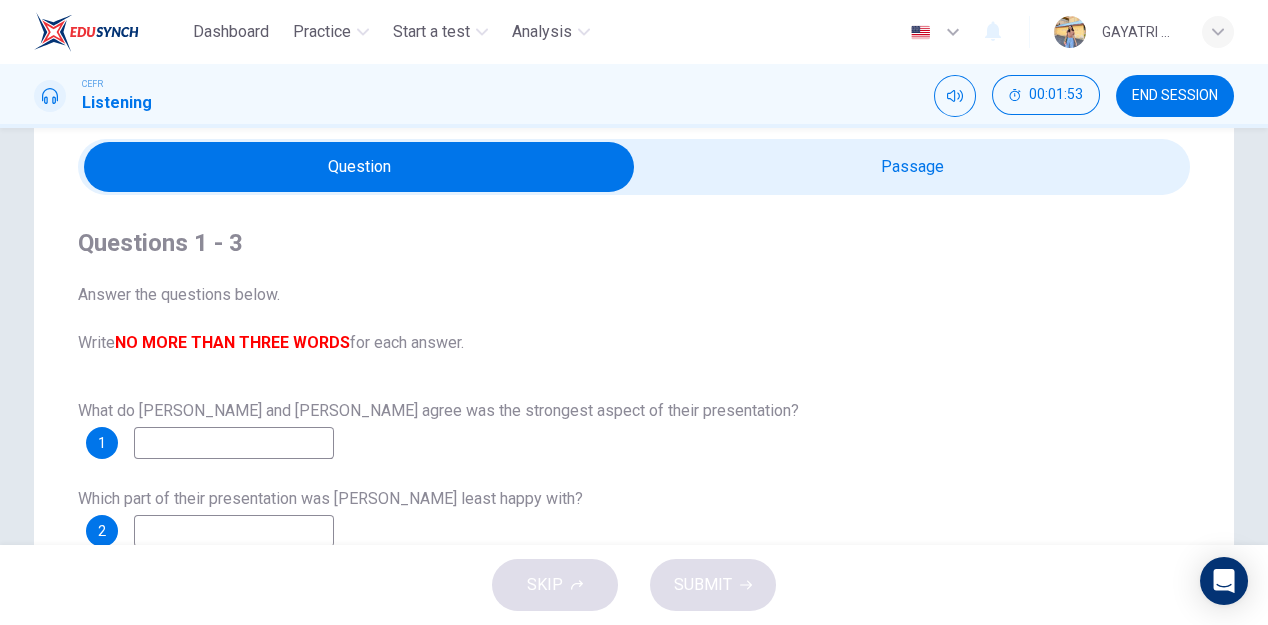 type on "27" 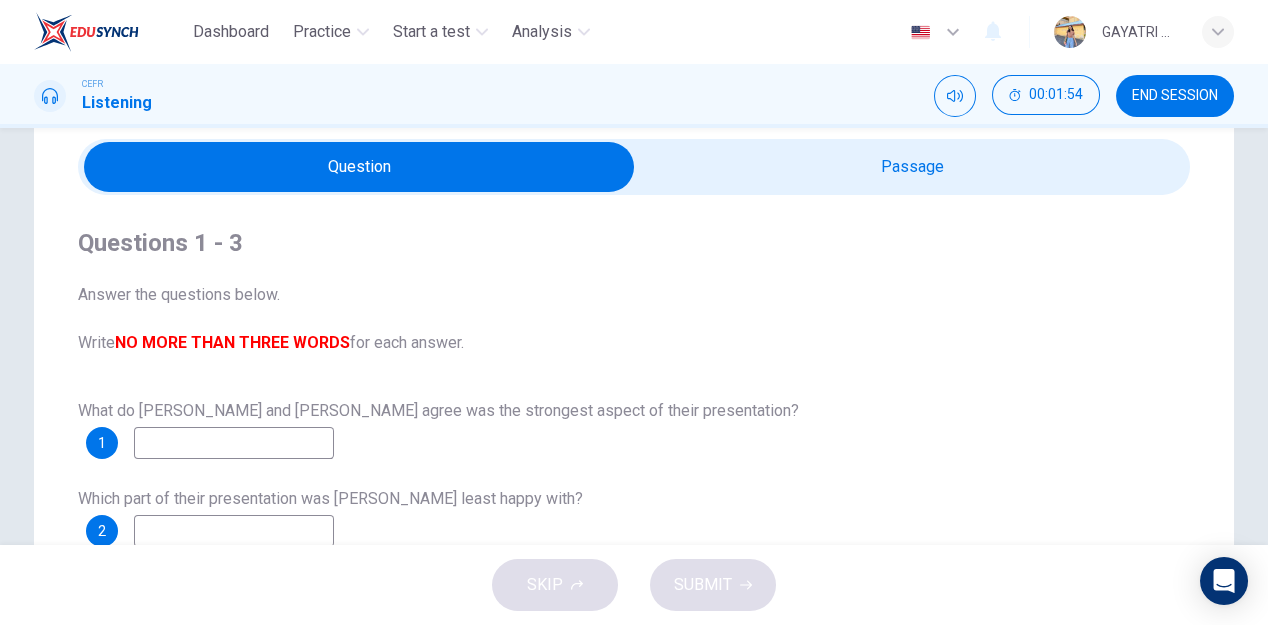 click at bounding box center (359, 167) 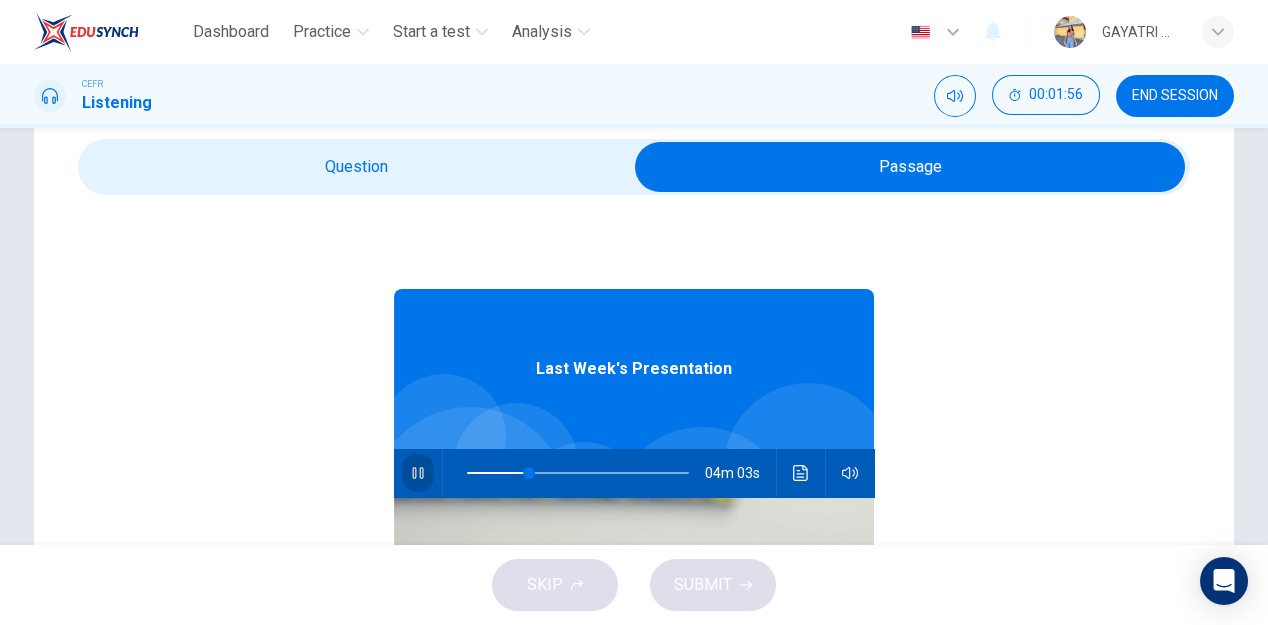 click 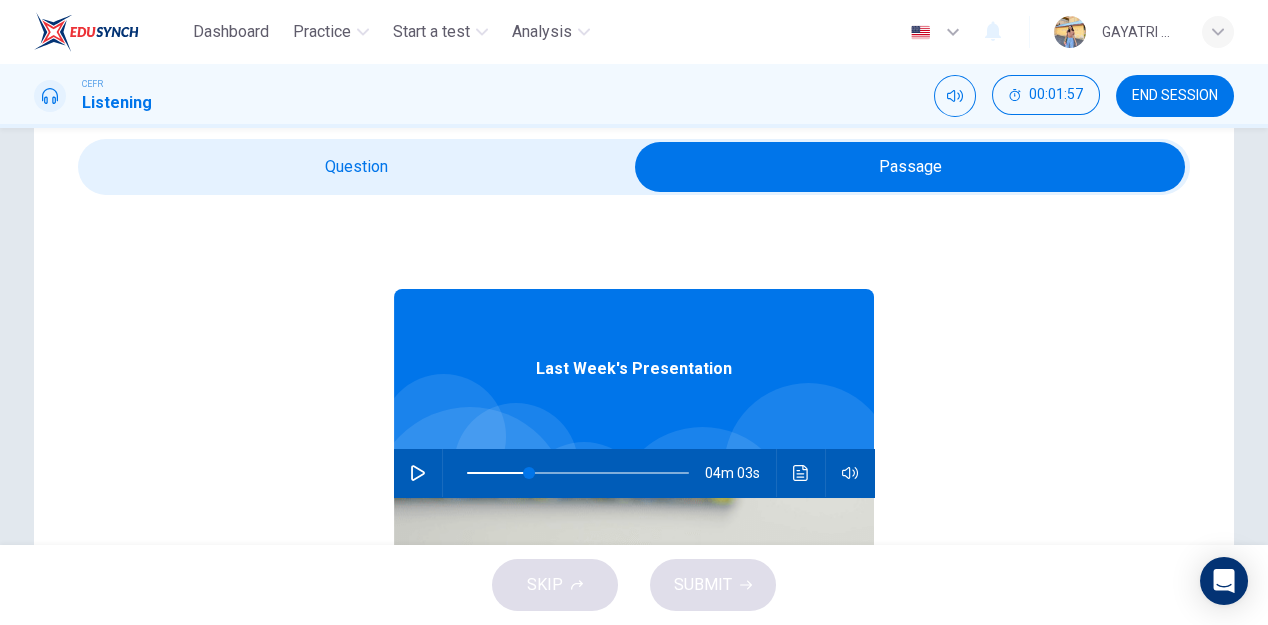 click at bounding box center (910, 167) 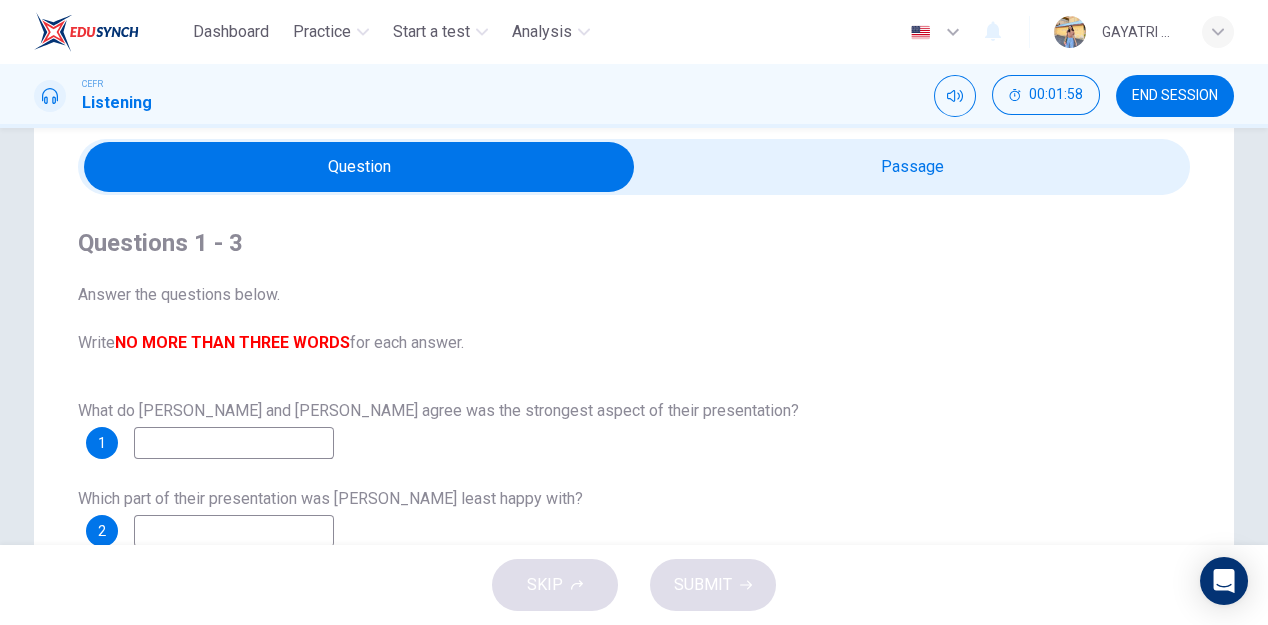 scroll, scrollTop: 106, scrollLeft: 0, axis: vertical 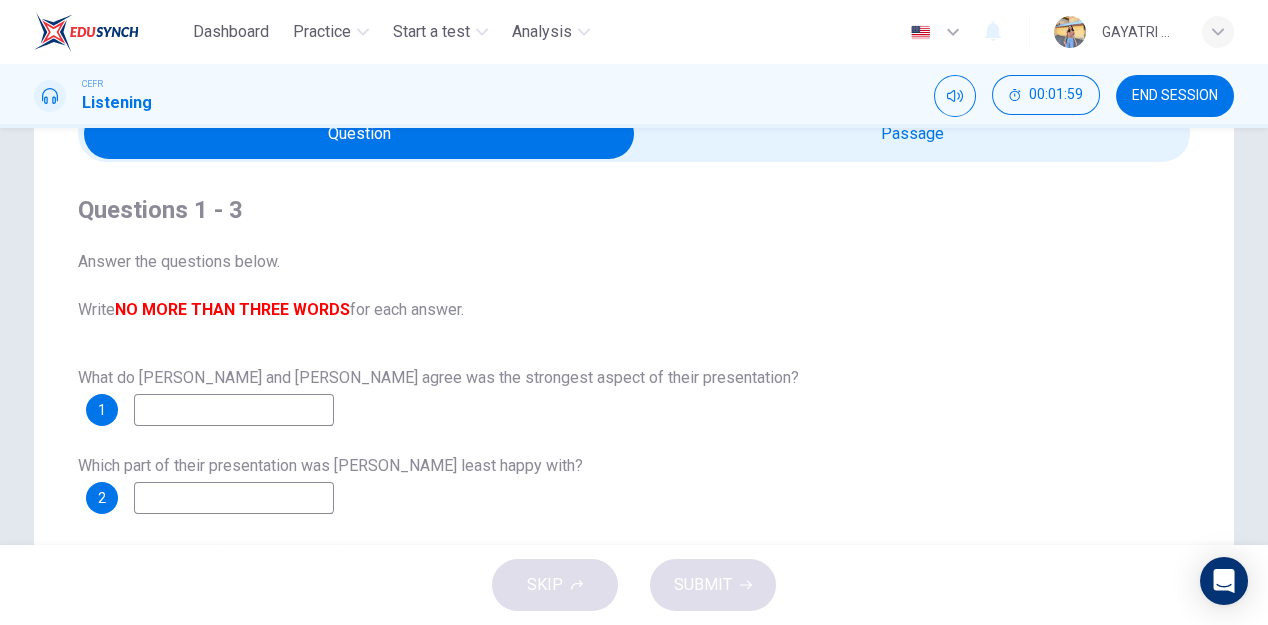 click at bounding box center [234, 410] 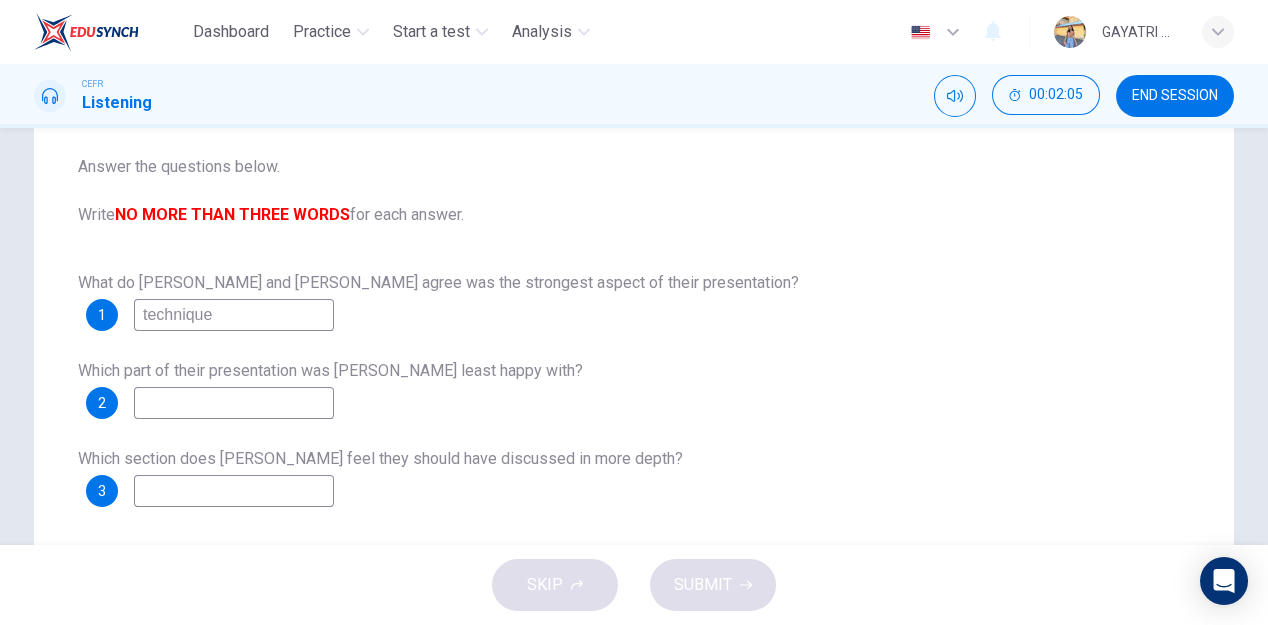 scroll, scrollTop: 205, scrollLeft: 0, axis: vertical 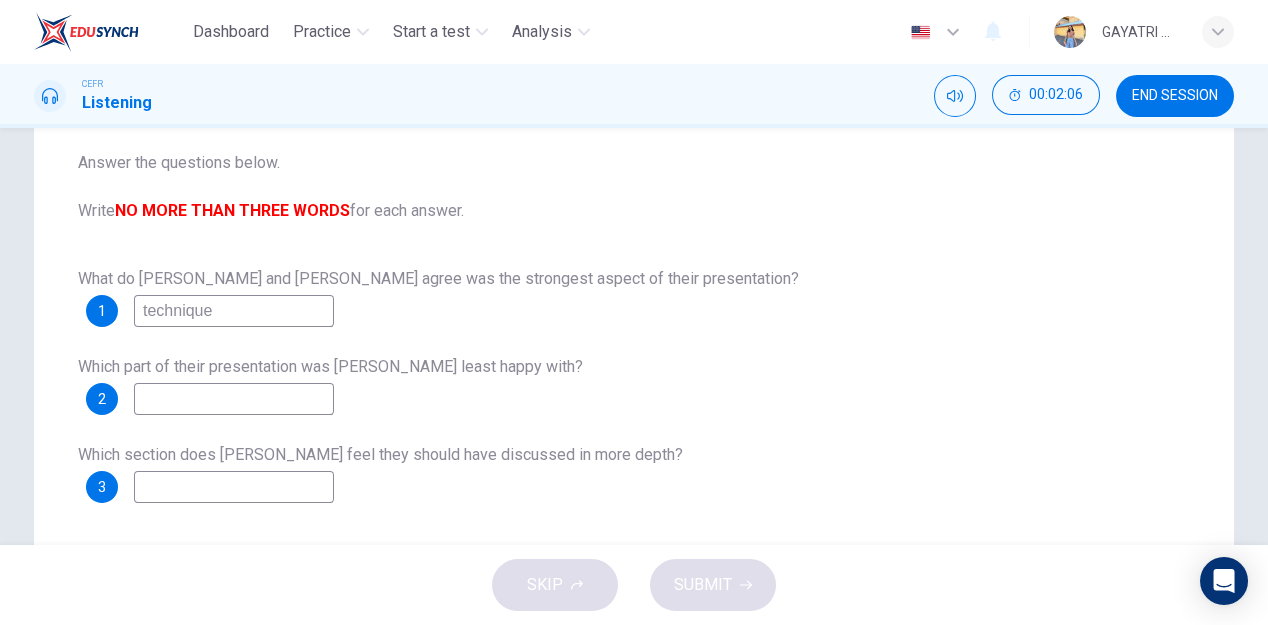 type on "technique" 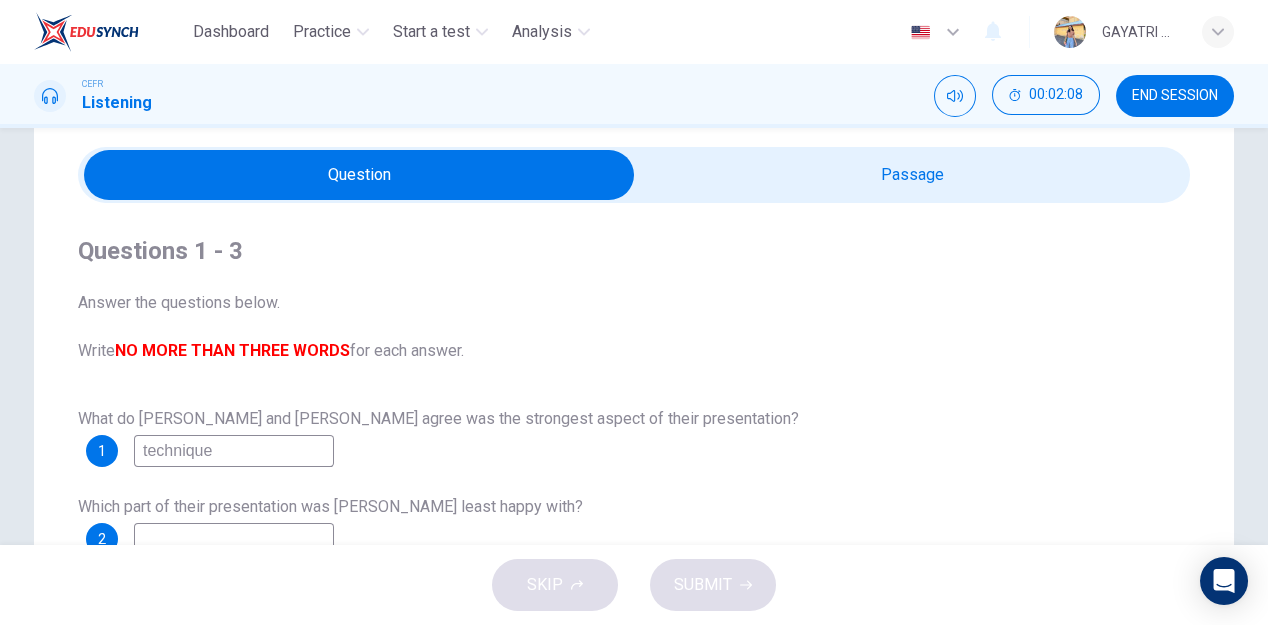 scroll, scrollTop: 63, scrollLeft: 0, axis: vertical 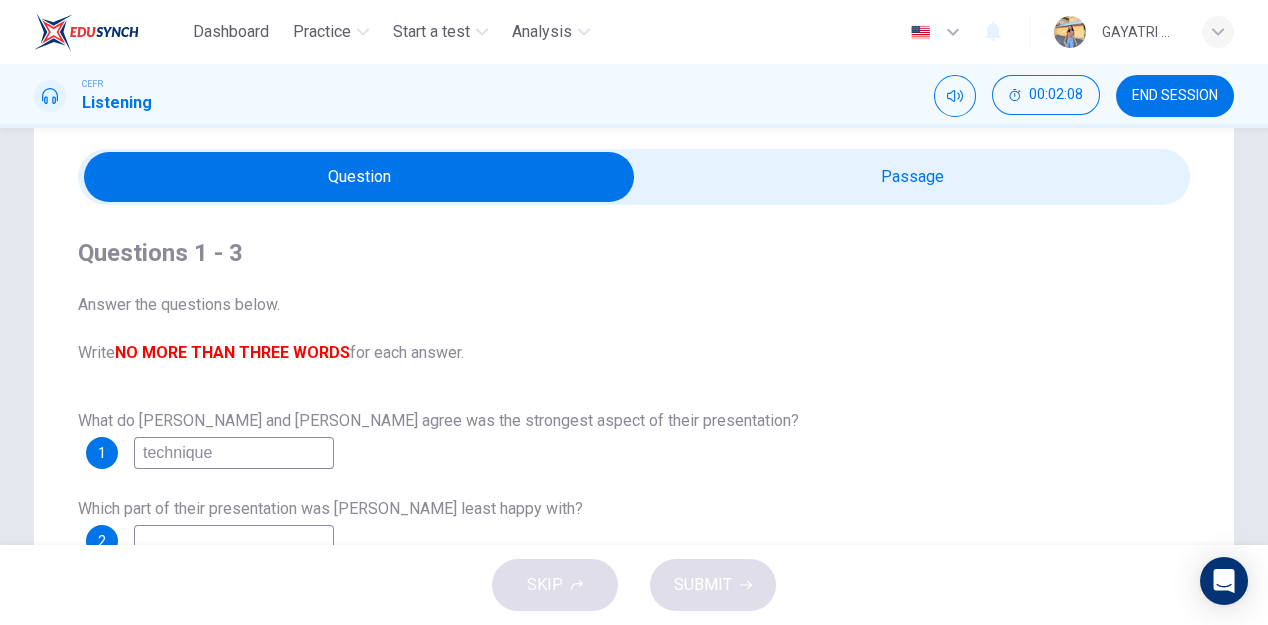 click at bounding box center (359, 177) 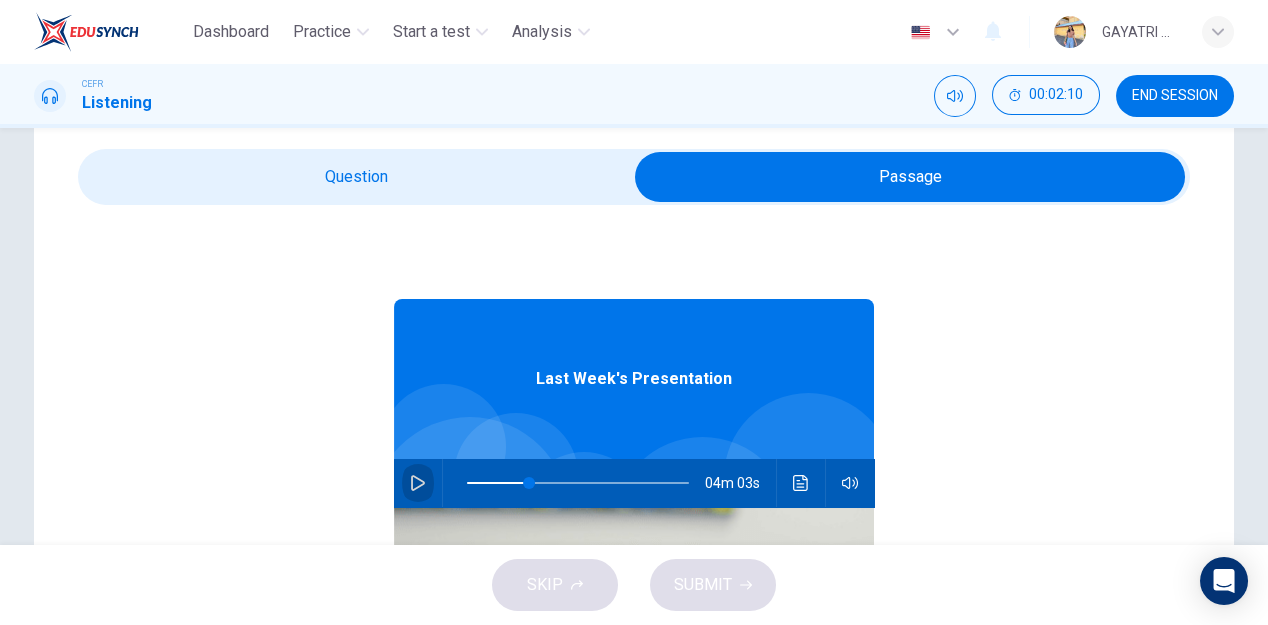 click at bounding box center [418, 483] 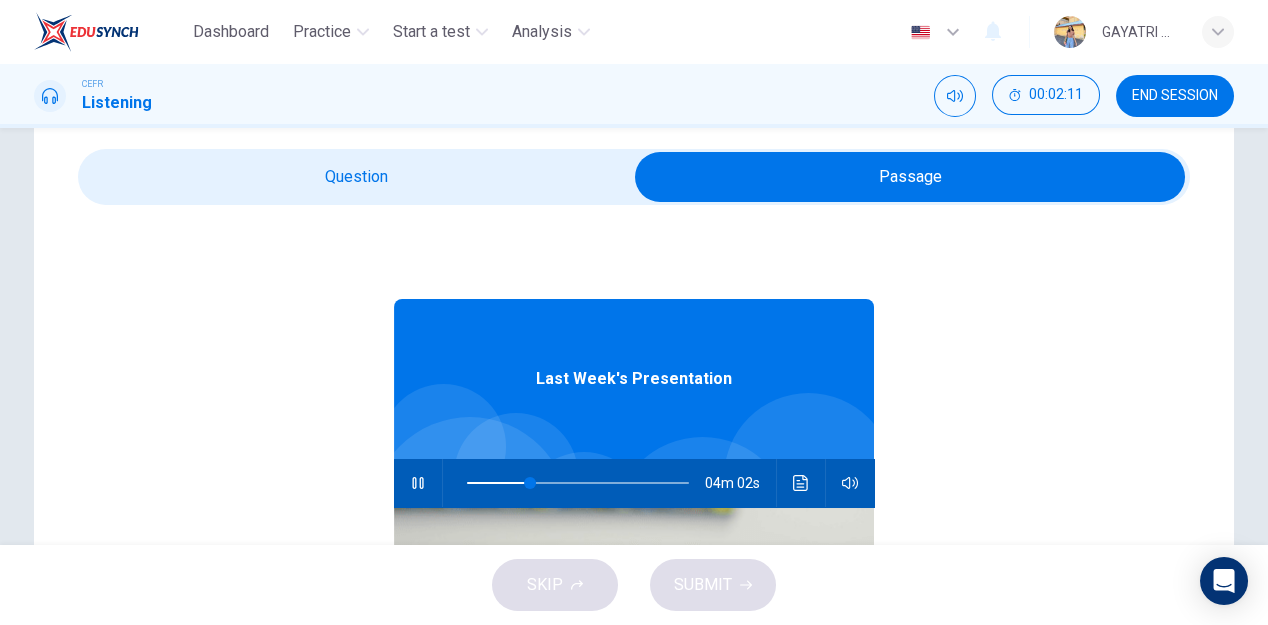 type on "28" 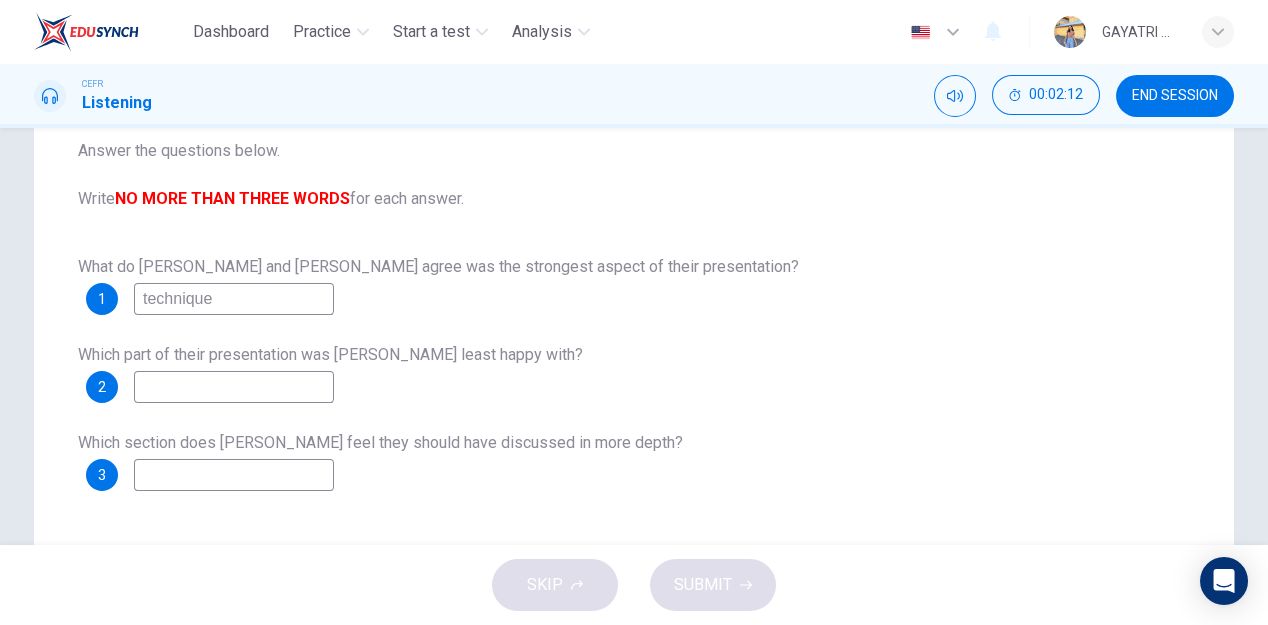 scroll, scrollTop: 219, scrollLeft: 0, axis: vertical 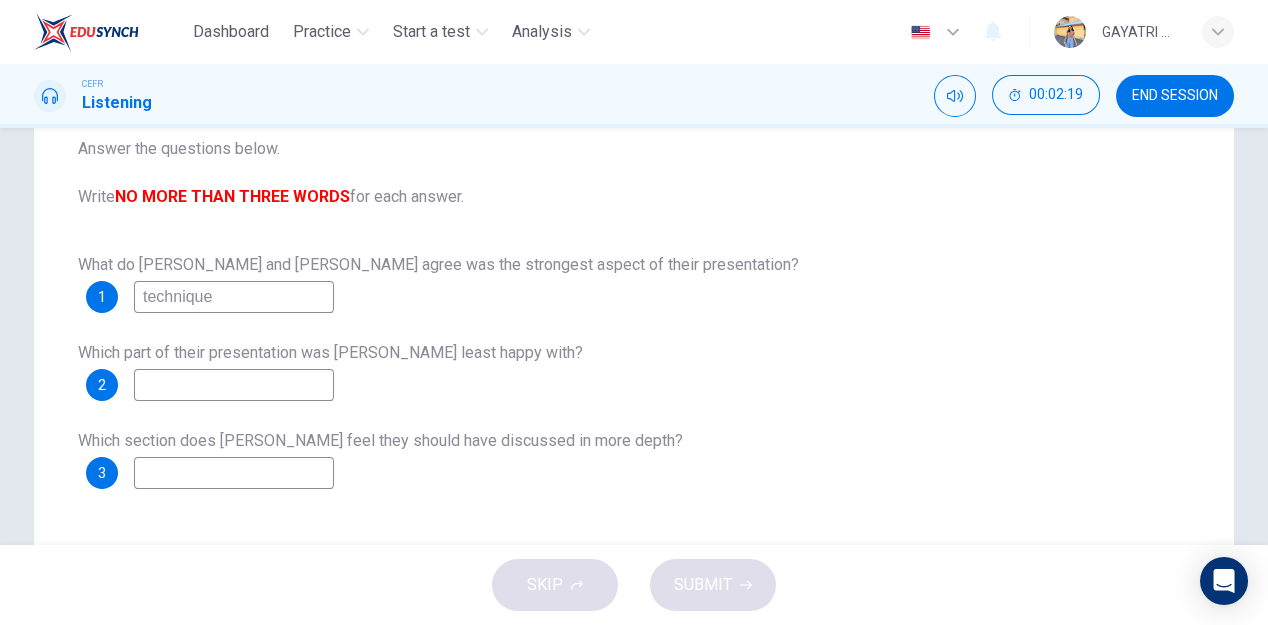 click at bounding box center (234, 385) 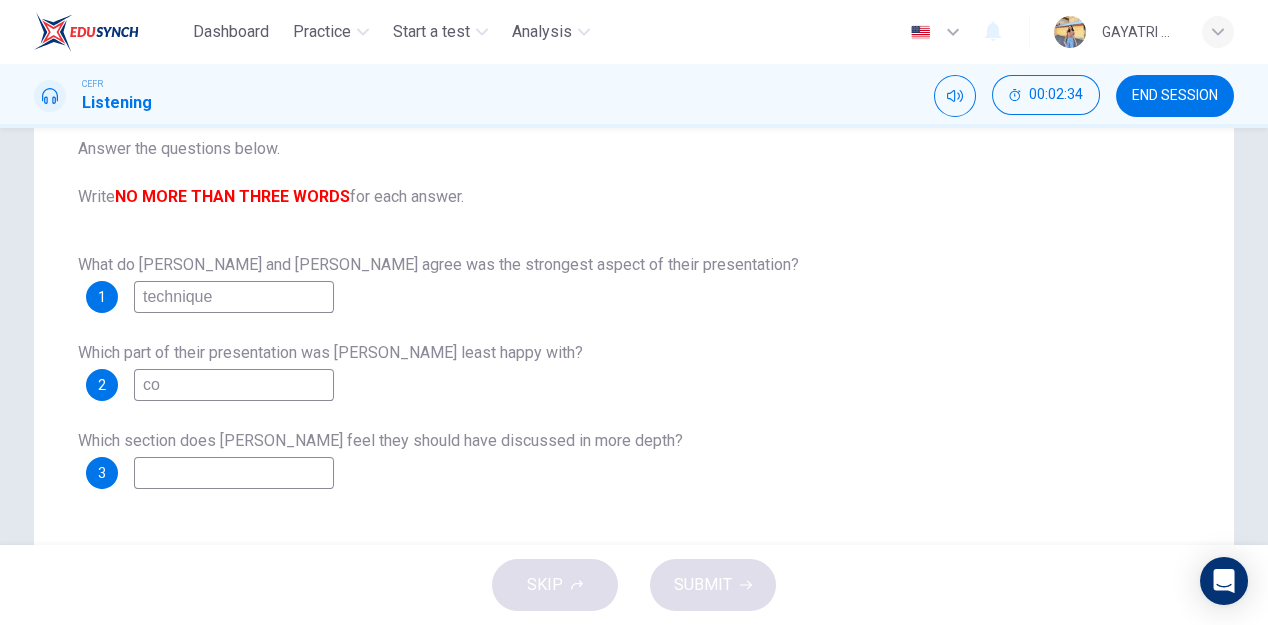 type on "c" 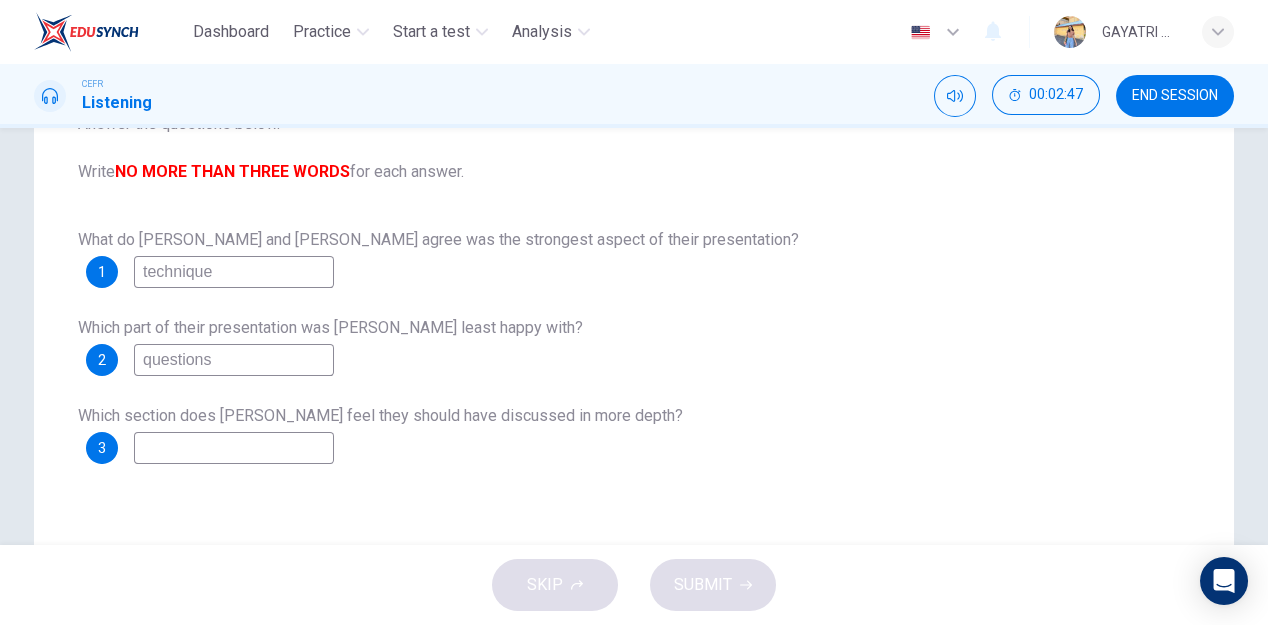 scroll, scrollTop: 260, scrollLeft: 0, axis: vertical 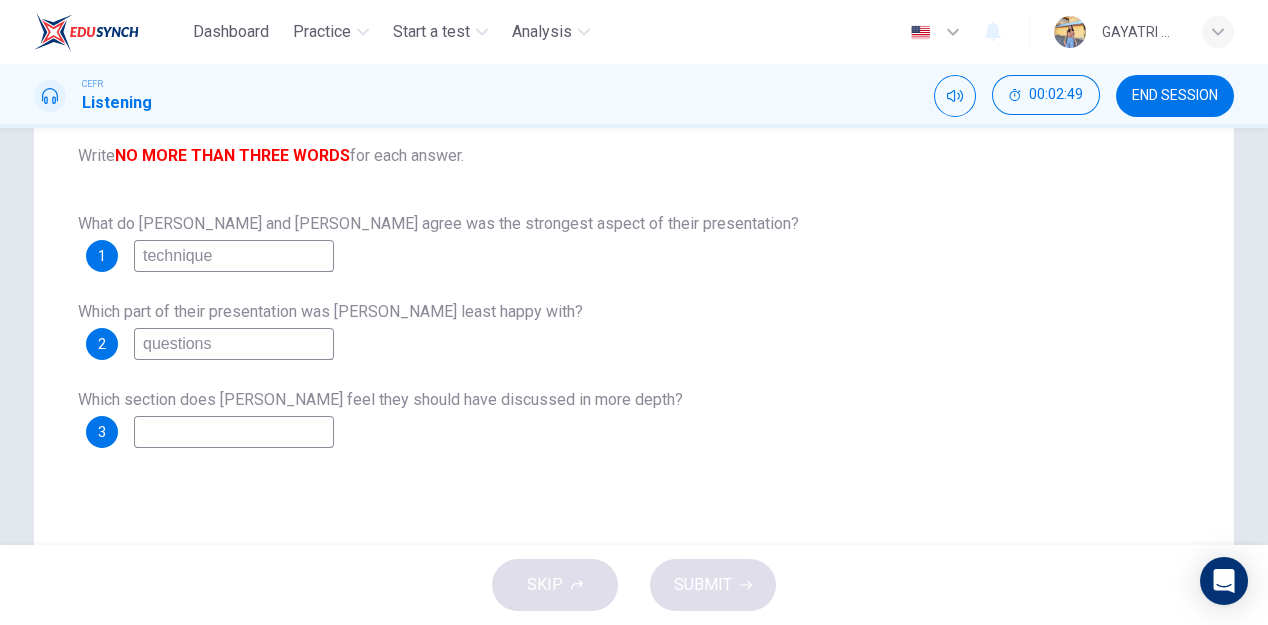 type on "questions" 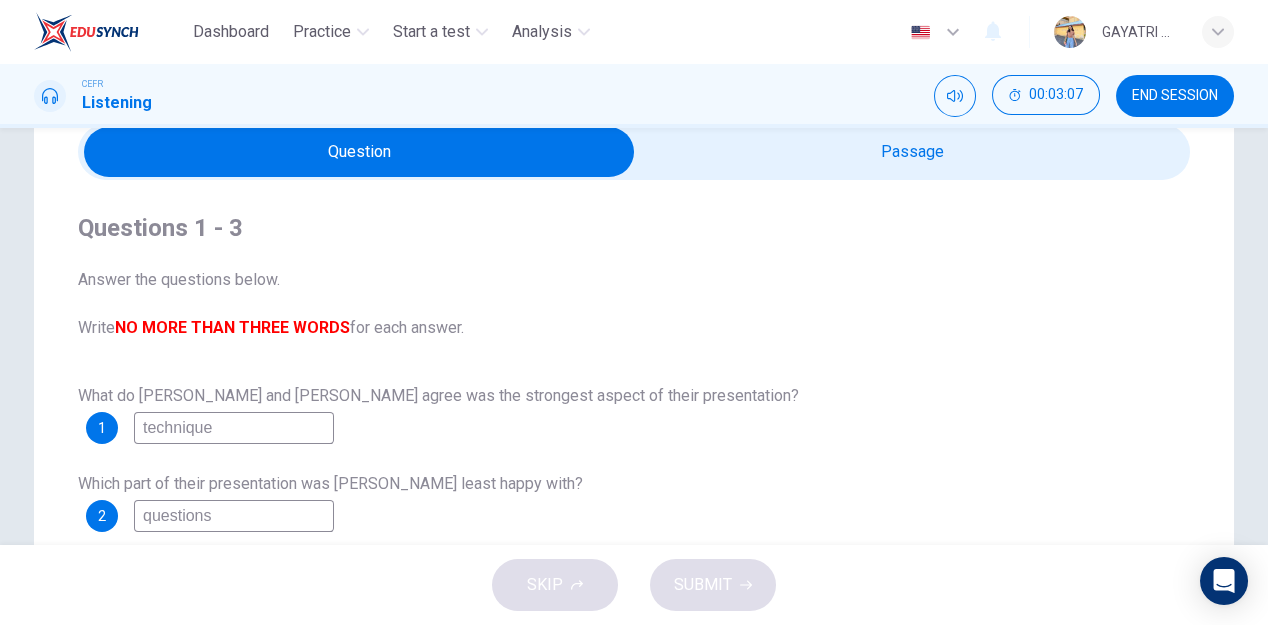 scroll, scrollTop: 77, scrollLeft: 0, axis: vertical 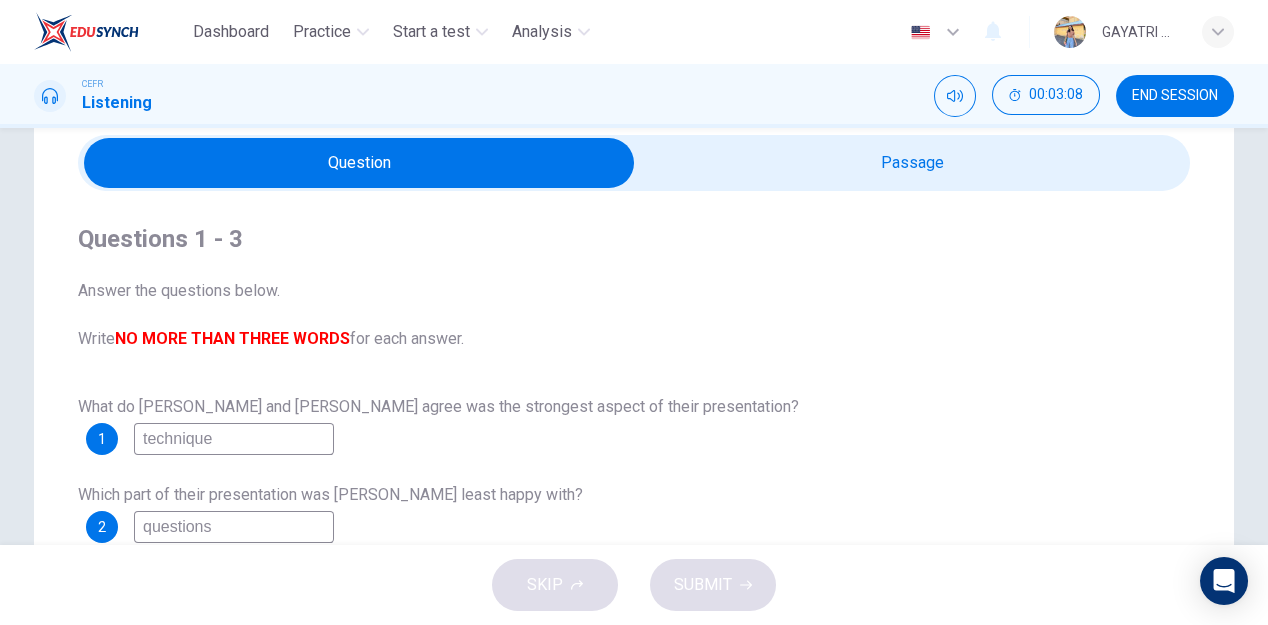 type on "45" 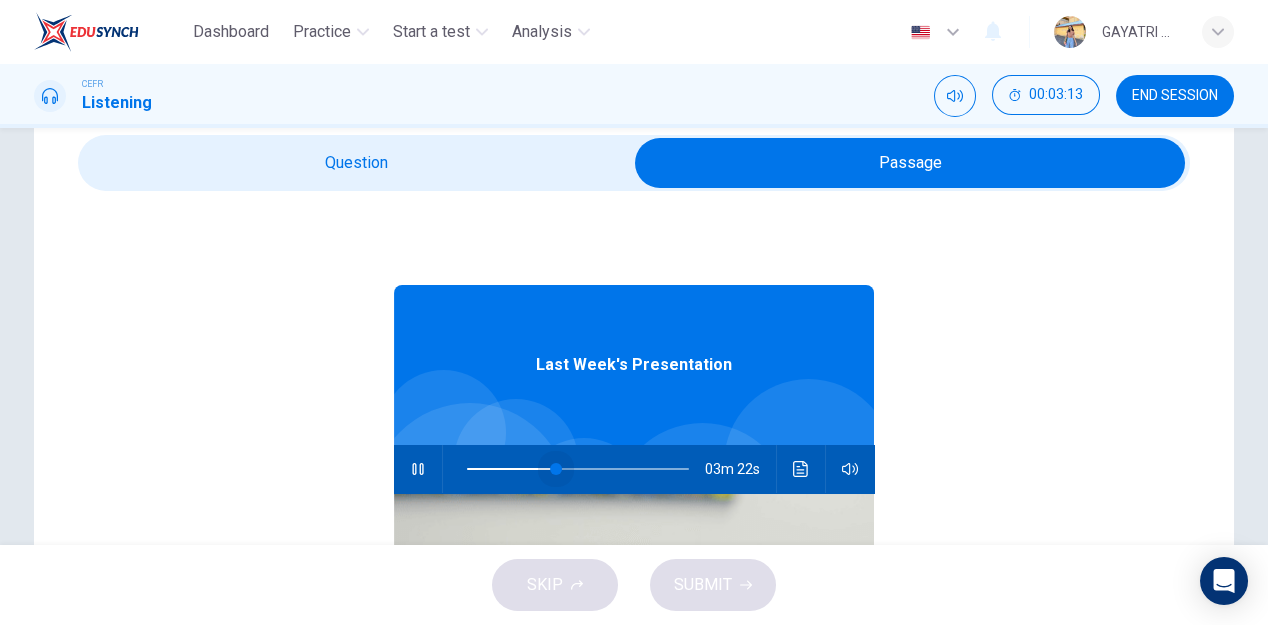 drag, startPoint x: 559, startPoint y: 470, endPoint x: 546, endPoint y: 469, distance: 13.038404 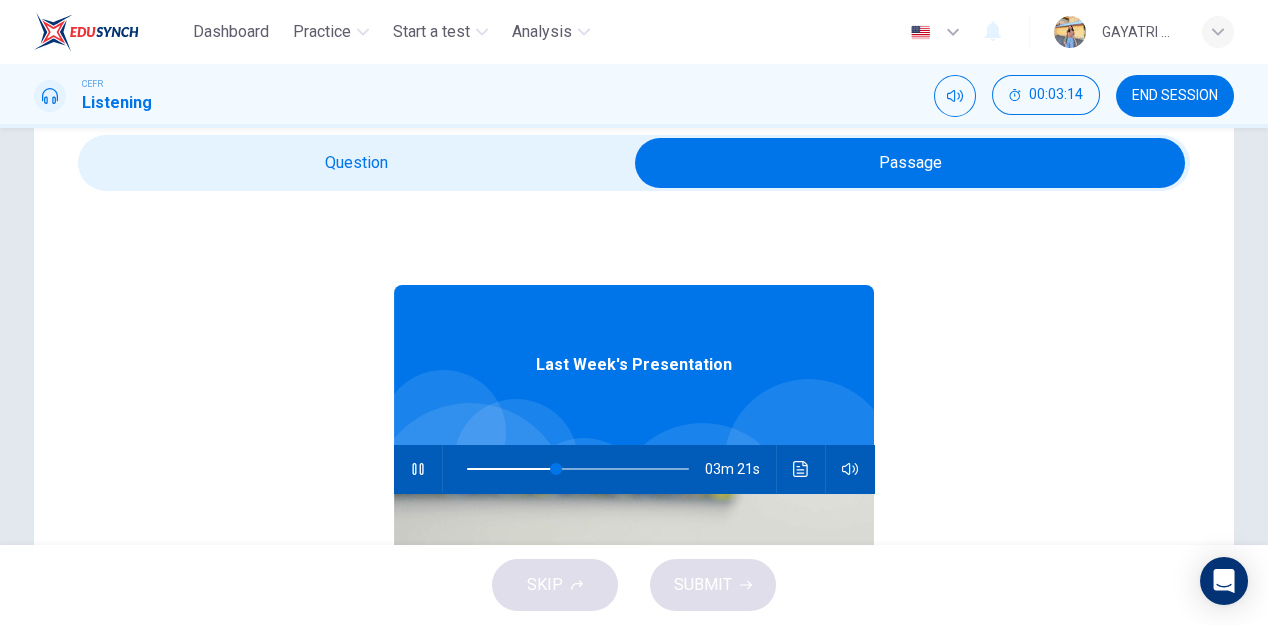 type on "40" 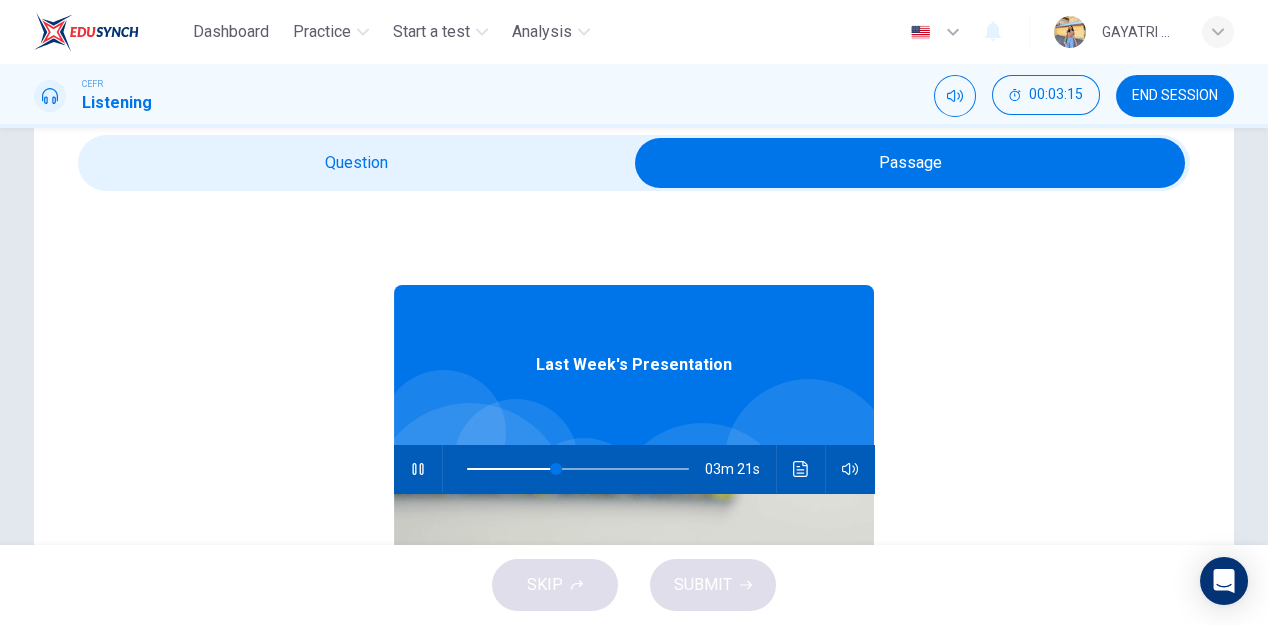 click at bounding box center (910, 163) 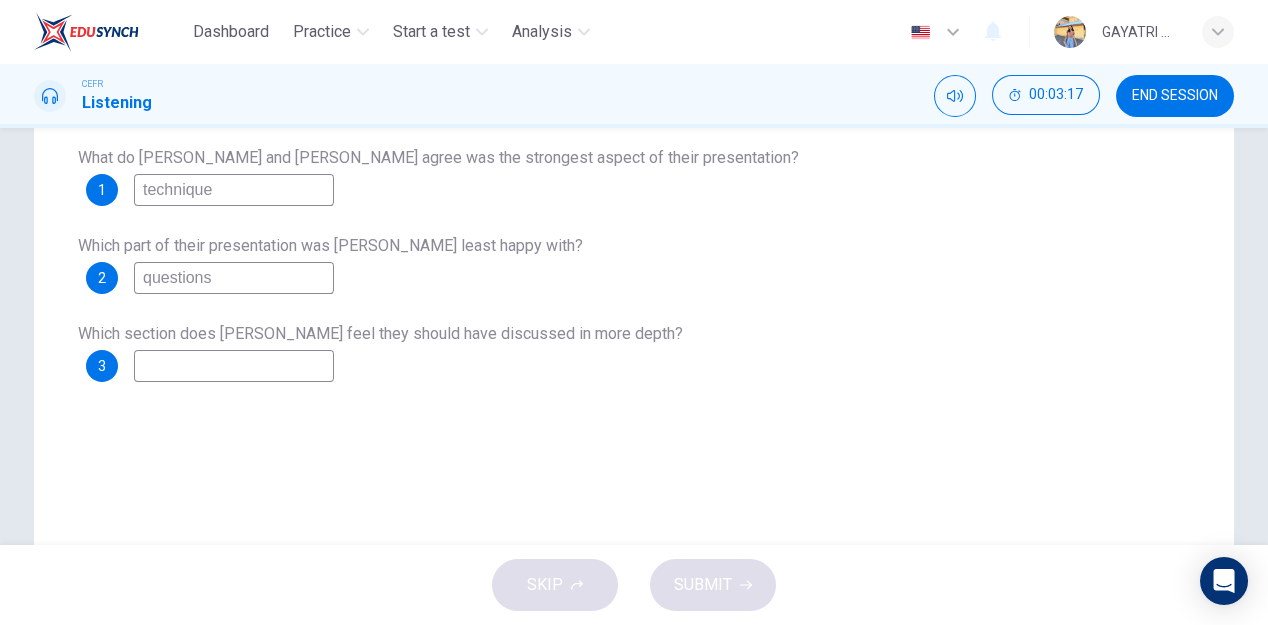scroll, scrollTop: 328, scrollLeft: 0, axis: vertical 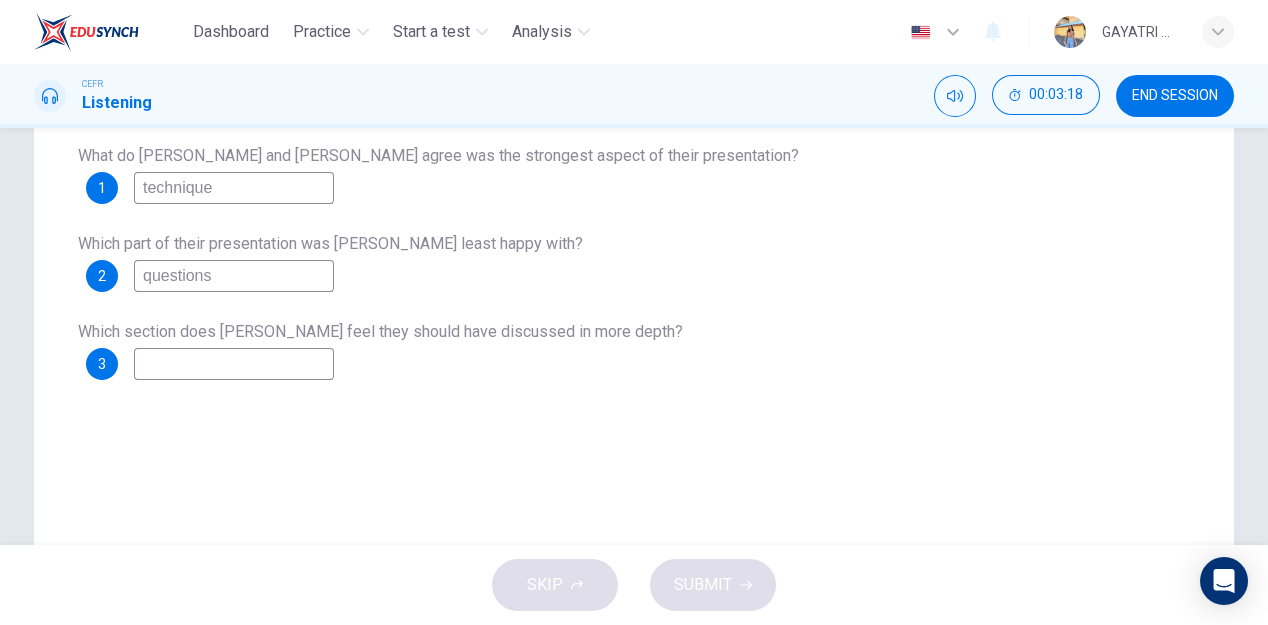click at bounding box center (234, 364) 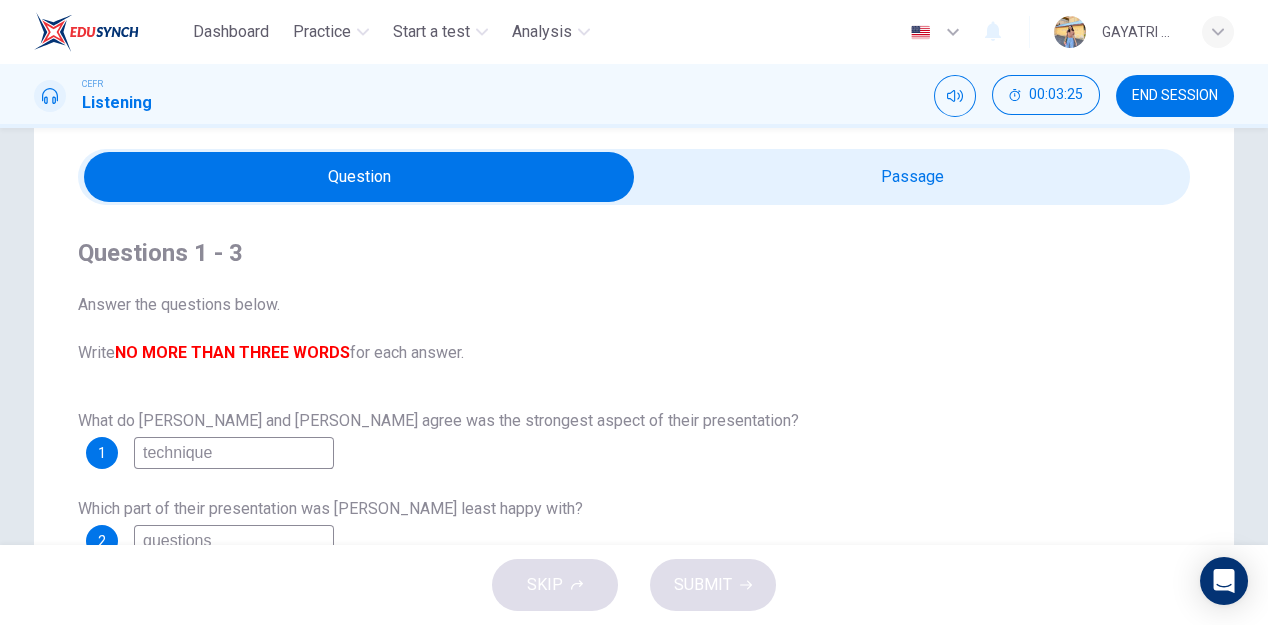 scroll, scrollTop: 59, scrollLeft: 0, axis: vertical 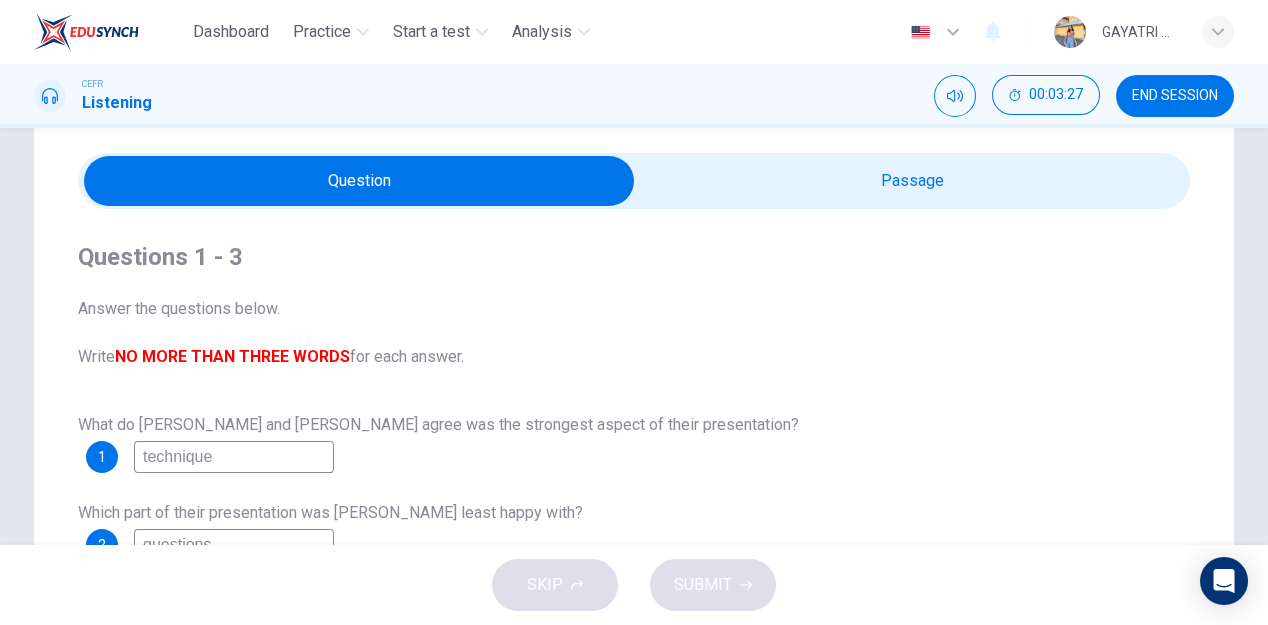 click at bounding box center (359, 181) 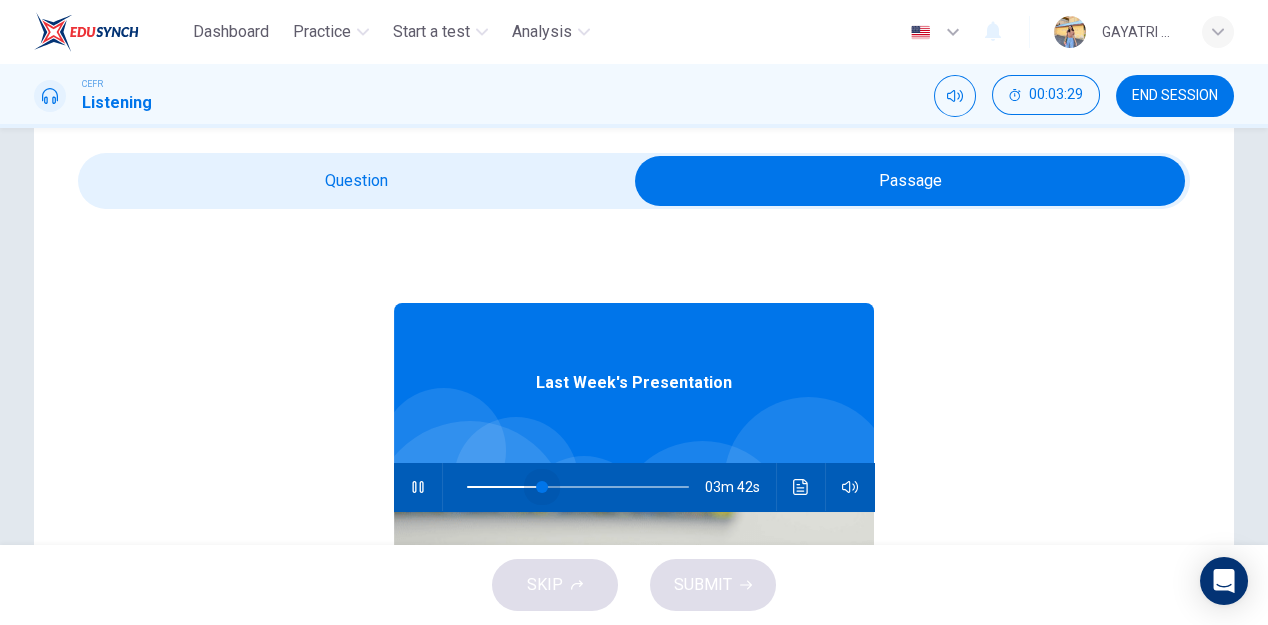 click at bounding box center [578, 487] 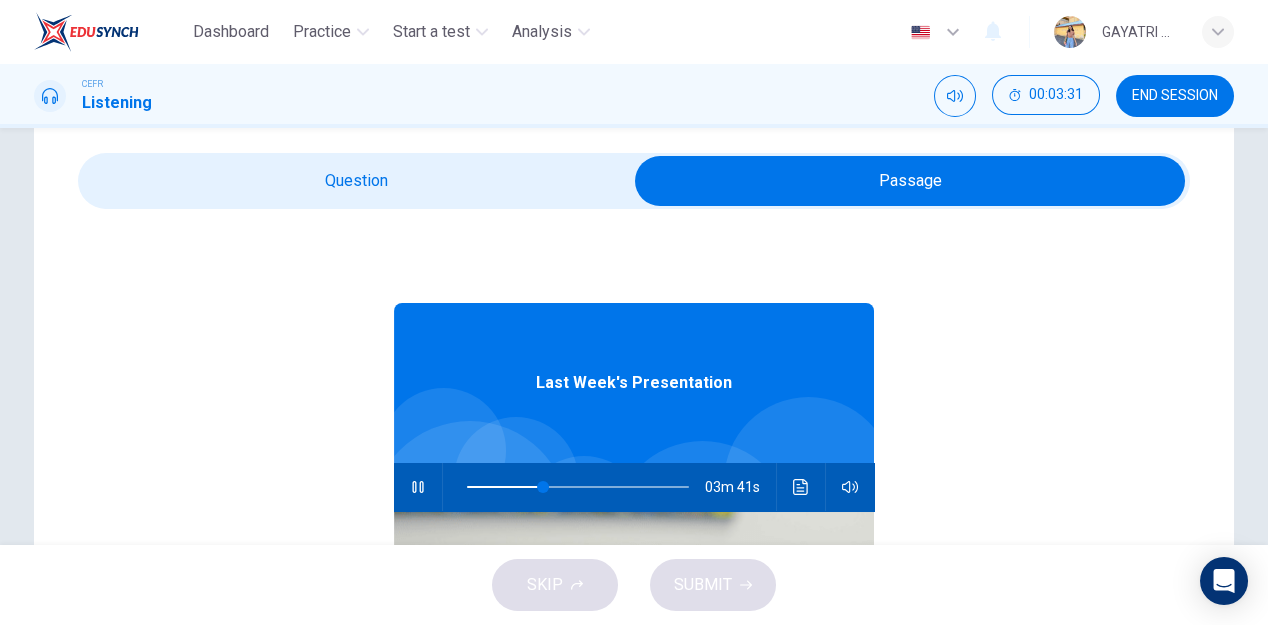 click at bounding box center [634, 181] 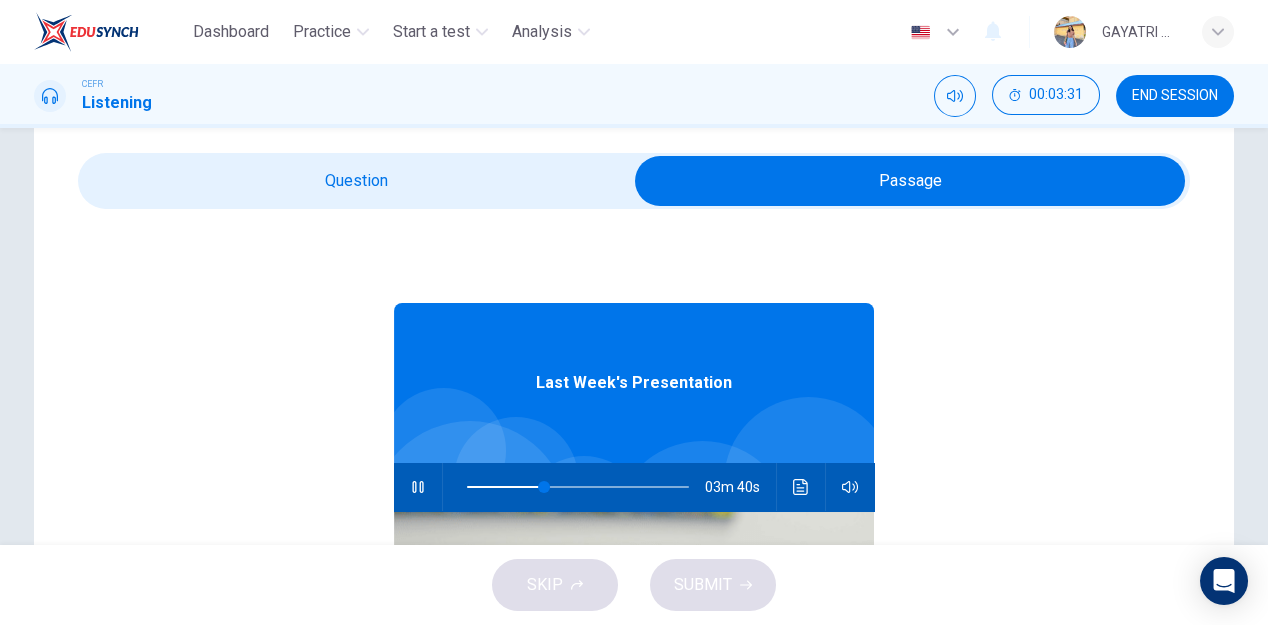 type on "35" 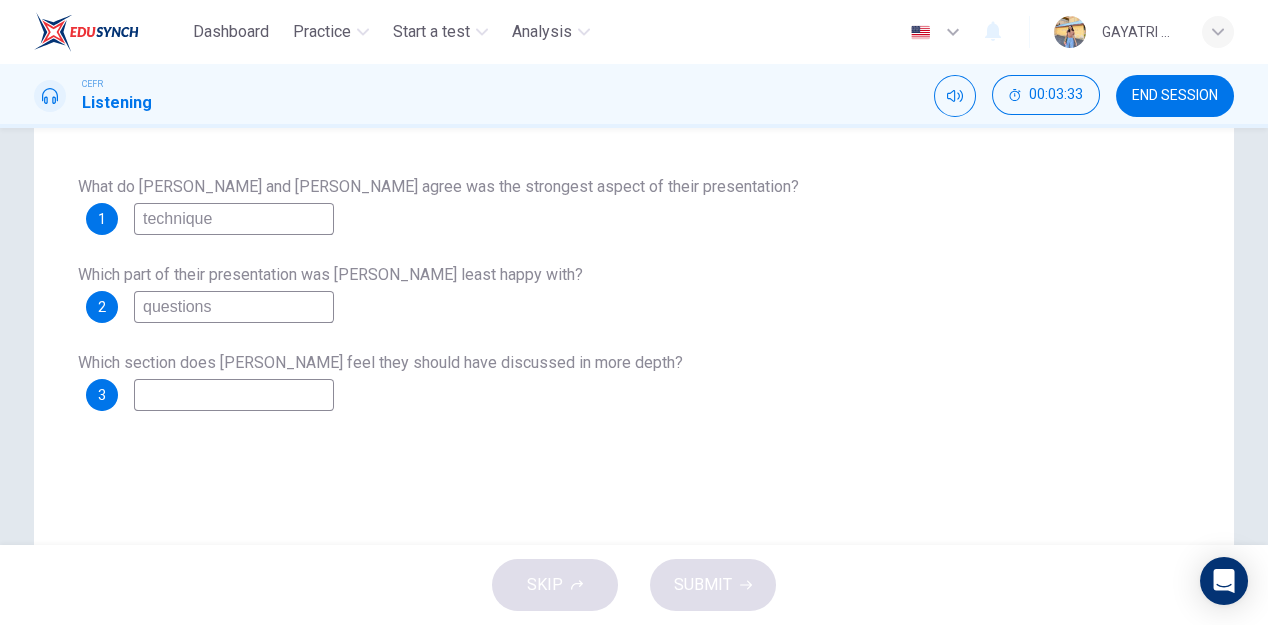 scroll, scrollTop: 300, scrollLeft: 0, axis: vertical 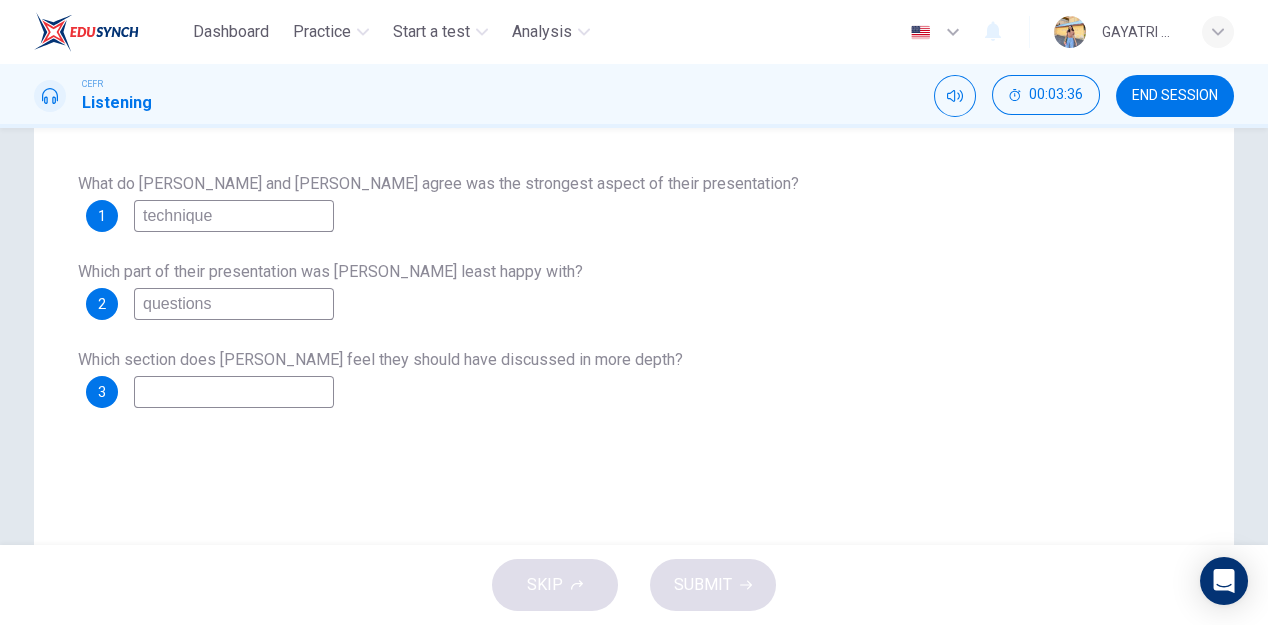 click at bounding box center (234, 392) 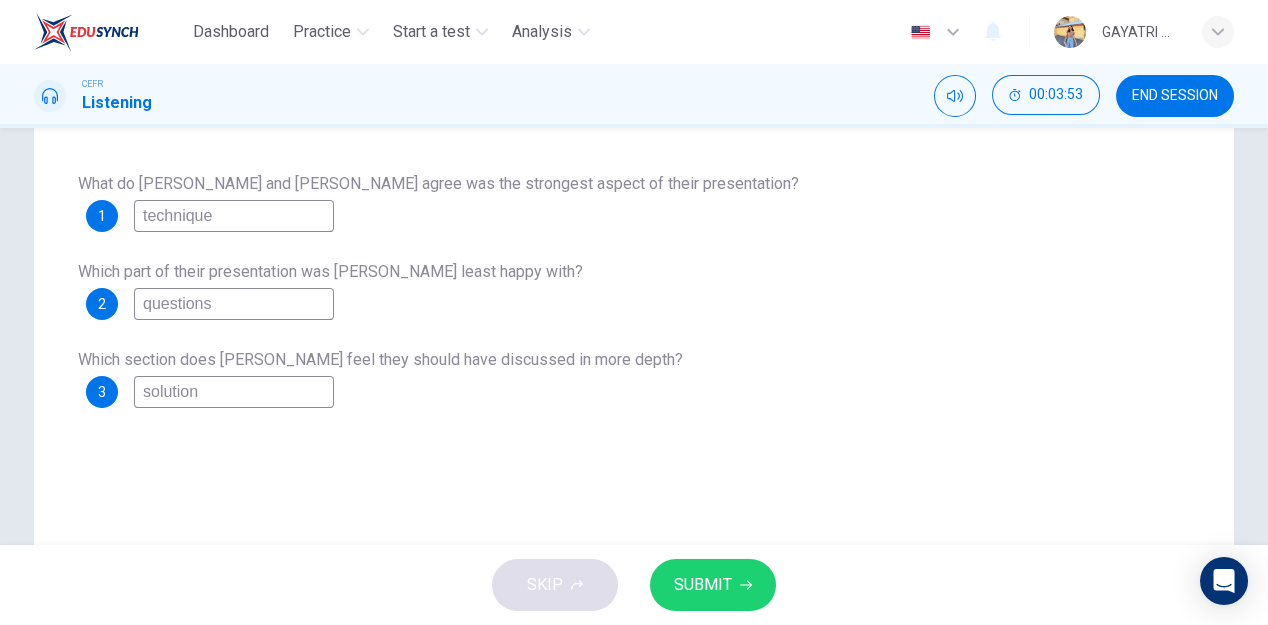 type on "solution" 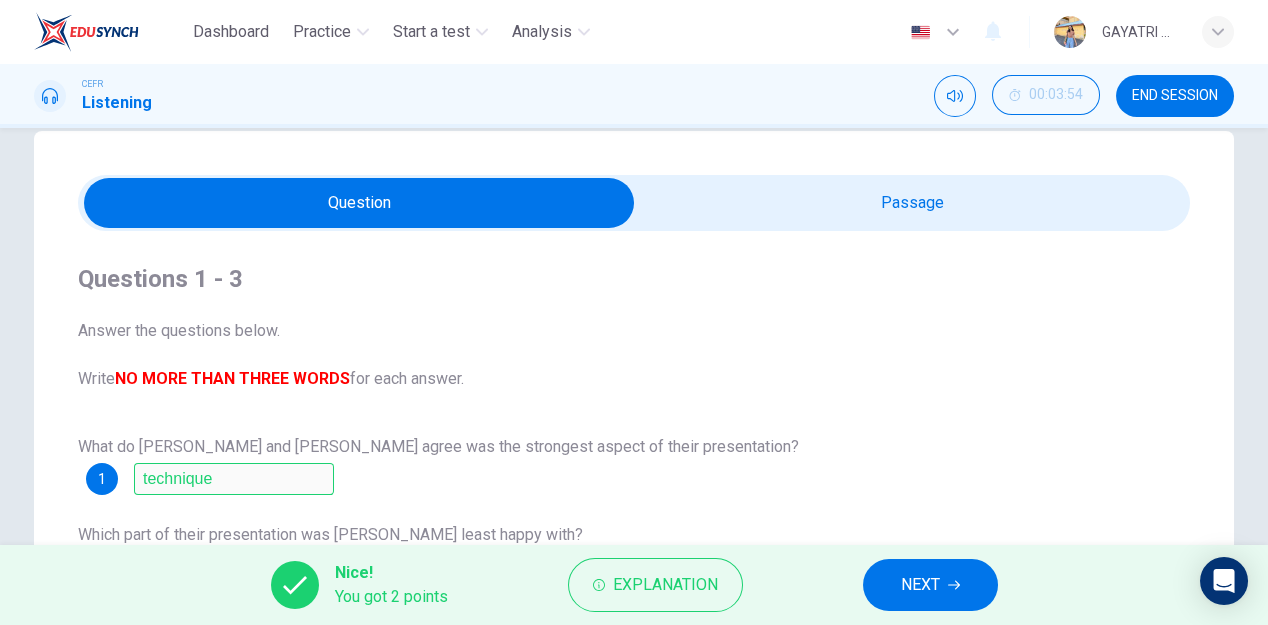 scroll, scrollTop: 34, scrollLeft: 0, axis: vertical 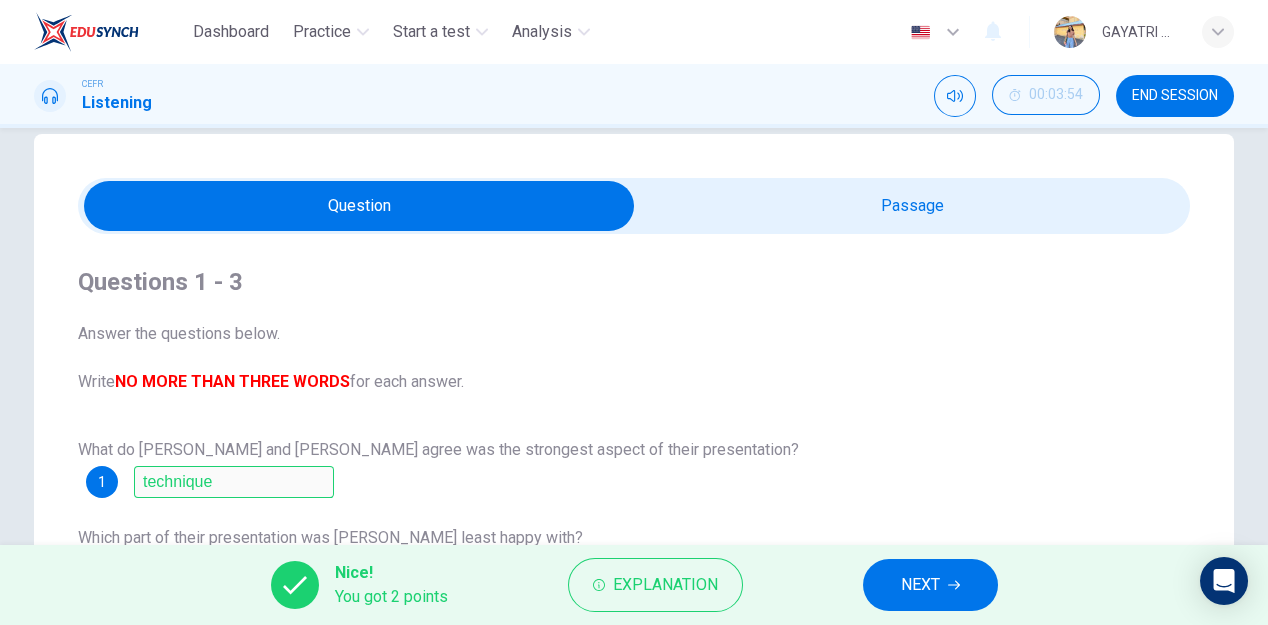 click at bounding box center (359, 206) 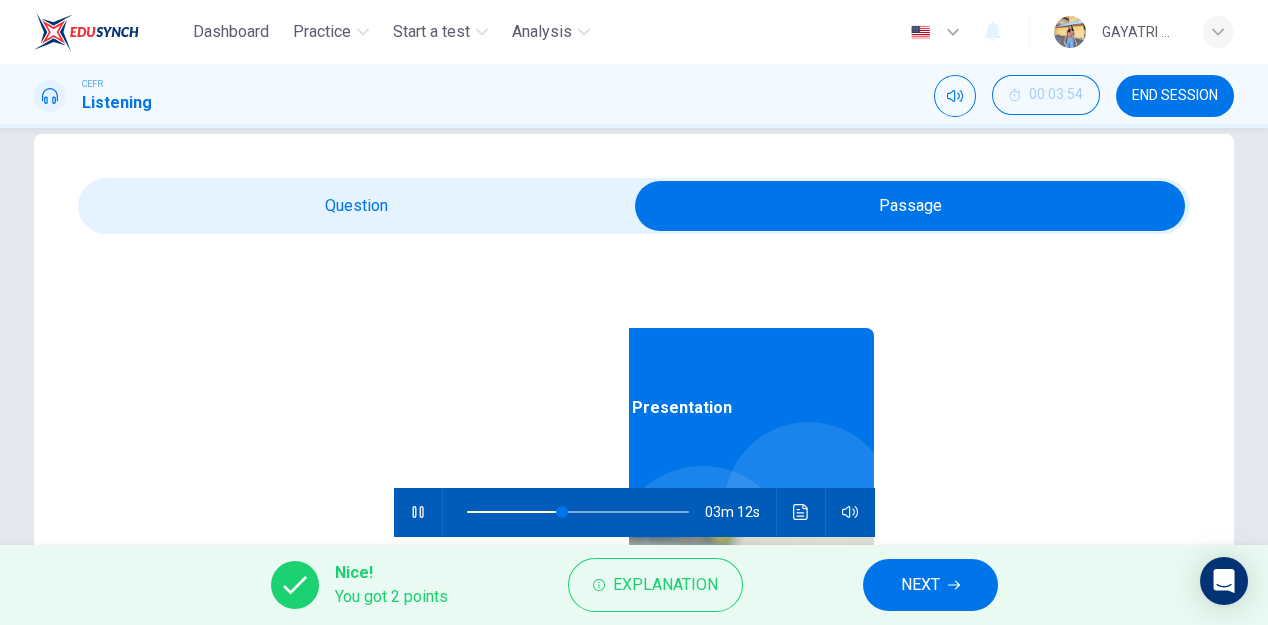 scroll, scrollTop: 61, scrollLeft: 0, axis: vertical 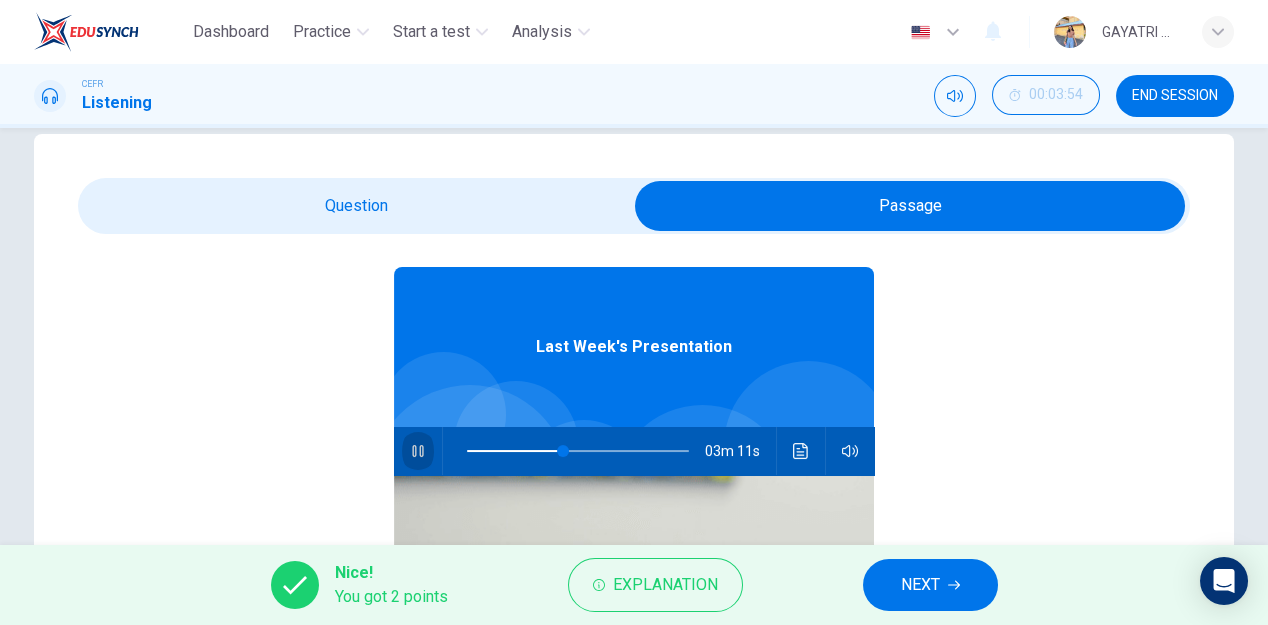 click 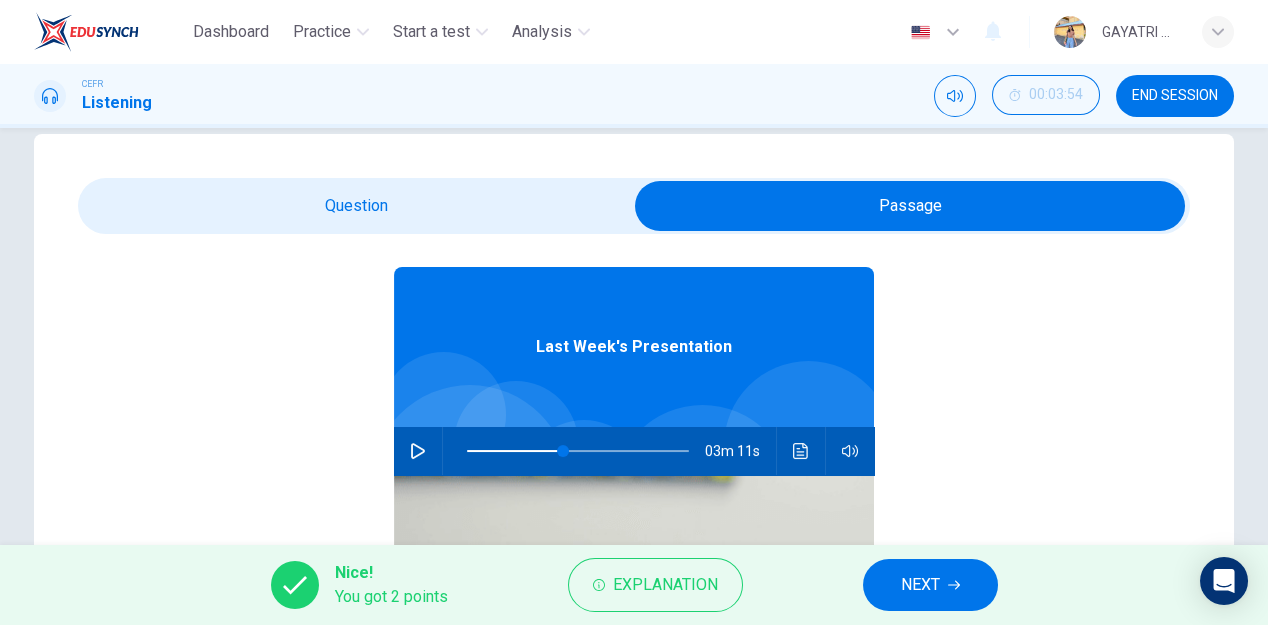click at bounding box center [910, 206] 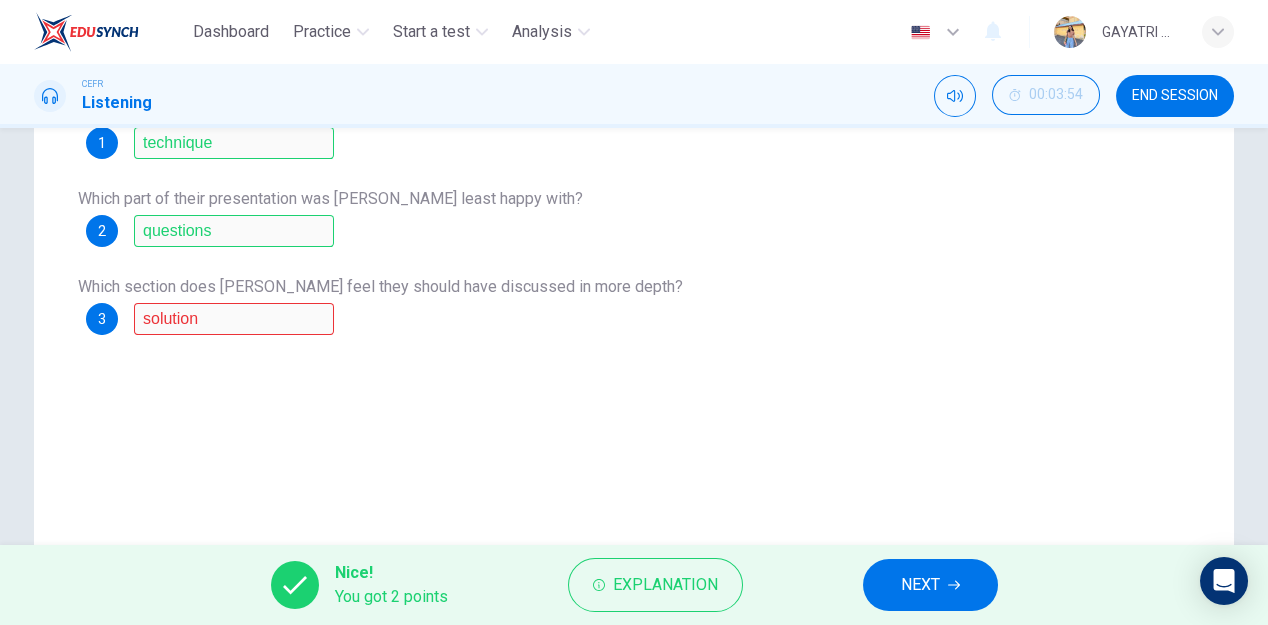 scroll, scrollTop: 466, scrollLeft: 0, axis: vertical 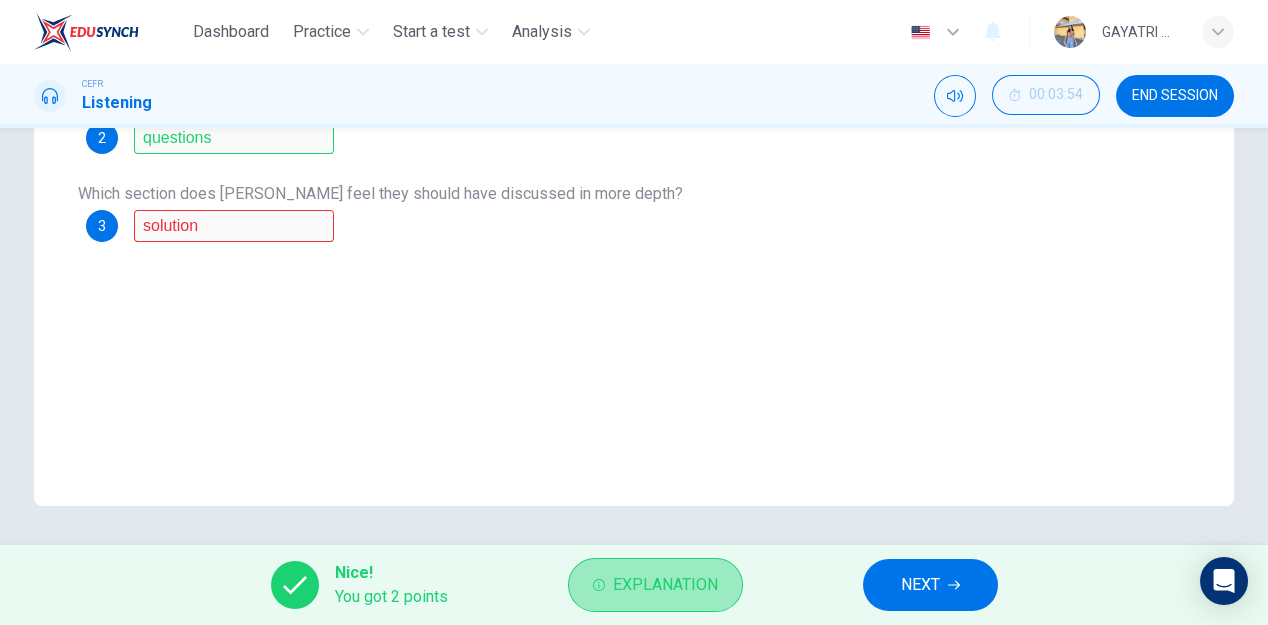 click on "Explanation" at bounding box center (665, 585) 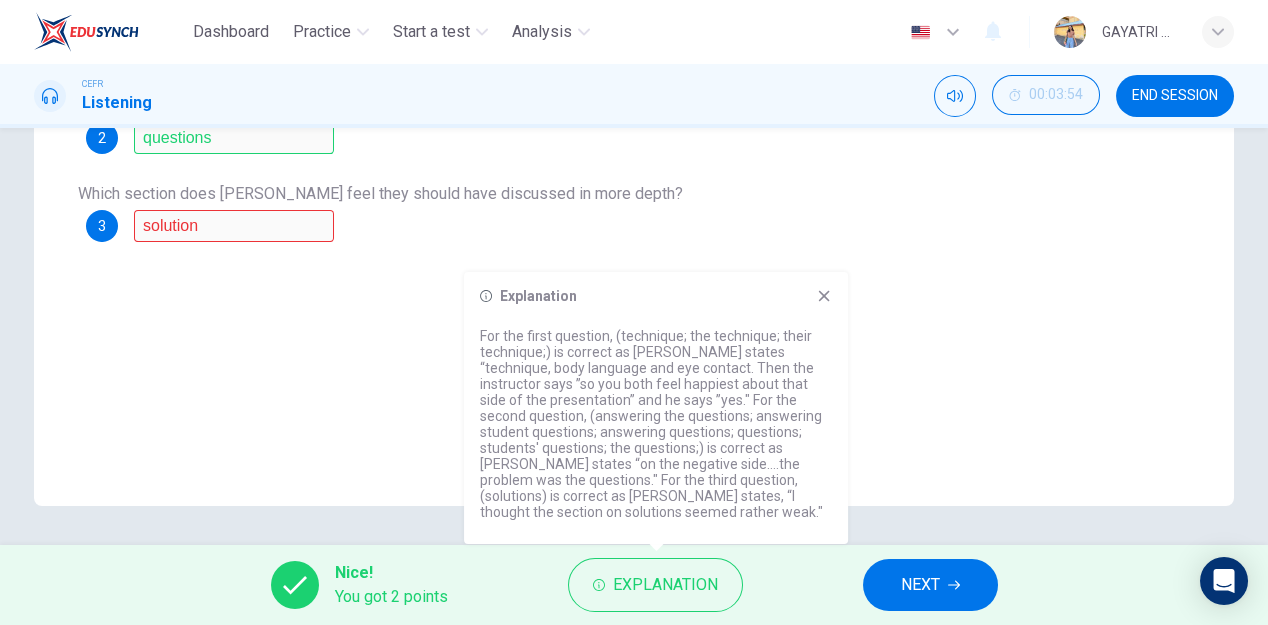 click 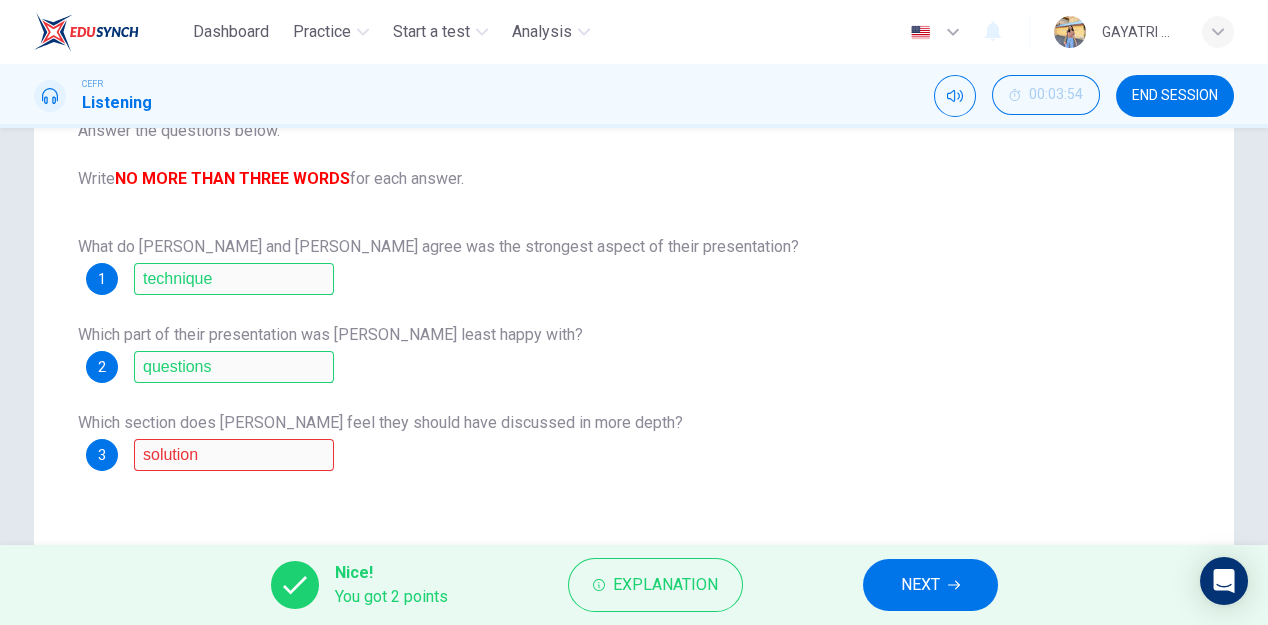 scroll, scrollTop: 296, scrollLeft: 0, axis: vertical 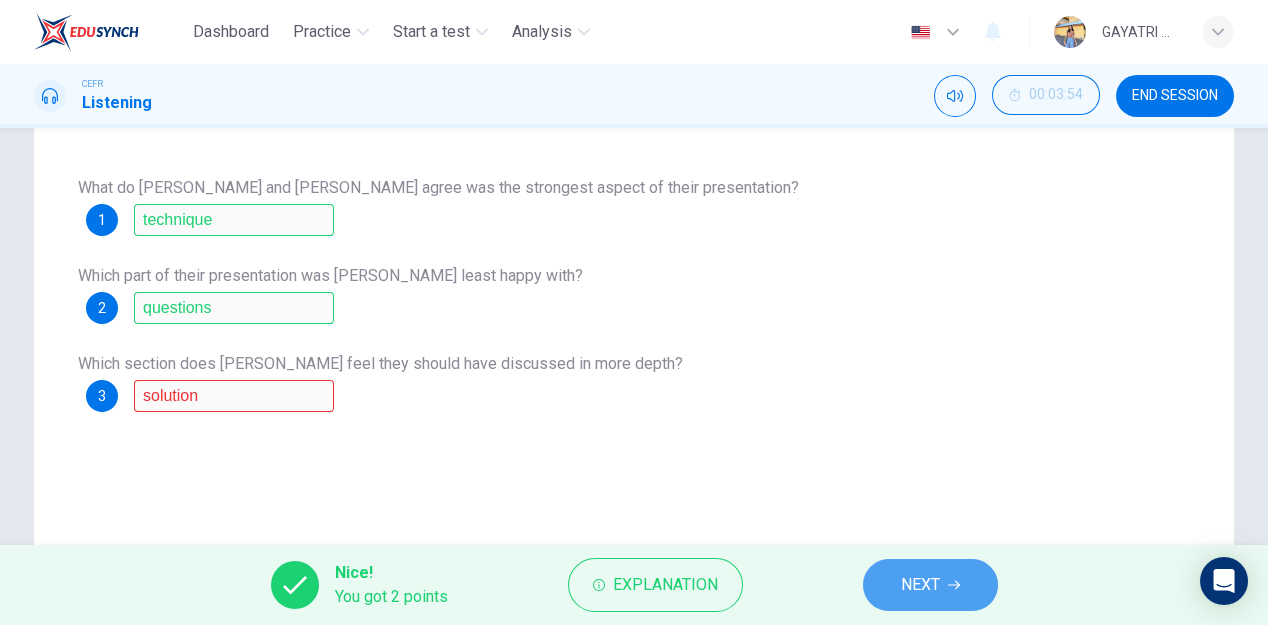 click on "NEXT" at bounding box center (930, 585) 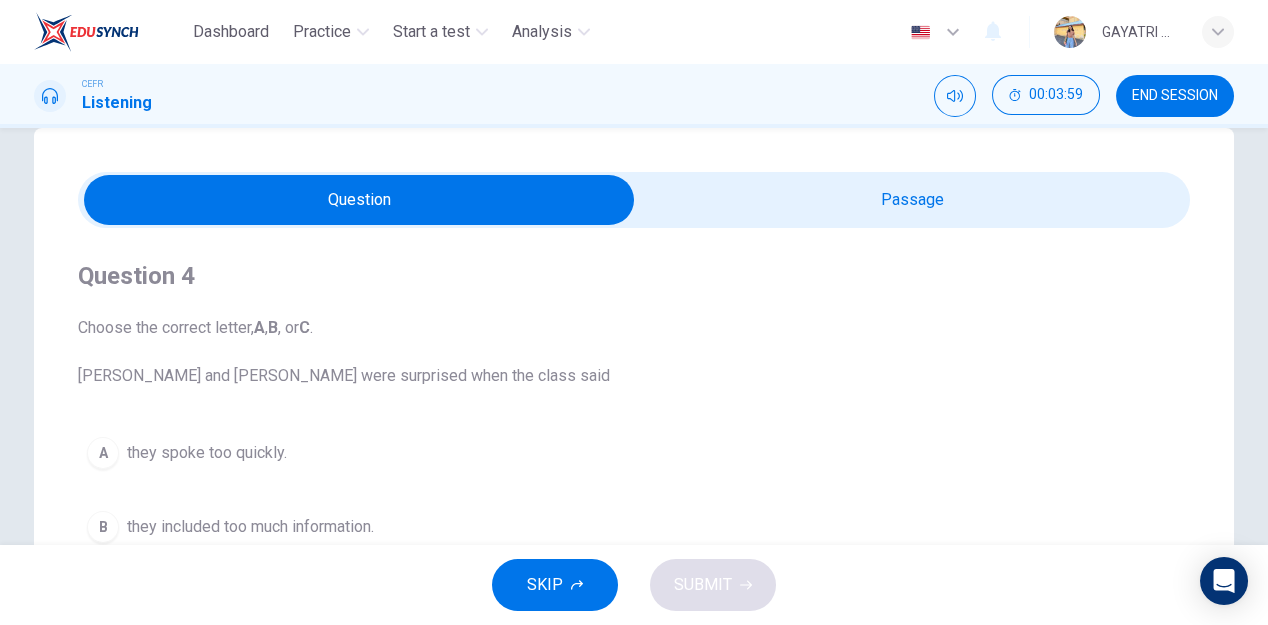 scroll, scrollTop: 39, scrollLeft: 0, axis: vertical 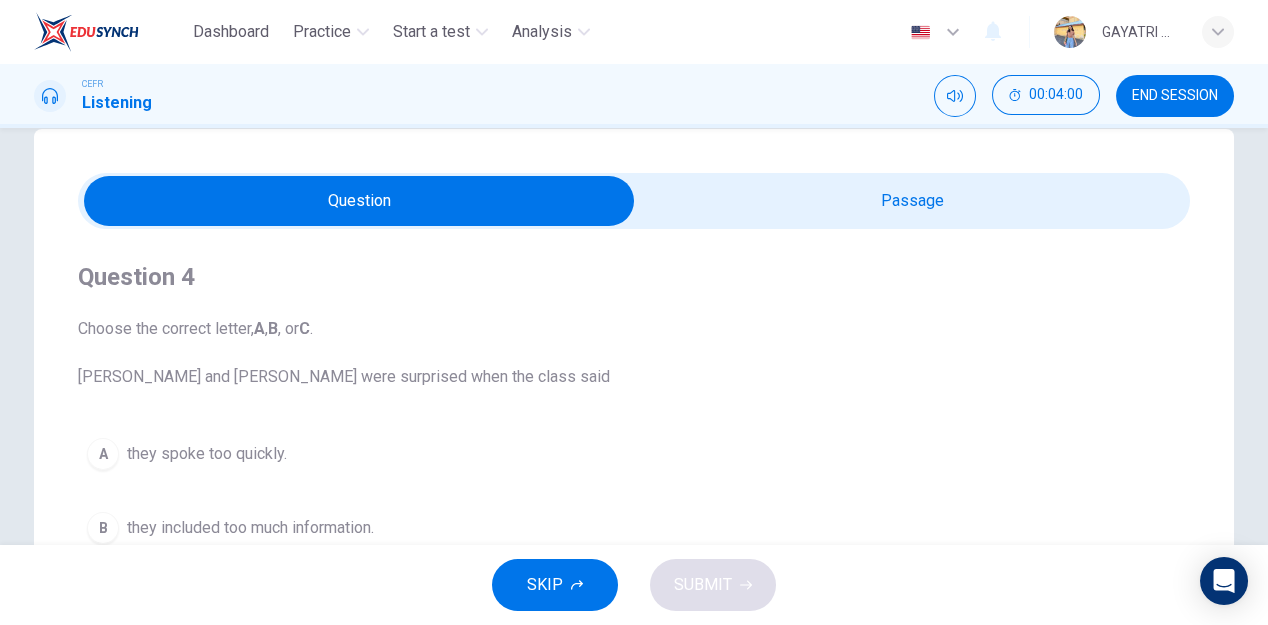click at bounding box center (359, 201) 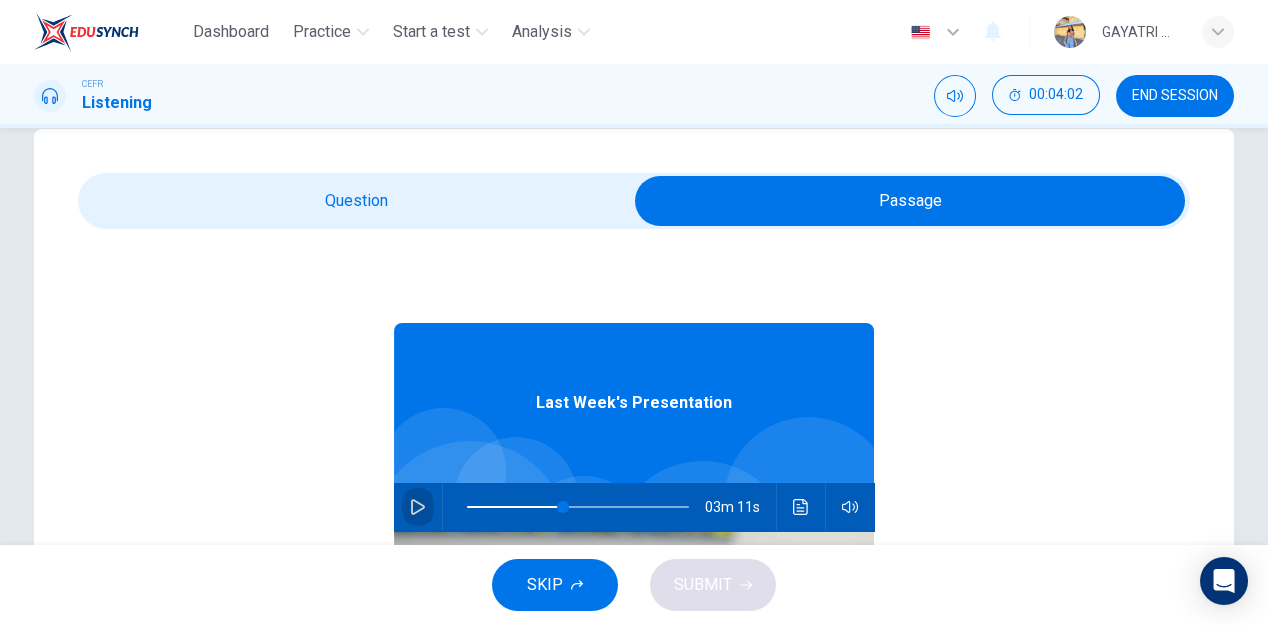click 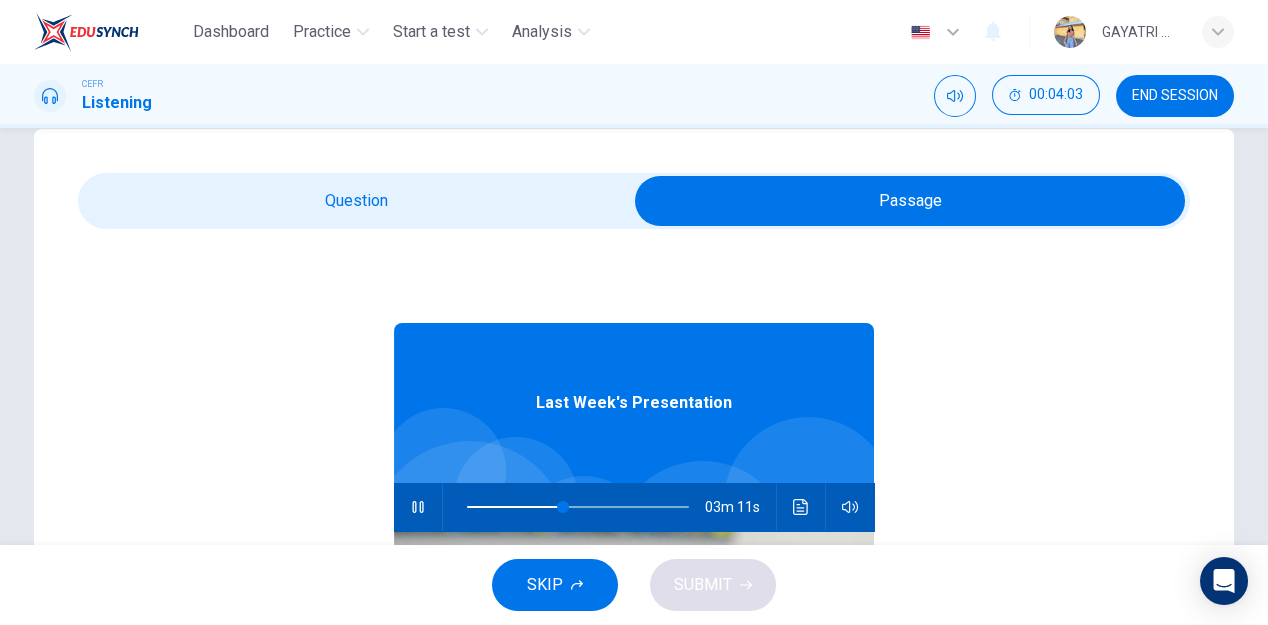 type on "44" 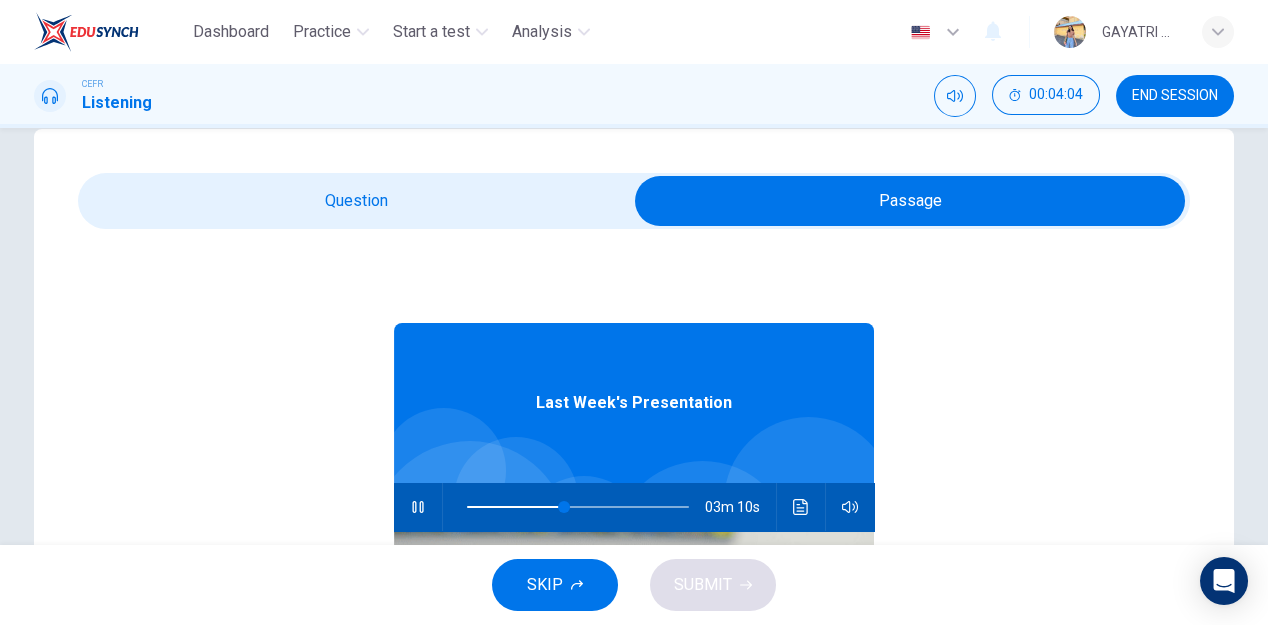 click at bounding box center [910, 201] 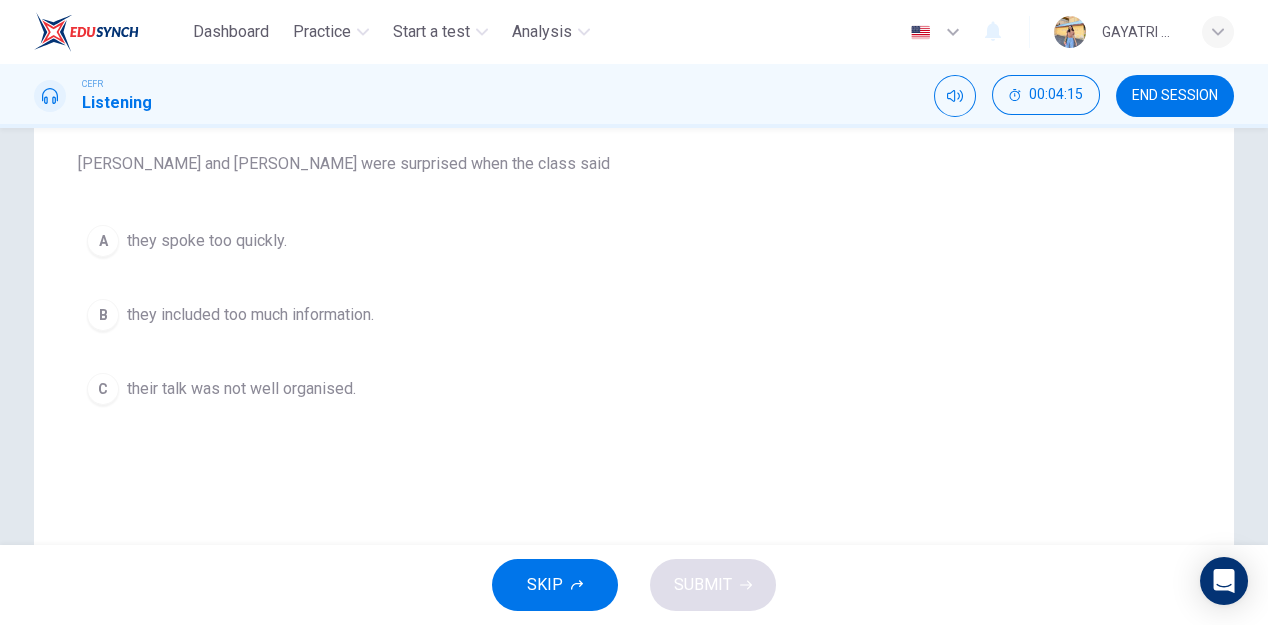 scroll, scrollTop: 254, scrollLeft: 0, axis: vertical 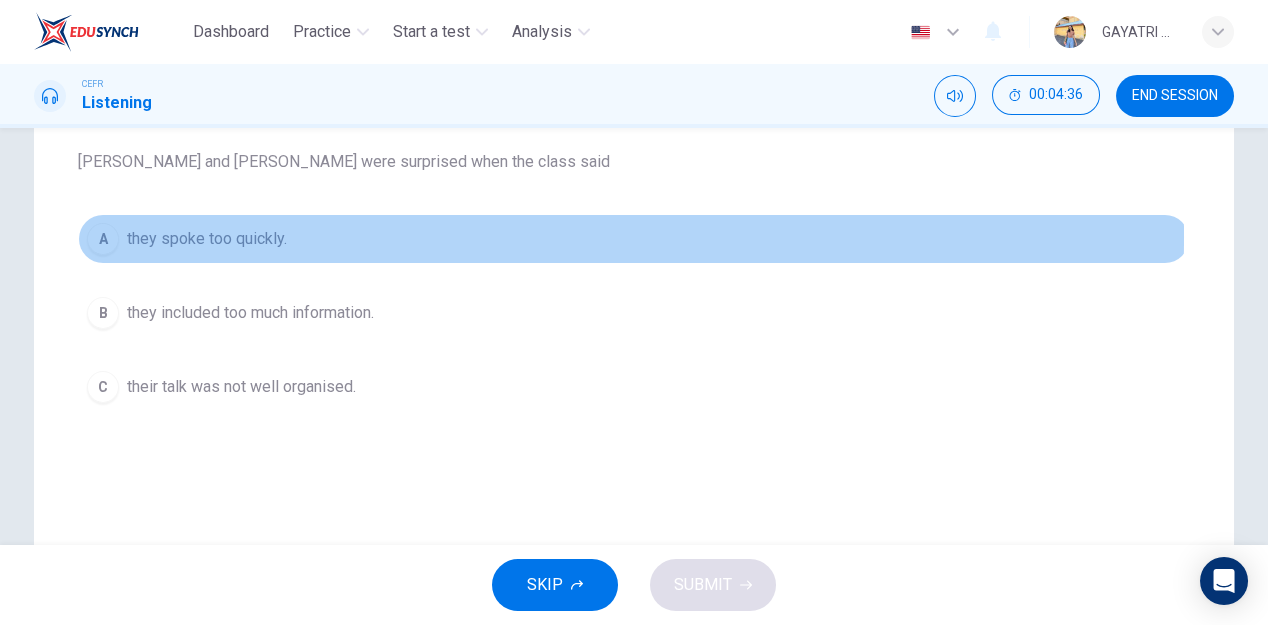 click on "they spoke too quickly." at bounding box center [207, 239] 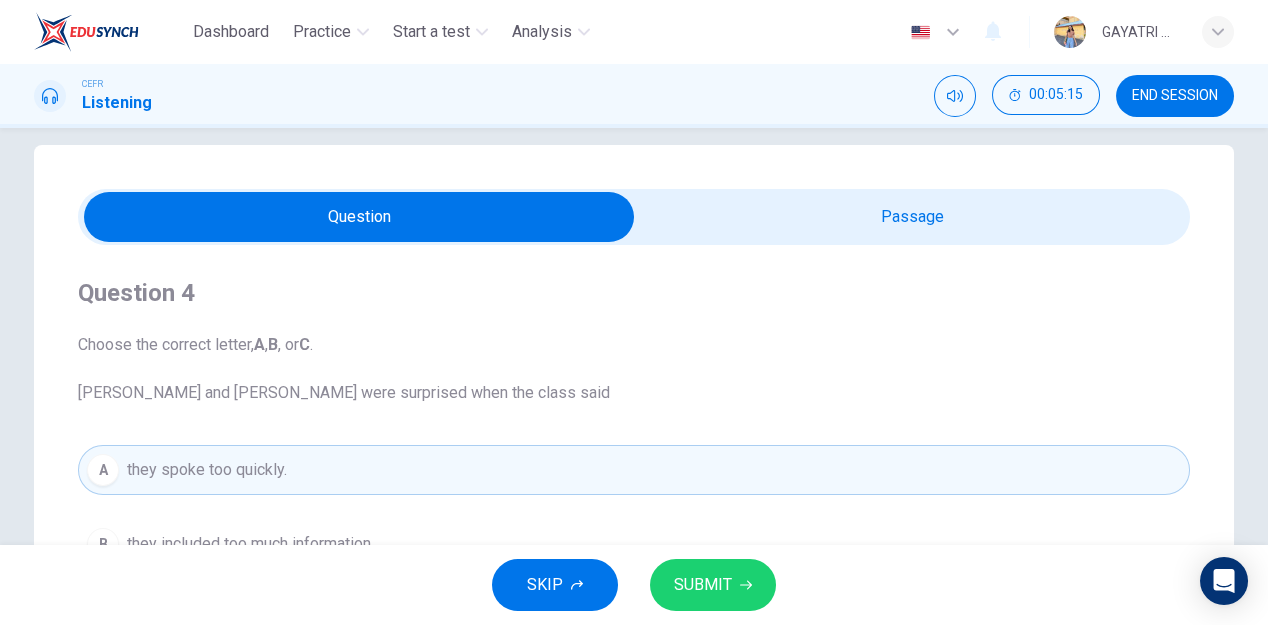 scroll, scrollTop: 77, scrollLeft: 0, axis: vertical 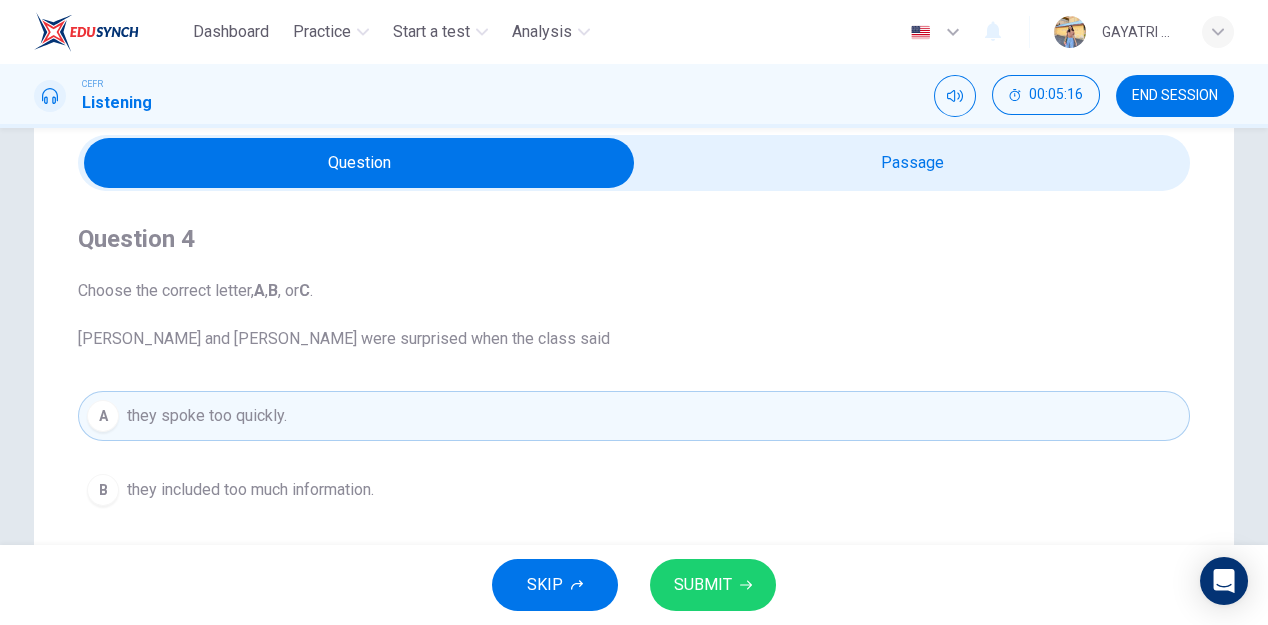 type on "65" 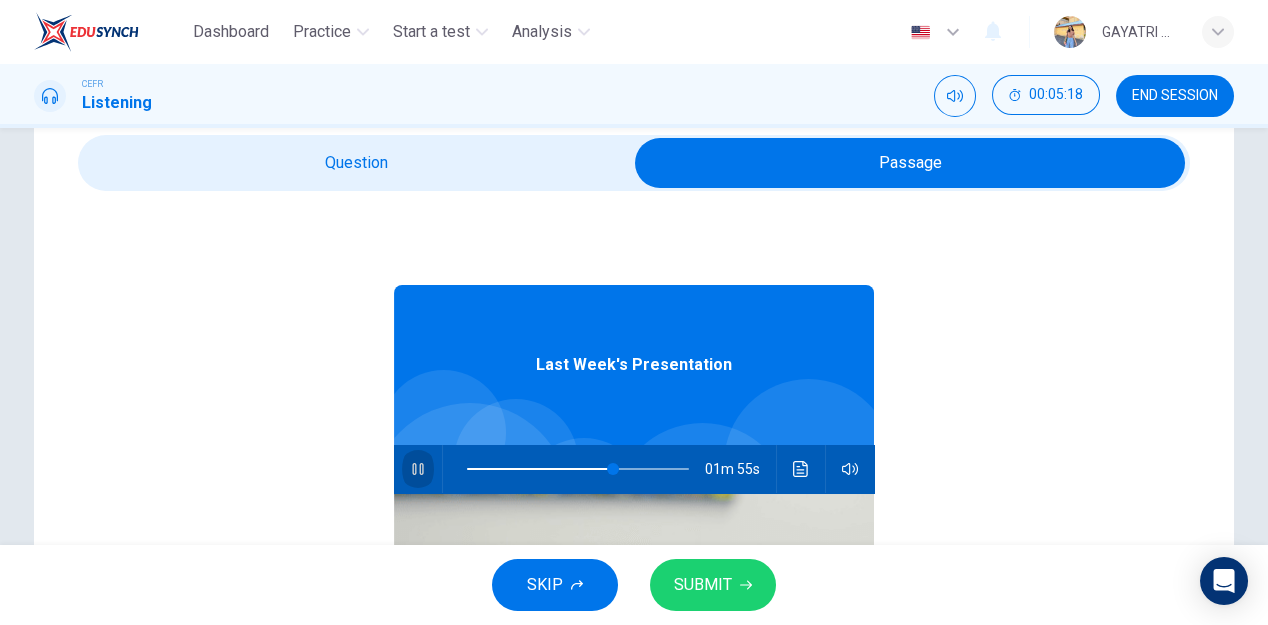 click 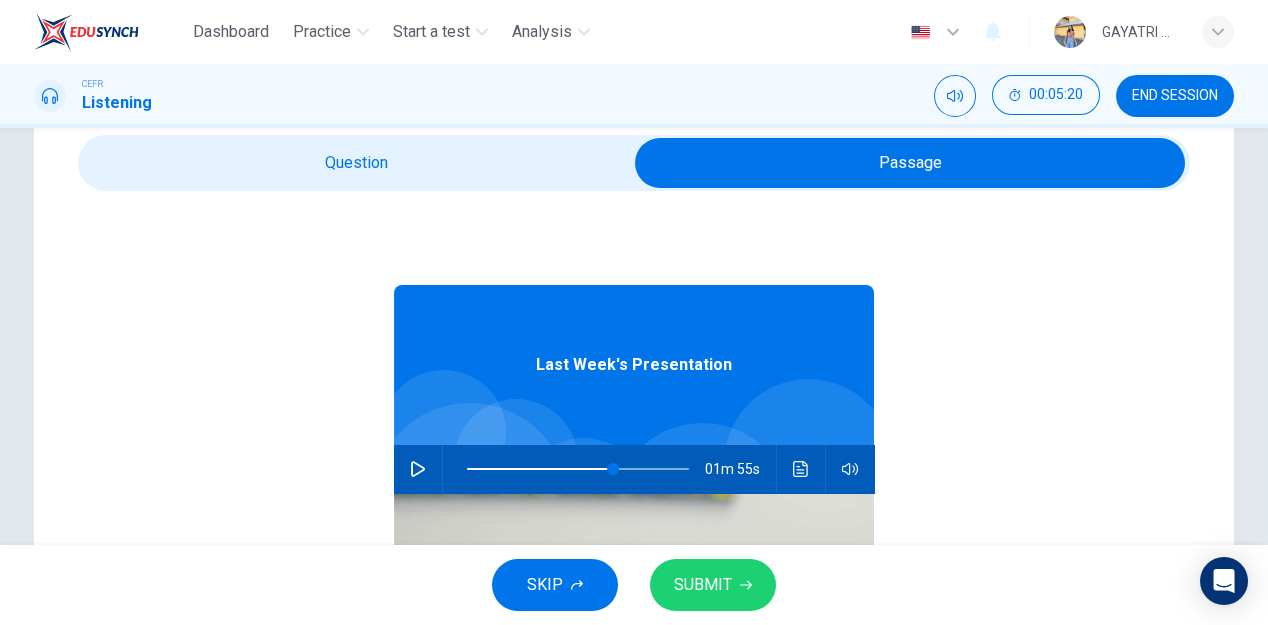 click at bounding box center [910, 163] 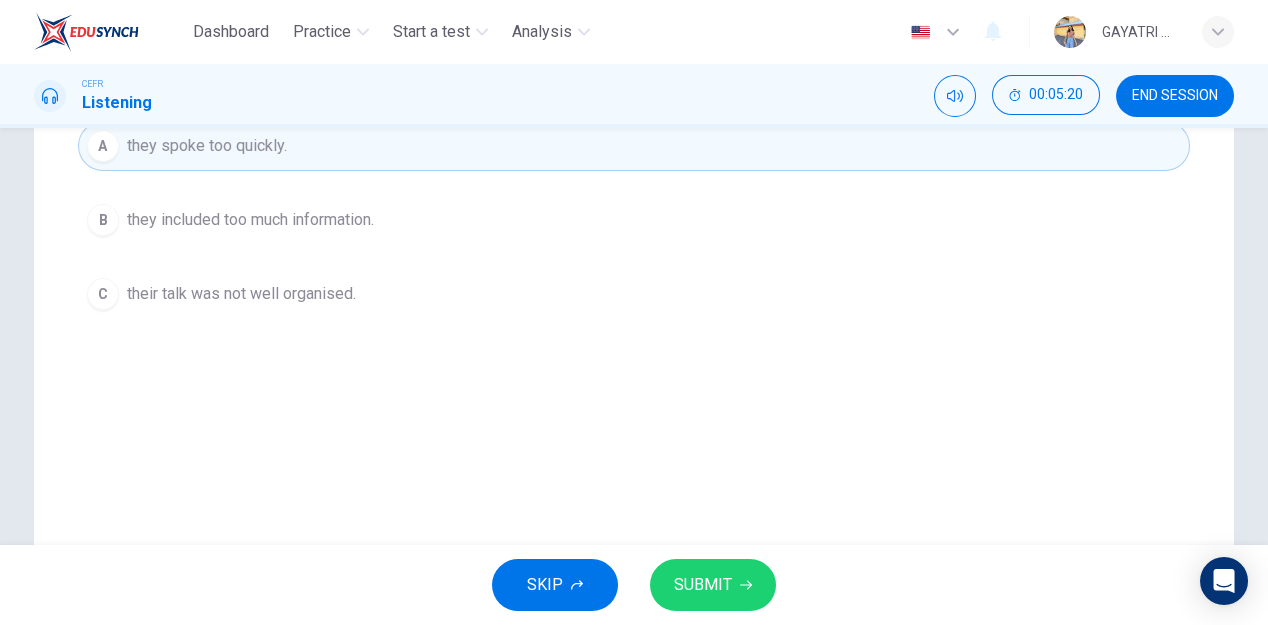 scroll, scrollTop: 466, scrollLeft: 0, axis: vertical 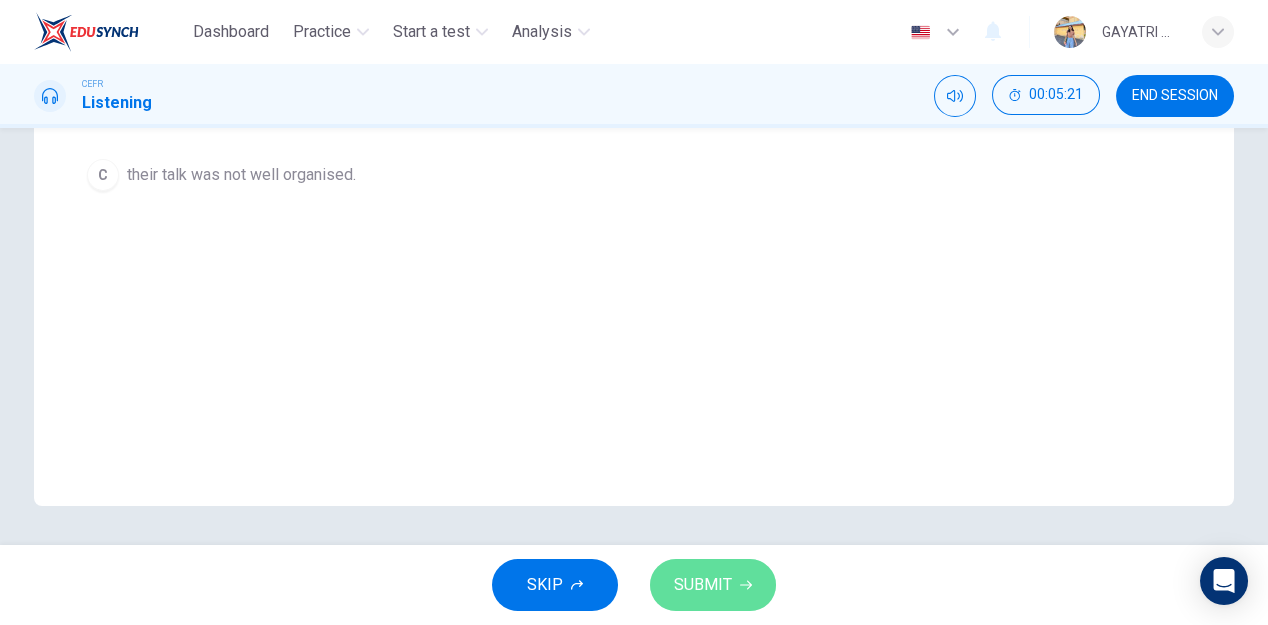 click on "SUBMIT" at bounding box center [713, 585] 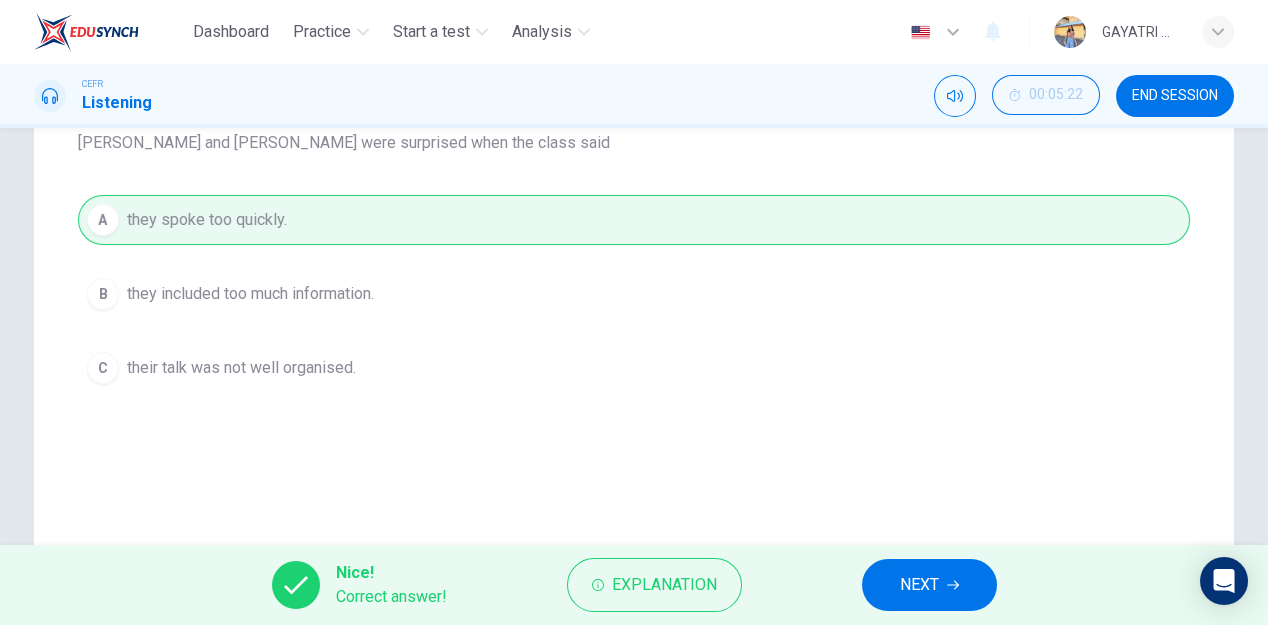 scroll, scrollTop: 276, scrollLeft: 0, axis: vertical 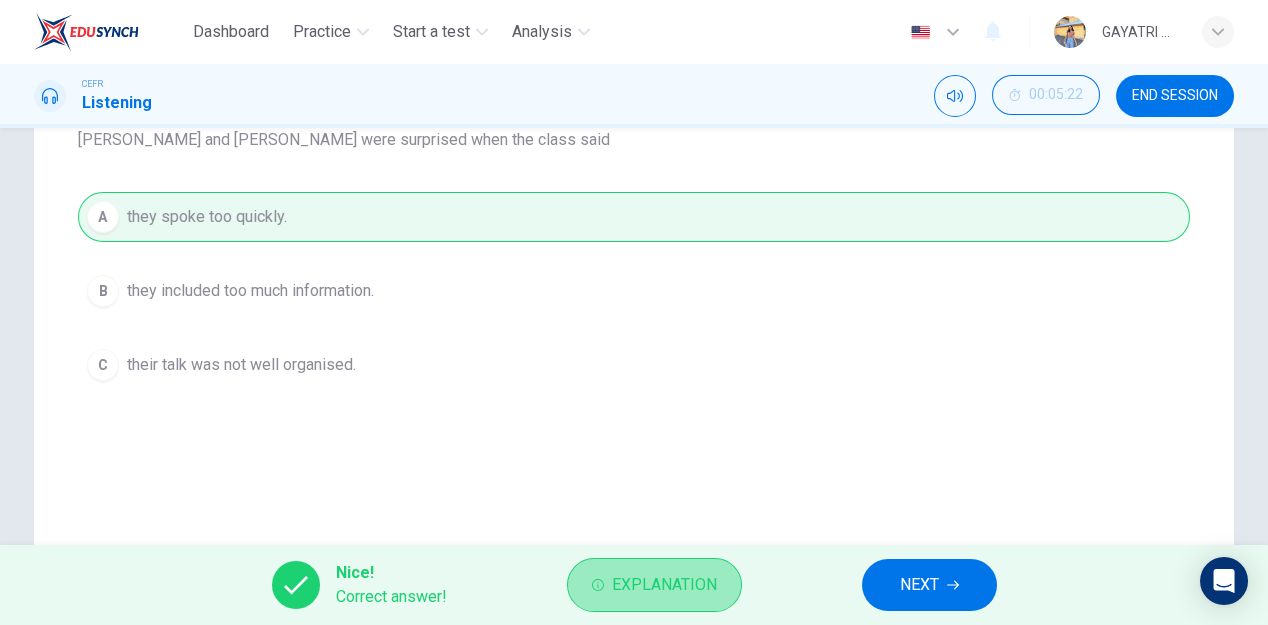 click on "Explanation" at bounding box center (664, 585) 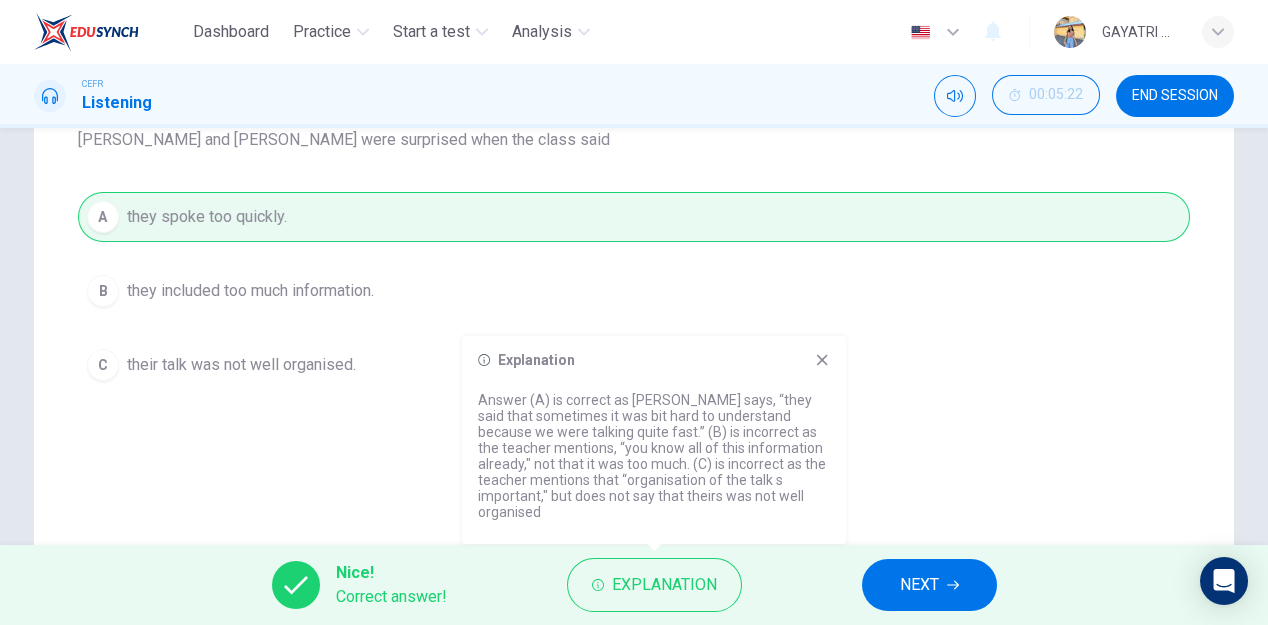 click on "NEXT" at bounding box center (919, 585) 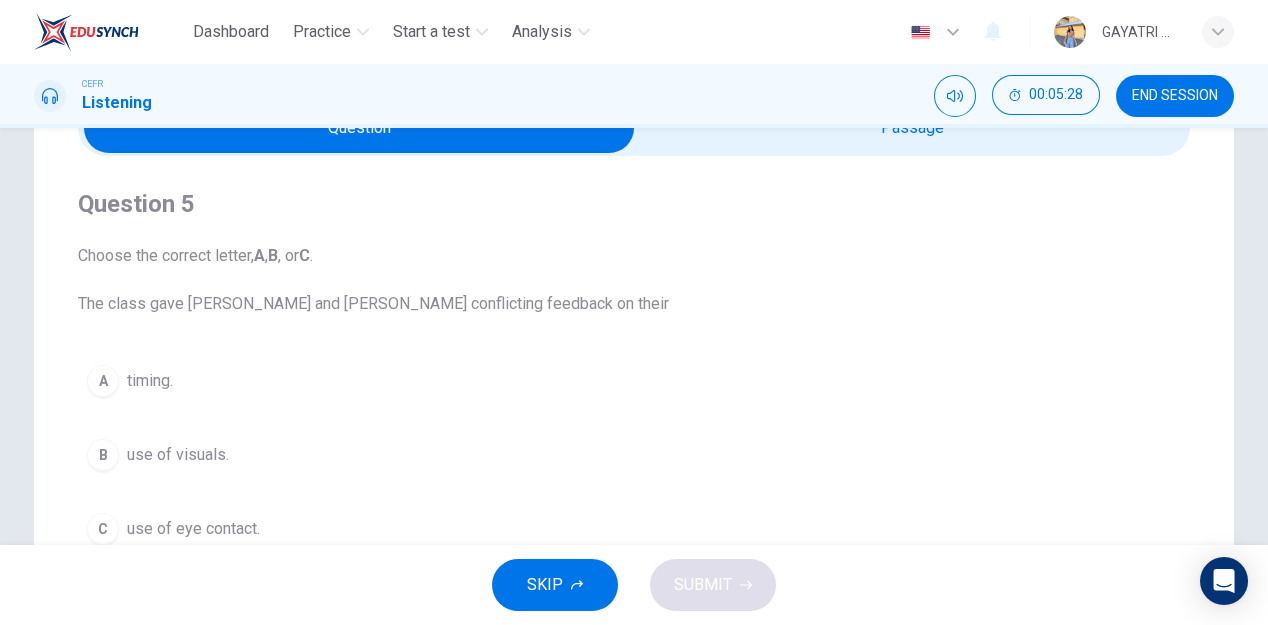 scroll, scrollTop: 78, scrollLeft: 0, axis: vertical 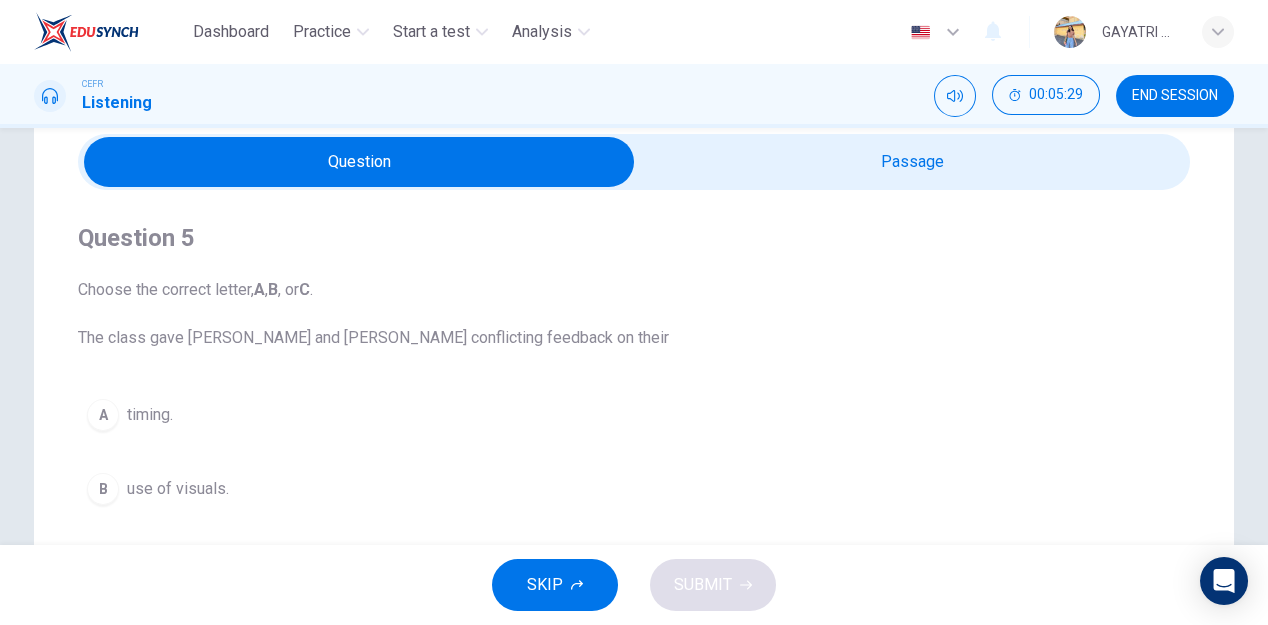 click at bounding box center (359, 162) 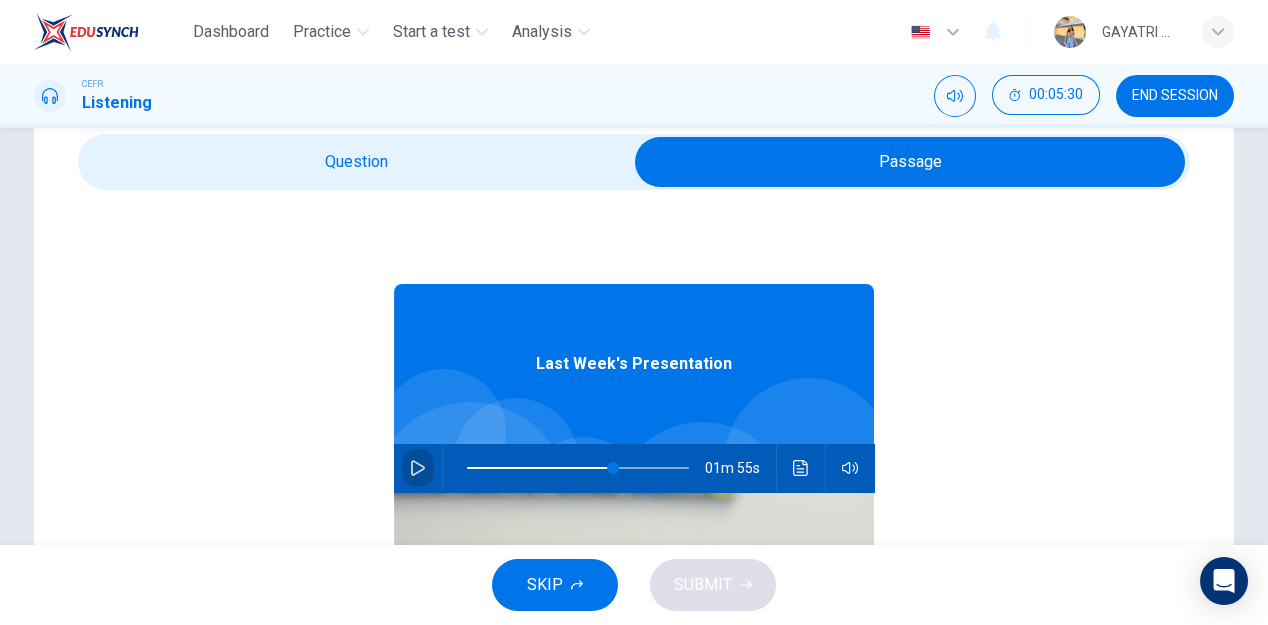 click 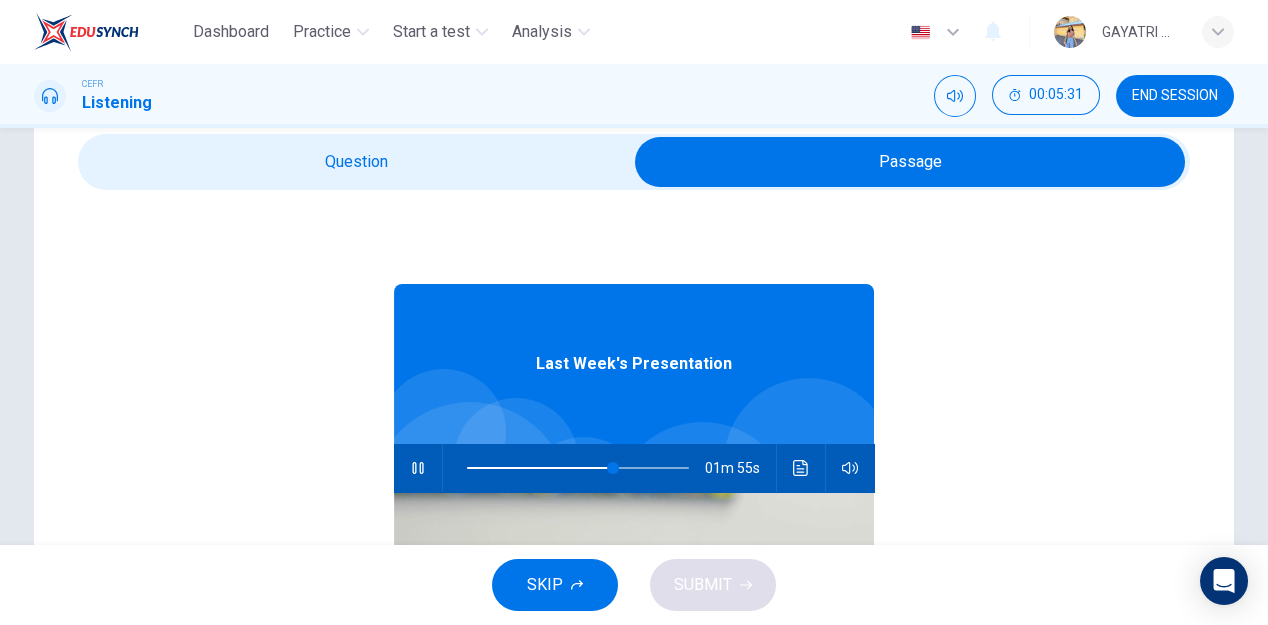 type on "66" 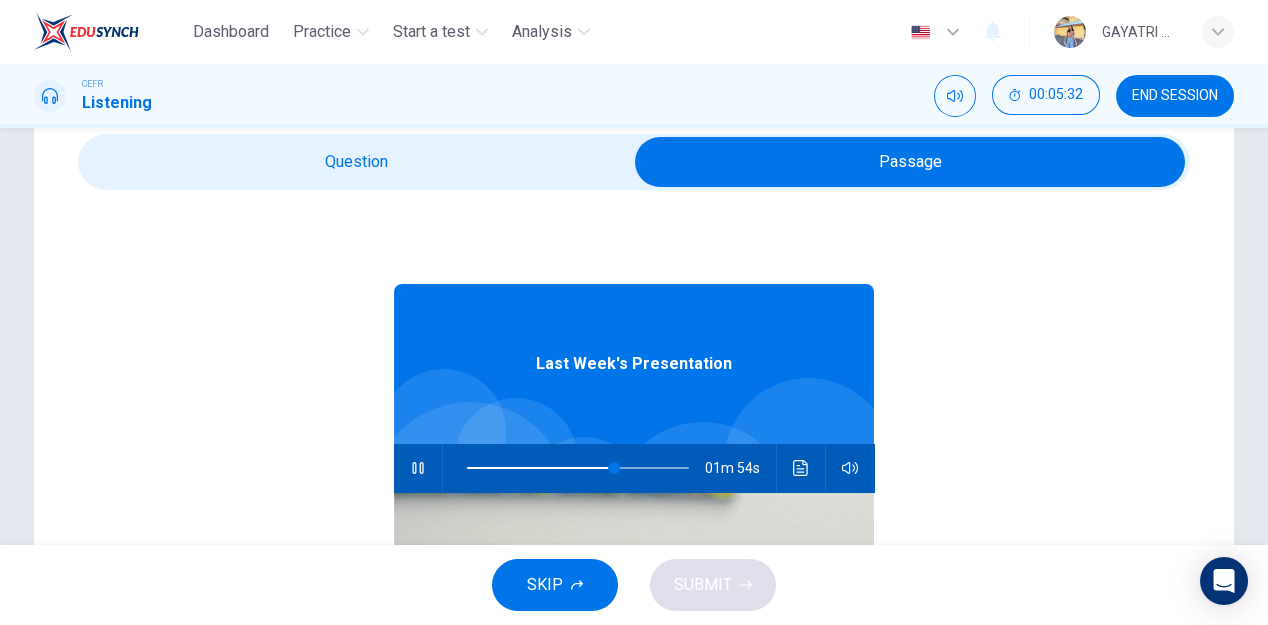 click at bounding box center [910, 162] 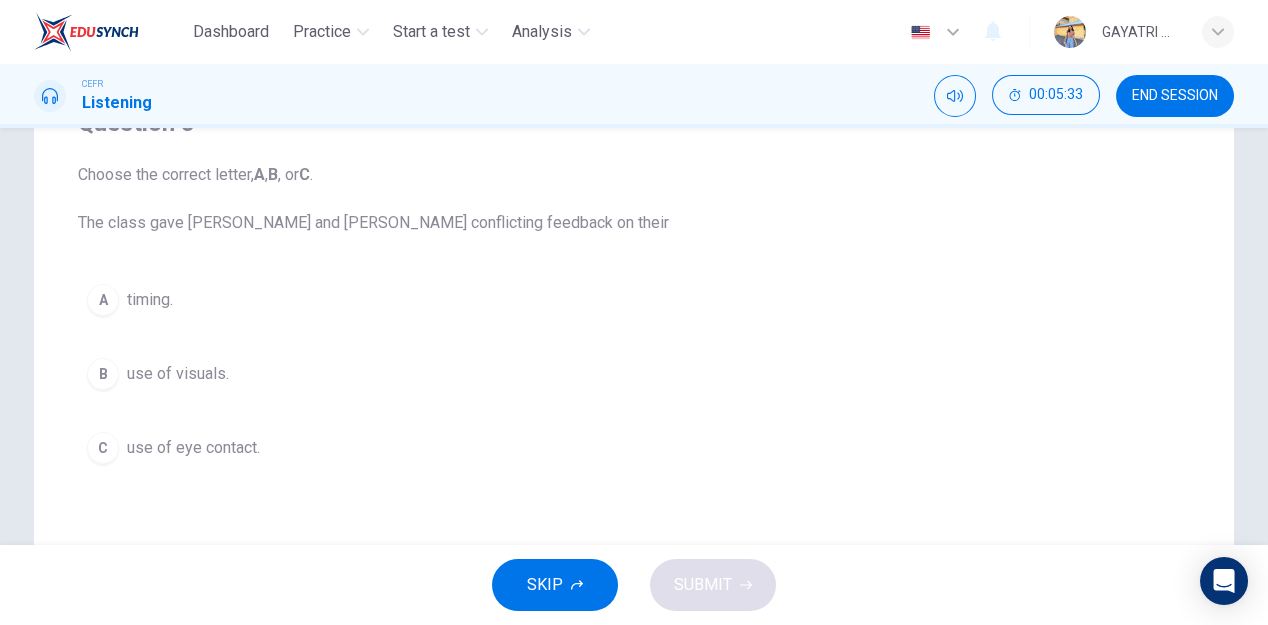 scroll, scrollTop: 221, scrollLeft: 0, axis: vertical 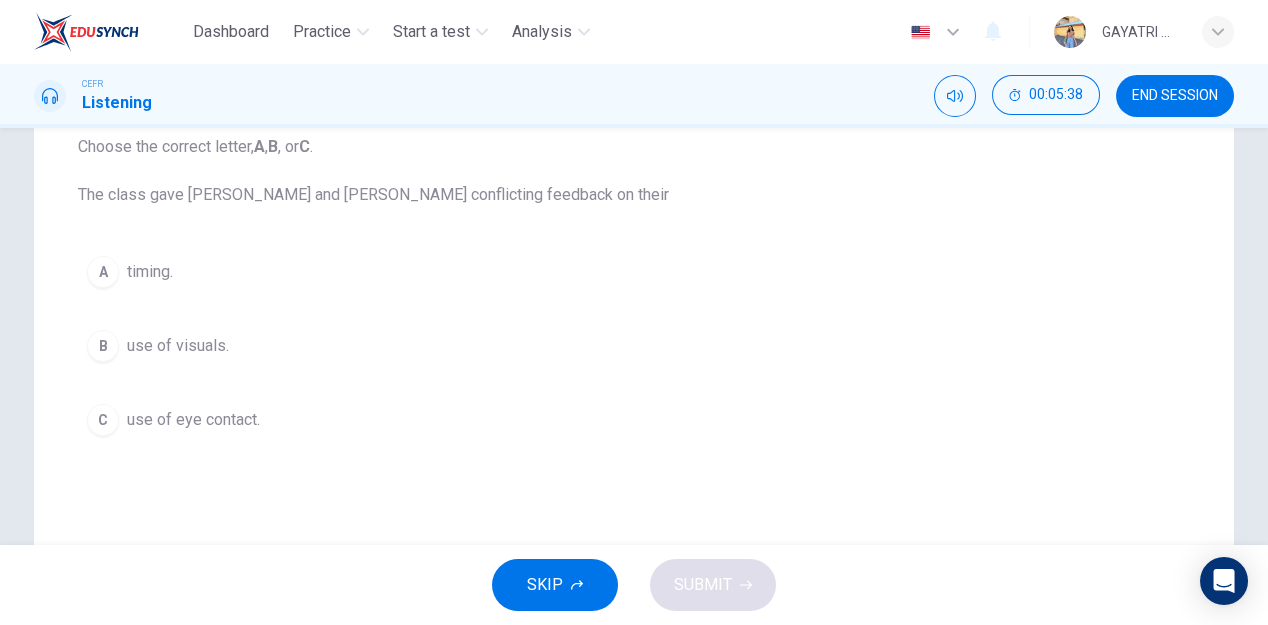 click on "A timing." at bounding box center (634, 272) 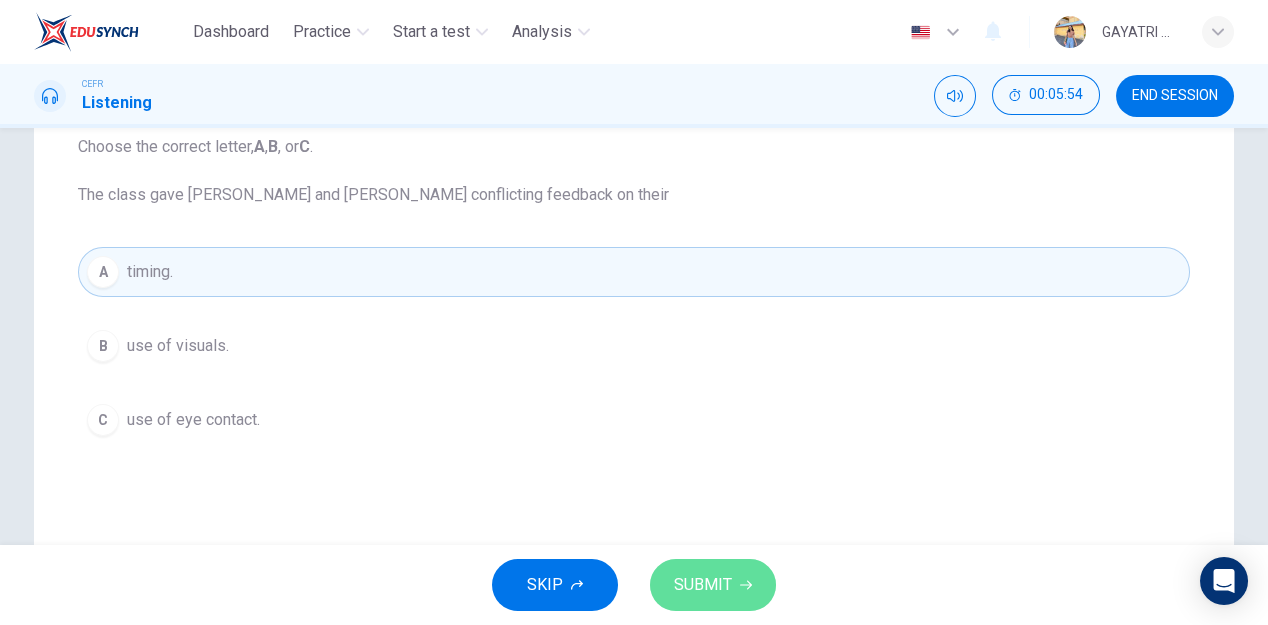 click on "SUBMIT" at bounding box center (703, 585) 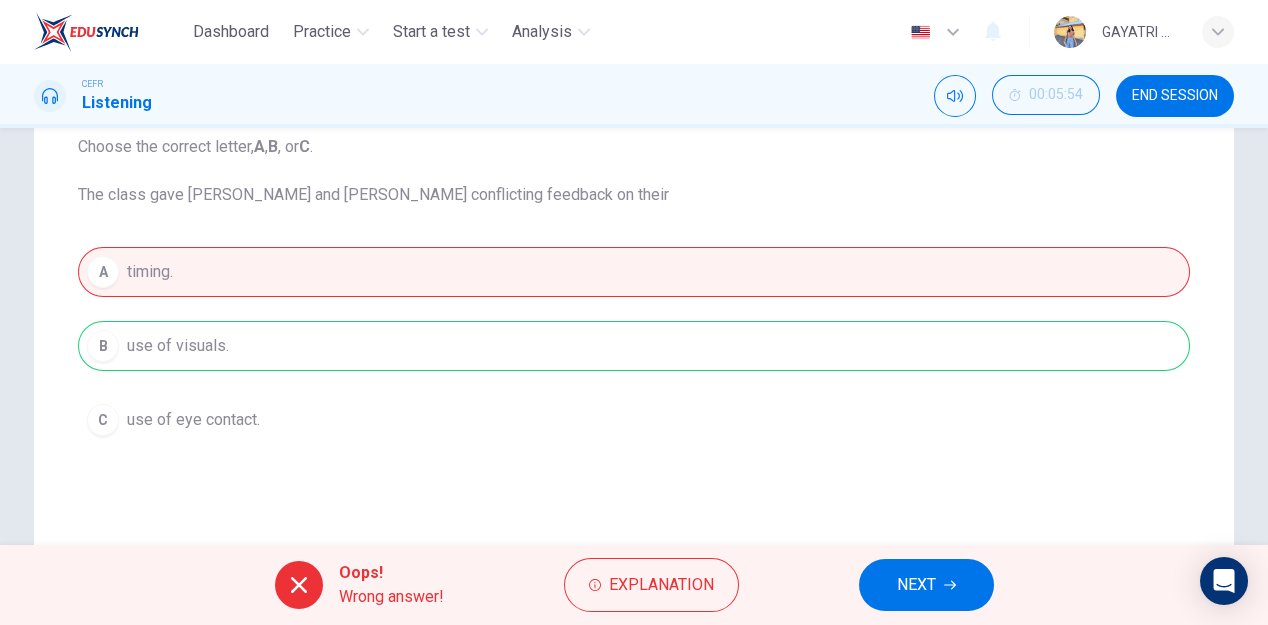 scroll, scrollTop: 217, scrollLeft: 0, axis: vertical 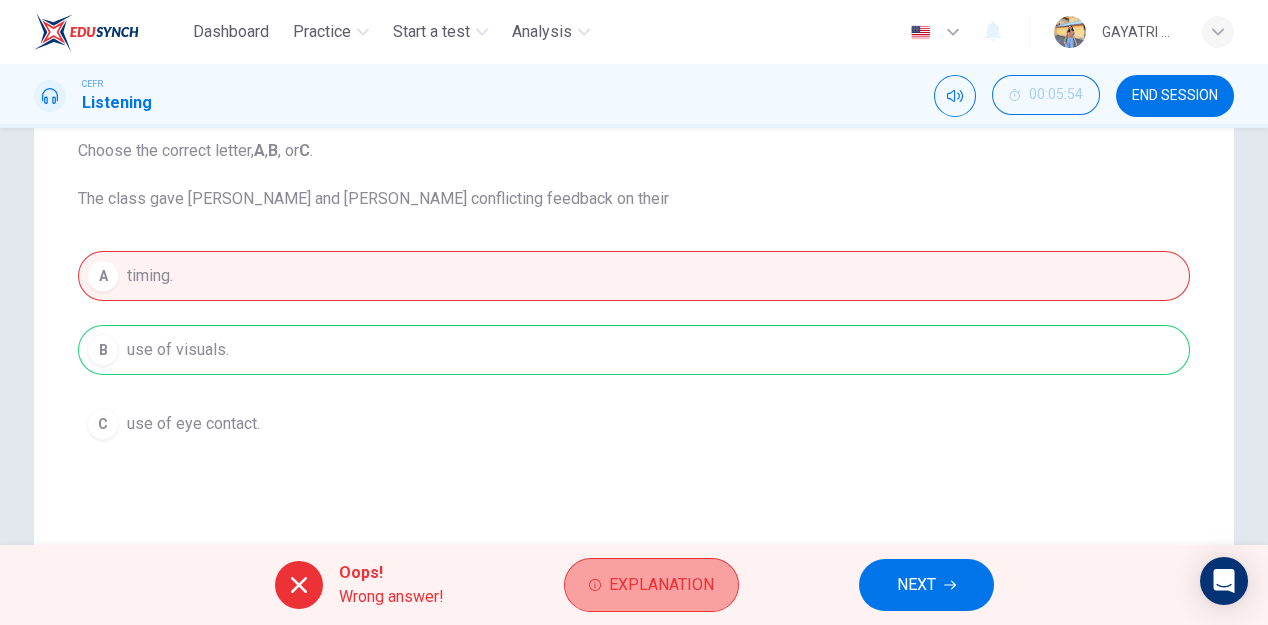 click on "Explanation" at bounding box center (661, 585) 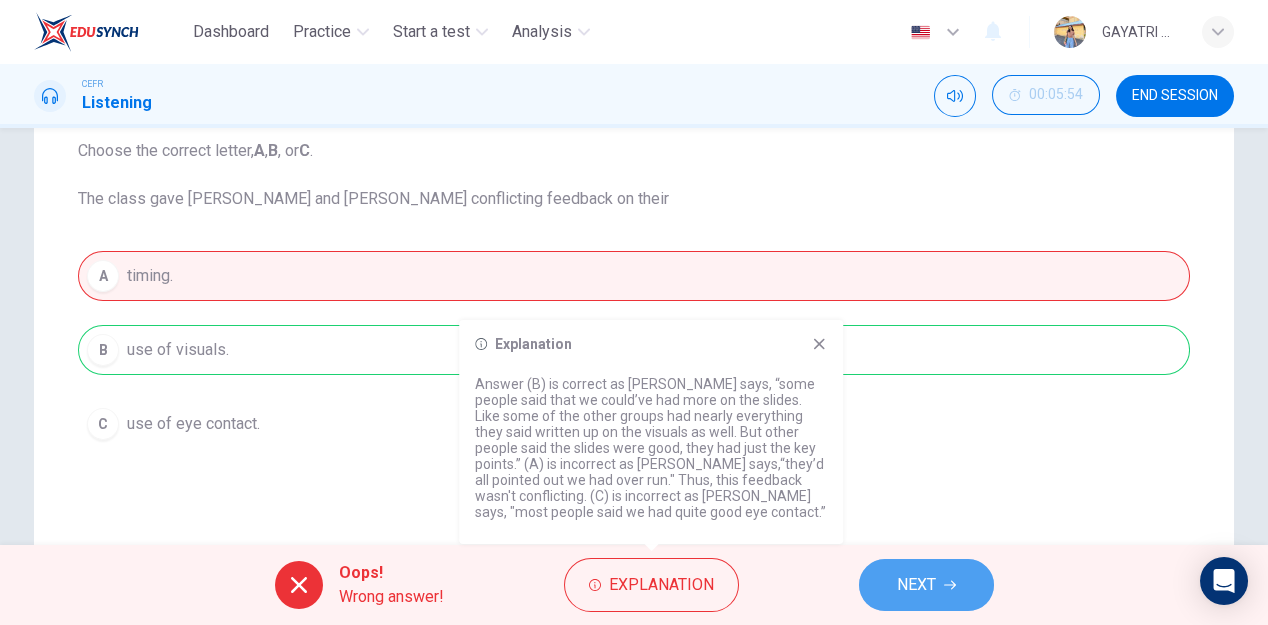 click on "NEXT" at bounding box center [916, 585] 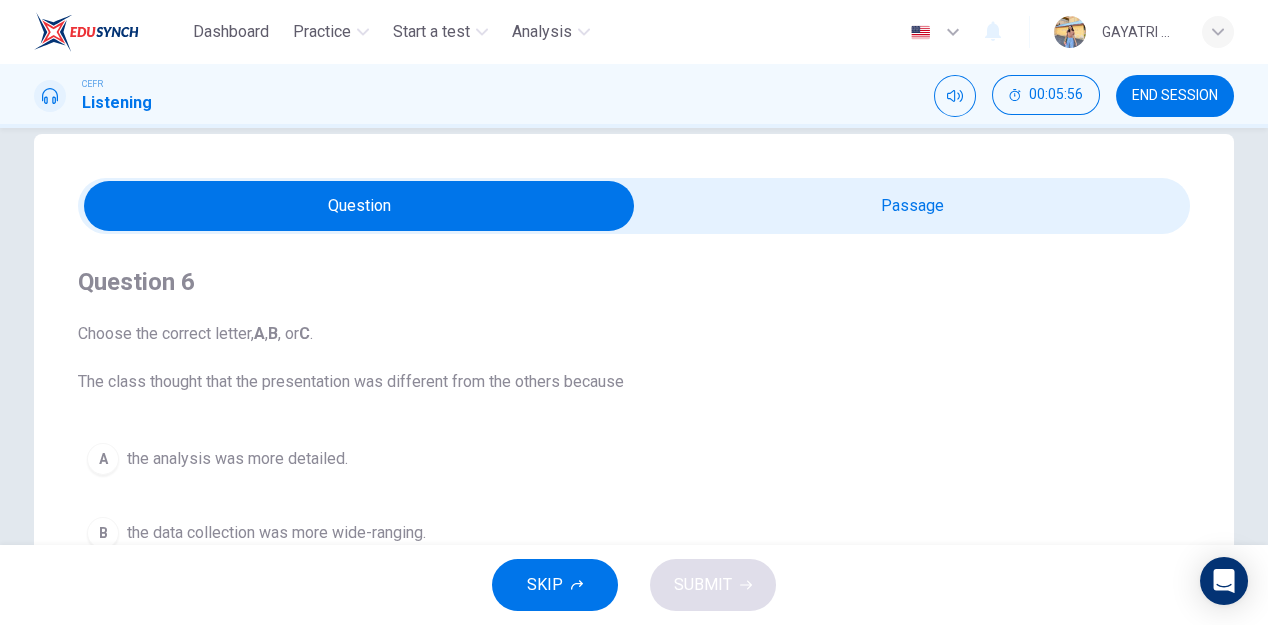 scroll, scrollTop: 0, scrollLeft: 0, axis: both 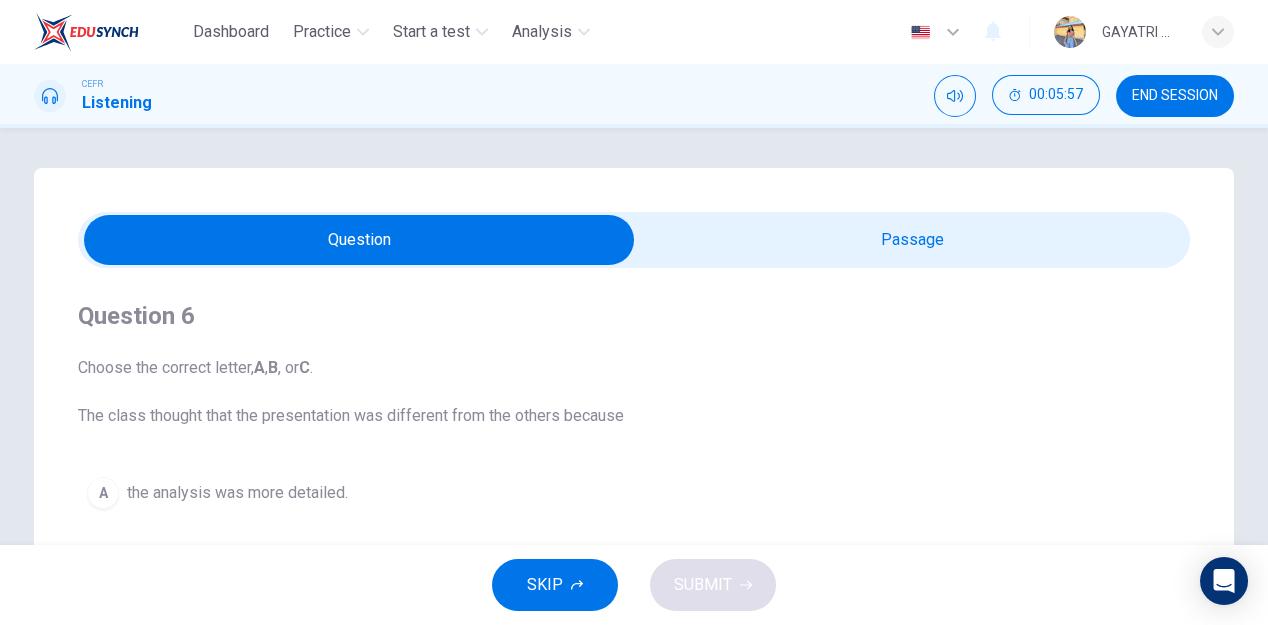 click at bounding box center [359, 240] 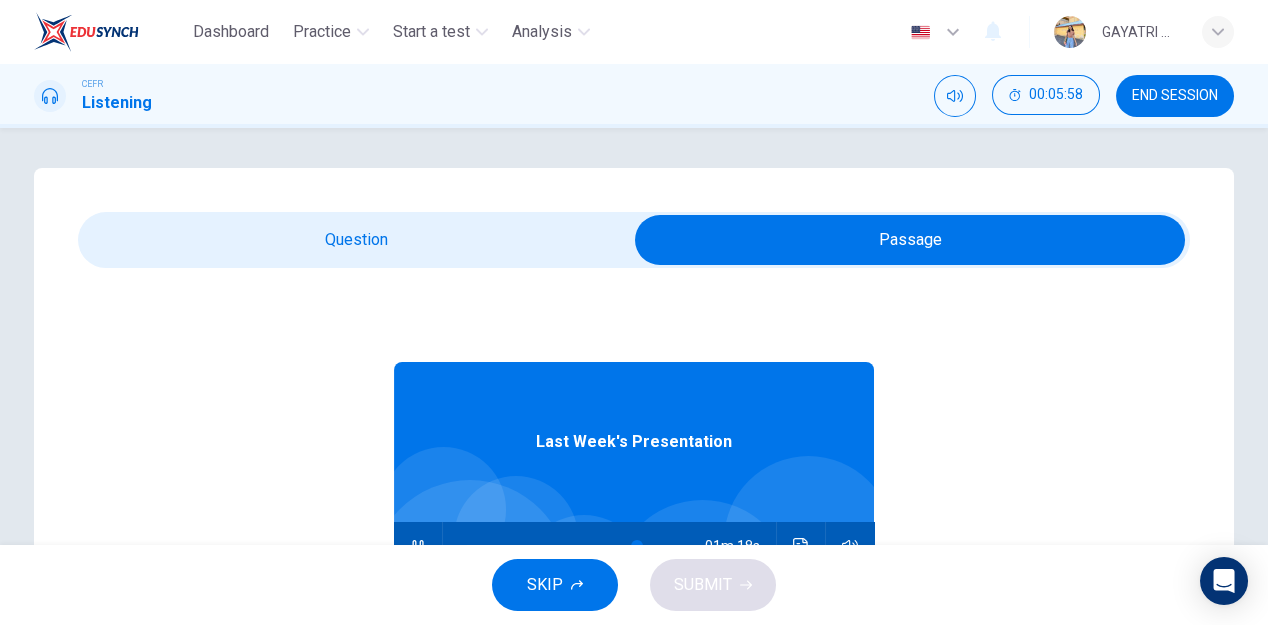 scroll, scrollTop: 70, scrollLeft: 0, axis: vertical 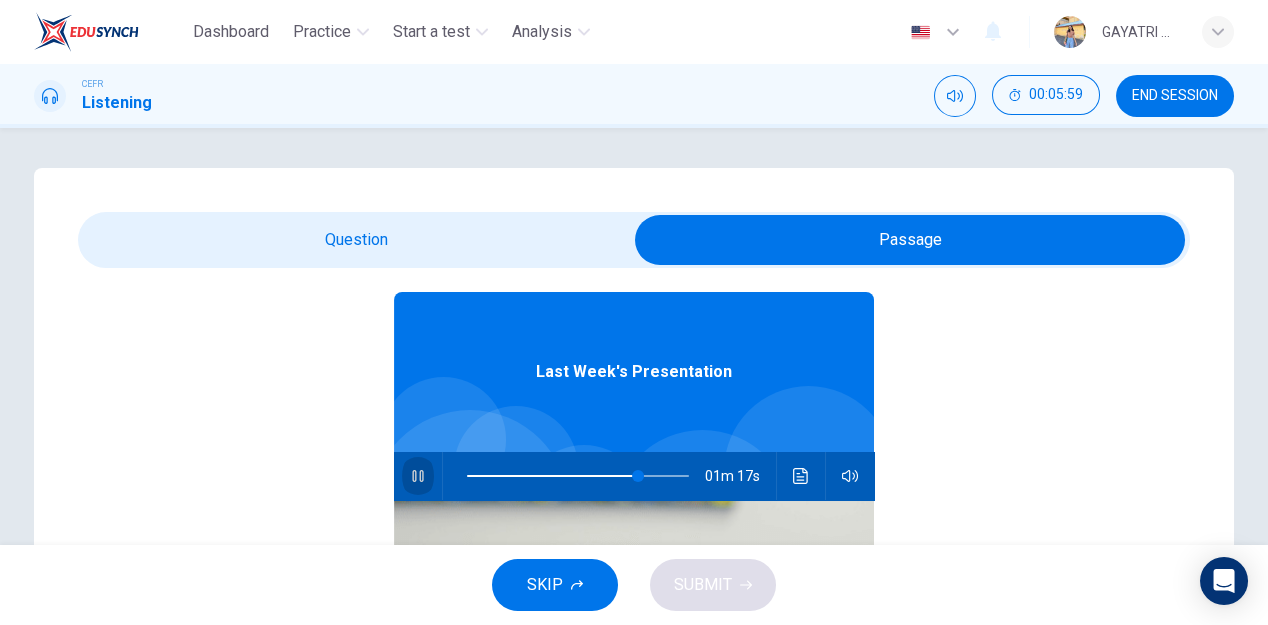 click 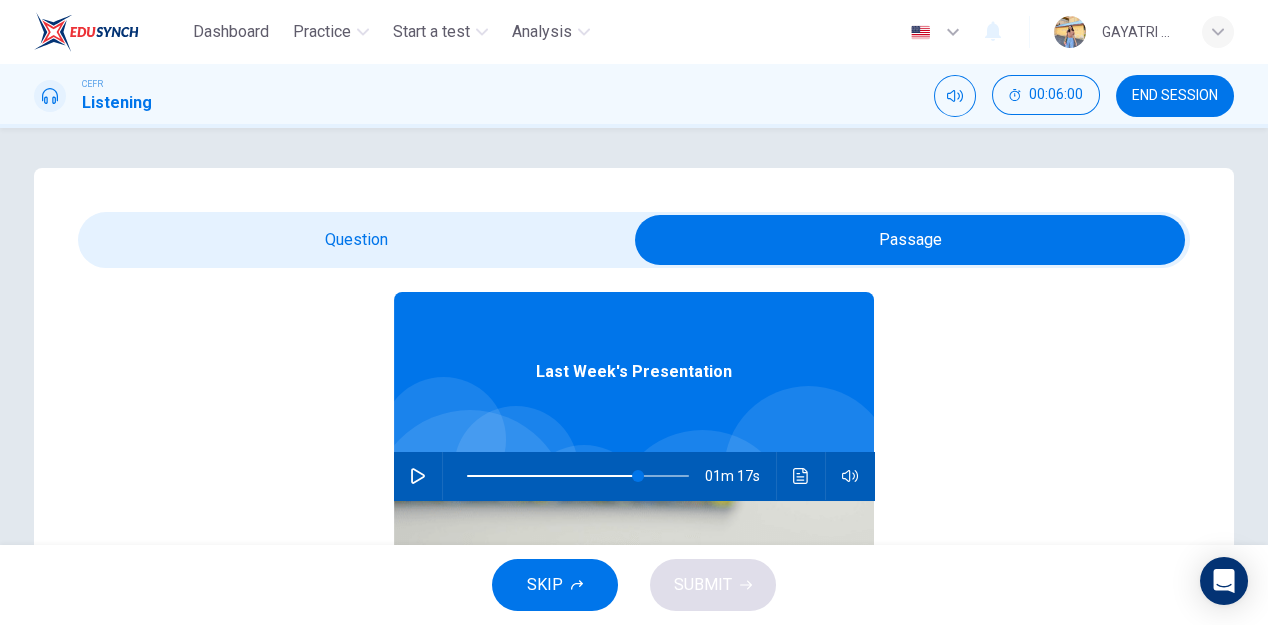 click at bounding box center [910, 240] 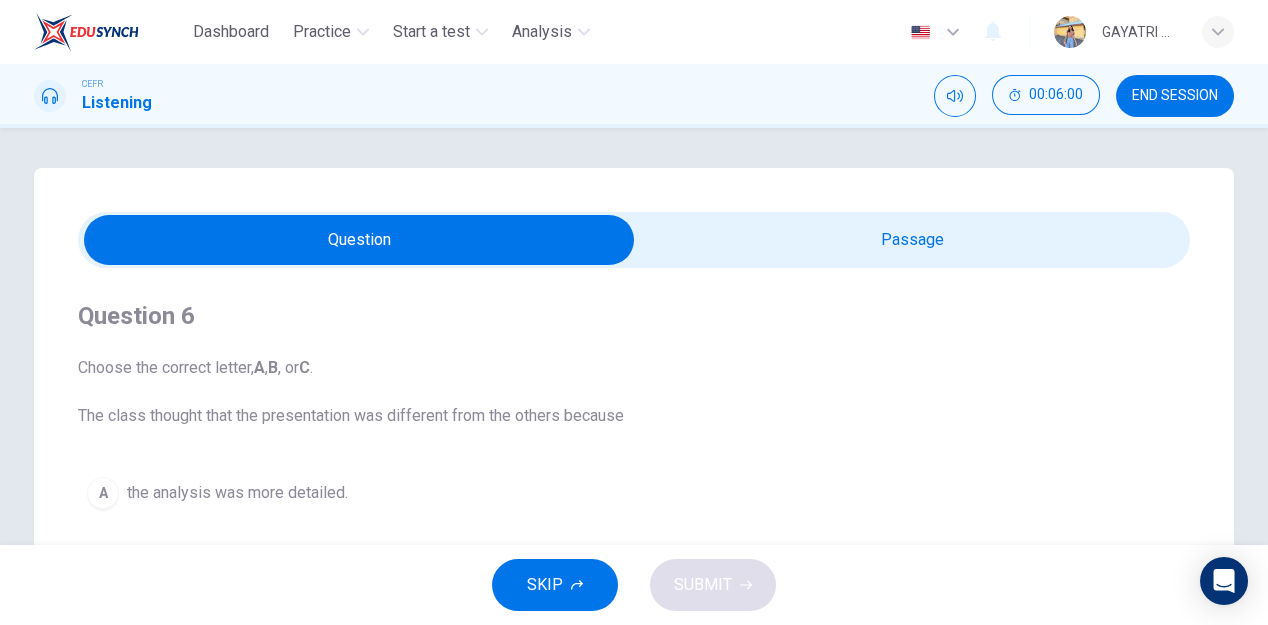 scroll, scrollTop: 0, scrollLeft: 0, axis: both 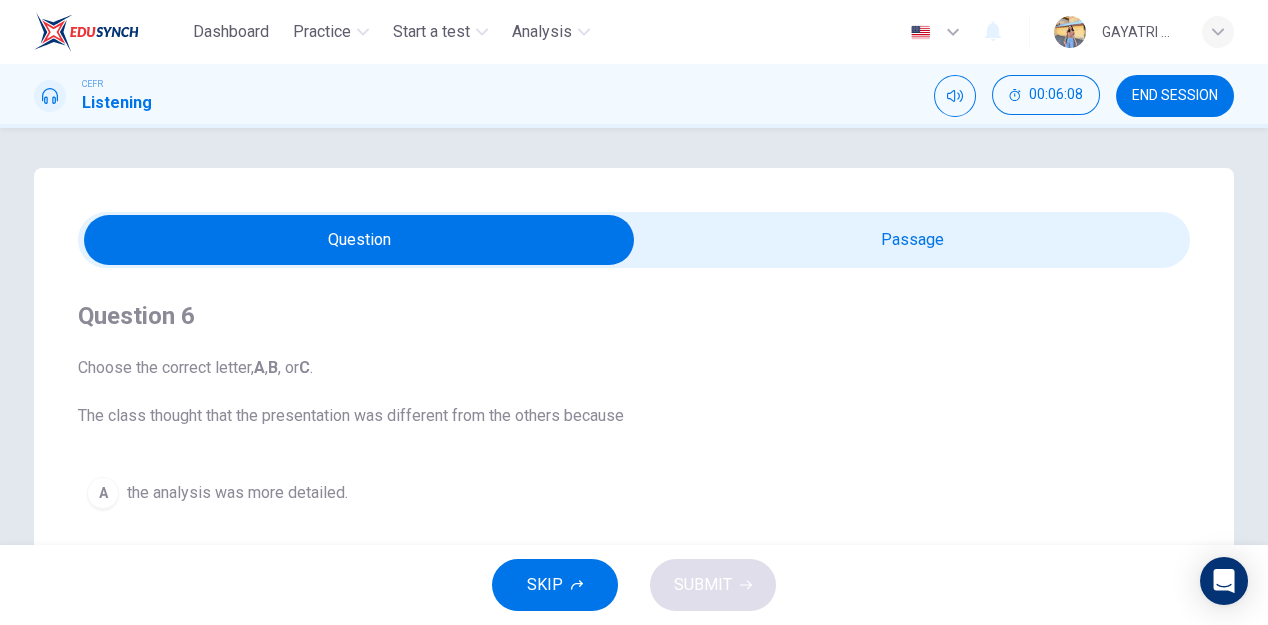 click at bounding box center [359, 240] 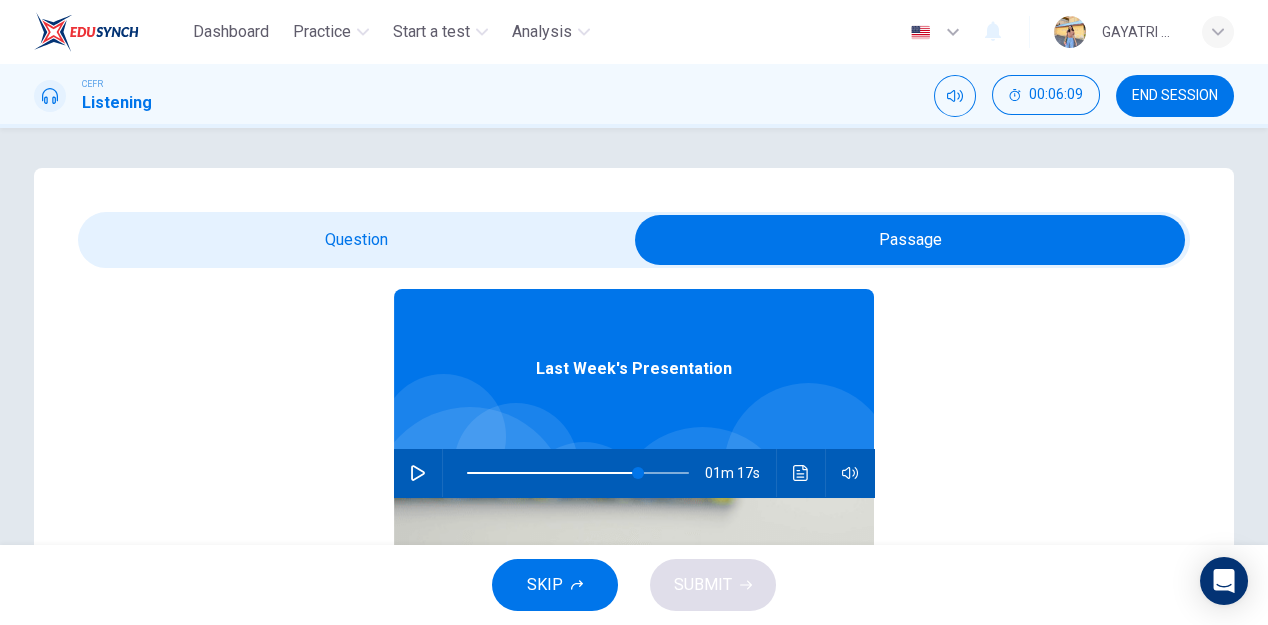 scroll, scrollTop: 73, scrollLeft: 0, axis: vertical 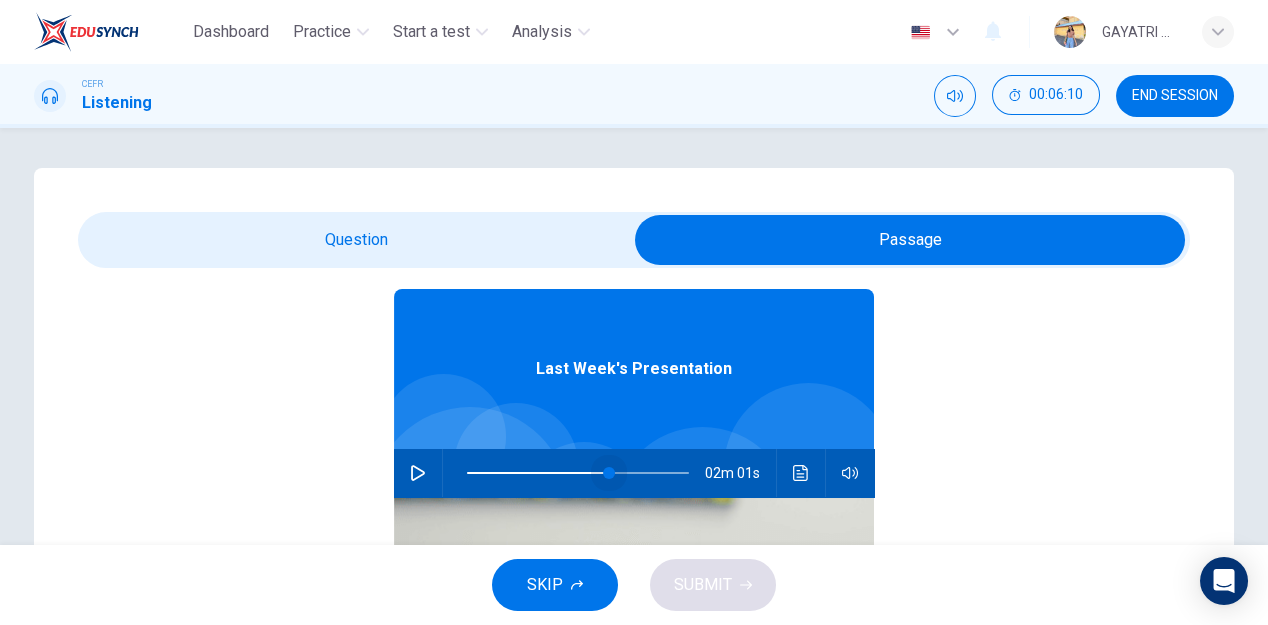 drag, startPoint x: 615, startPoint y: 468, endPoint x: 600, endPoint y: 470, distance: 15.132746 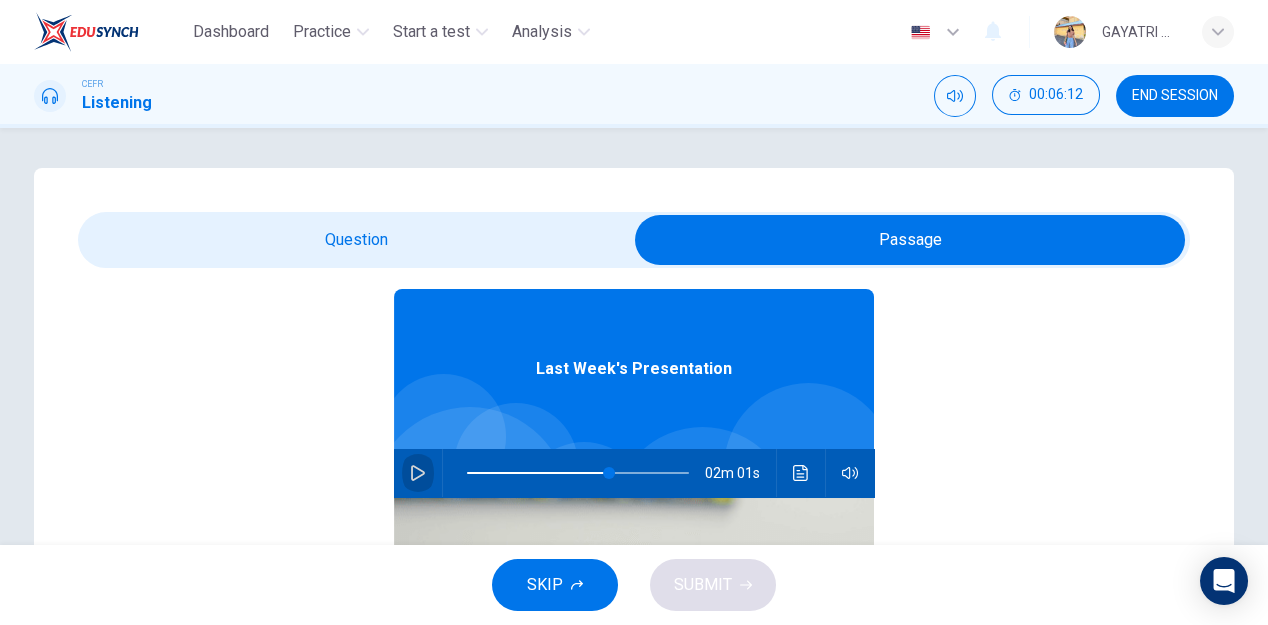 click 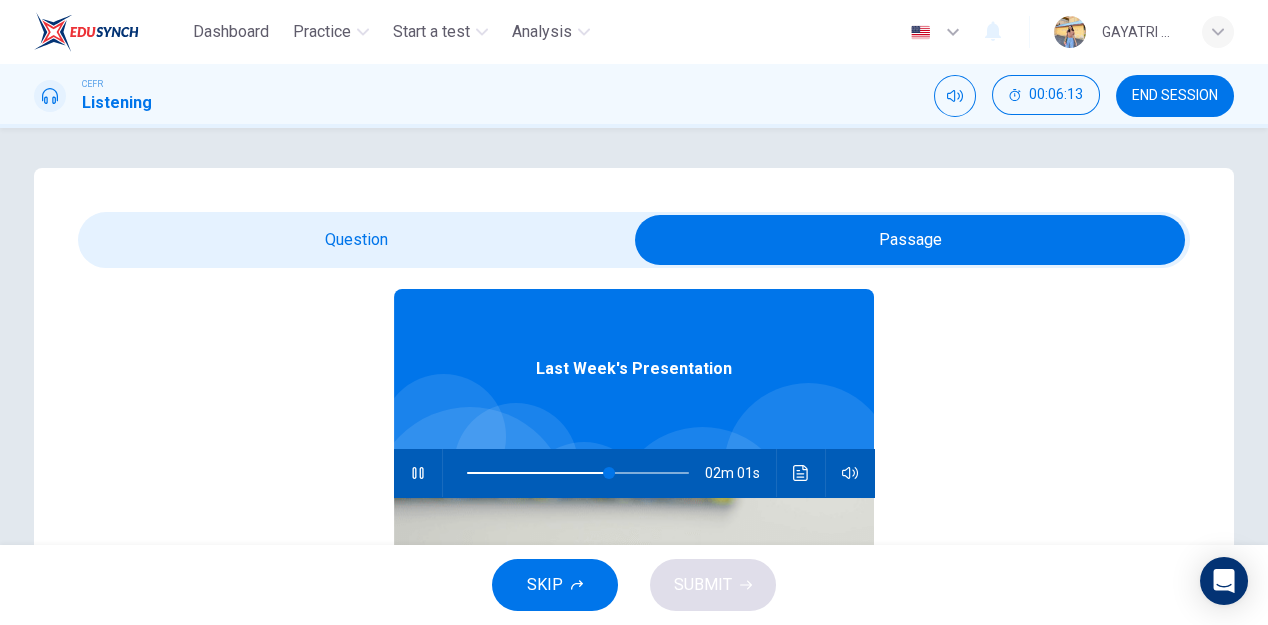 type on "64" 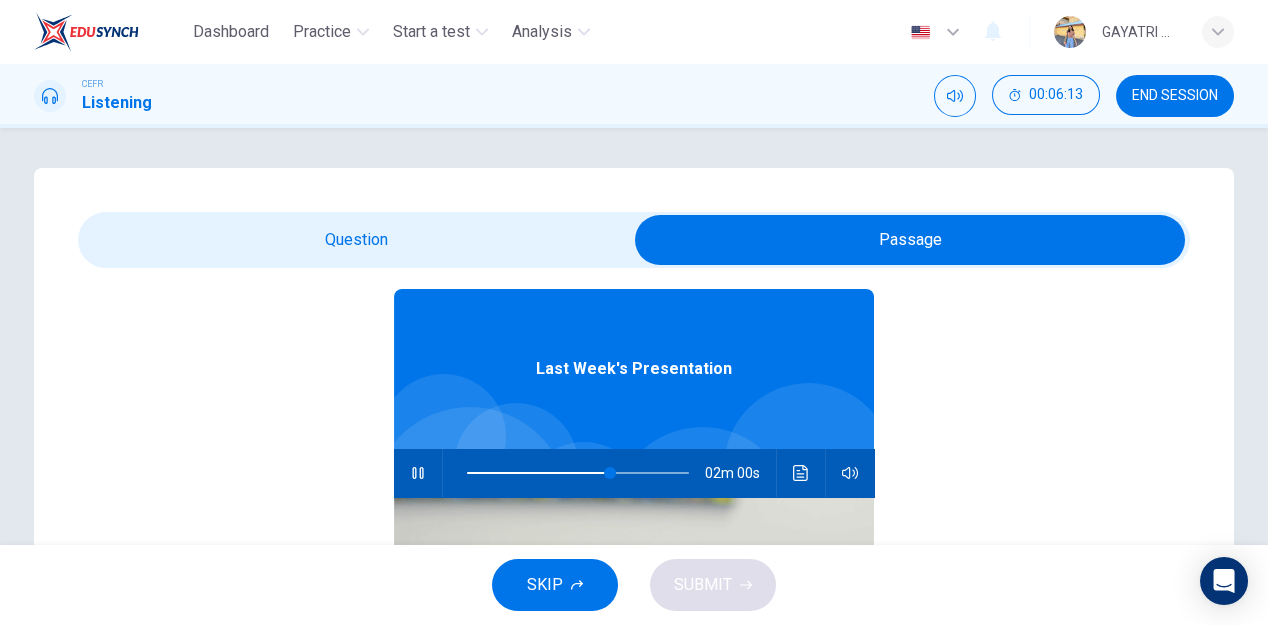 click at bounding box center [910, 240] 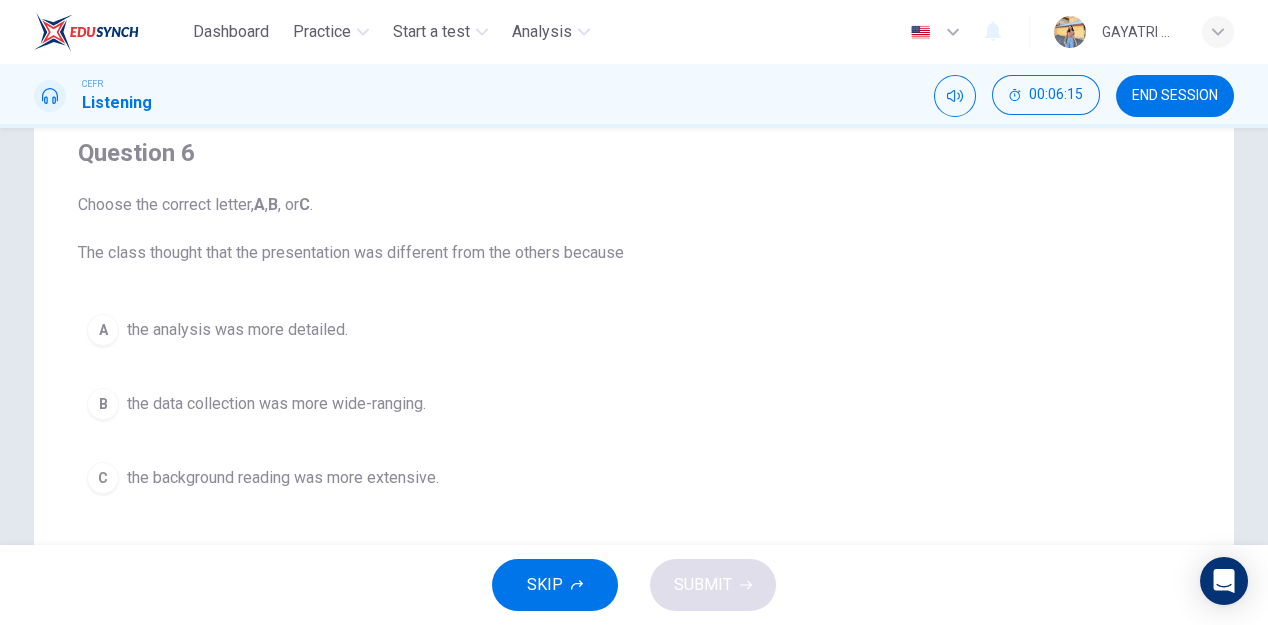 scroll, scrollTop: 176, scrollLeft: 0, axis: vertical 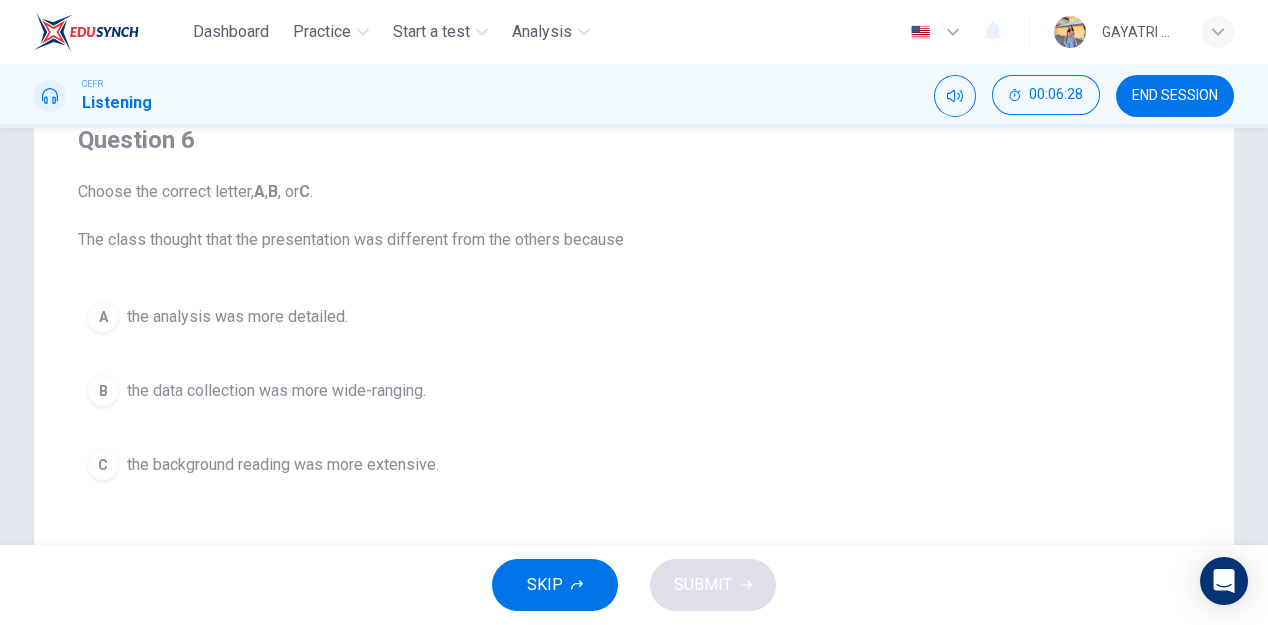 drag, startPoint x: 110, startPoint y: 241, endPoint x: 311, endPoint y: 241, distance: 201 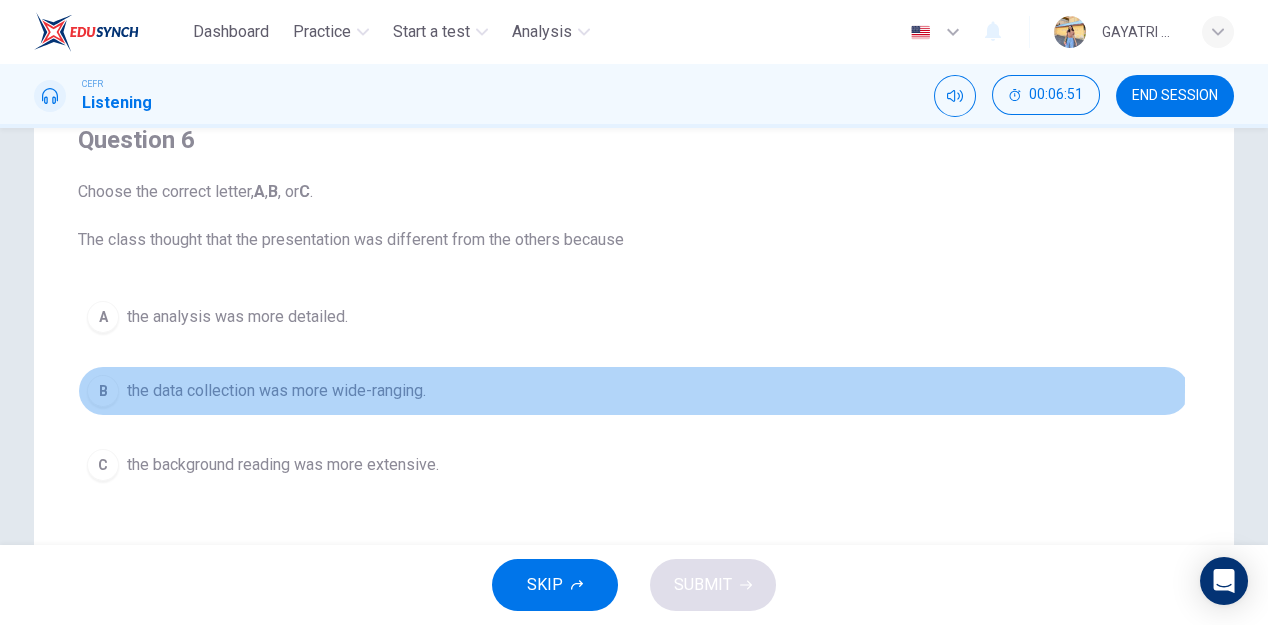click on "the data collection was more wide-ranging." at bounding box center (276, 391) 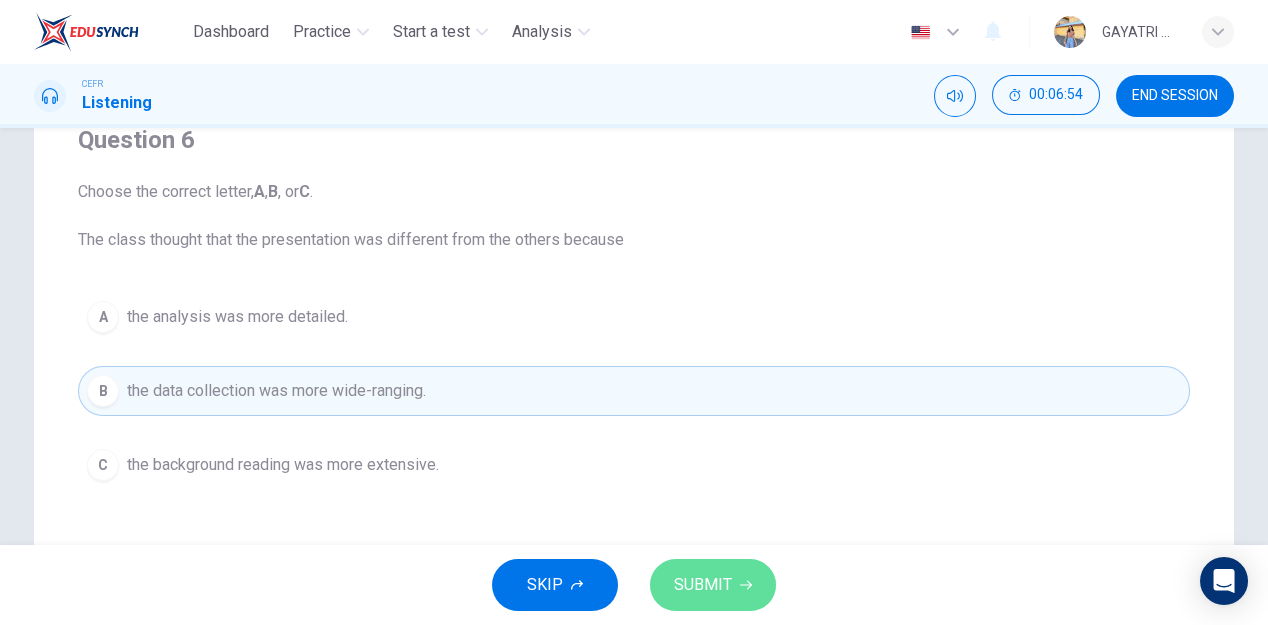 click 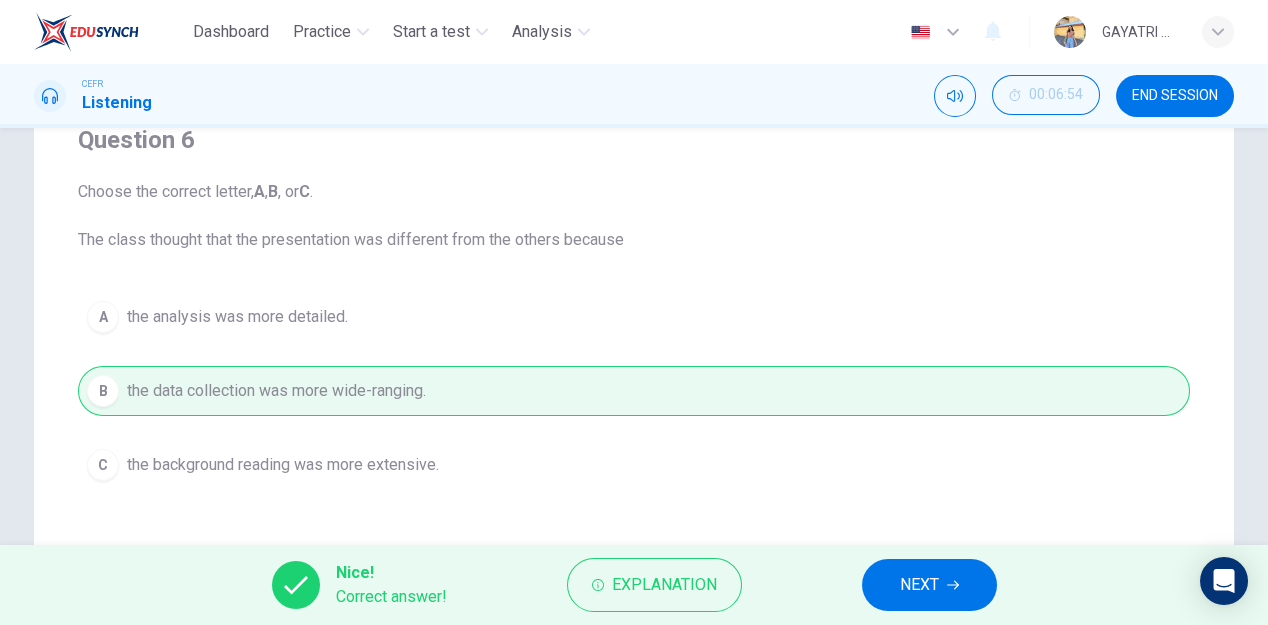 click on "NEXT" at bounding box center (919, 585) 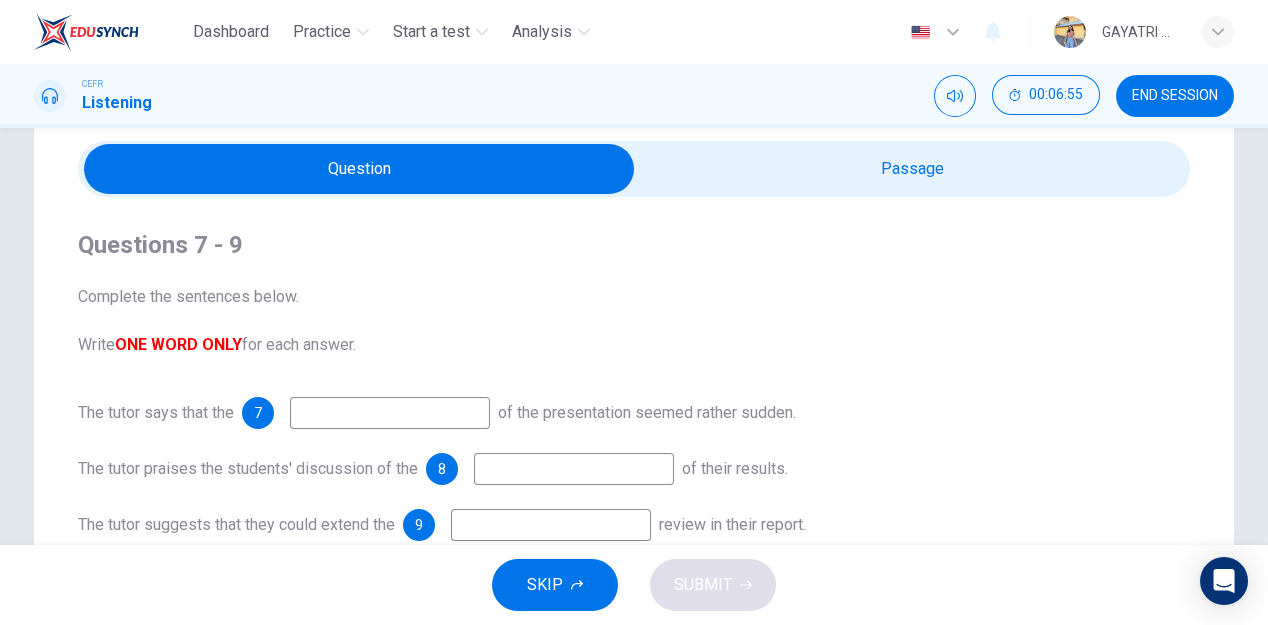 scroll, scrollTop: 69, scrollLeft: 0, axis: vertical 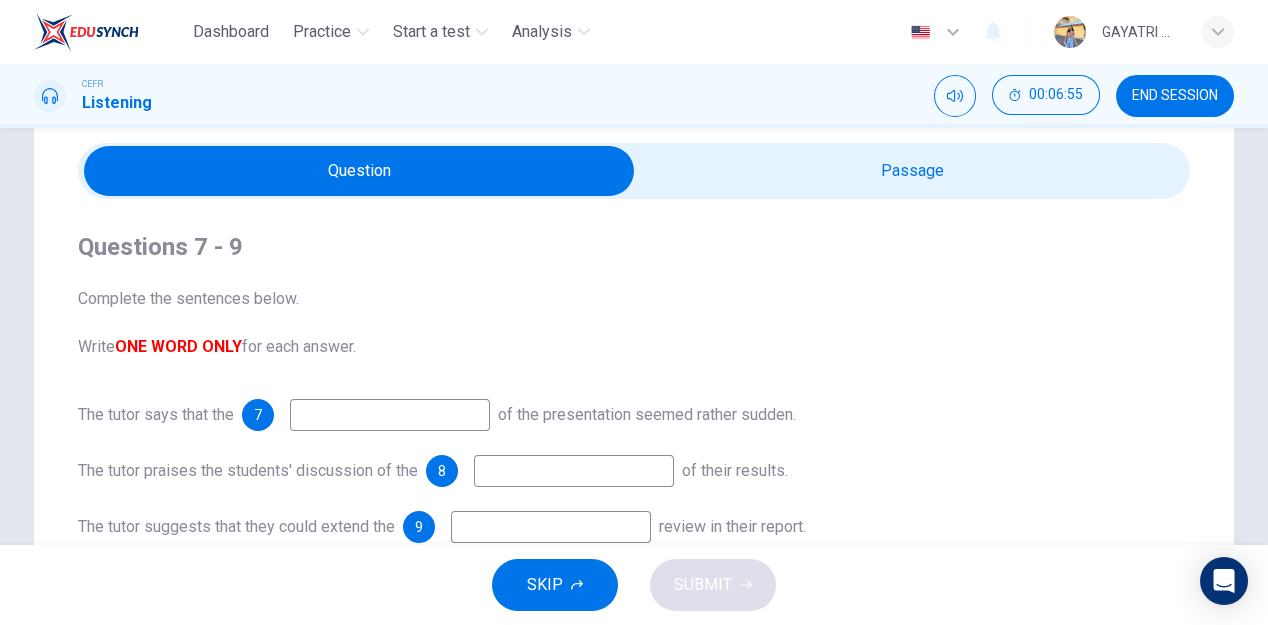 type on "78" 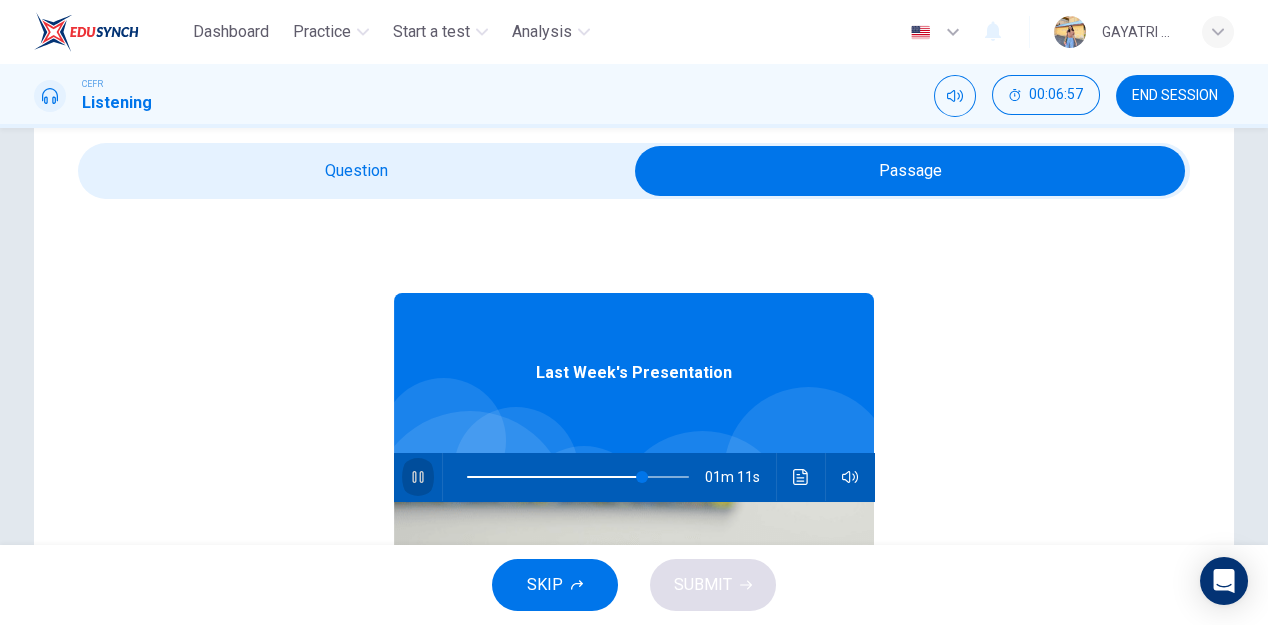 click 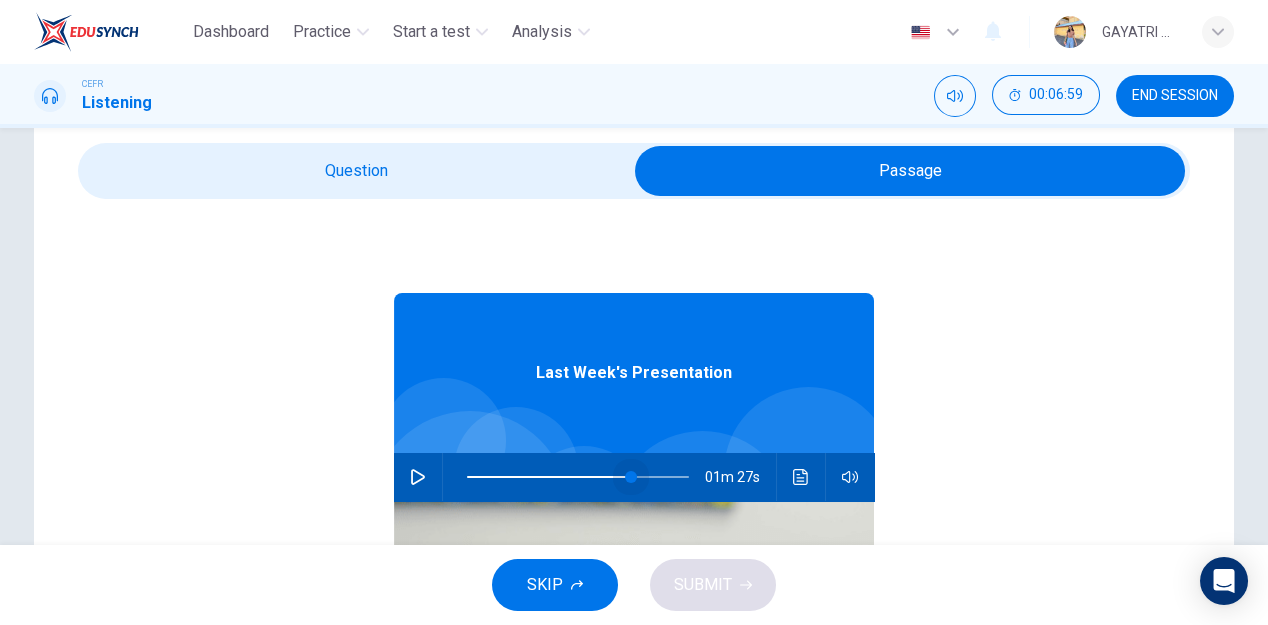 type on "71" 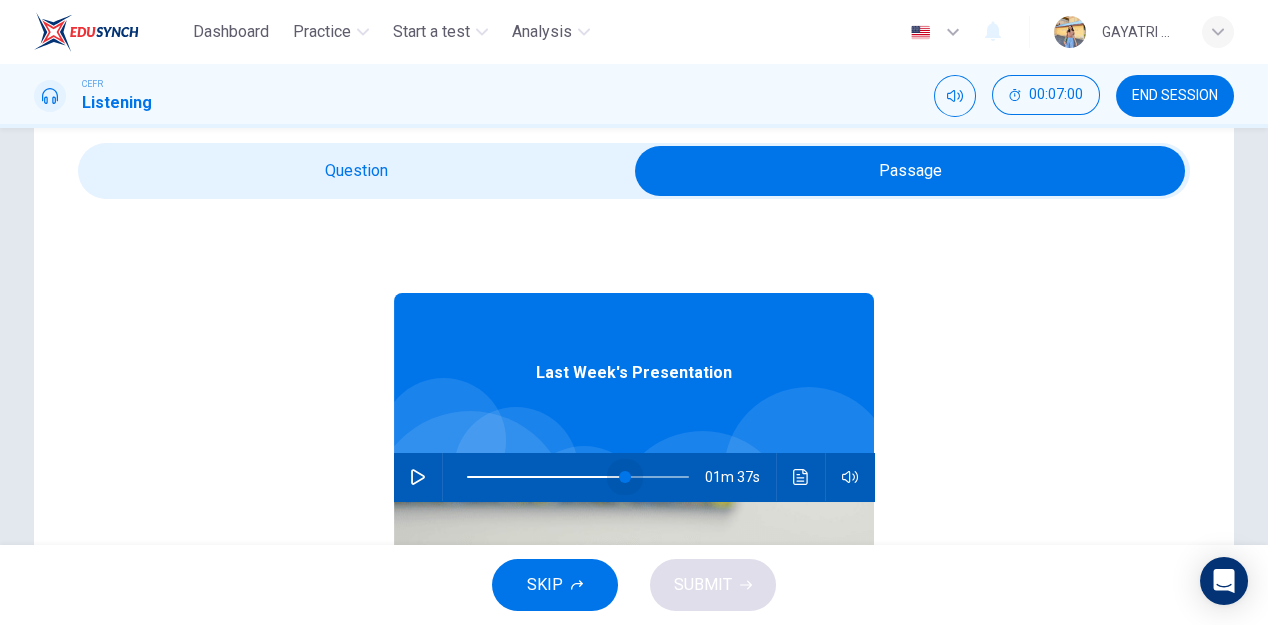 drag, startPoint x: 634, startPoint y: 477, endPoint x: 616, endPoint y: 476, distance: 18.027756 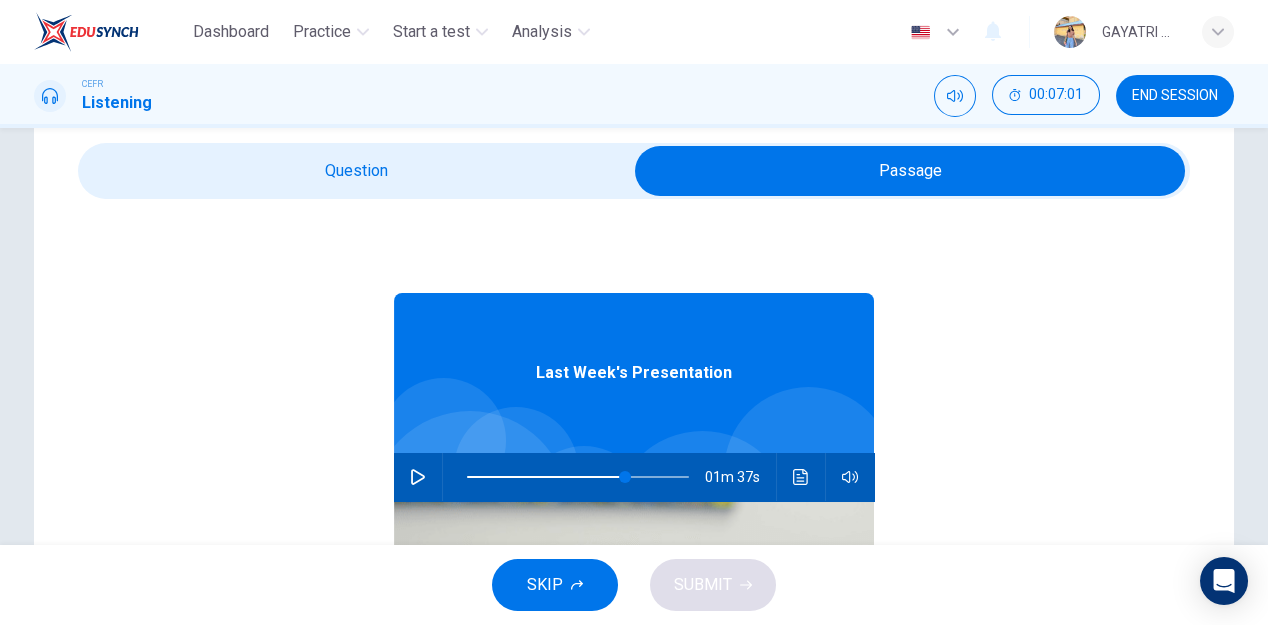 click at bounding box center (910, 171) 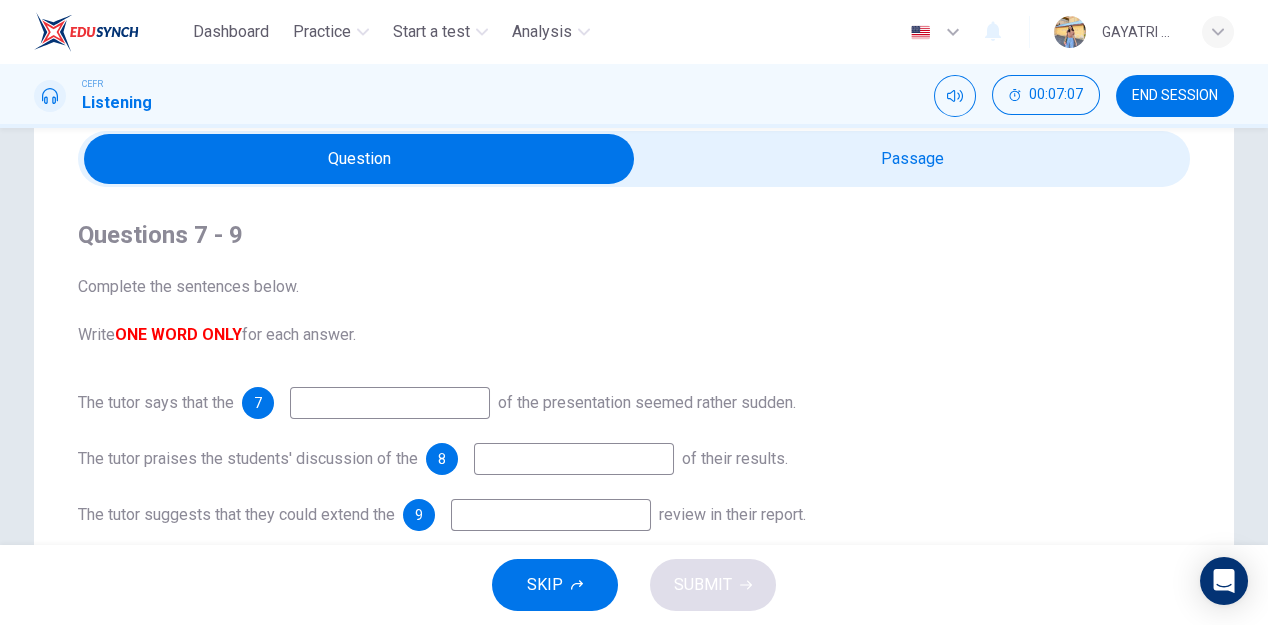 scroll, scrollTop: 48, scrollLeft: 0, axis: vertical 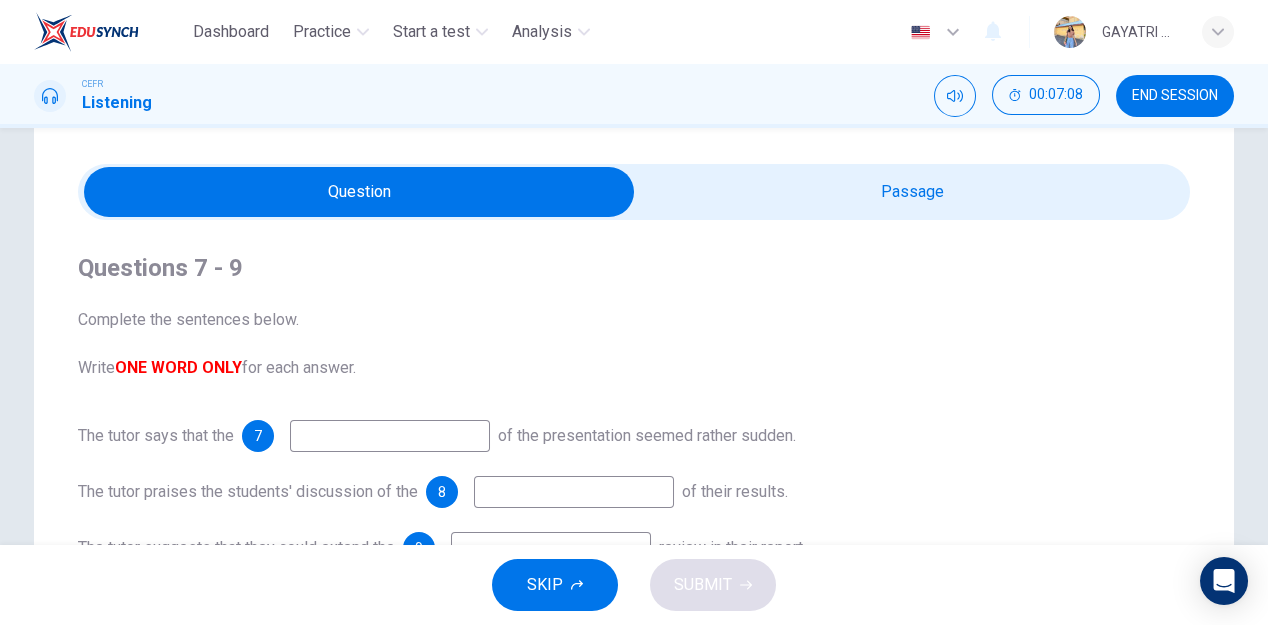 click at bounding box center [359, 192] 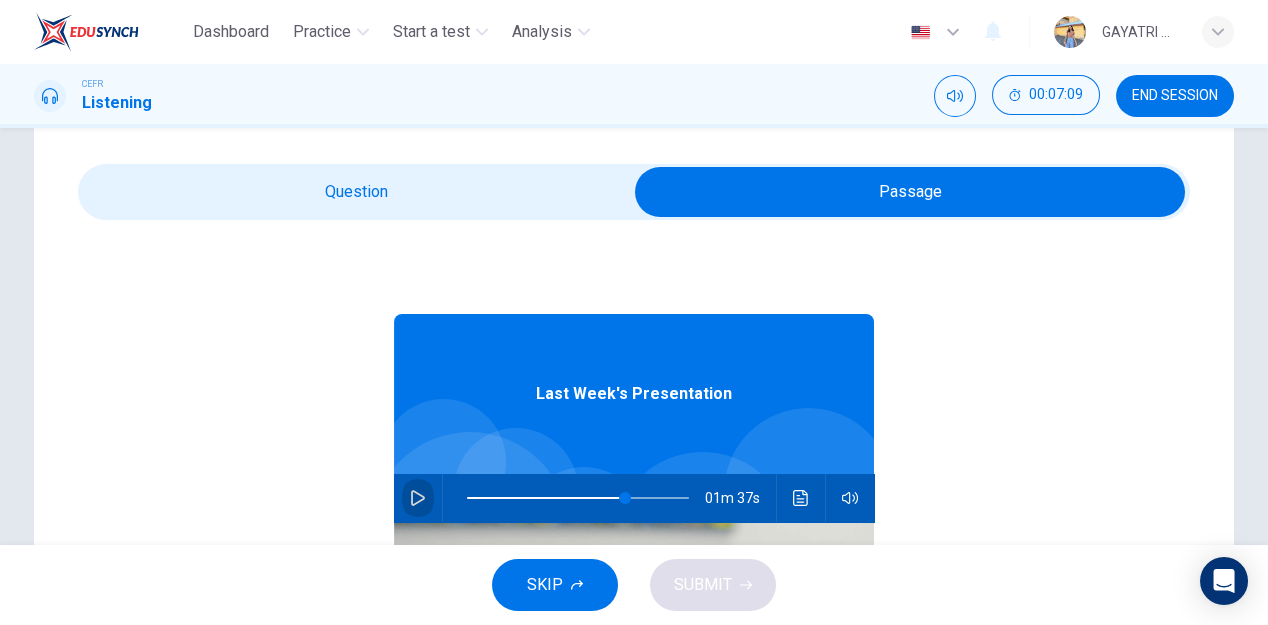 click 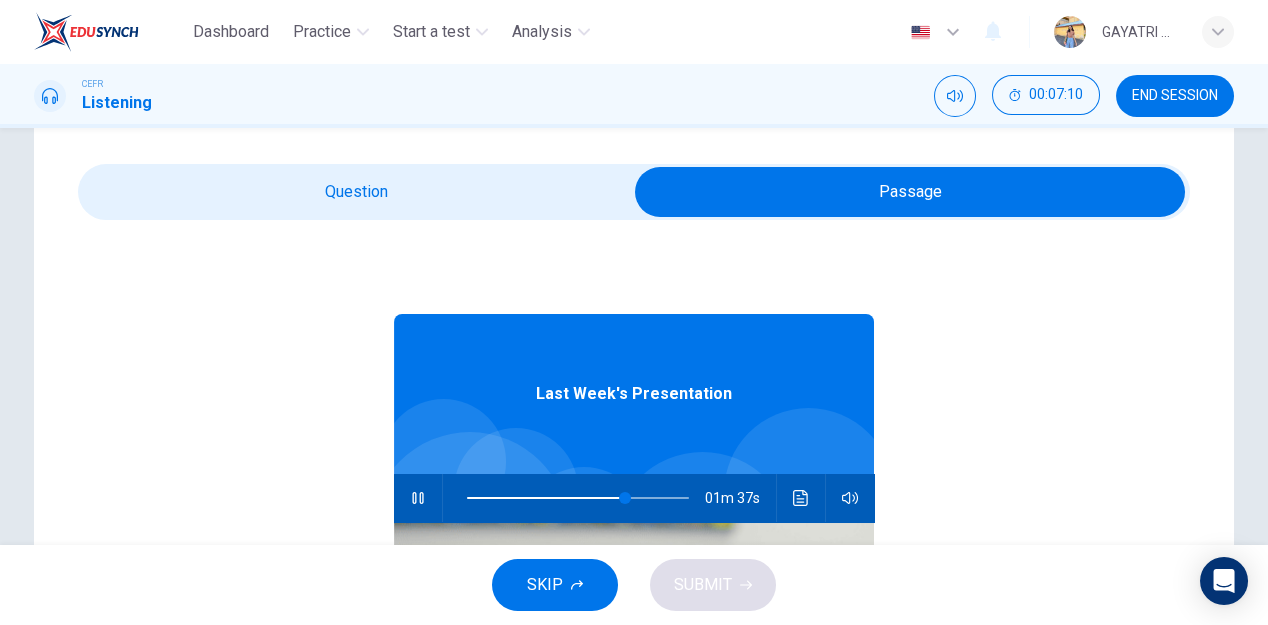 click at bounding box center [910, 192] 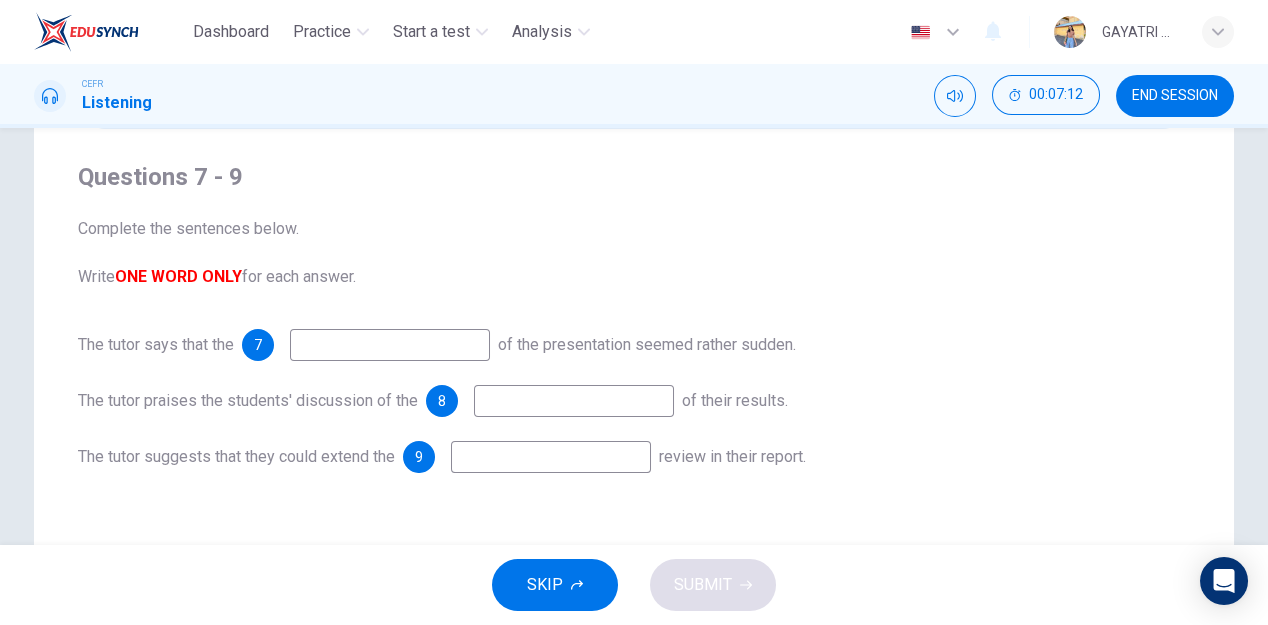 scroll, scrollTop: 140, scrollLeft: 0, axis: vertical 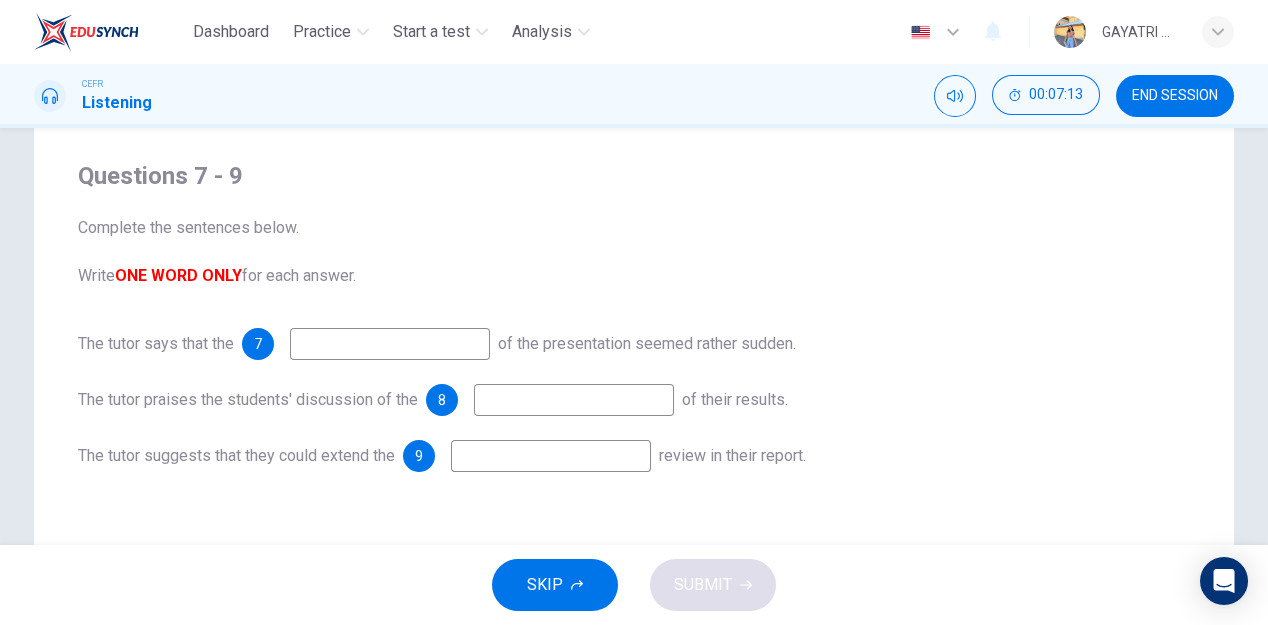 click at bounding box center (390, 344) 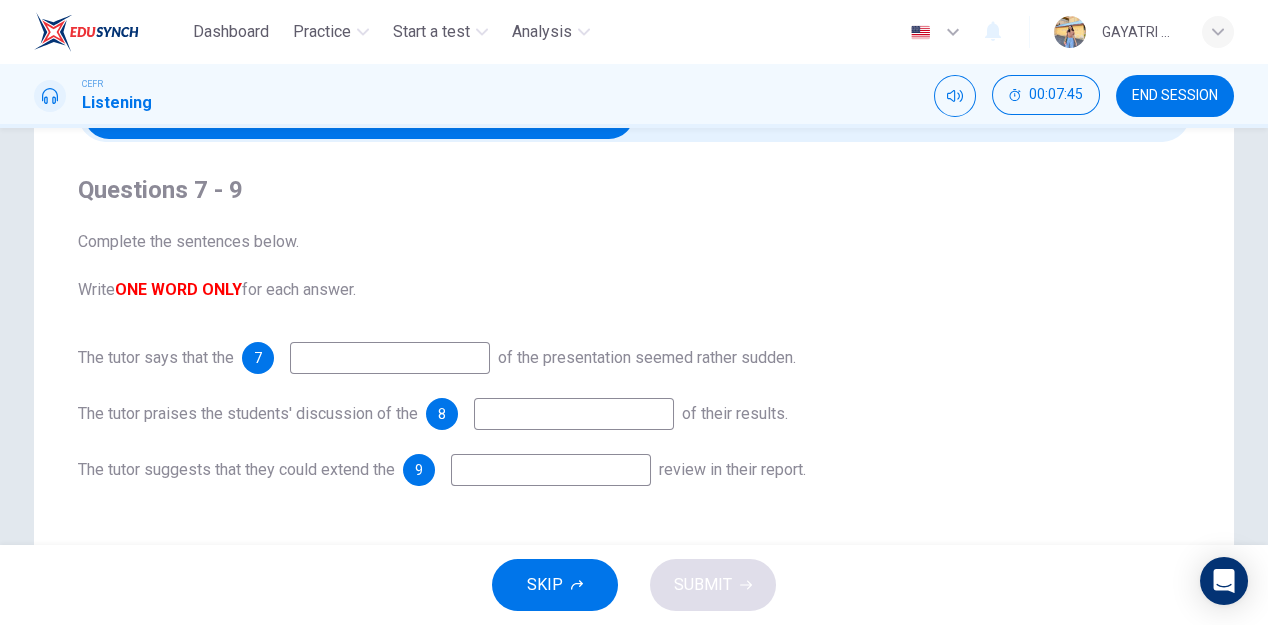 scroll, scrollTop: 42, scrollLeft: 0, axis: vertical 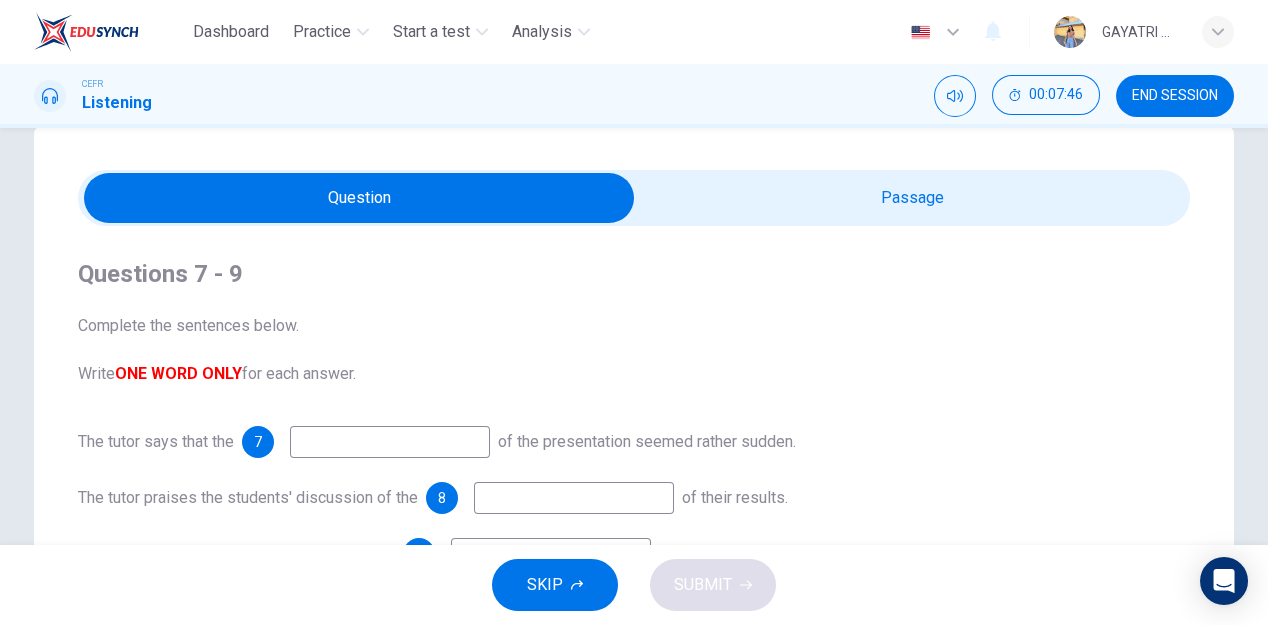 click at bounding box center [359, 198] 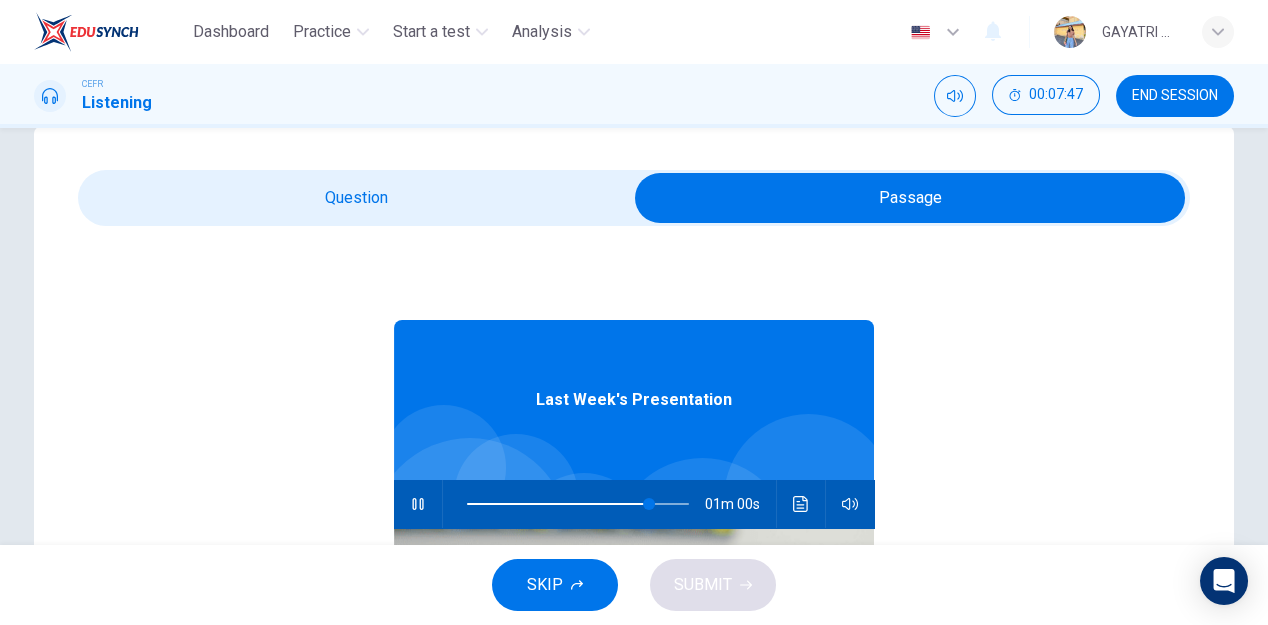 scroll, scrollTop: 53, scrollLeft: 0, axis: vertical 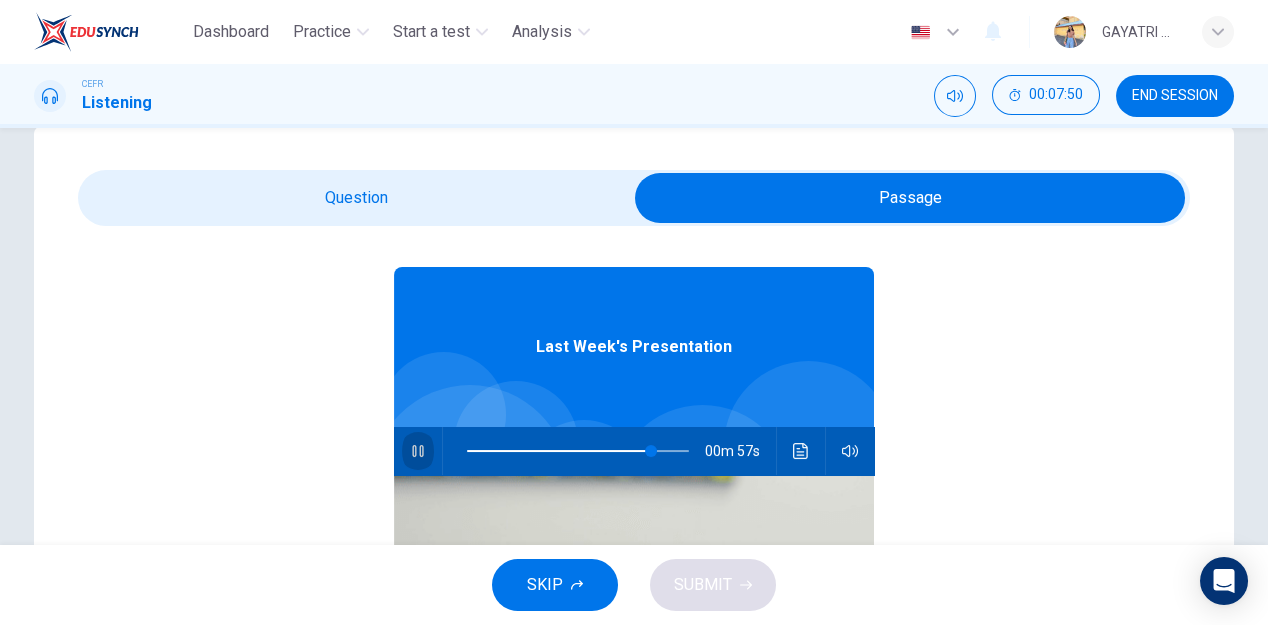click 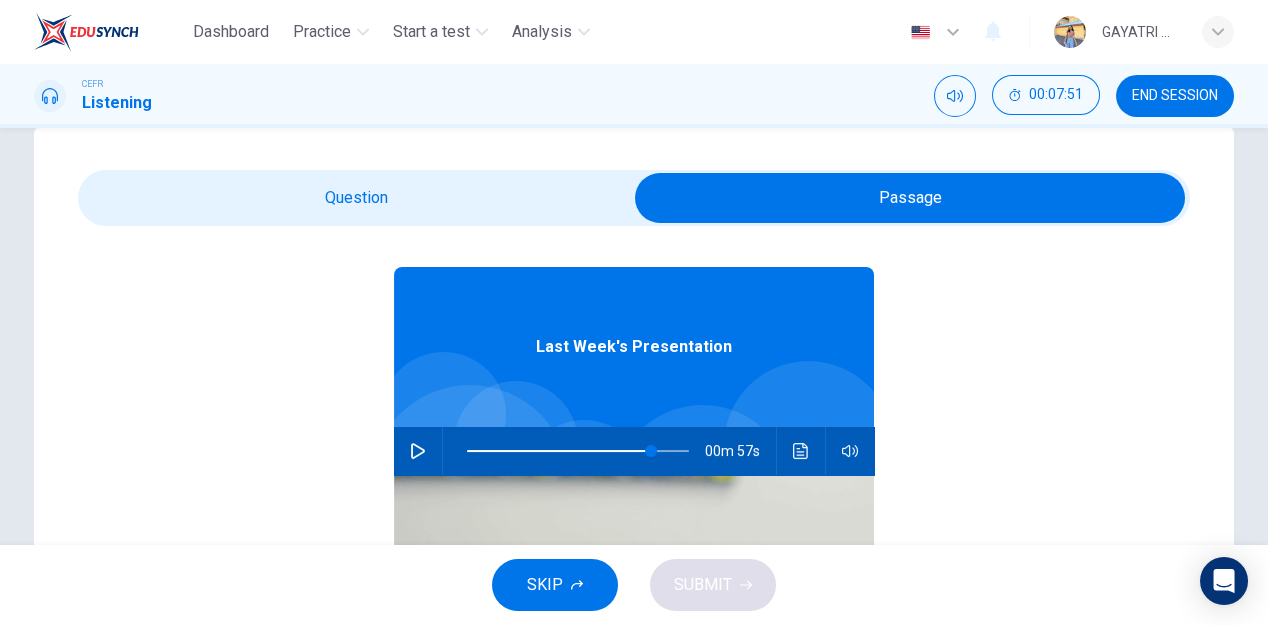 click at bounding box center (910, 198) 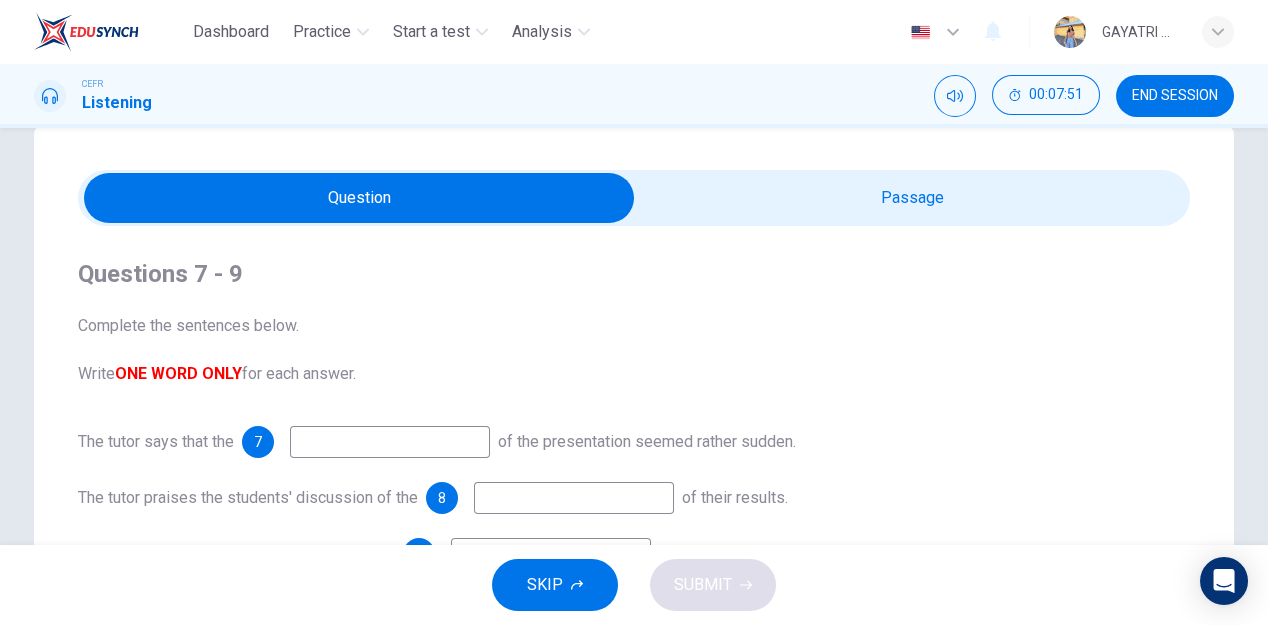 scroll, scrollTop: 0, scrollLeft: 0, axis: both 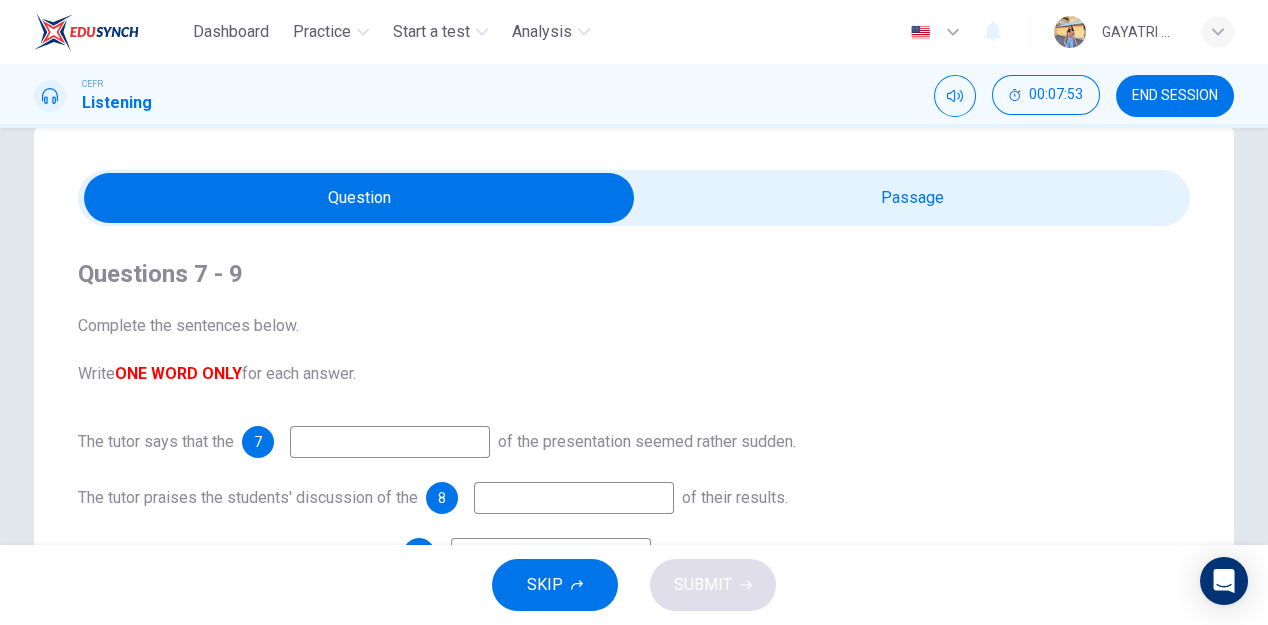 click at bounding box center [359, 198] 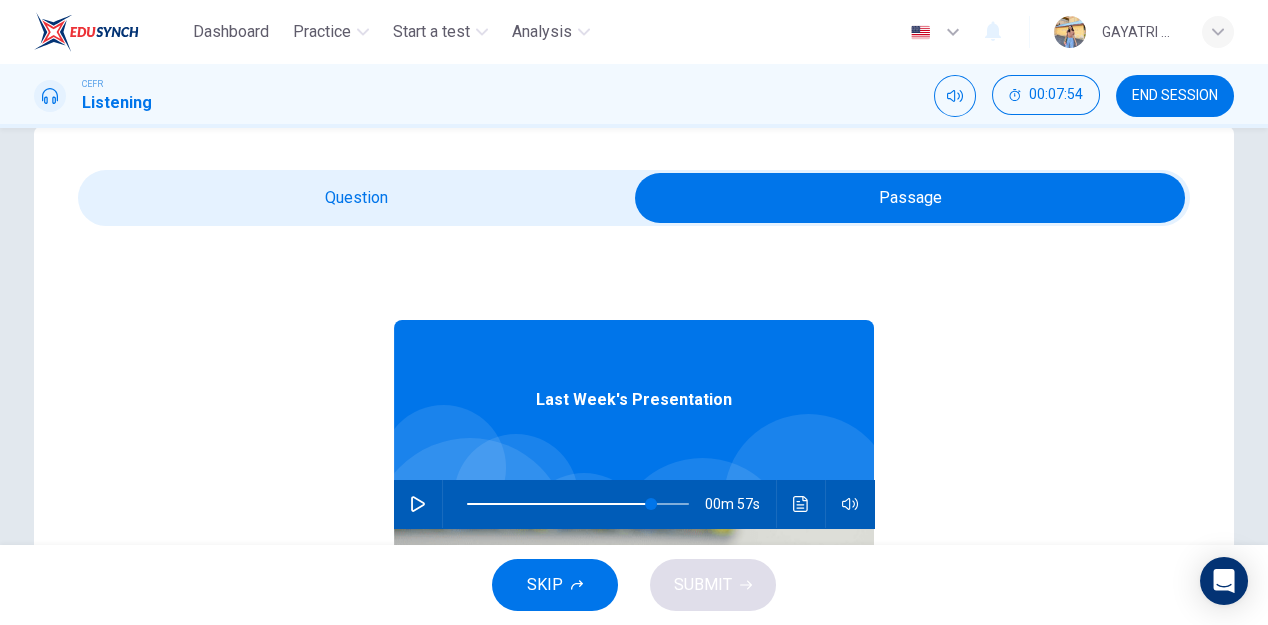 click at bounding box center (910, 198) 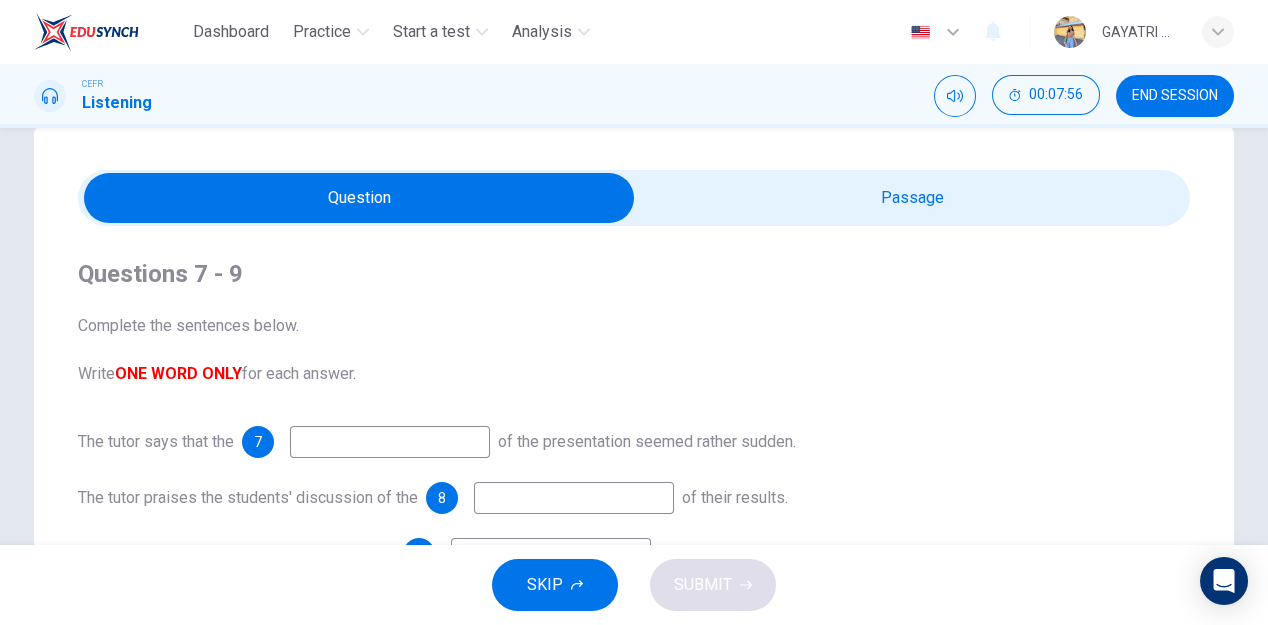 click at bounding box center [359, 198] 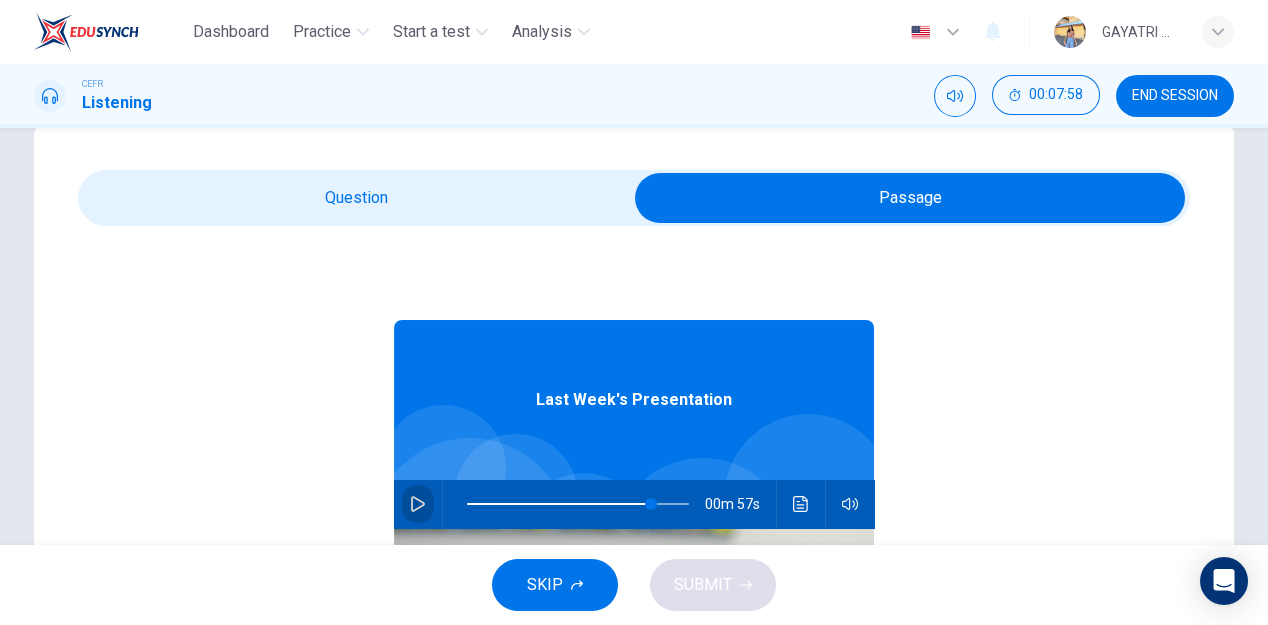 click at bounding box center [418, 504] 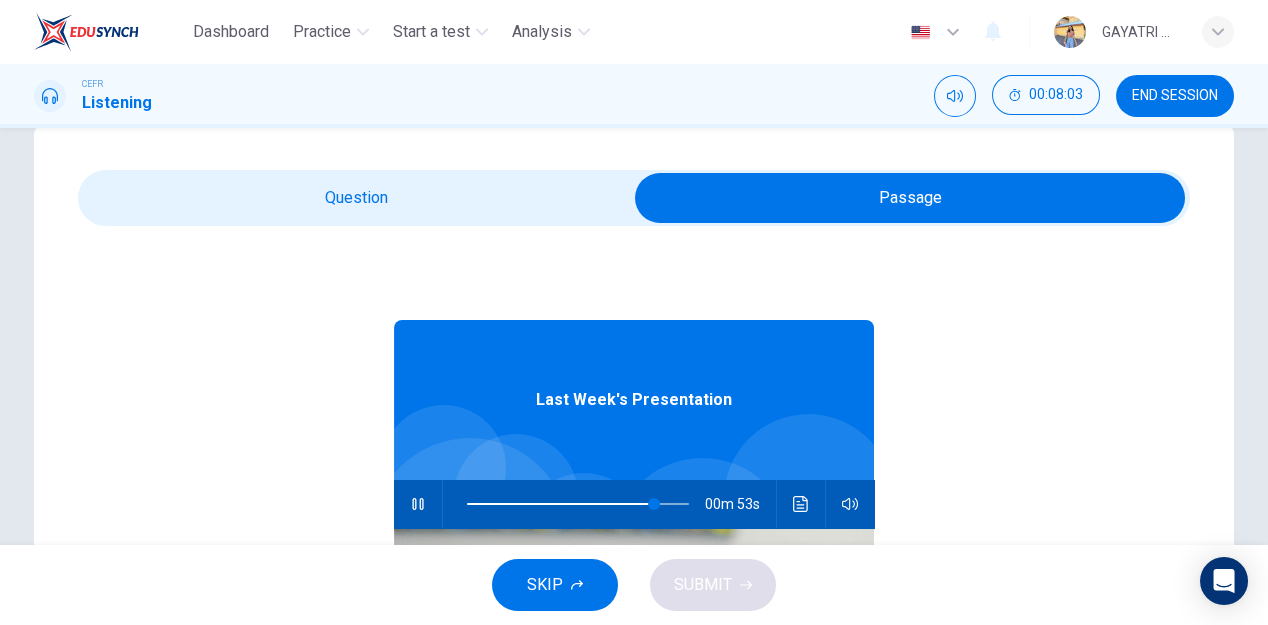 type on "84" 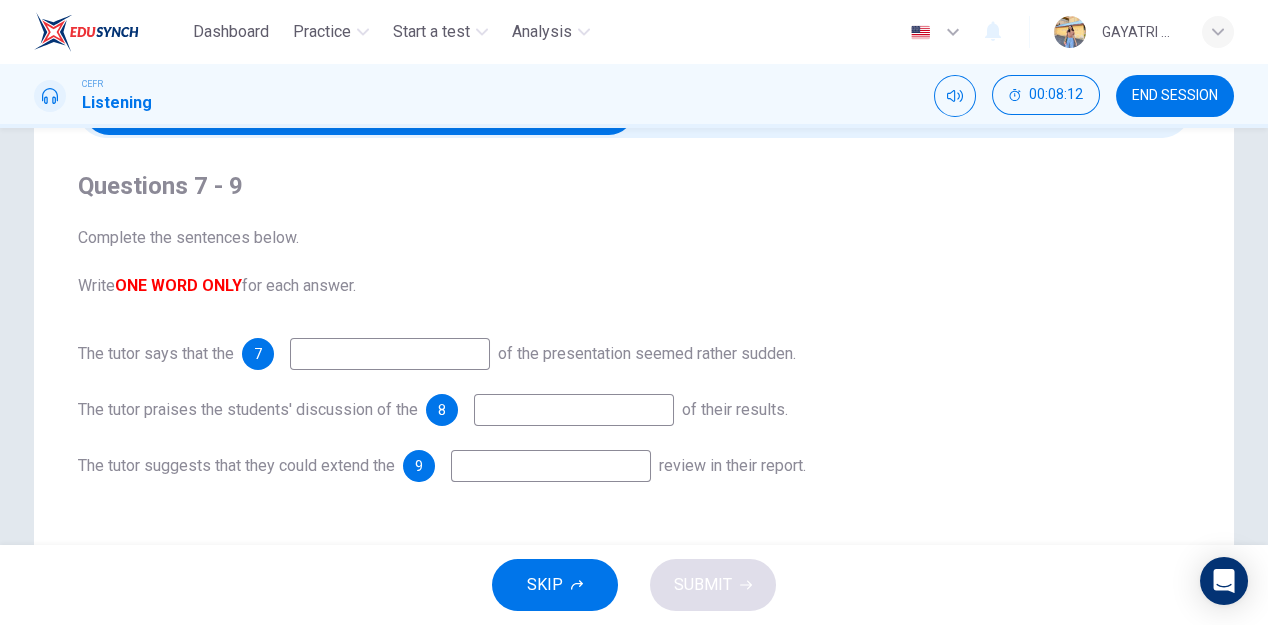 scroll, scrollTop: 47, scrollLeft: 0, axis: vertical 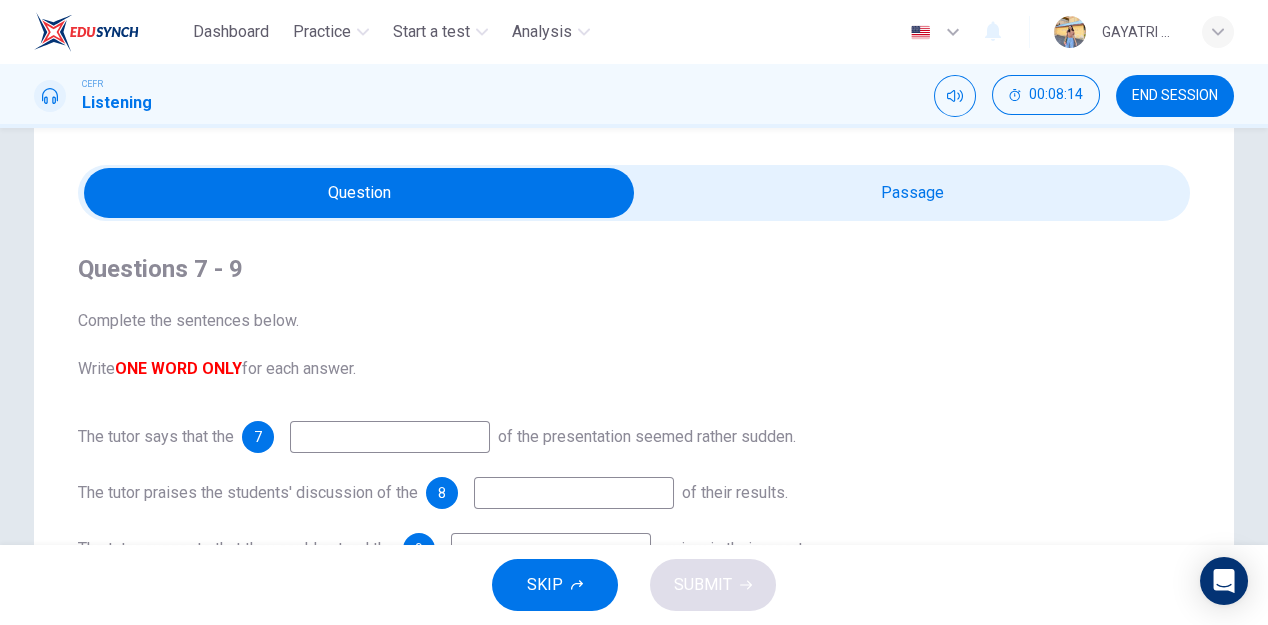 click at bounding box center (390, 437) 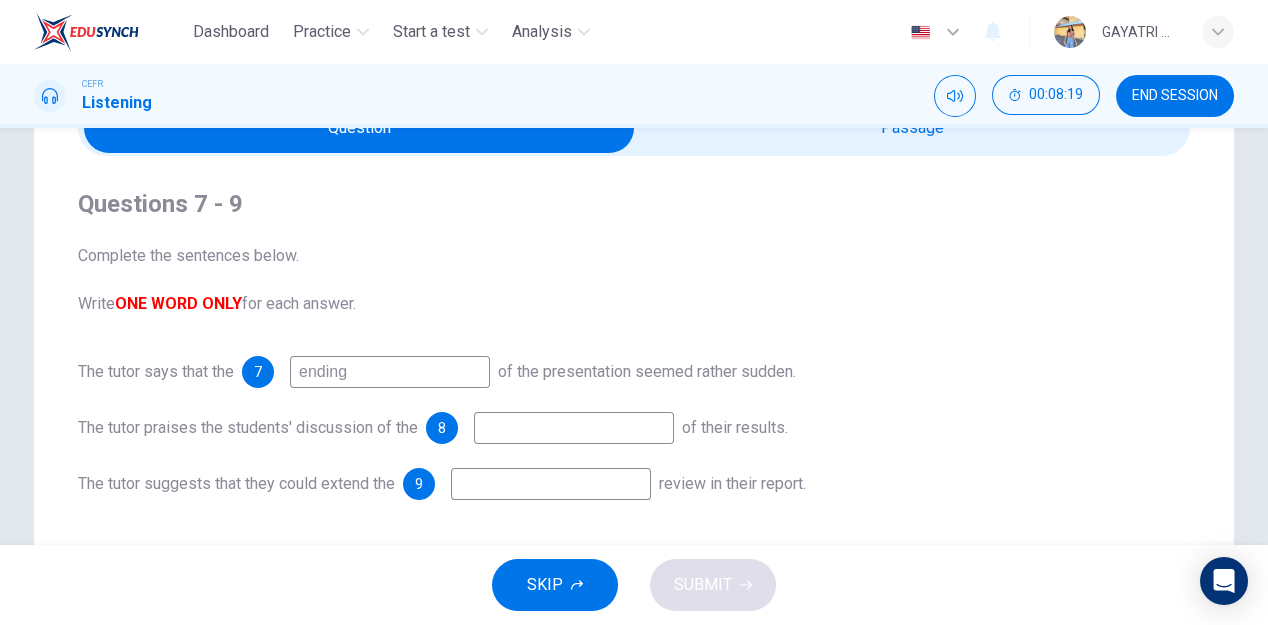 scroll, scrollTop: 113, scrollLeft: 0, axis: vertical 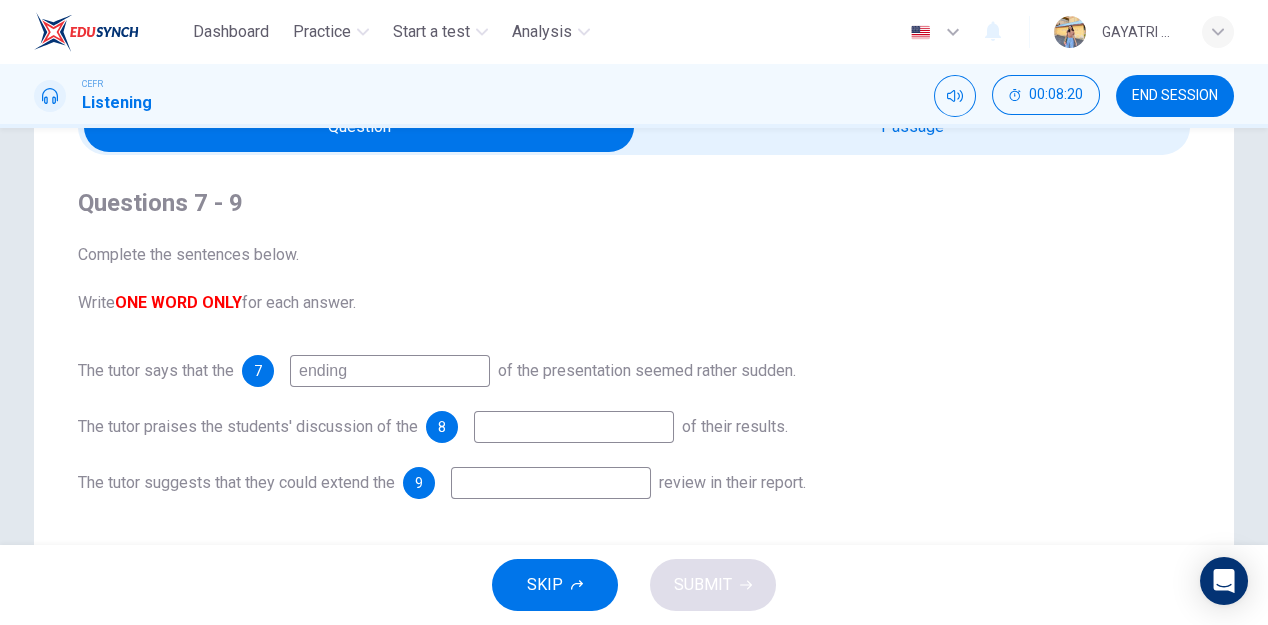 type on "ending" 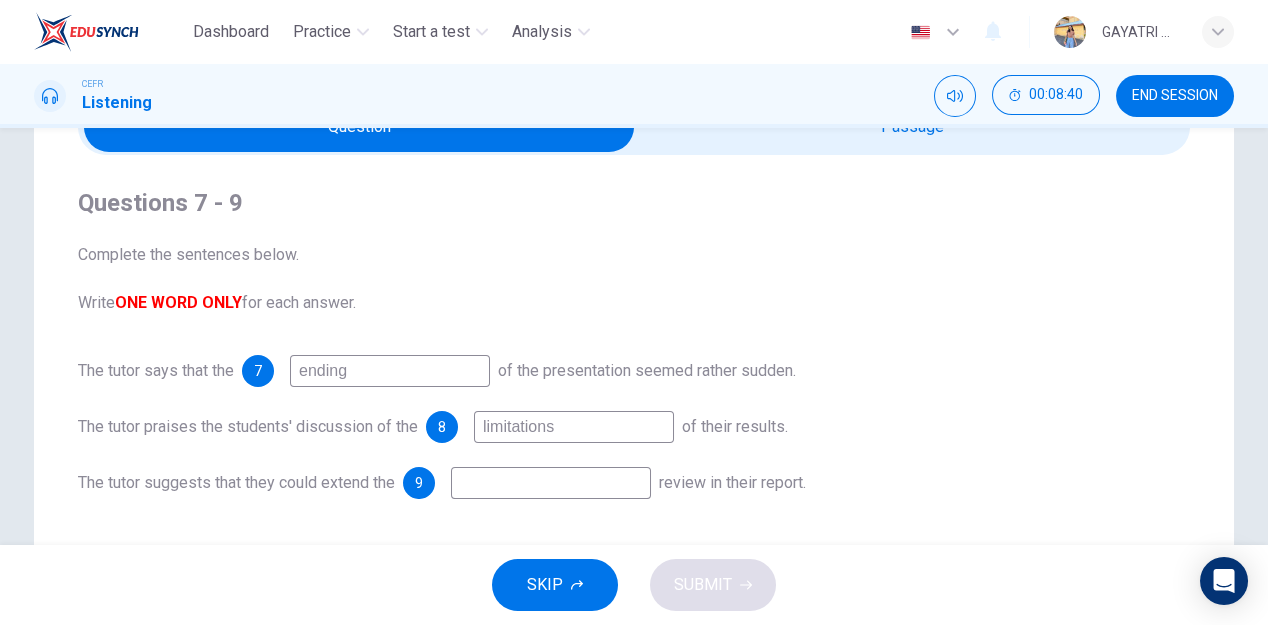 type on "limitations" 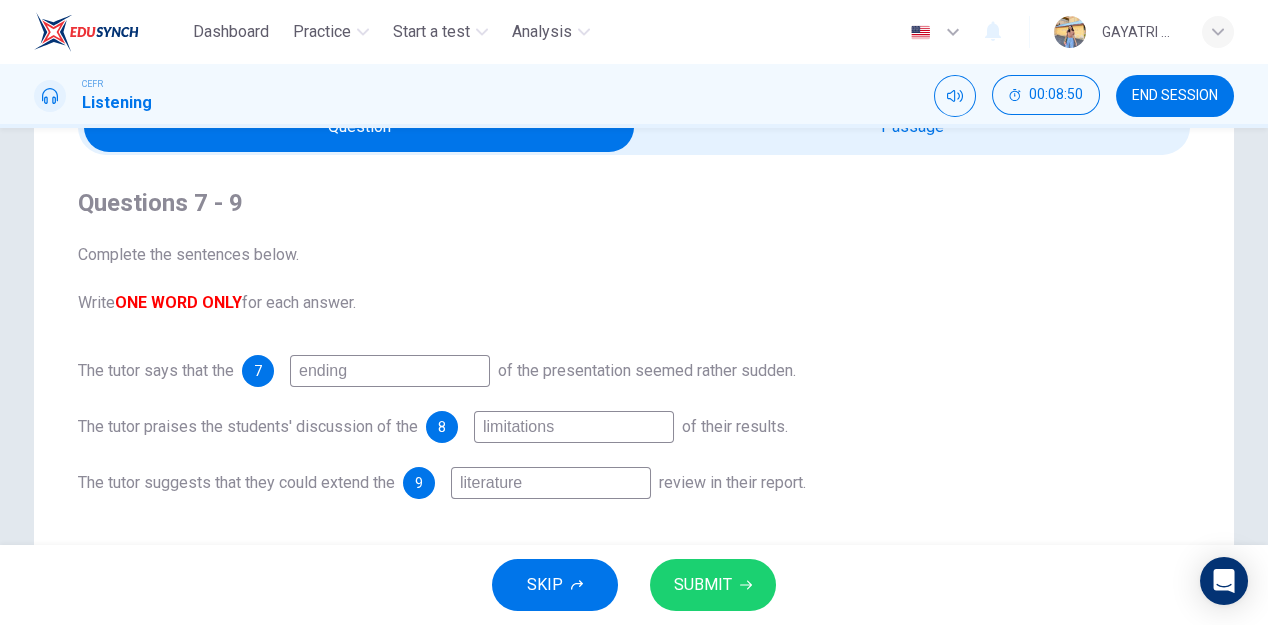 type on "literature" 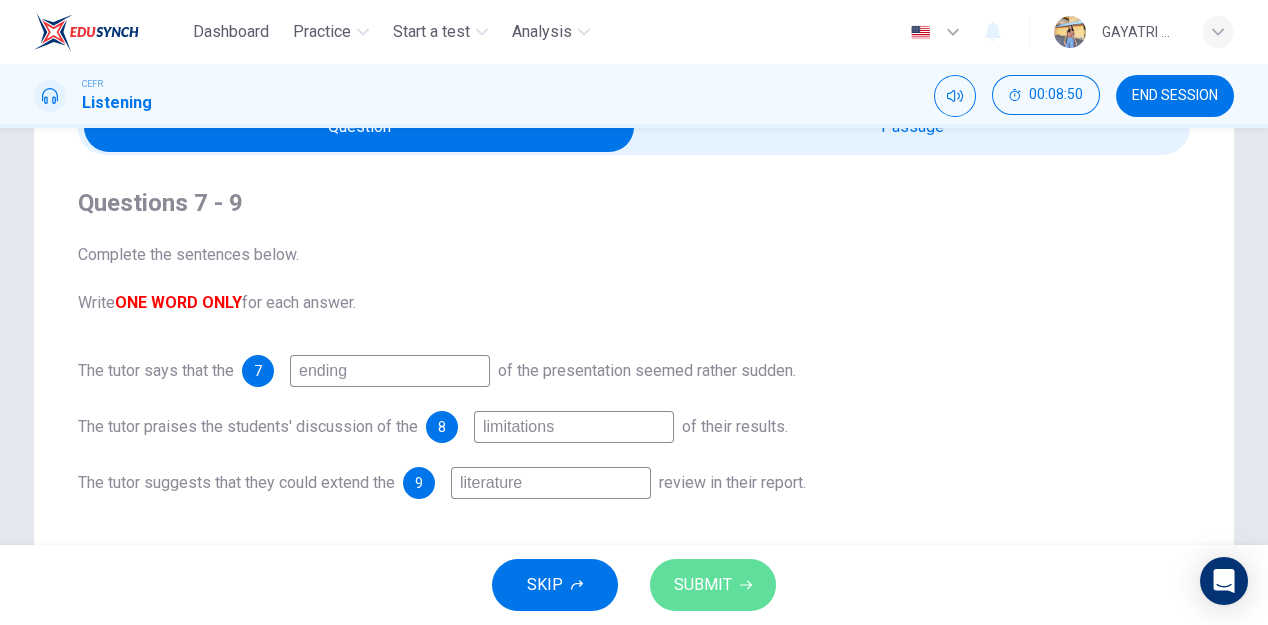 click on "SUBMIT" at bounding box center (703, 585) 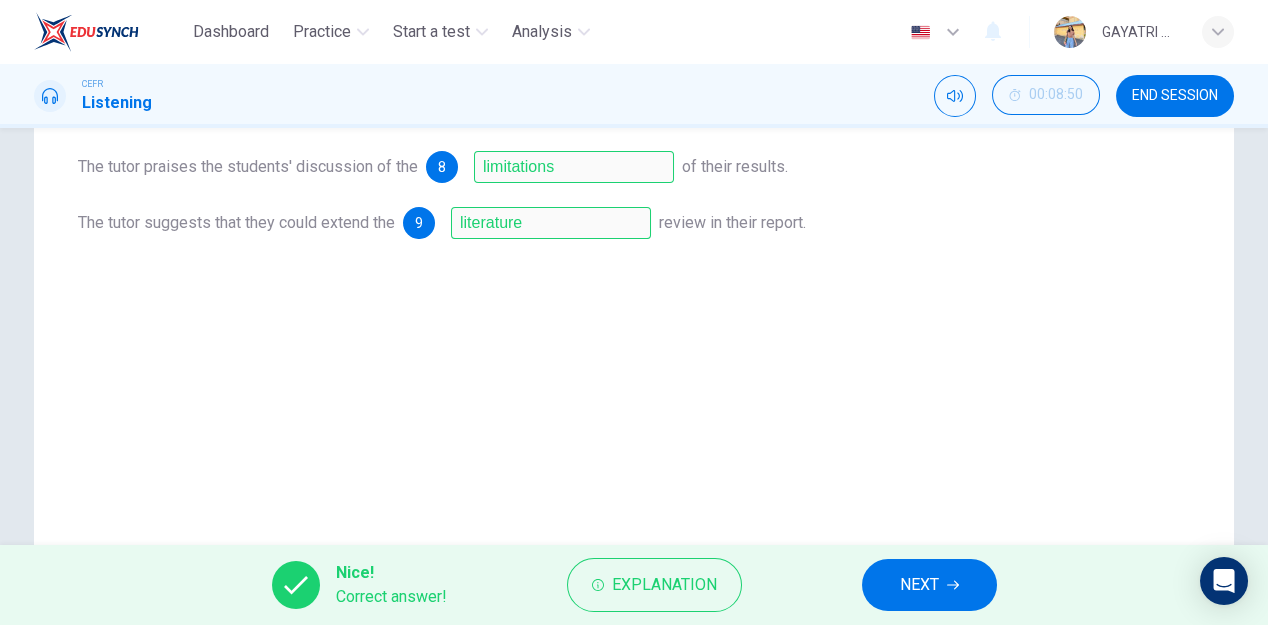 scroll, scrollTop: 374, scrollLeft: 0, axis: vertical 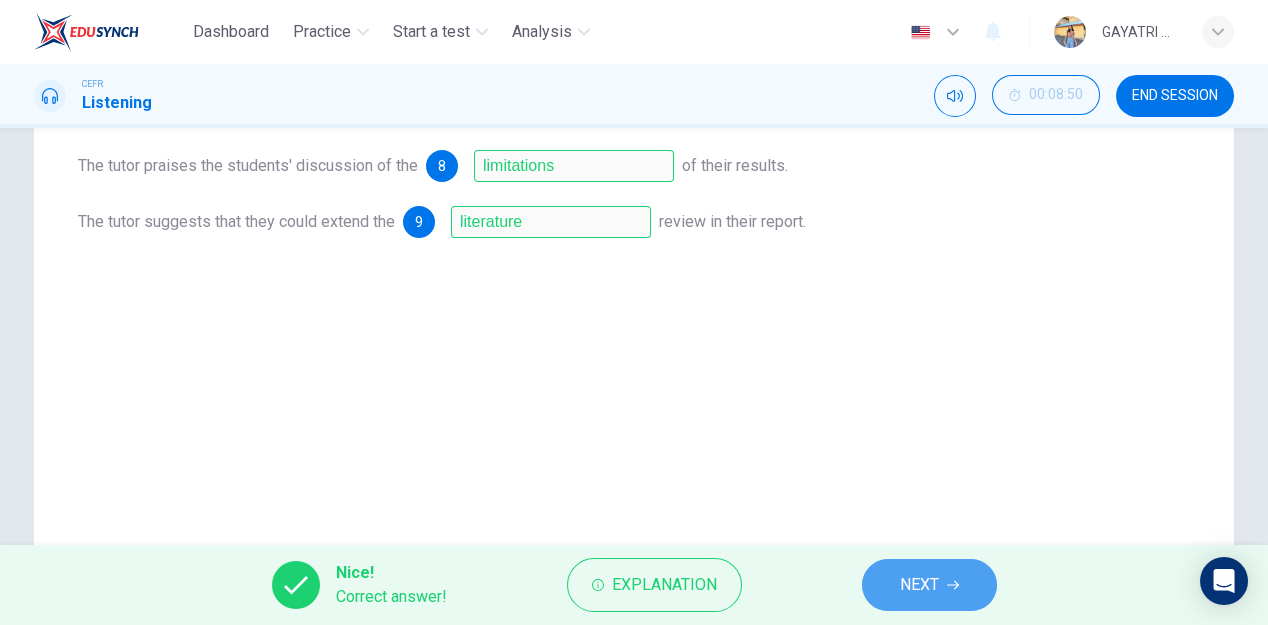 click on "NEXT" at bounding box center (929, 585) 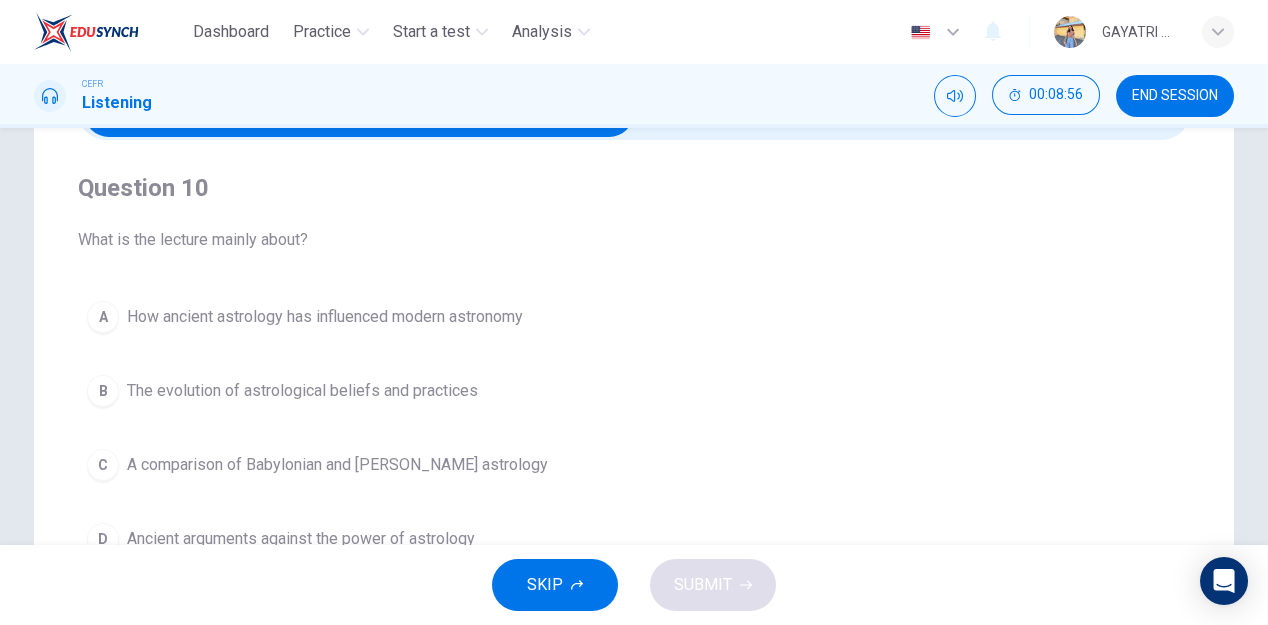 scroll, scrollTop: 78, scrollLeft: 0, axis: vertical 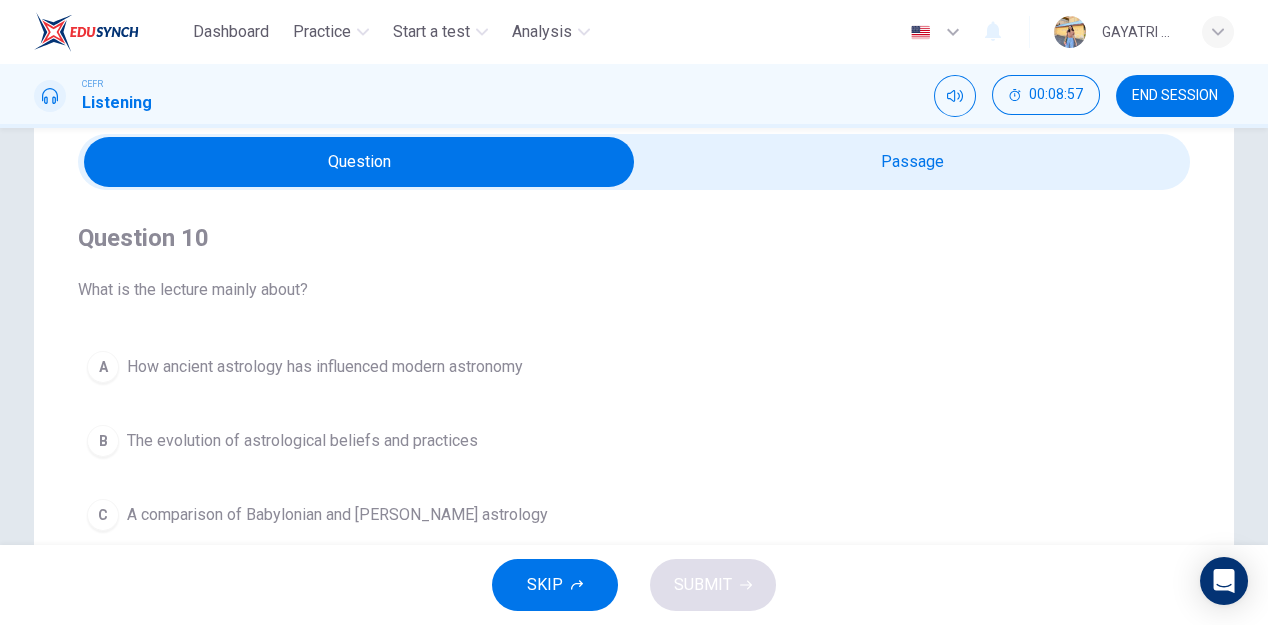 click at bounding box center [359, 162] 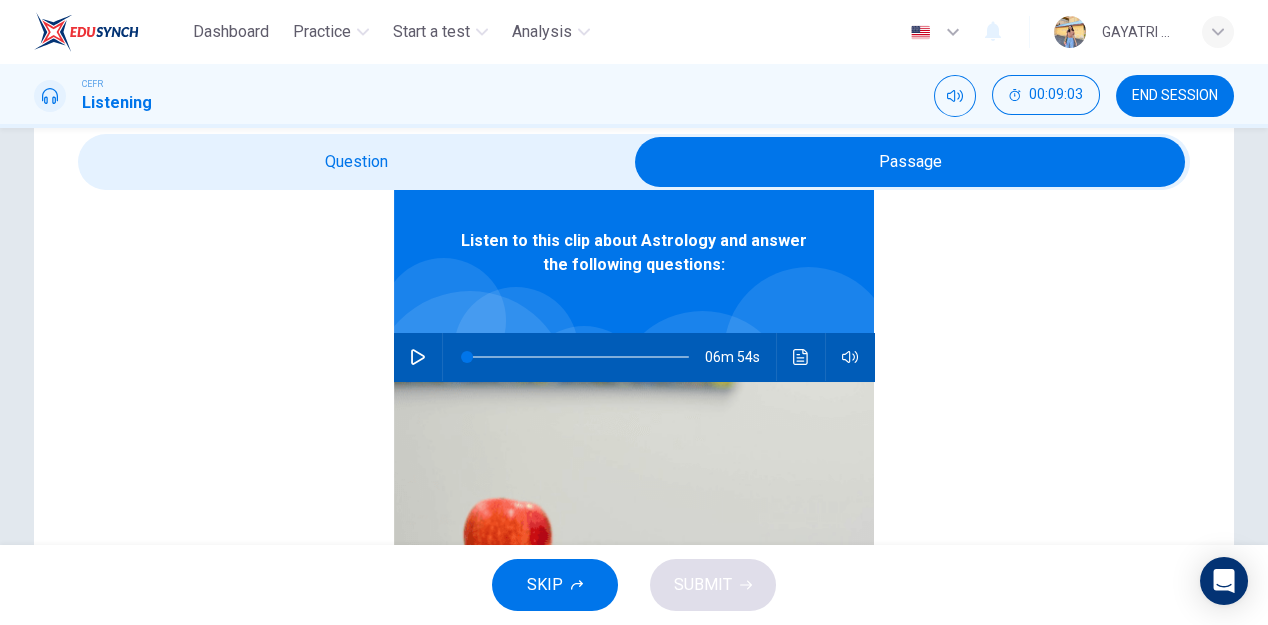 scroll, scrollTop: 71, scrollLeft: 0, axis: vertical 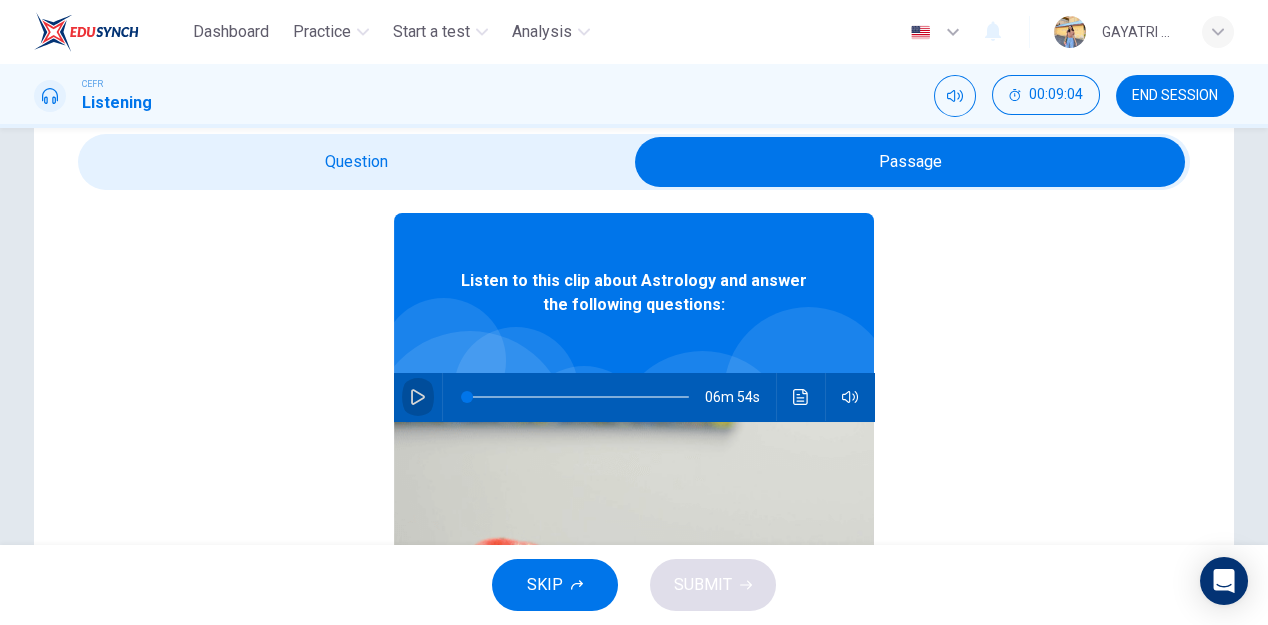 click 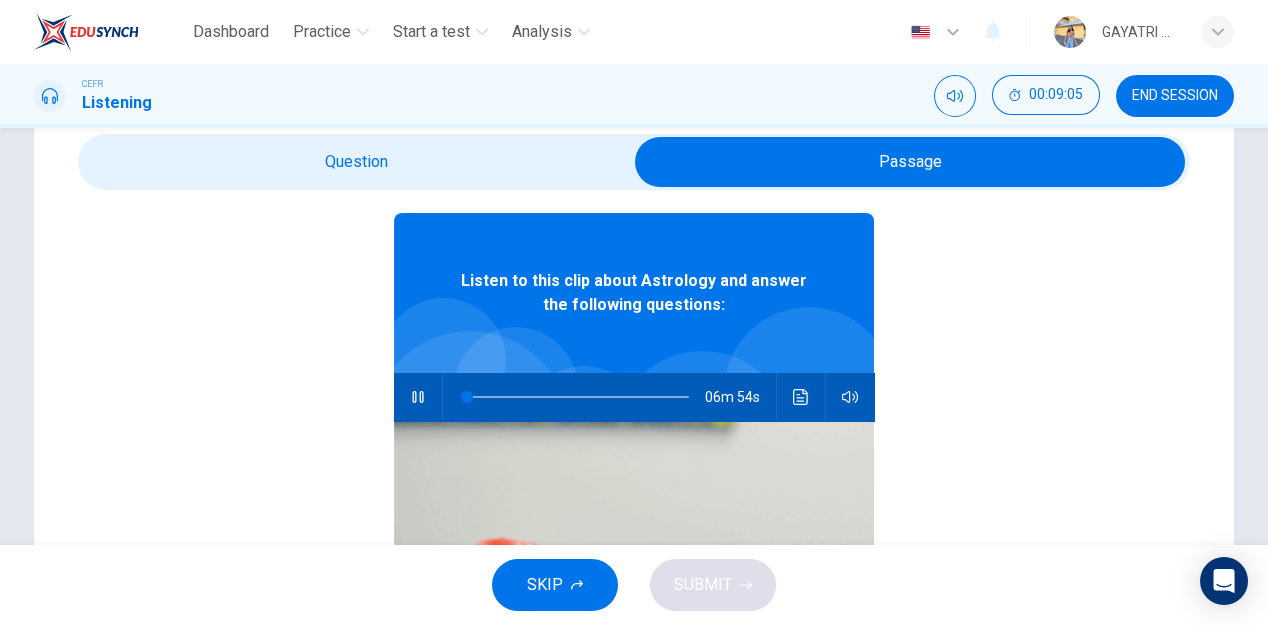 type on "0" 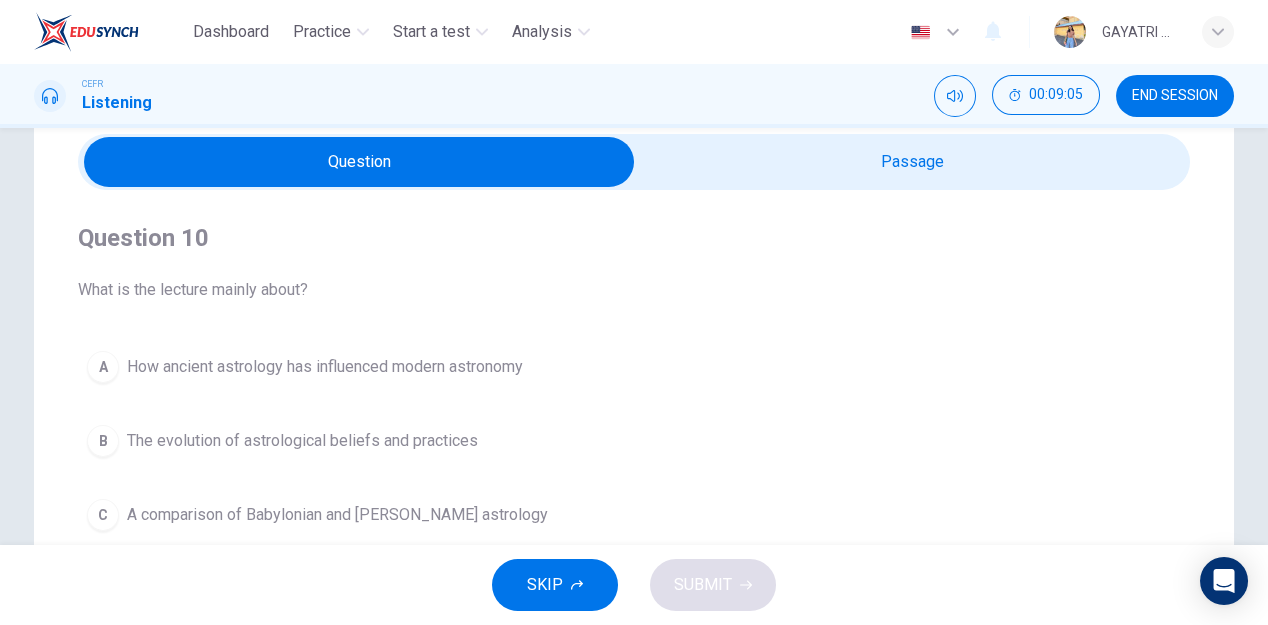 scroll, scrollTop: 0, scrollLeft: 0, axis: both 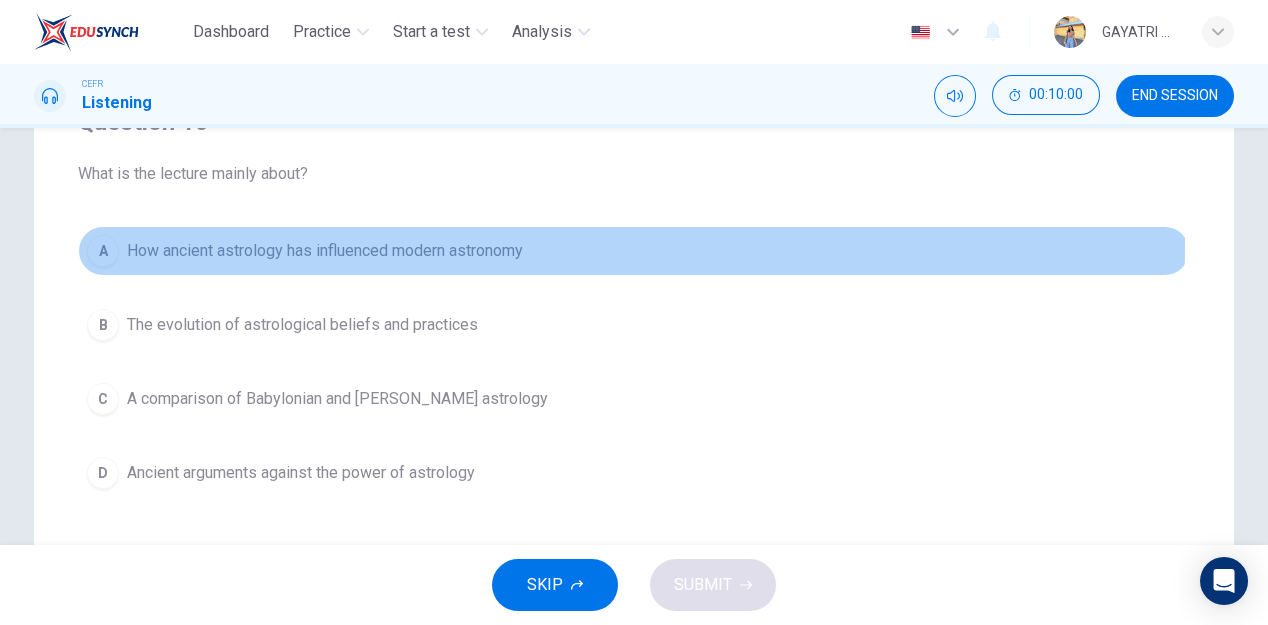 click on "How ancient astrology has influenced modern astronomy" at bounding box center (325, 251) 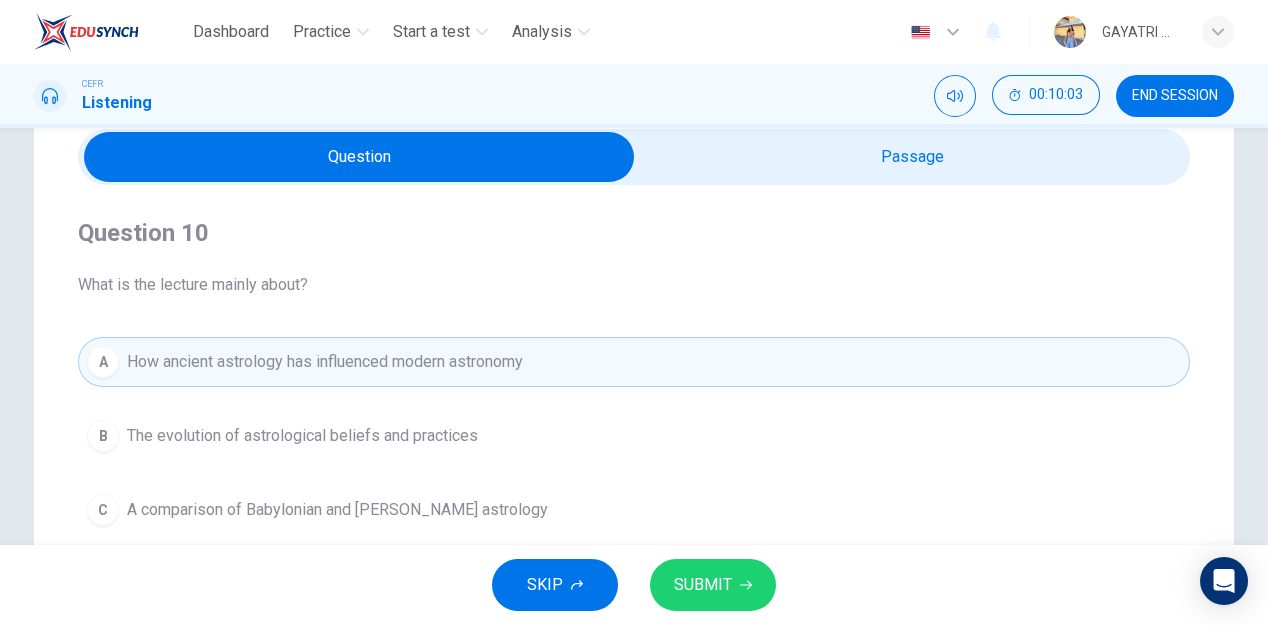 scroll, scrollTop: 81, scrollLeft: 0, axis: vertical 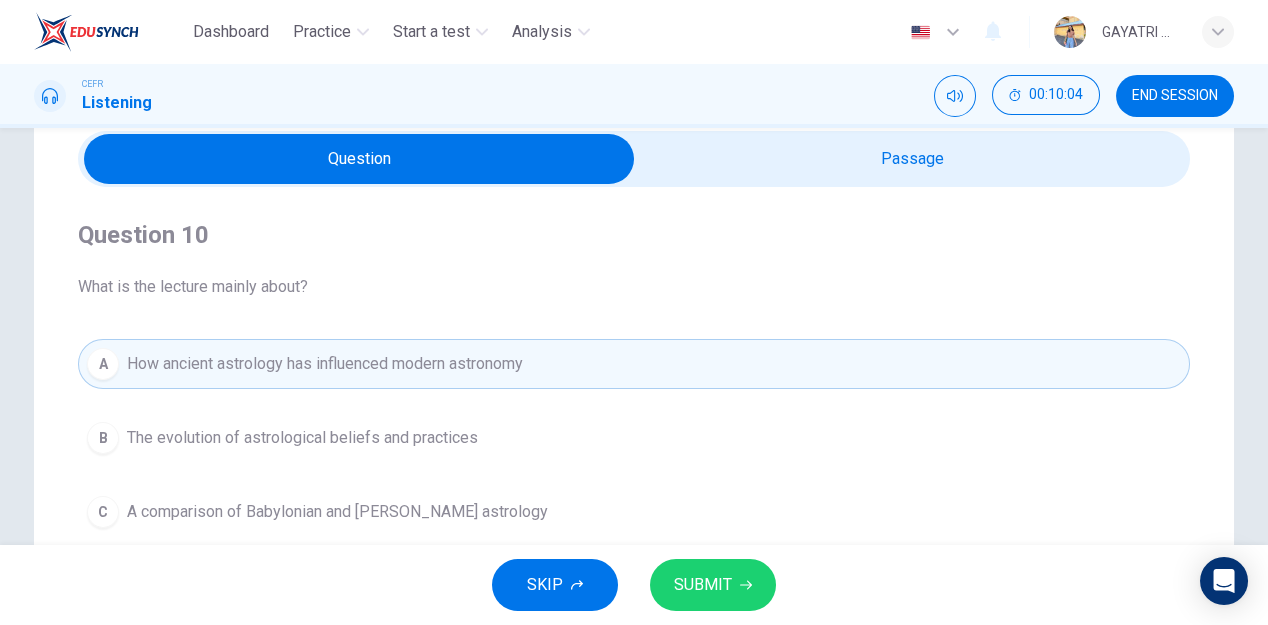 click at bounding box center [359, 159] 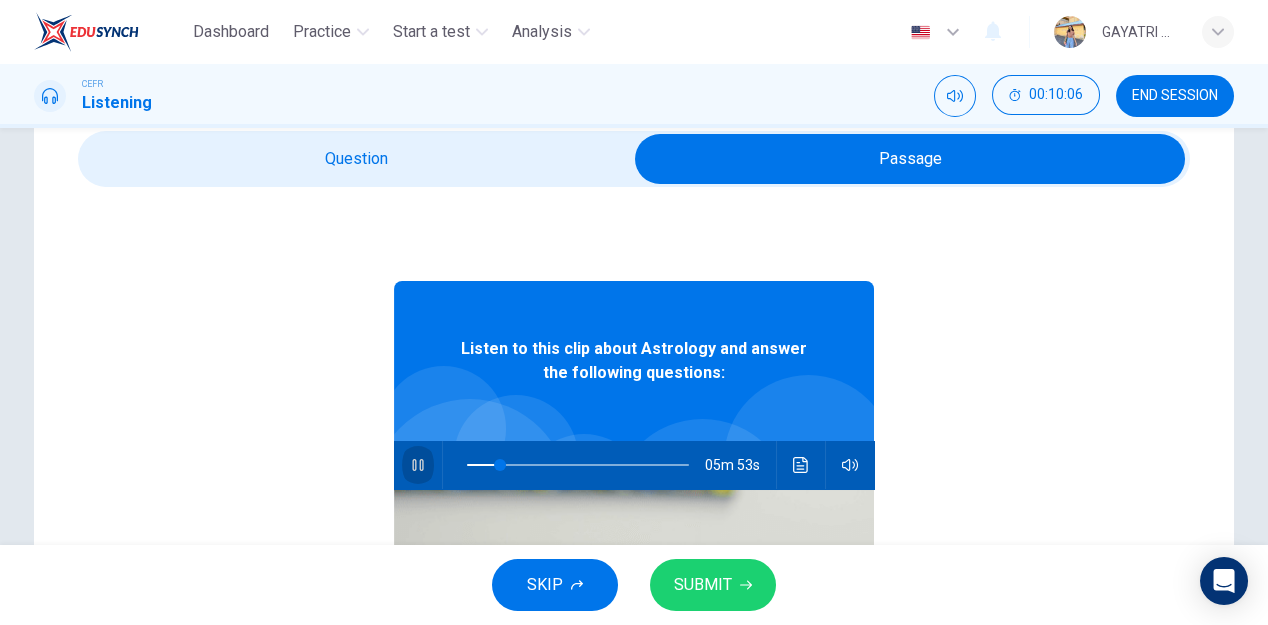 click 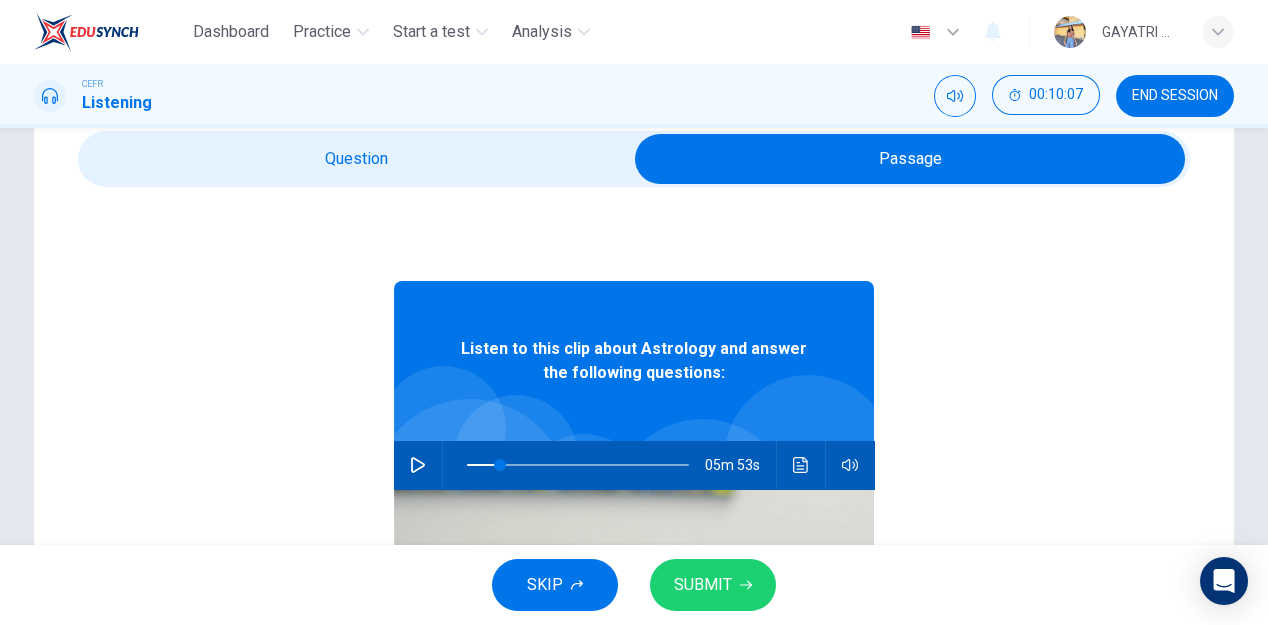 click at bounding box center (910, 159) 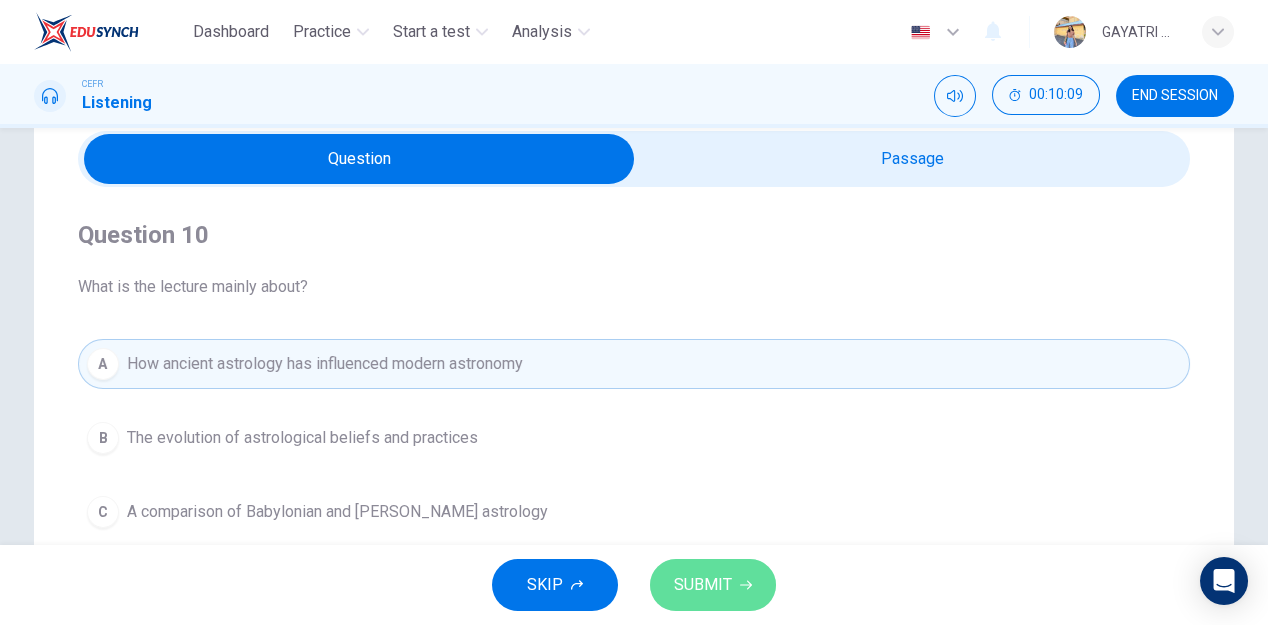 click on "SUBMIT" at bounding box center (713, 585) 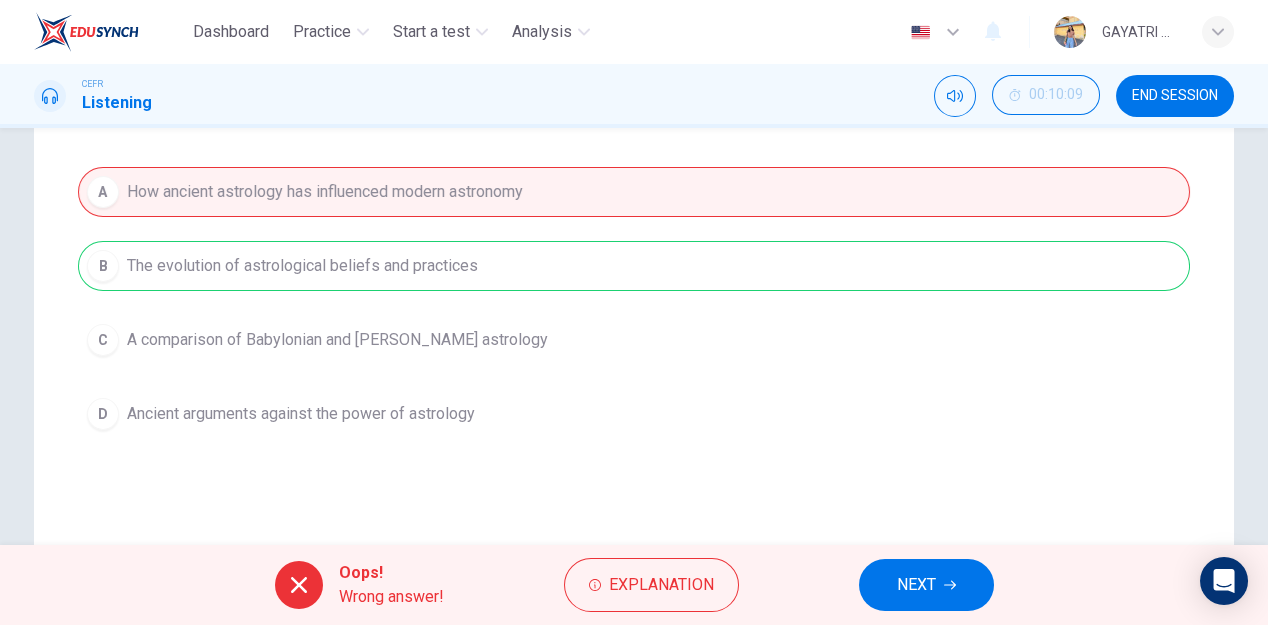 scroll, scrollTop: 255, scrollLeft: 0, axis: vertical 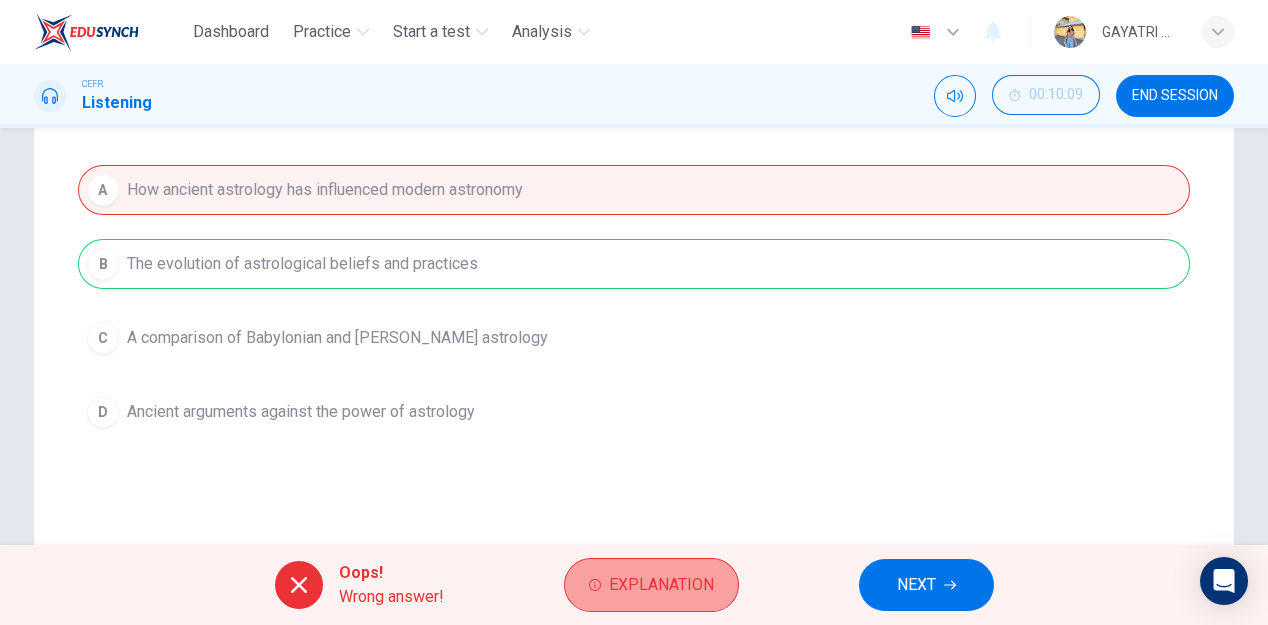 click on "Explanation" at bounding box center [661, 585] 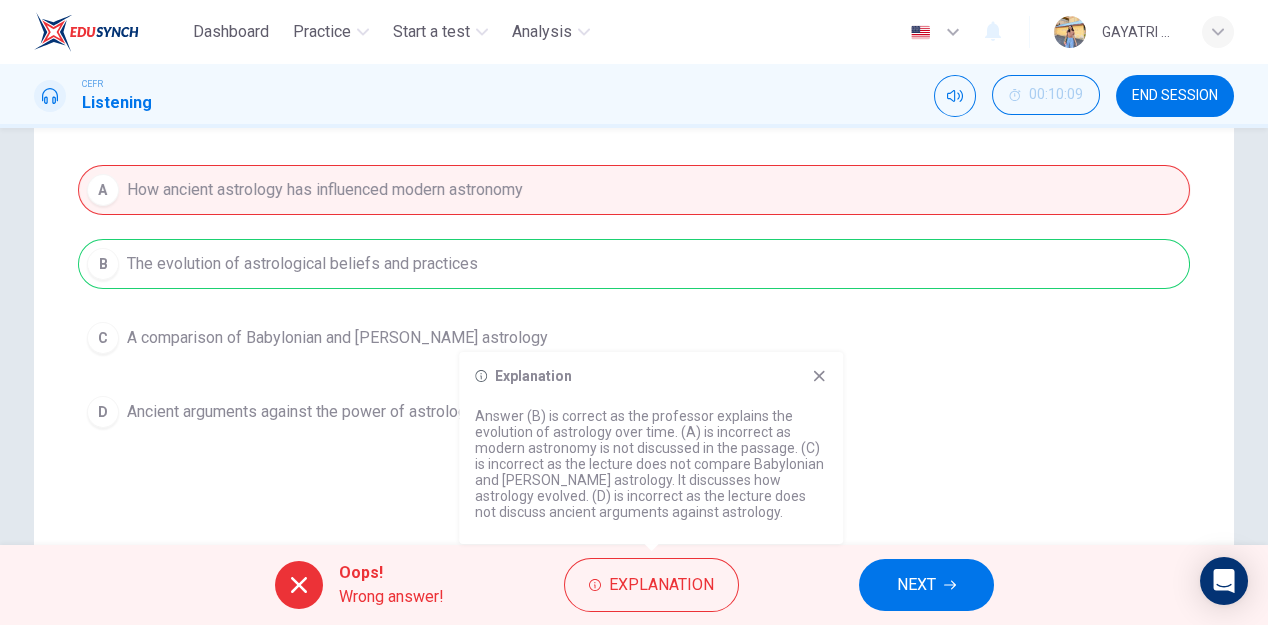click on "A How ancient astrology has influenced modern astronomy B The evolution of astrological beliefs and practices C A comparison of Babylonian and Greco-Roman astrology D Ancient arguments against the power of astrology" at bounding box center (634, 301) 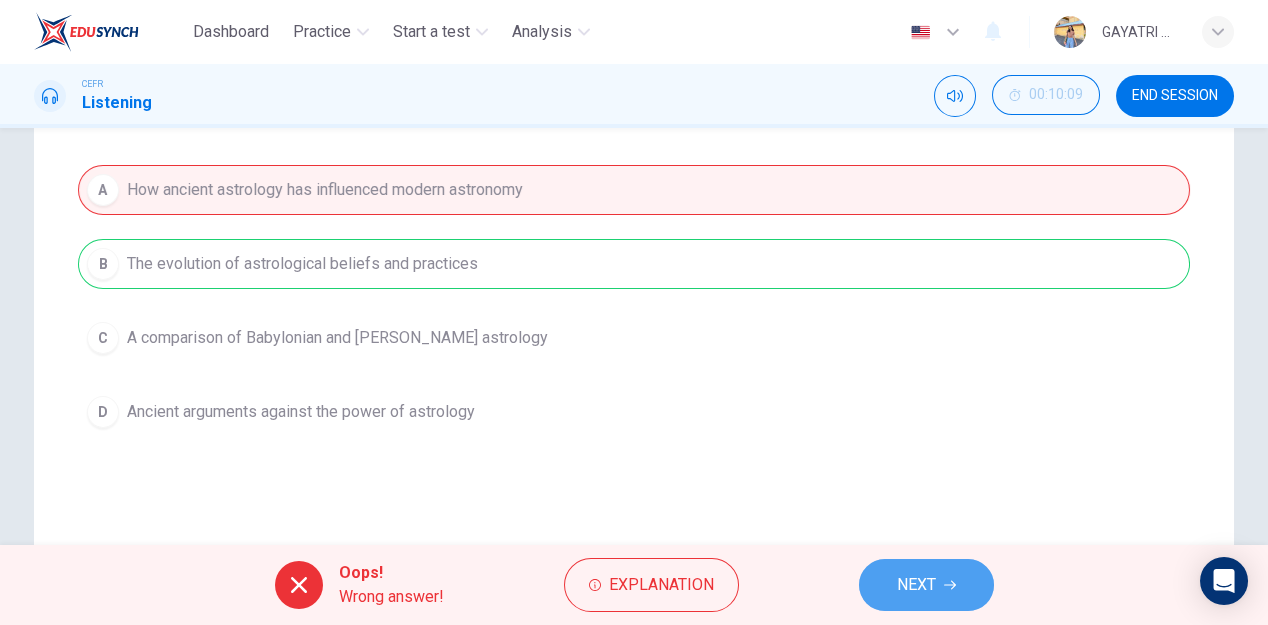 click on "NEXT" at bounding box center (926, 585) 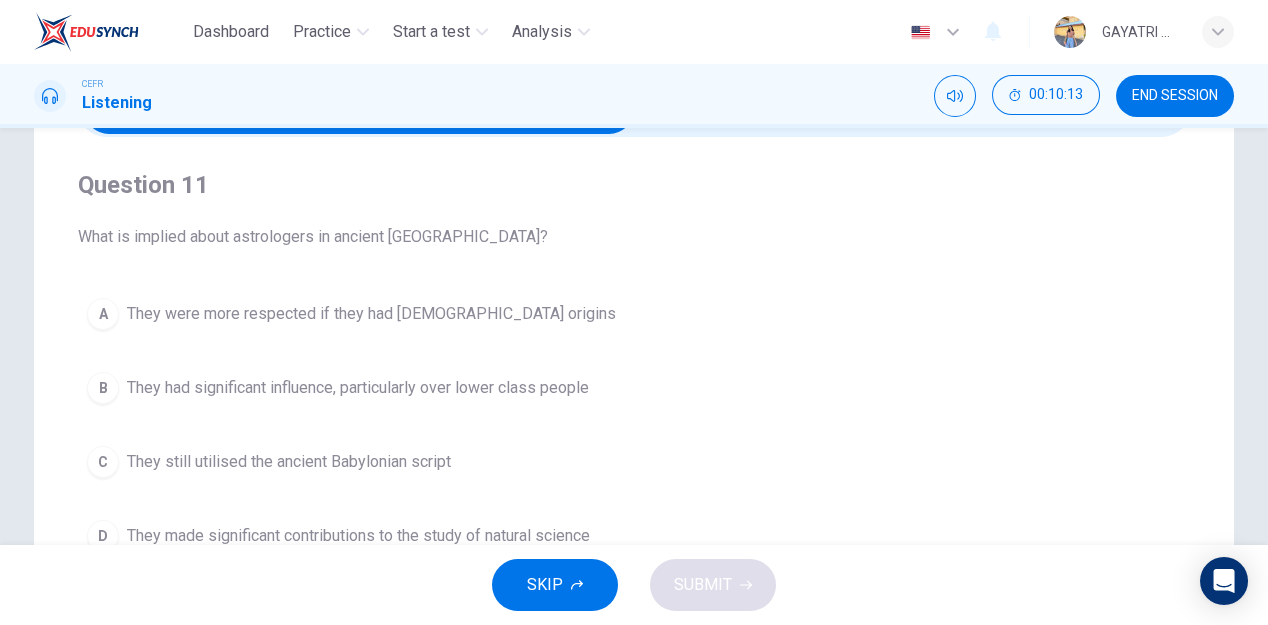 scroll, scrollTop: 93, scrollLeft: 0, axis: vertical 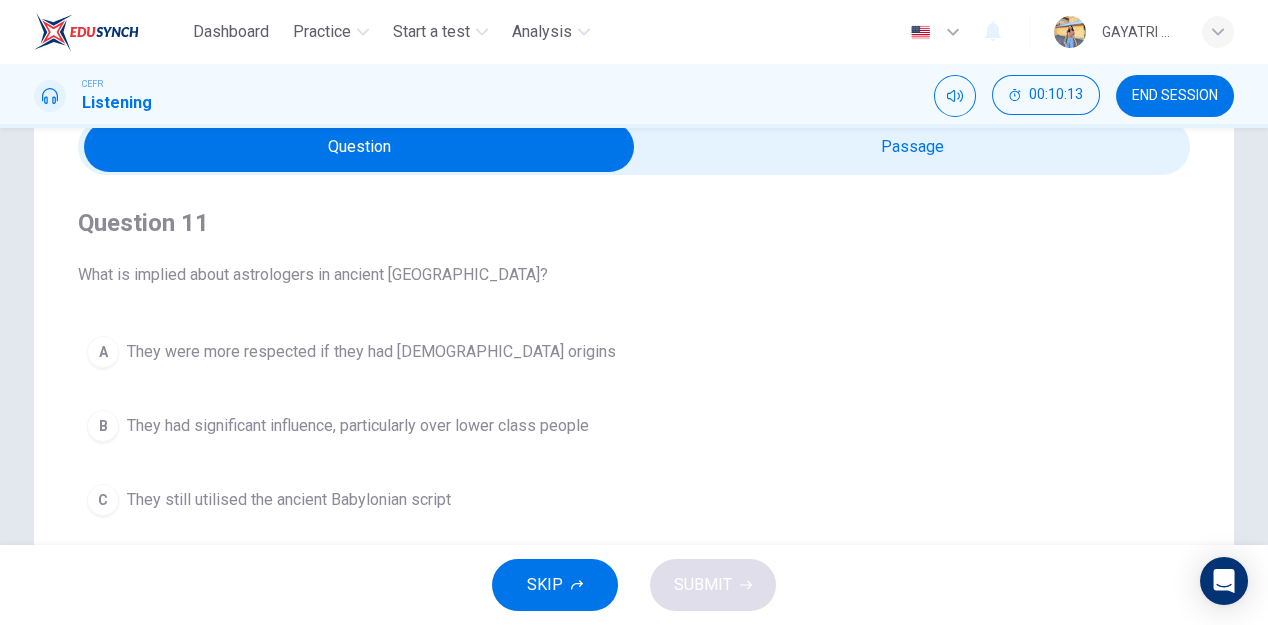 click at bounding box center [359, 147] 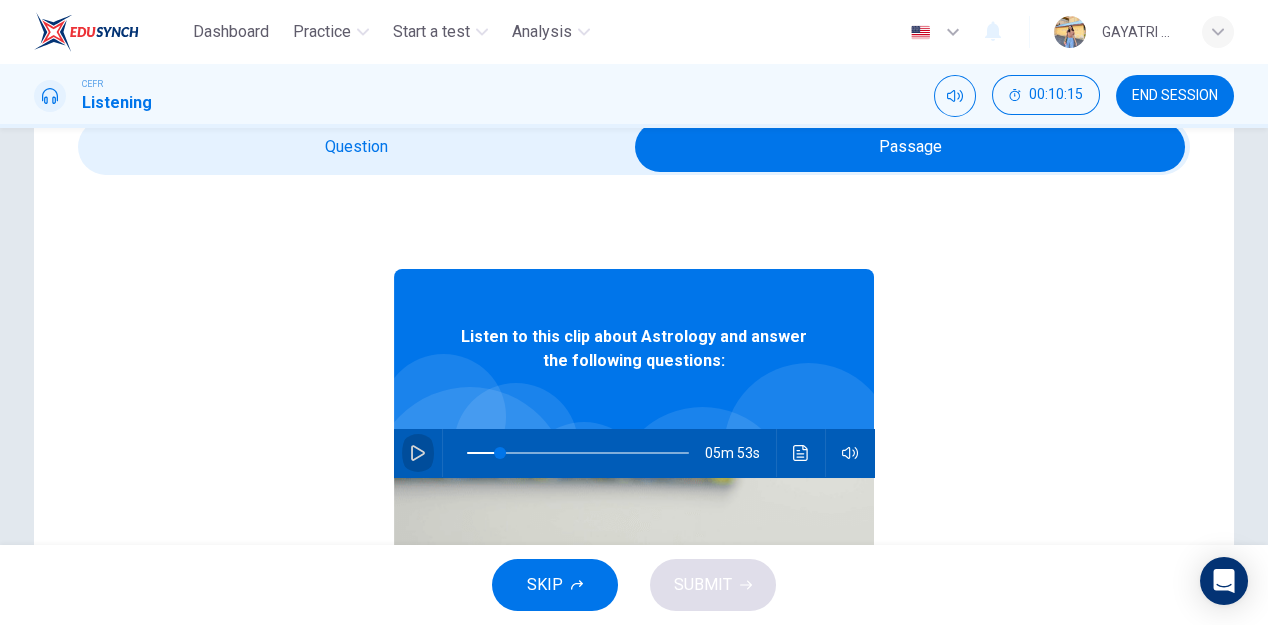 click 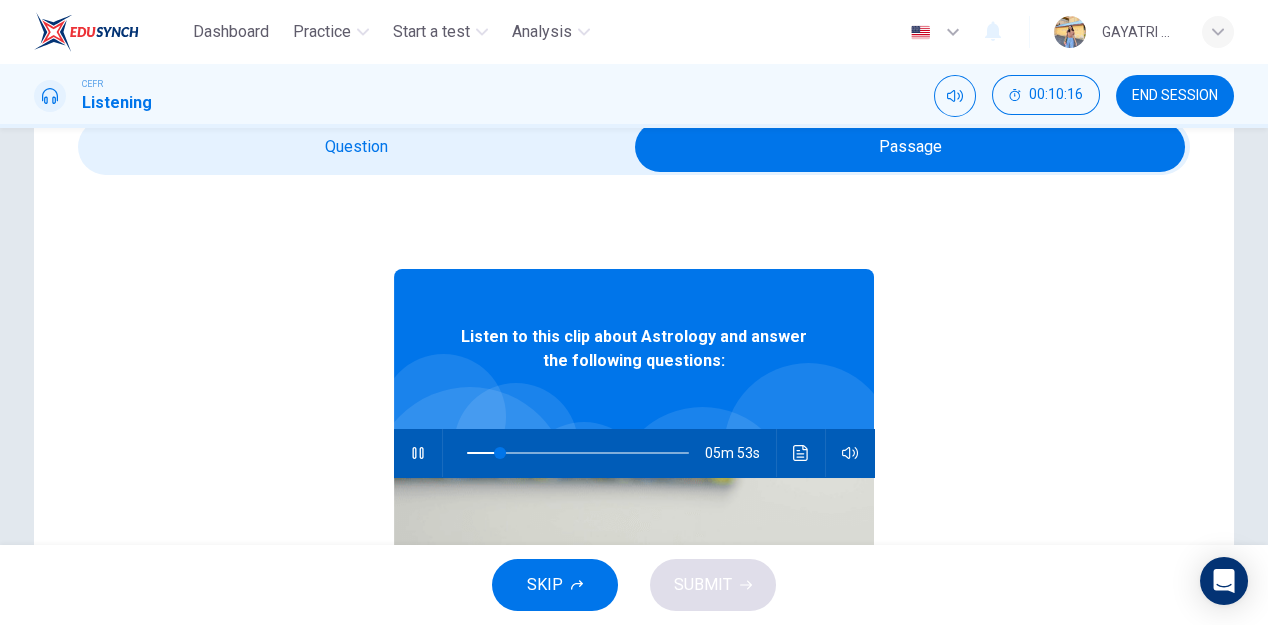 click at bounding box center [910, 147] 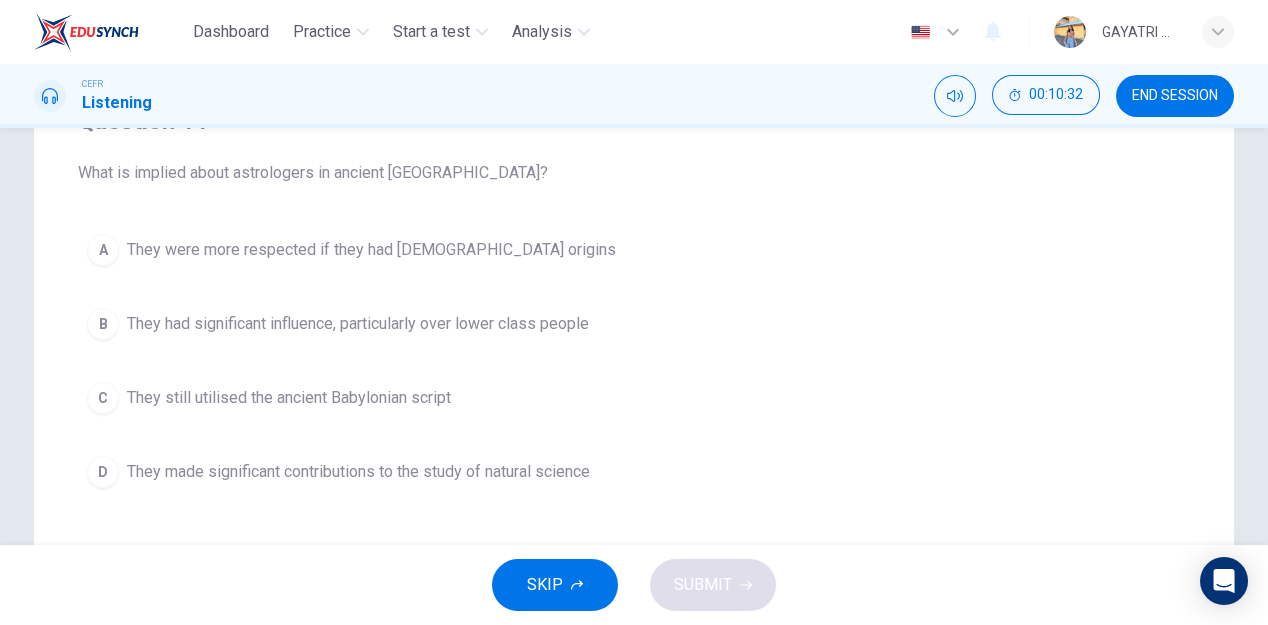 scroll, scrollTop: 191, scrollLeft: 0, axis: vertical 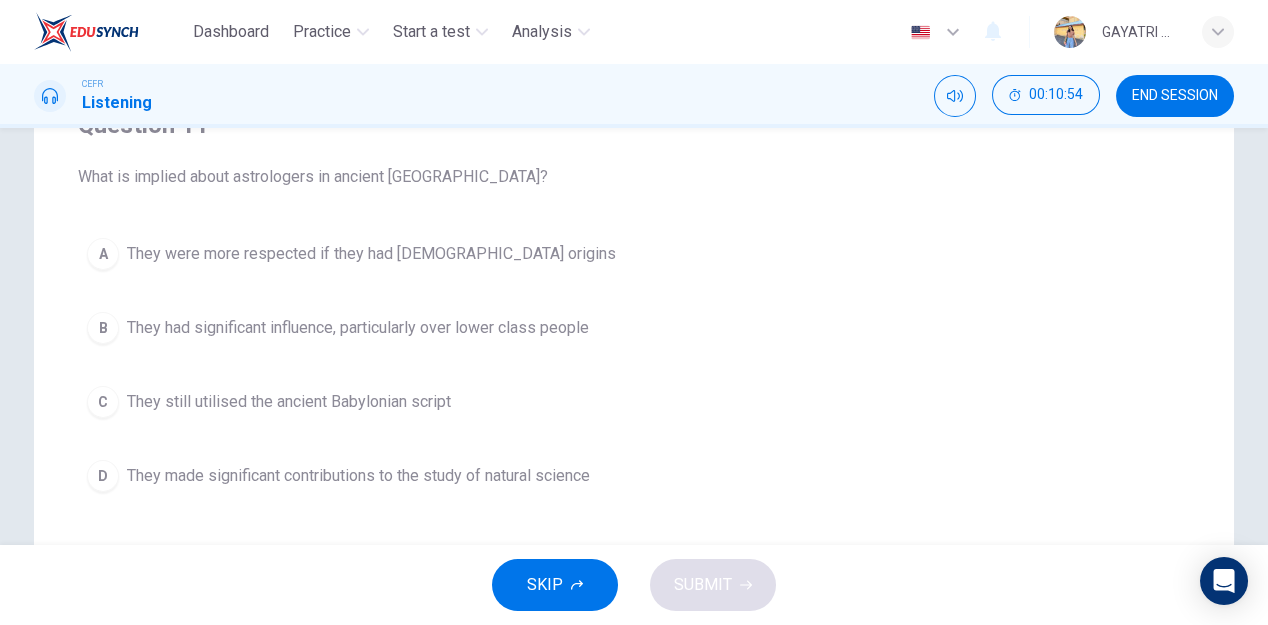 drag, startPoint x: 386, startPoint y: 475, endPoint x: 361, endPoint y: 185, distance: 291.0756 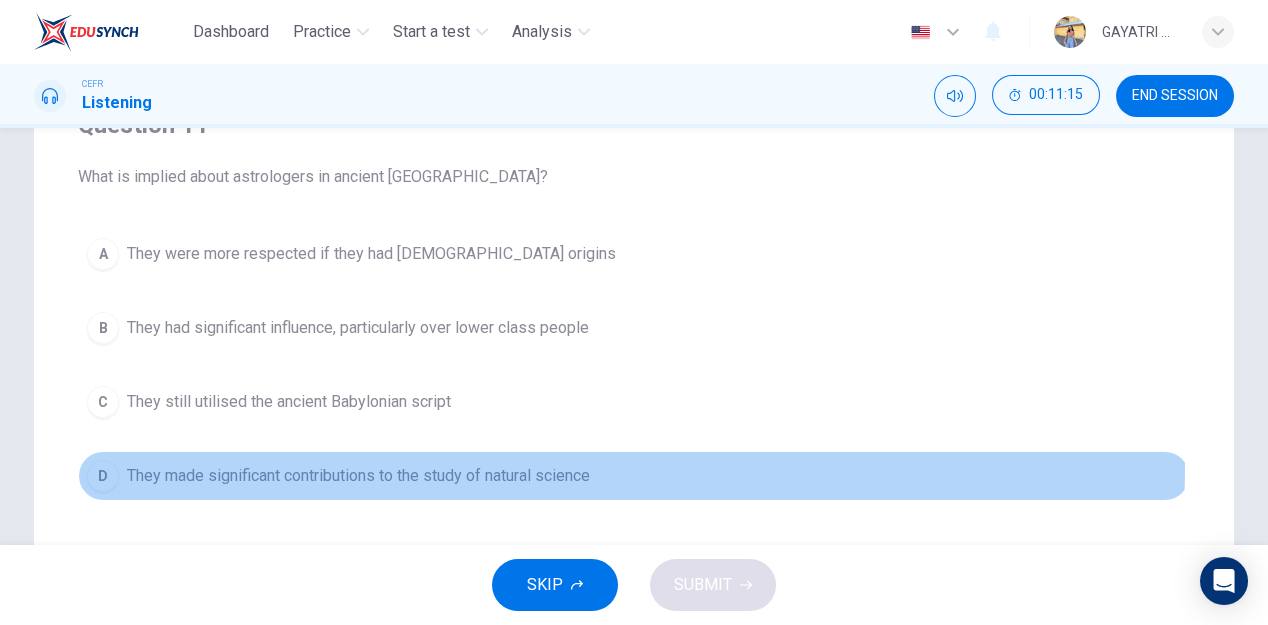 click on "They made significant contributions to the study of natural science" at bounding box center [358, 476] 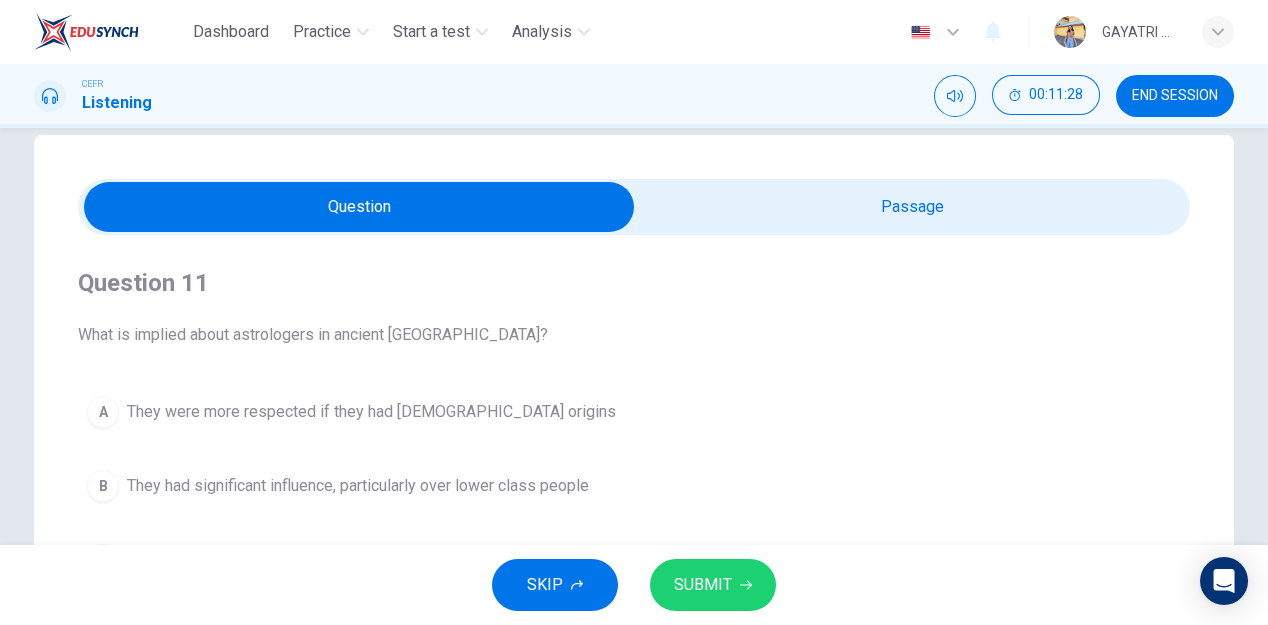 scroll, scrollTop: 17, scrollLeft: 0, axis: vertical 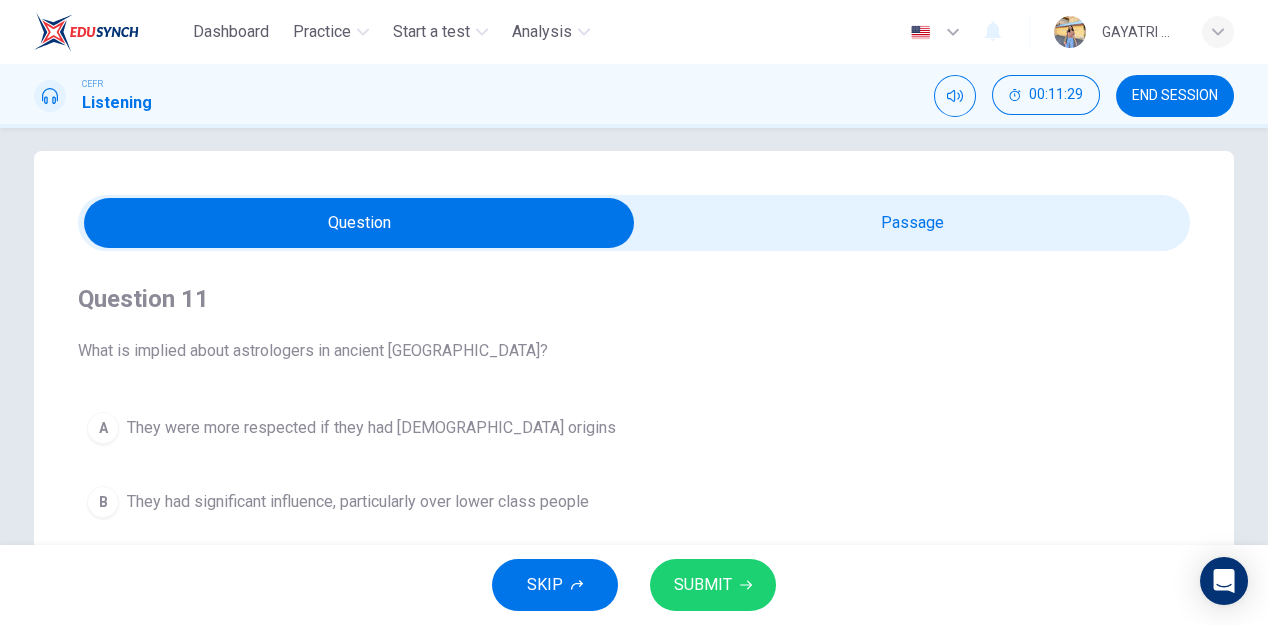 type on "33" 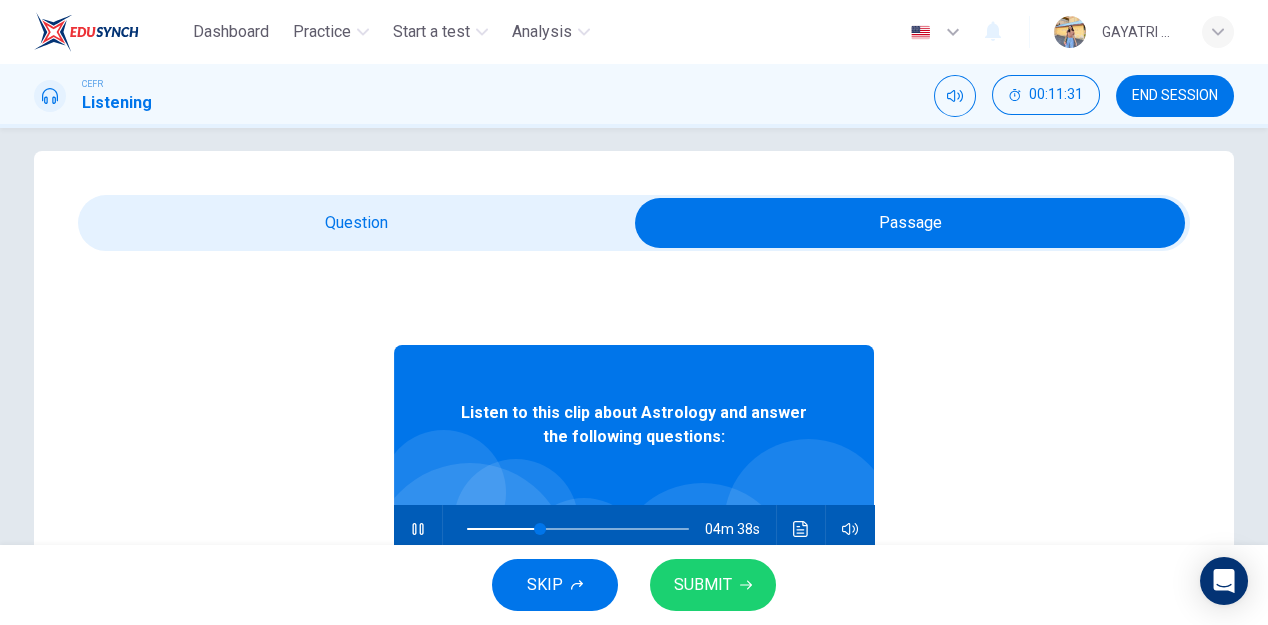 scroll, scrollTop: 111, scrollLeft: 0, axis: vertical 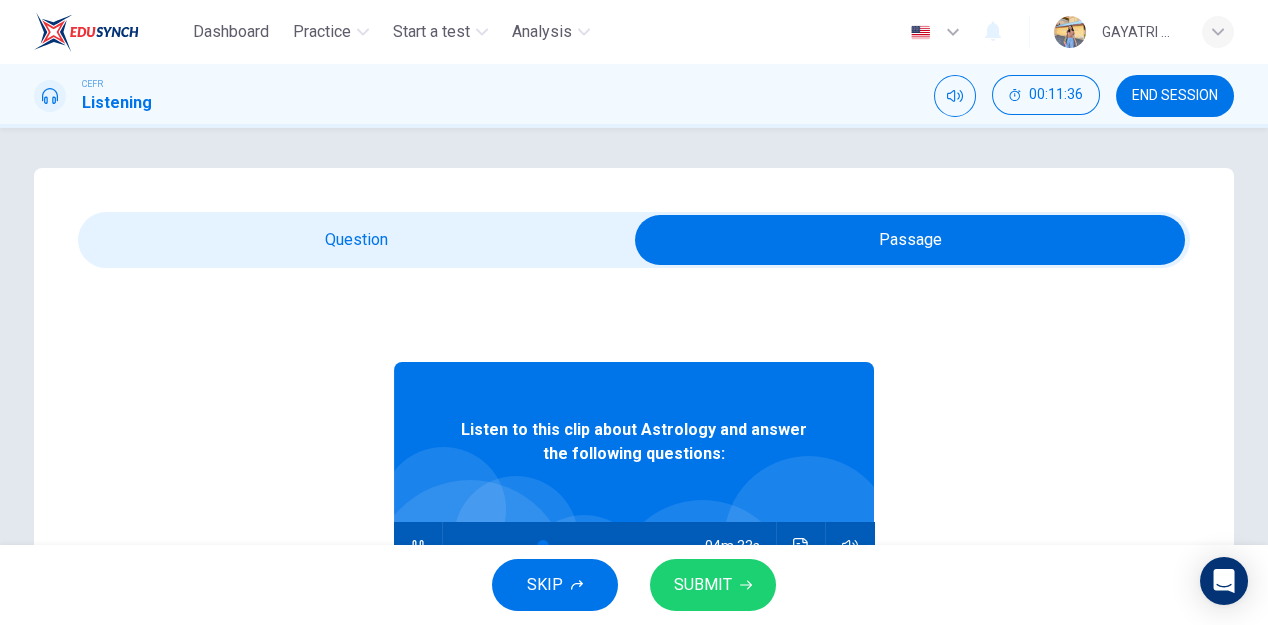 type on "34" 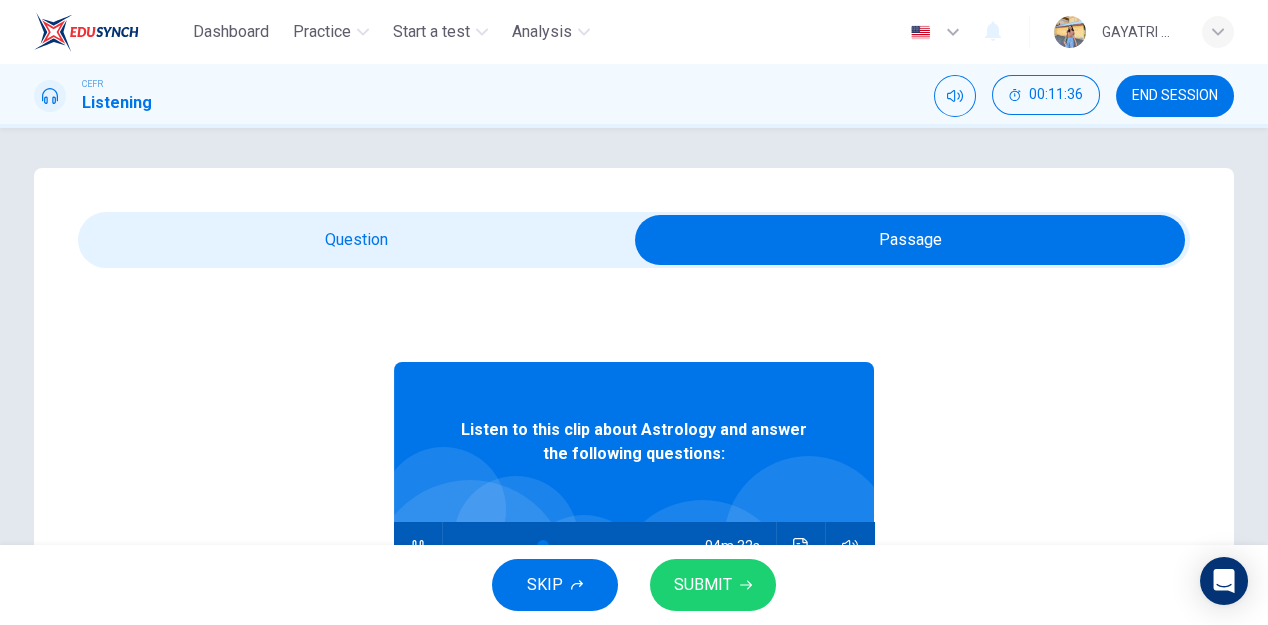 click at bounding box center (910, 240) 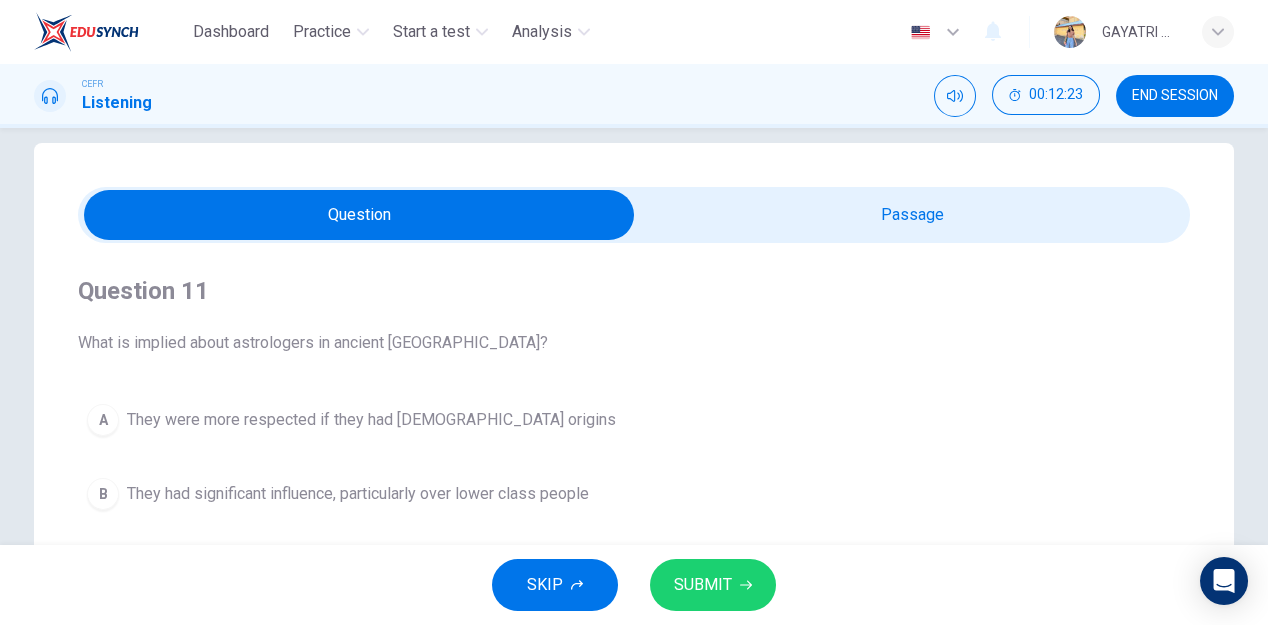 scroll, scrollTop: 0, scrollLeft: 0, axis: both 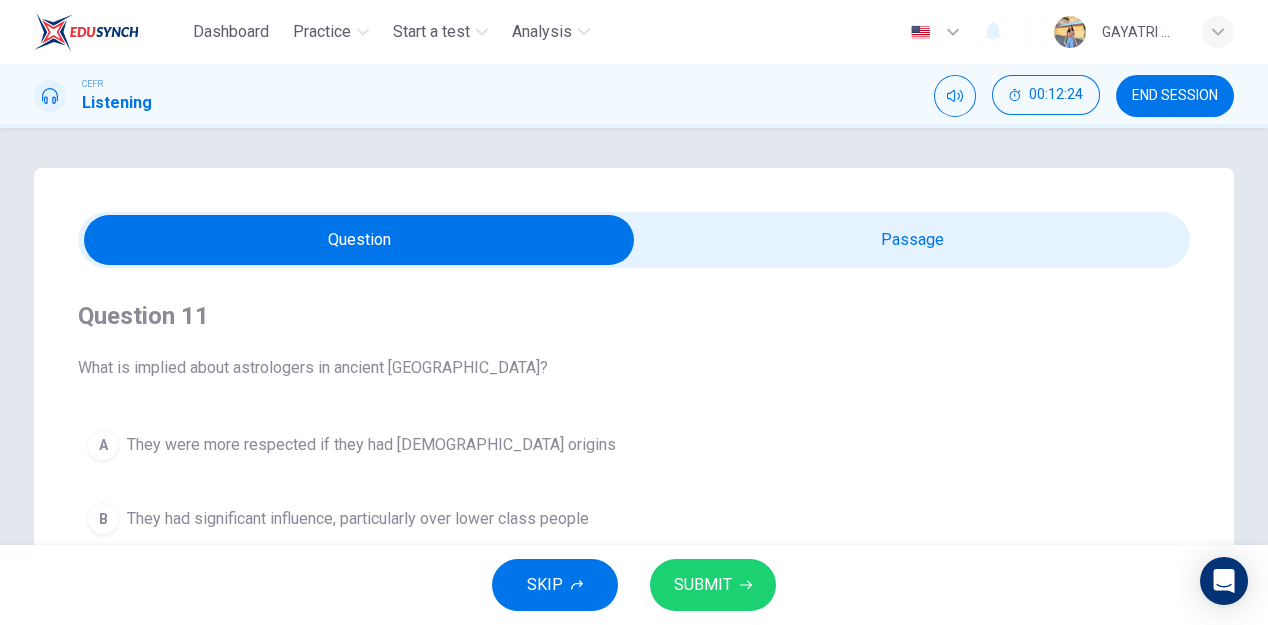 type on "46" 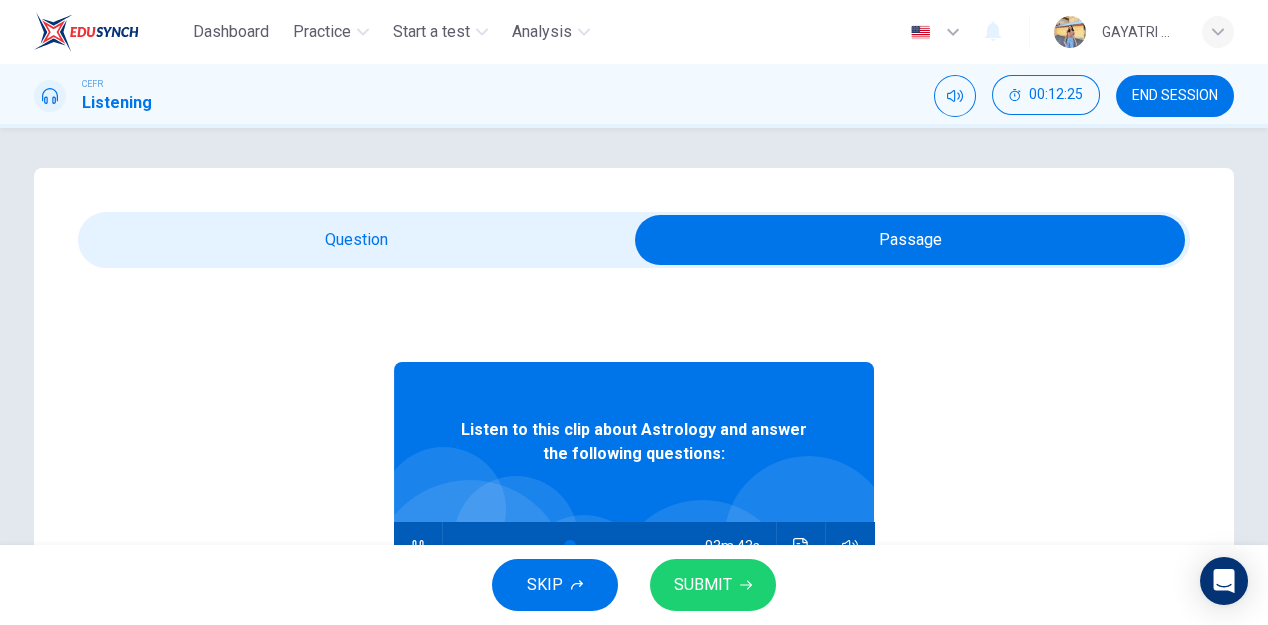scroll, scrollTop: 111, scrollLeft: 0, axis: vertical 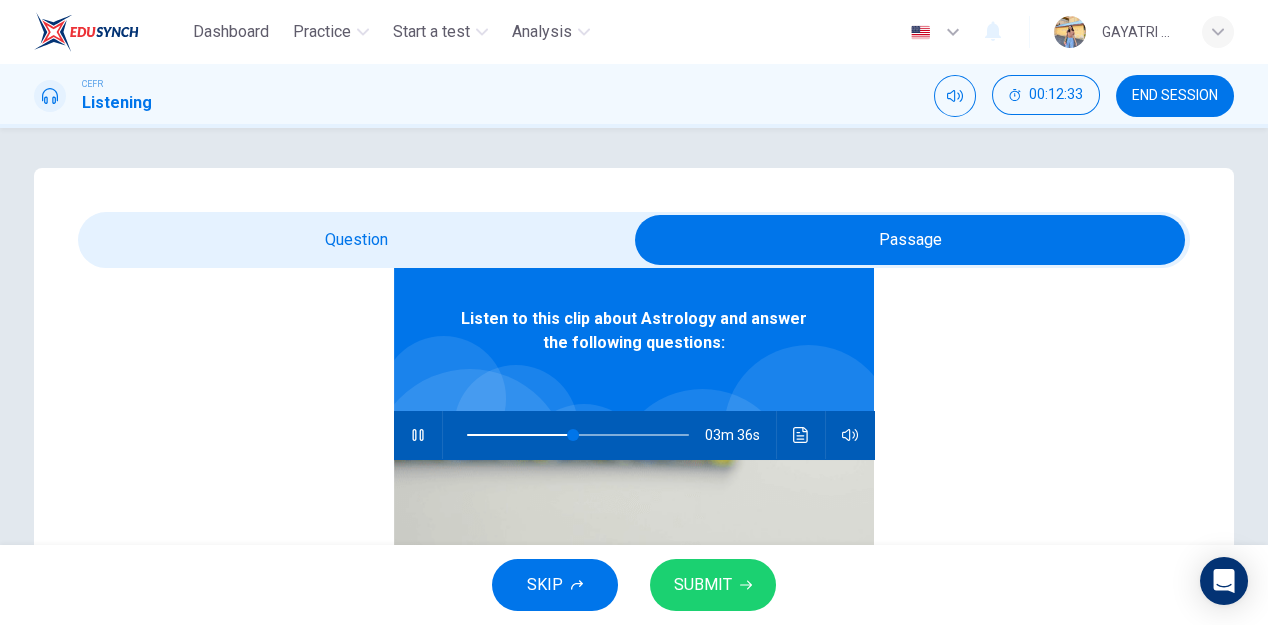 type on "48" 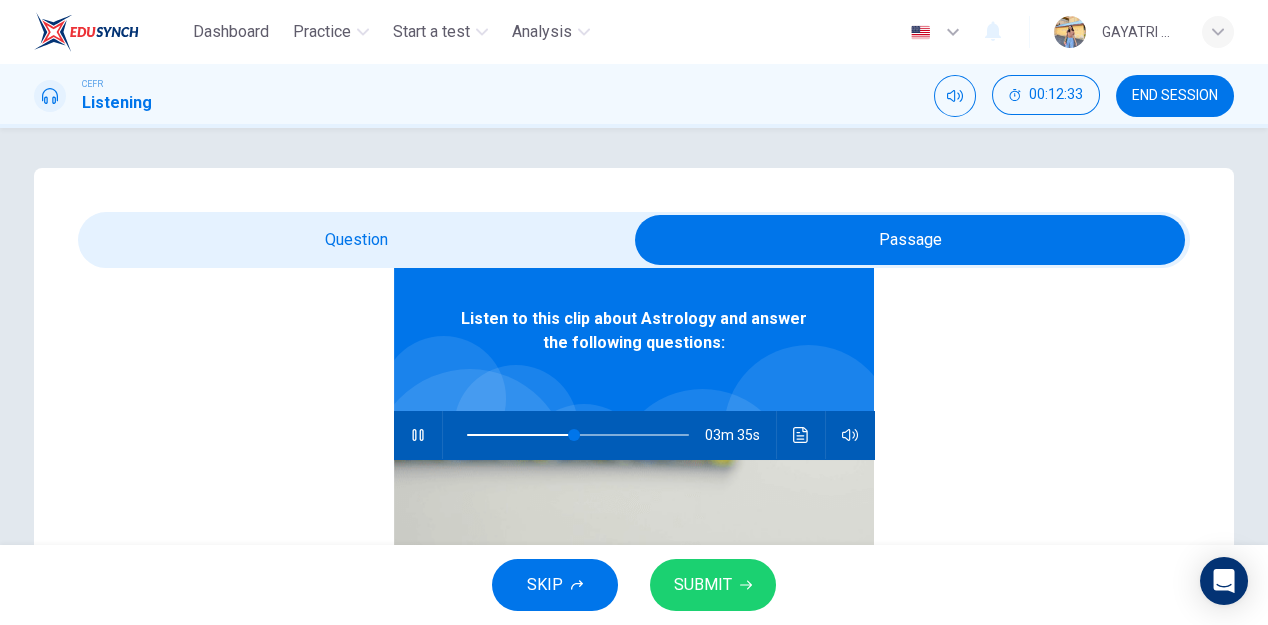 click at bounding box center [910, 240] 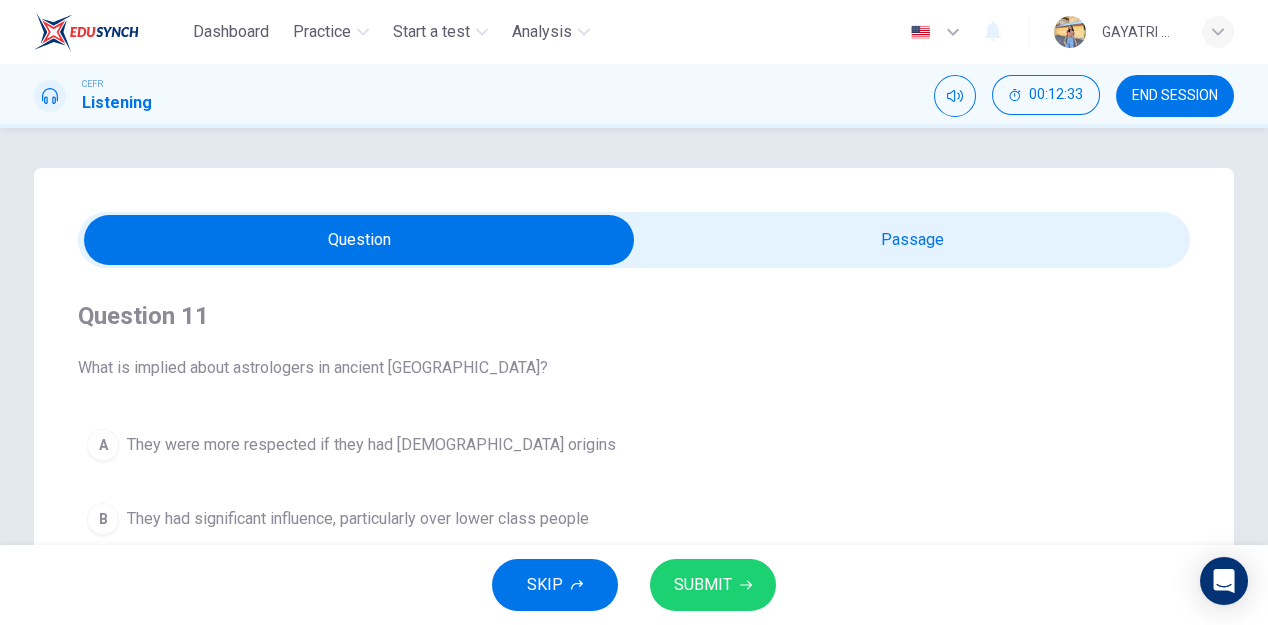 scroll, scrollTop: 0, scrollLeft: 0, axis: both 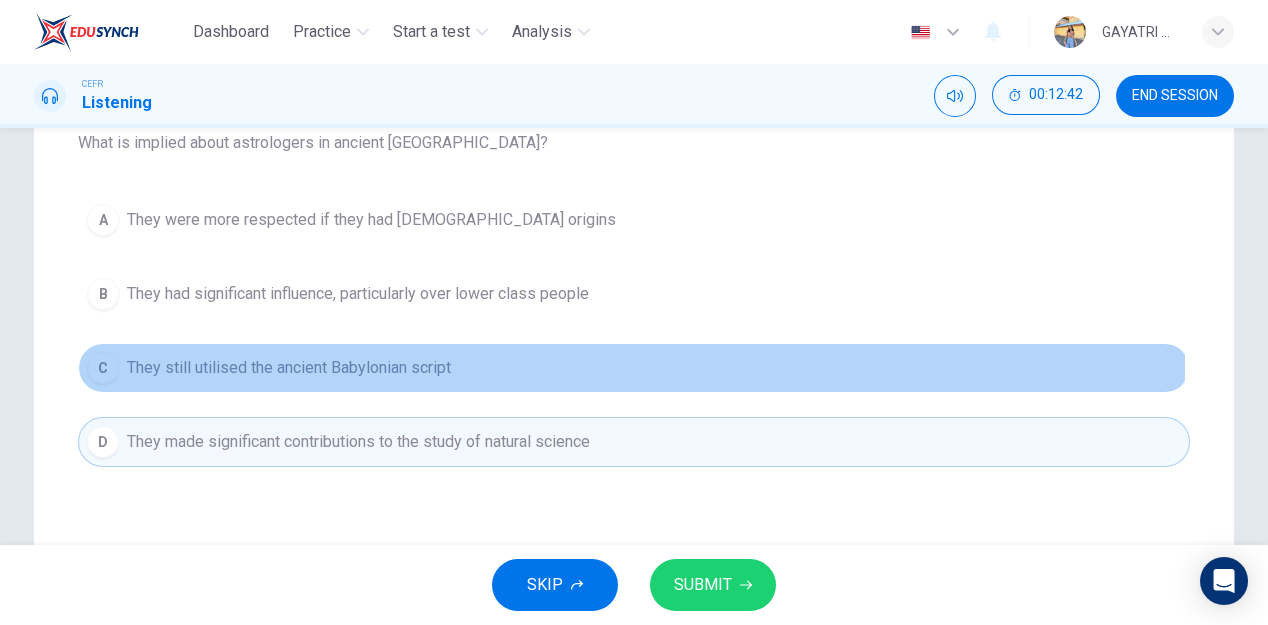 click on "They still utilised the ancient Babylonian script" at bounding box center [289, 368] 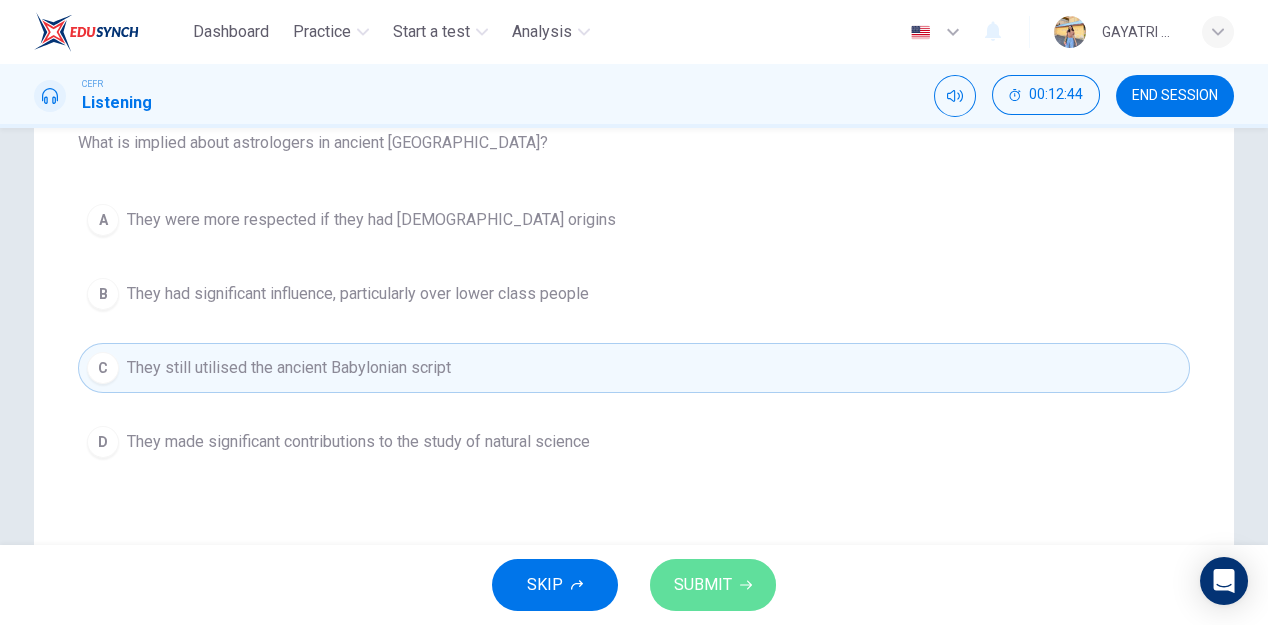 click on "SUBMIT" at bounding box center [703, 585] 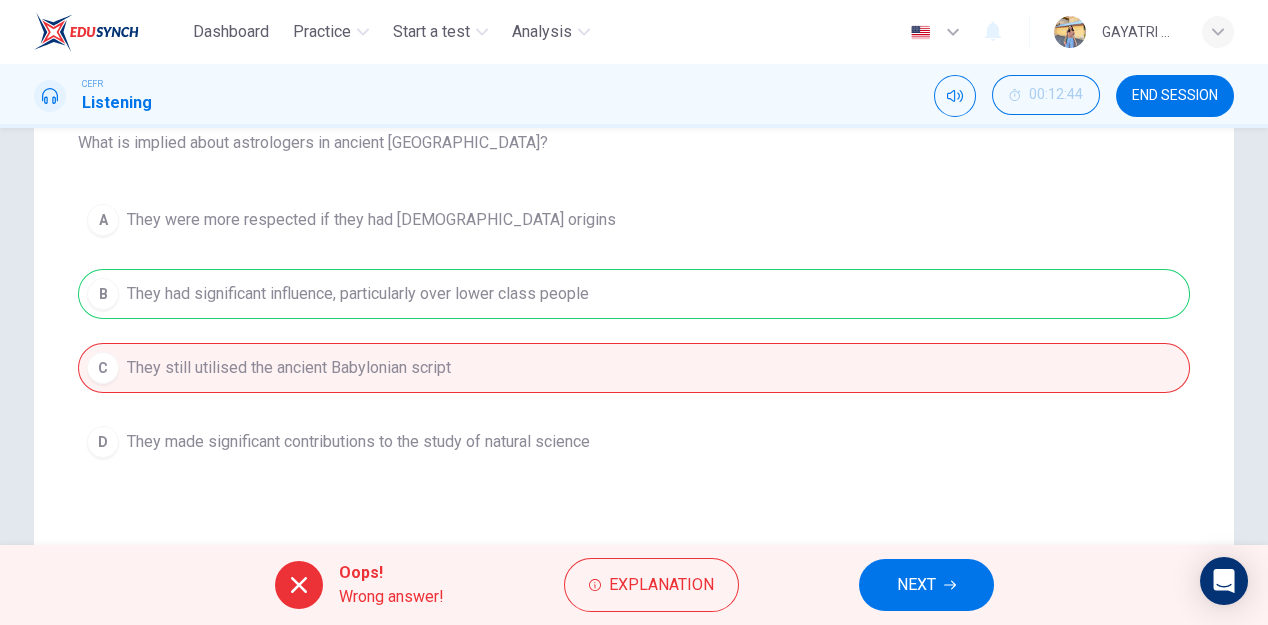 click on "NEXT" at bounding box center (916, 585) 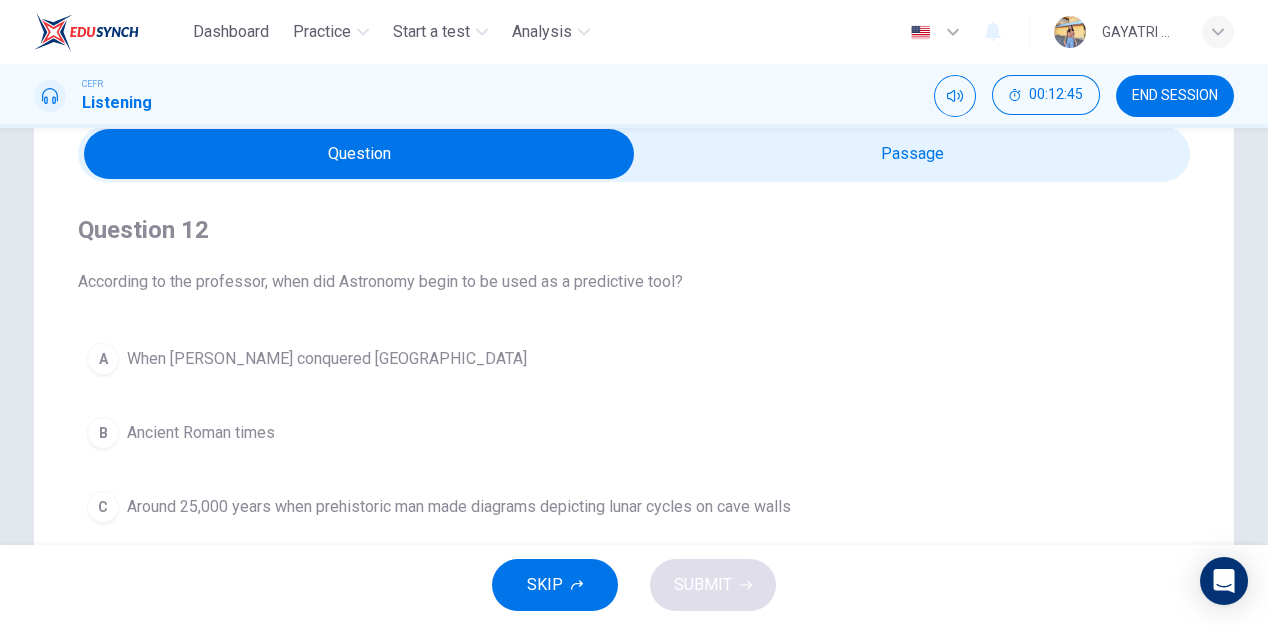 scroll, scrollTop: 85, scrollLeft: 0, axis: vertical 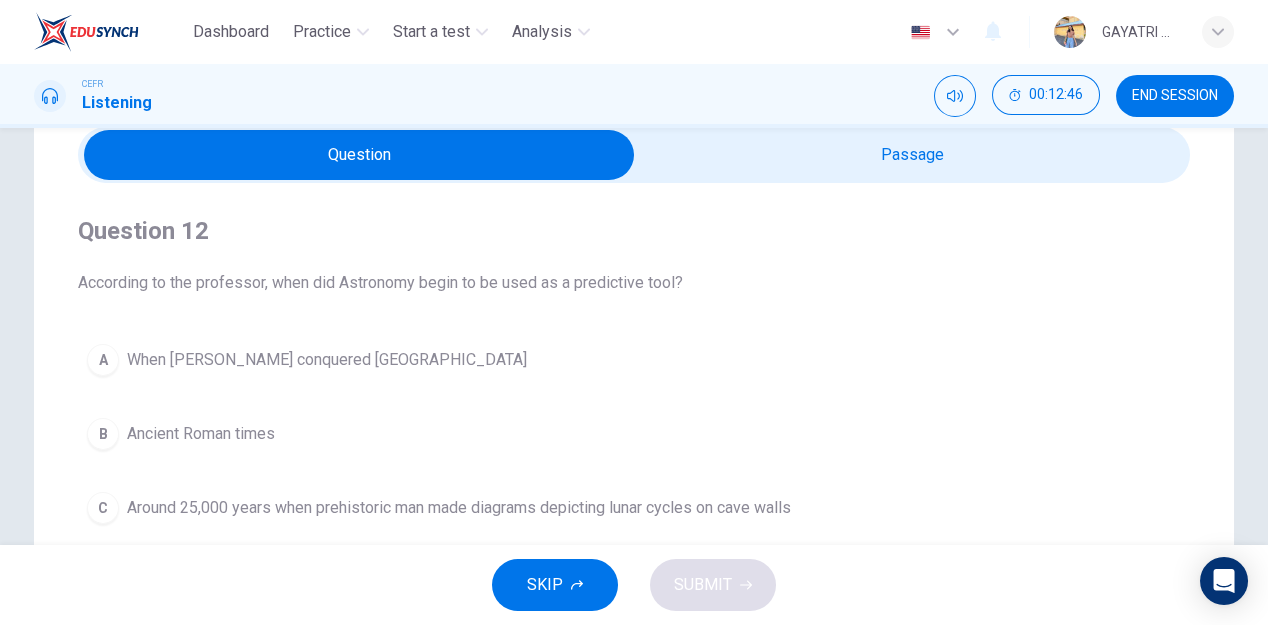type on "53" 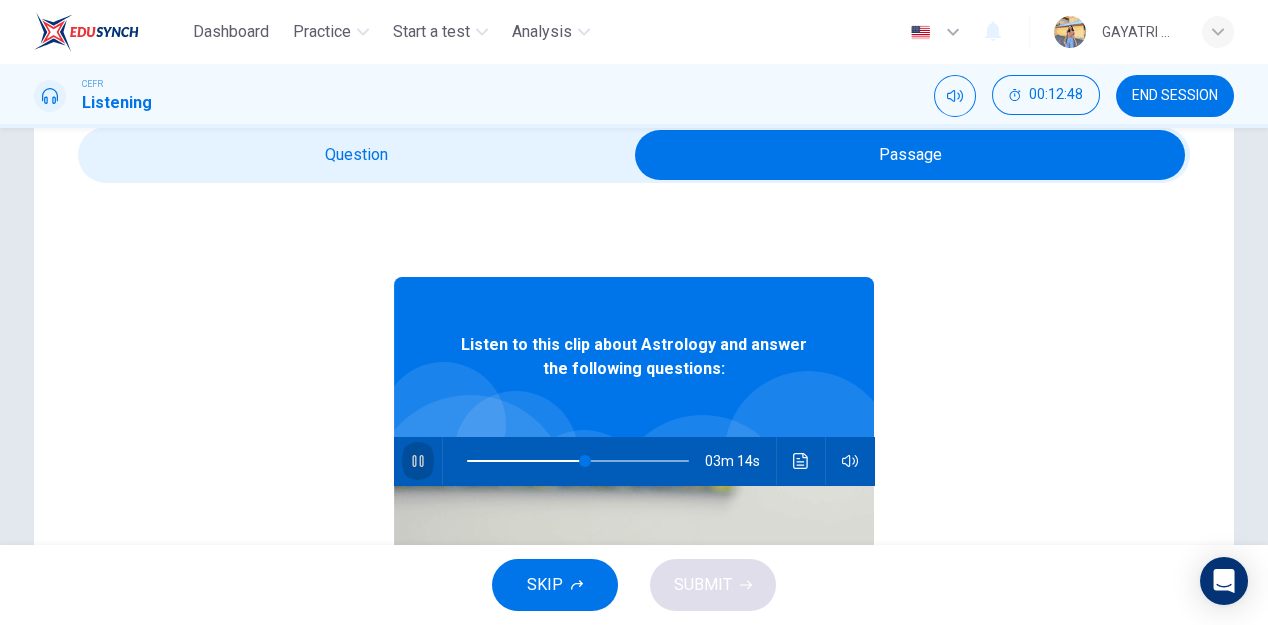 click 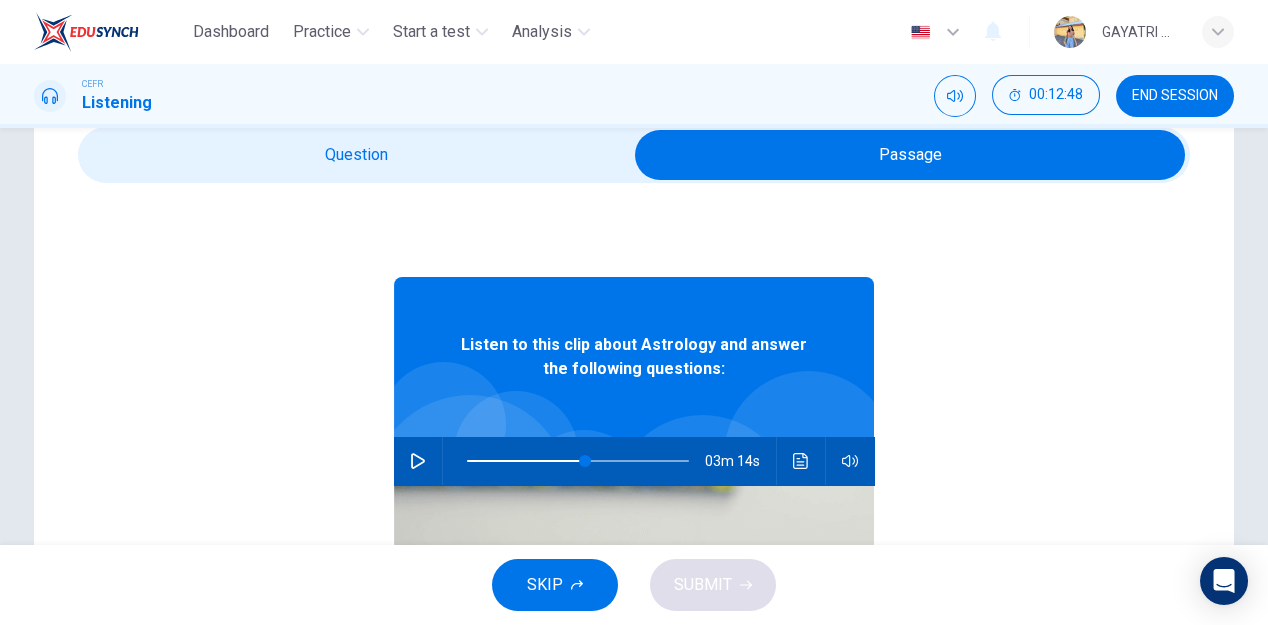 type on "53" 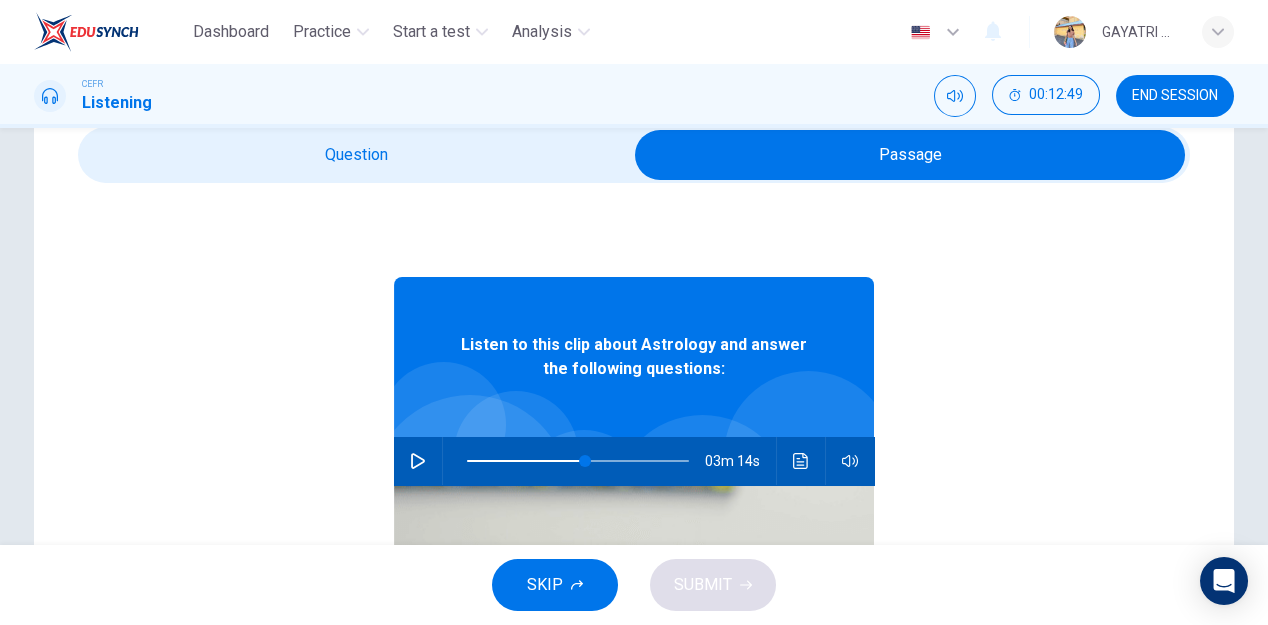 click at bounding box center (910, 155) 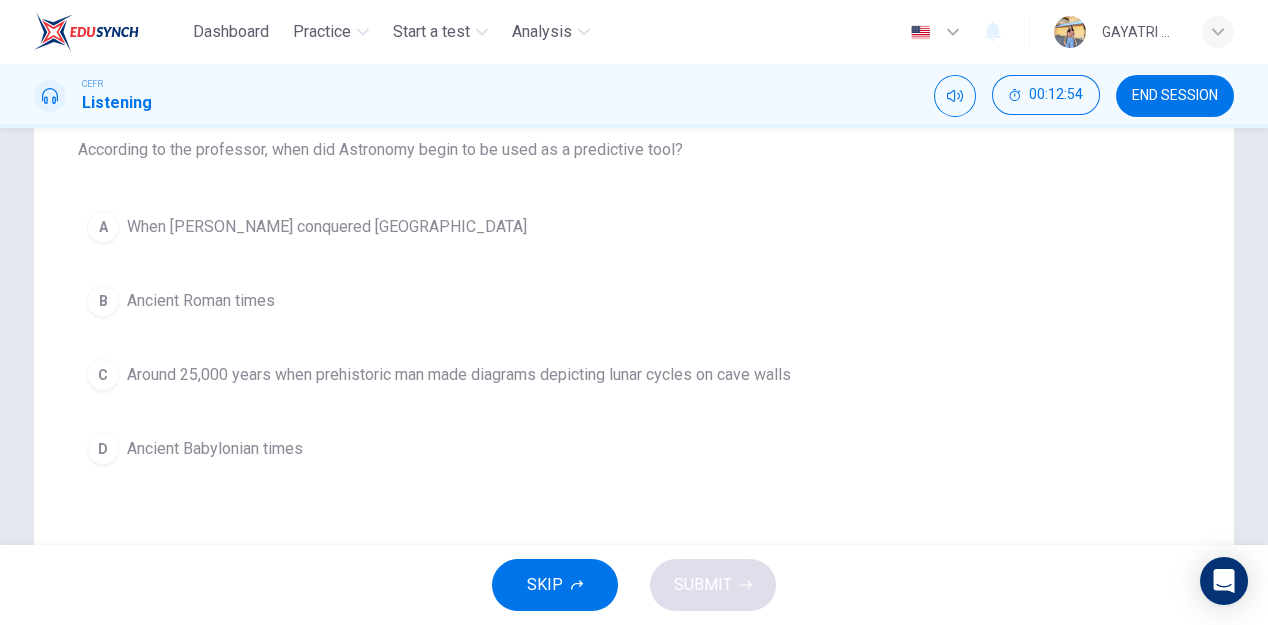 scroll, scrollTop: 217, scrollLeft: 0, axis: vertical 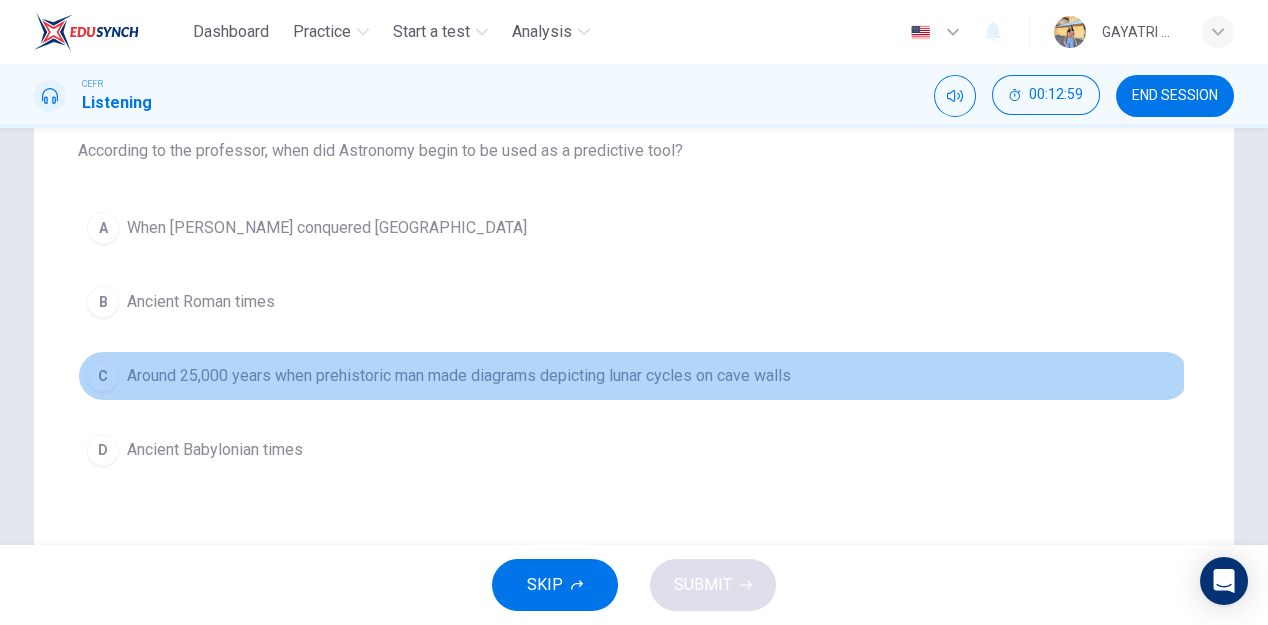 click on "Around 25,000 years when prehistoric man made diagrams depicting lunar cycles on cave walls" at bounding box center (459, 376) 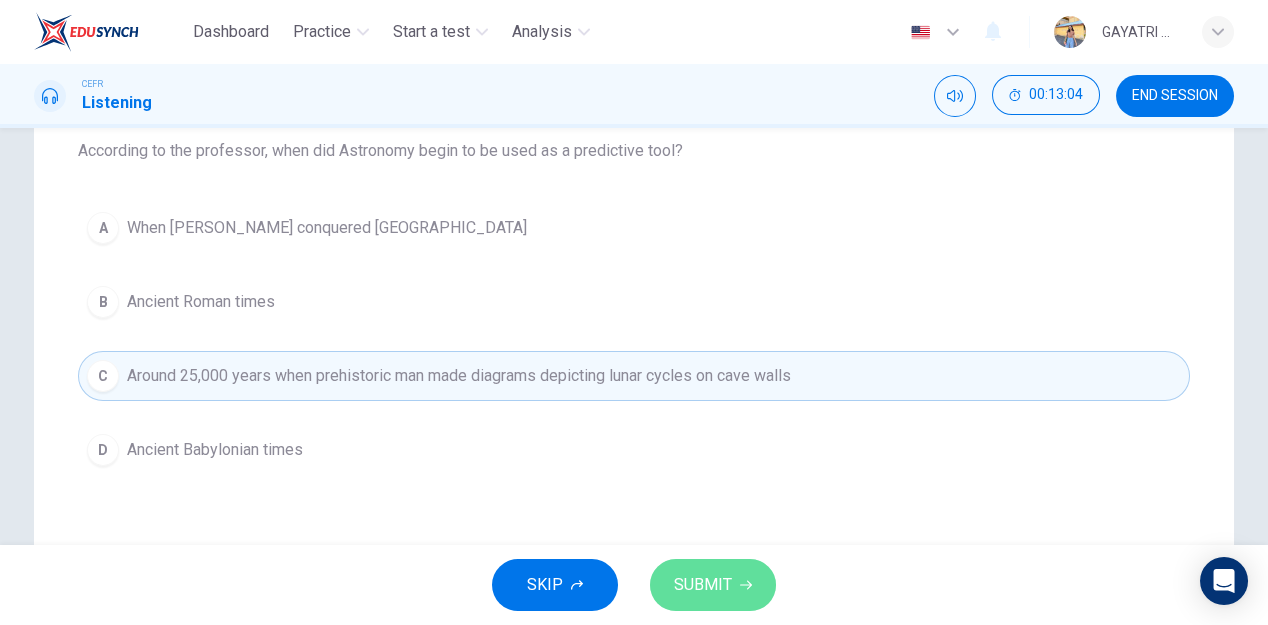 click on "SUBMIT" at bounding box center (703, 585) 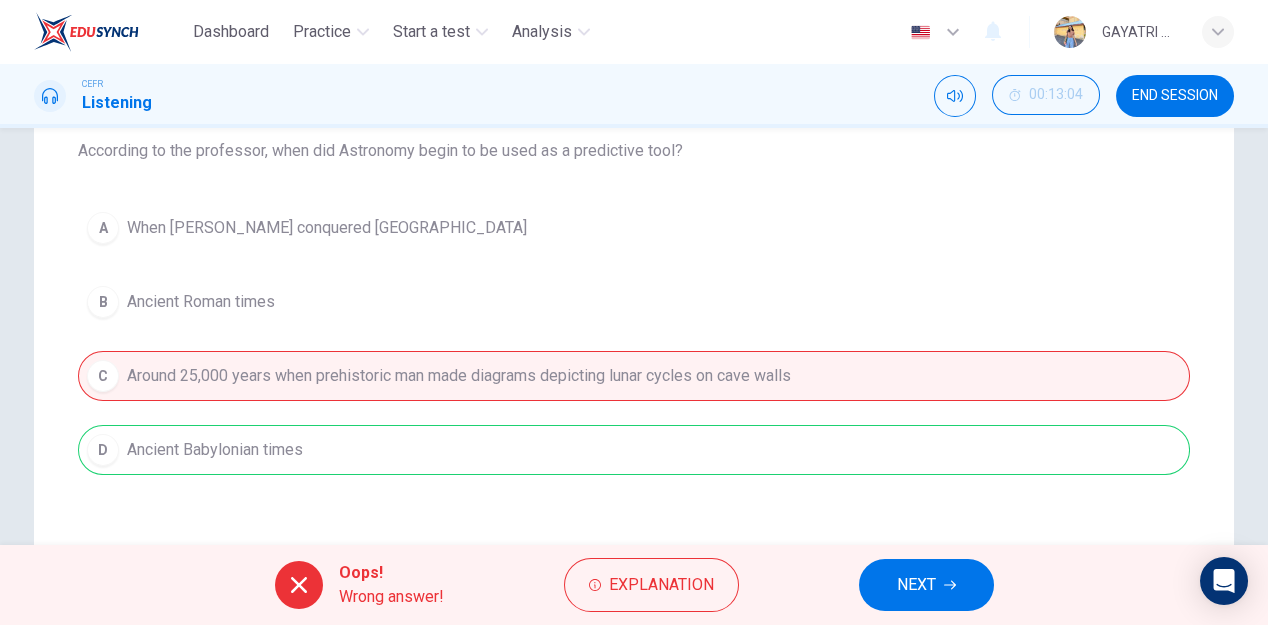 click on "Oops! Wrong answer! Explanation NEXT" at bounding box center [634, 585] 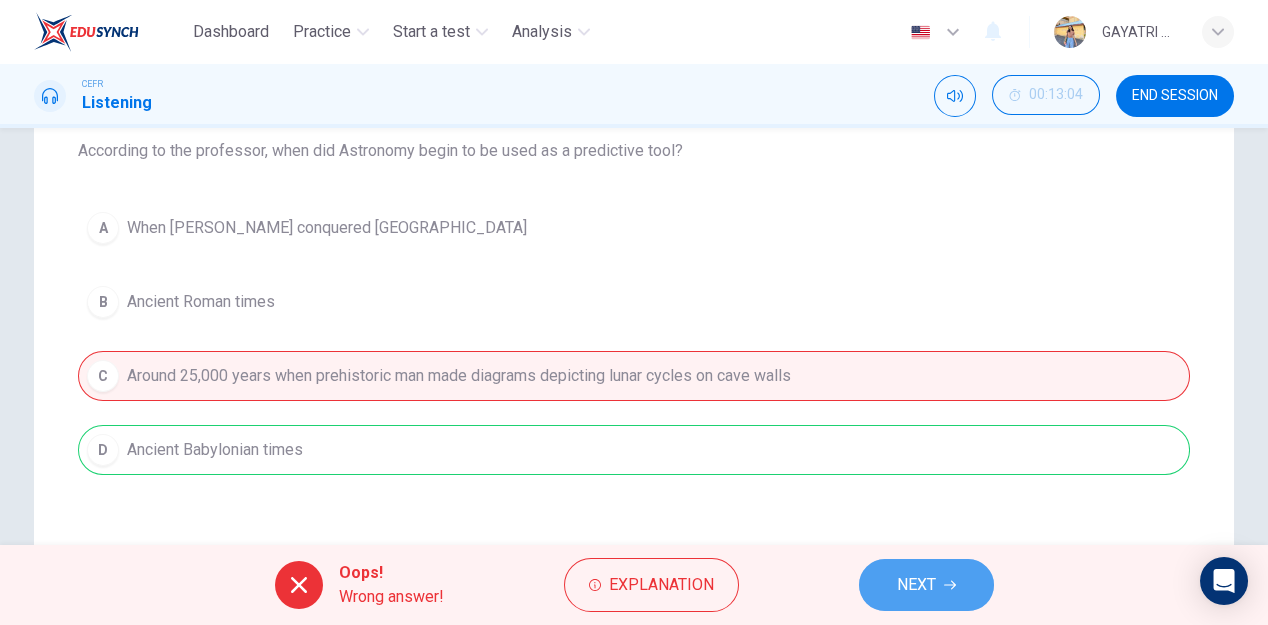 click on "NEXT" at bounding box center [916, 585] 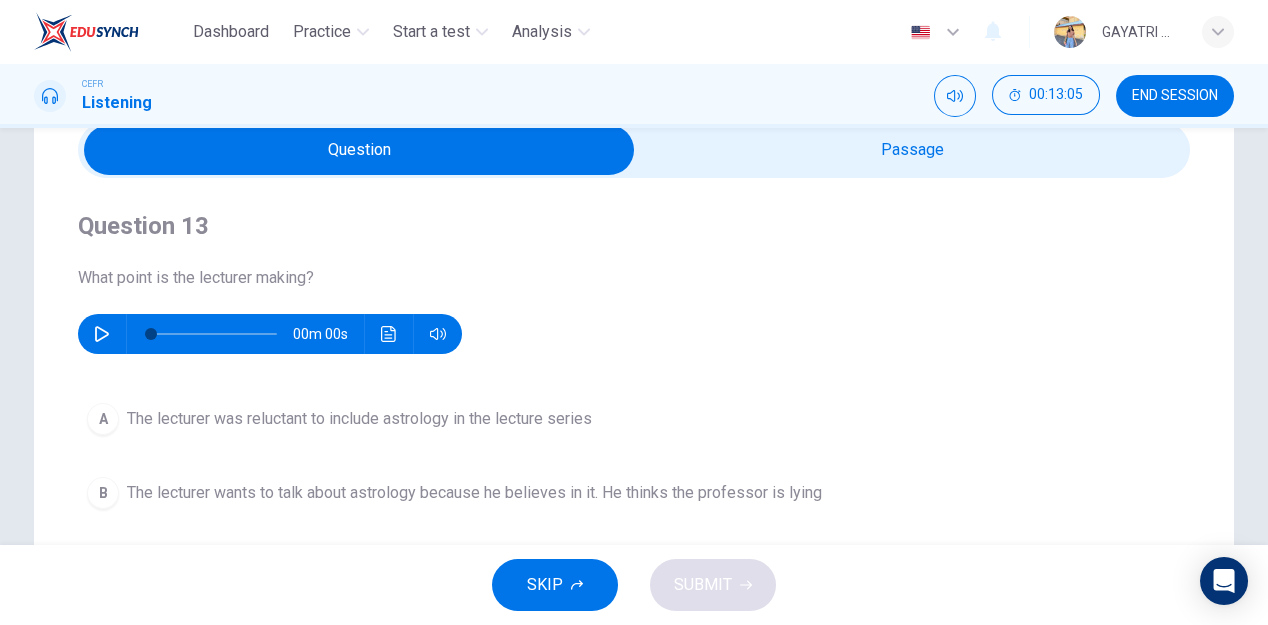 scroll, scrollTop: 80, scrollLeft: 0, axis: vertical 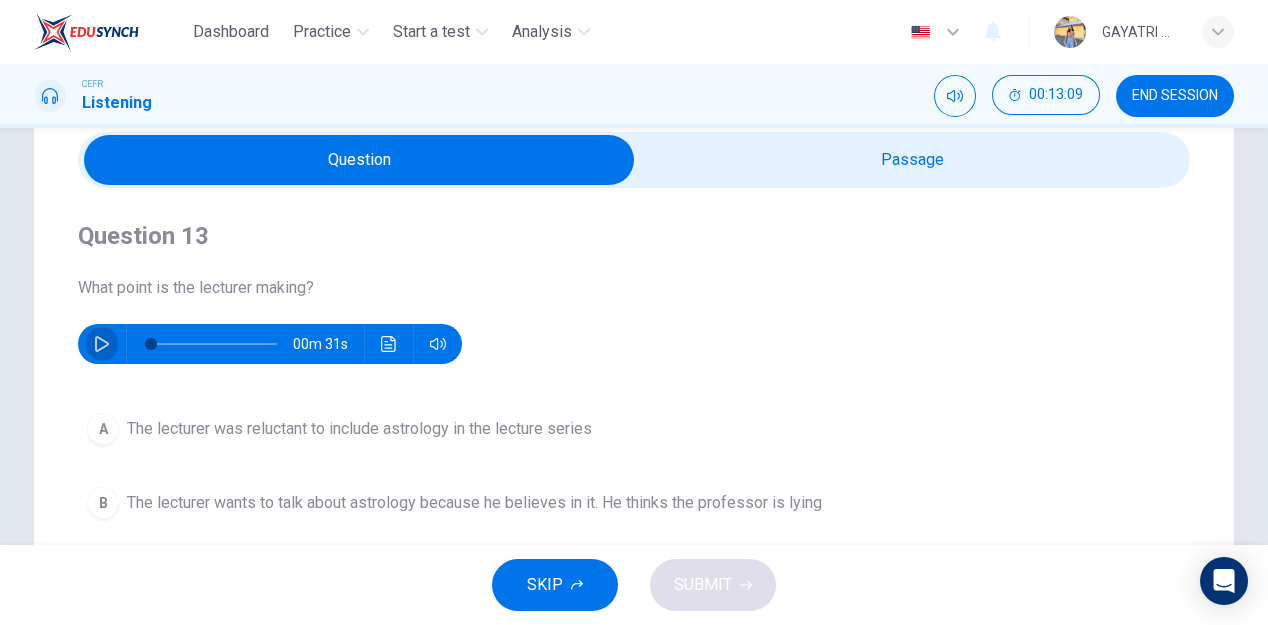 click 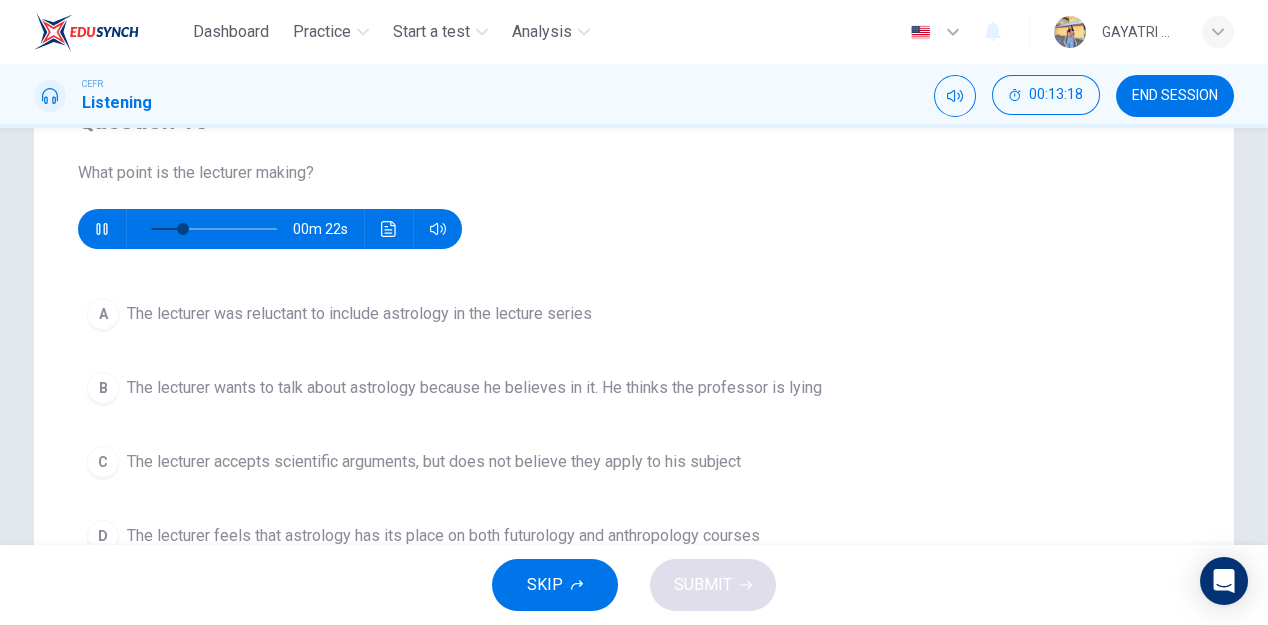 scroll, scrollTop: 226, scrollLeft: 0, axis: vertical 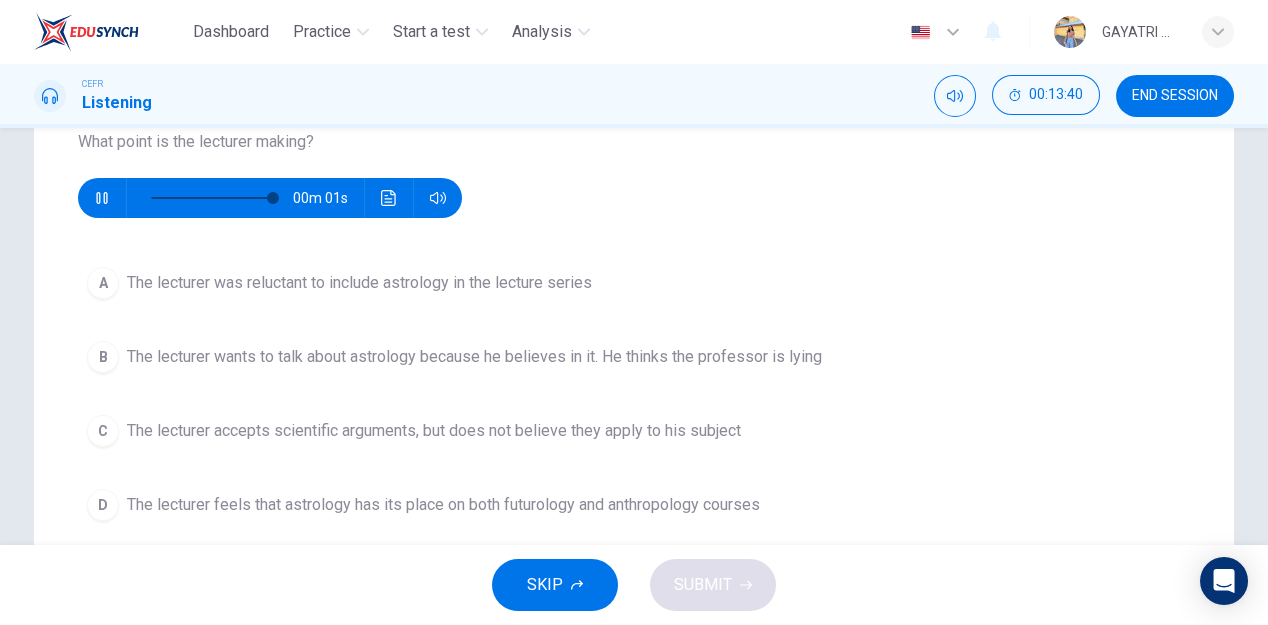 type on "0" 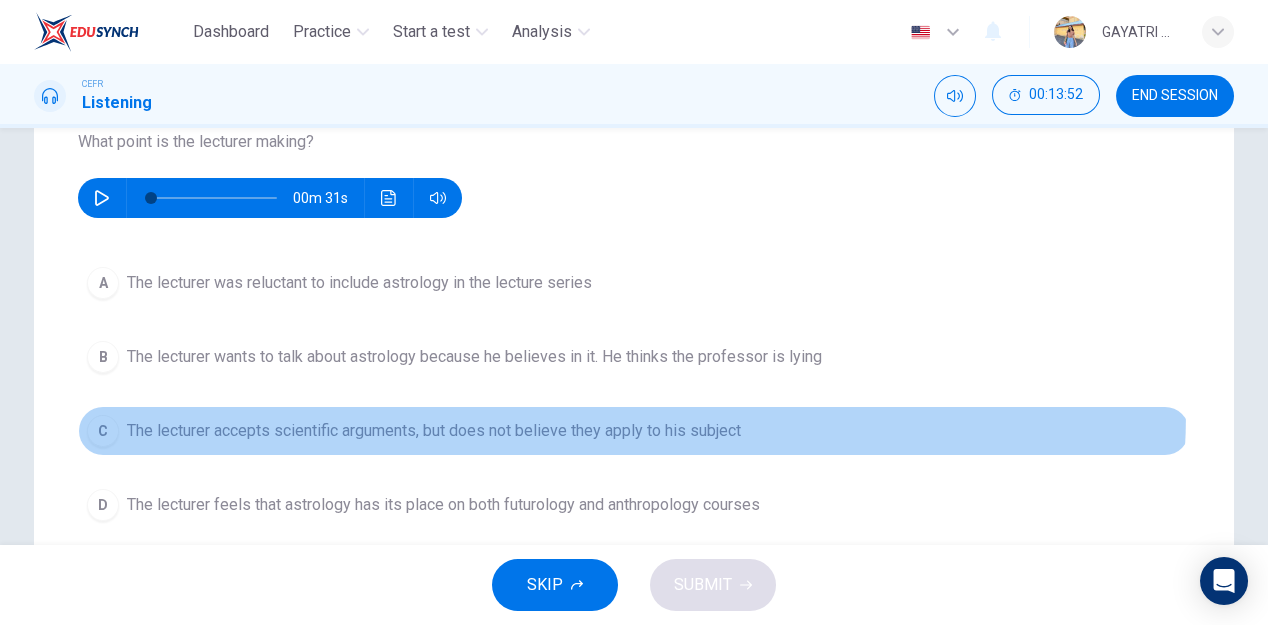 click on "C The lecturer accepts scientific arguments, but does not believe they apply to his subject" at bounding box center [634, 431] 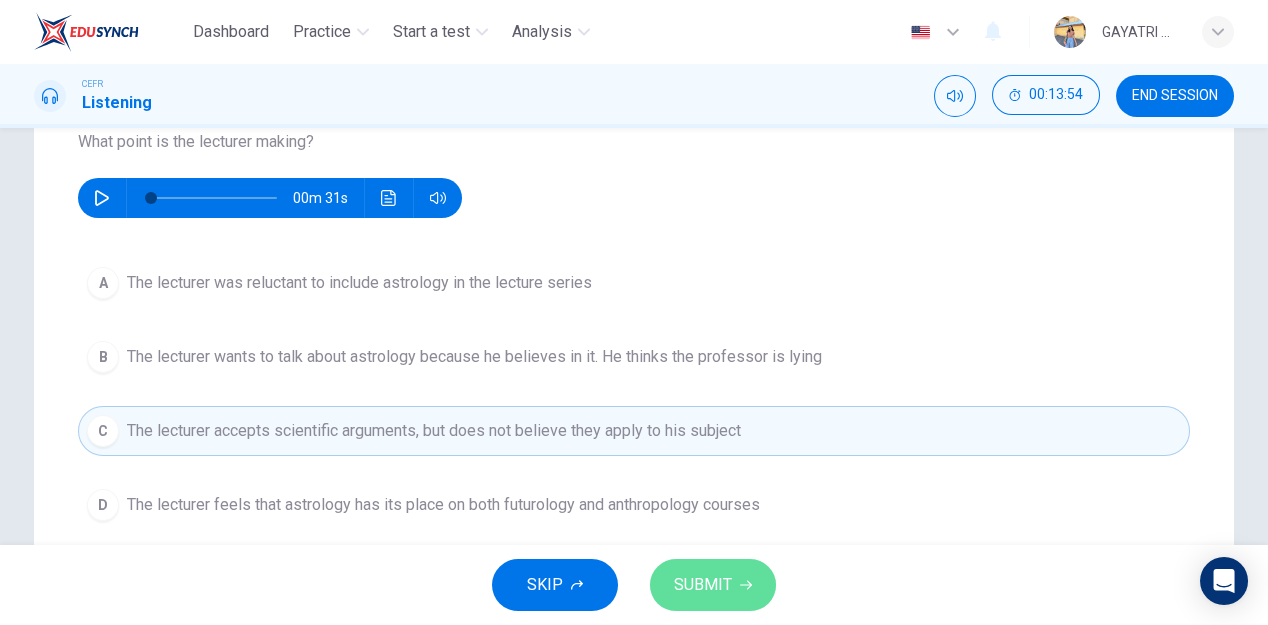 click on "SUBMIT" at bounding box center [703, 585] 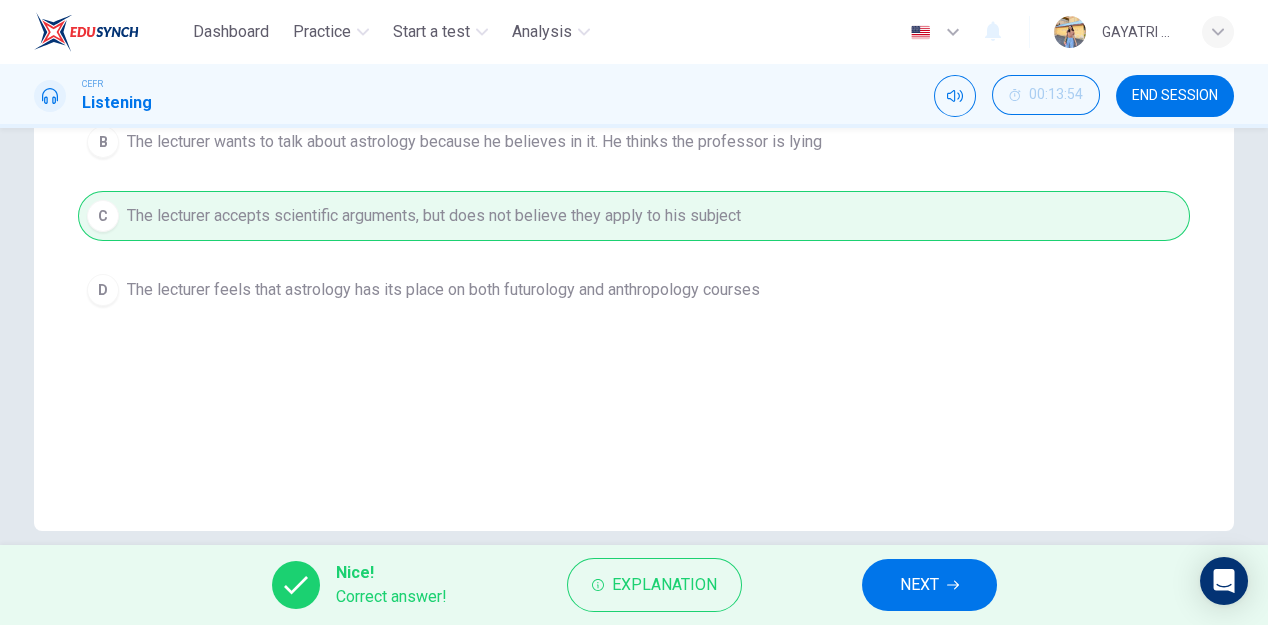 scroll, scrollTop: 466, scrollLeft: 0, axis: vertical 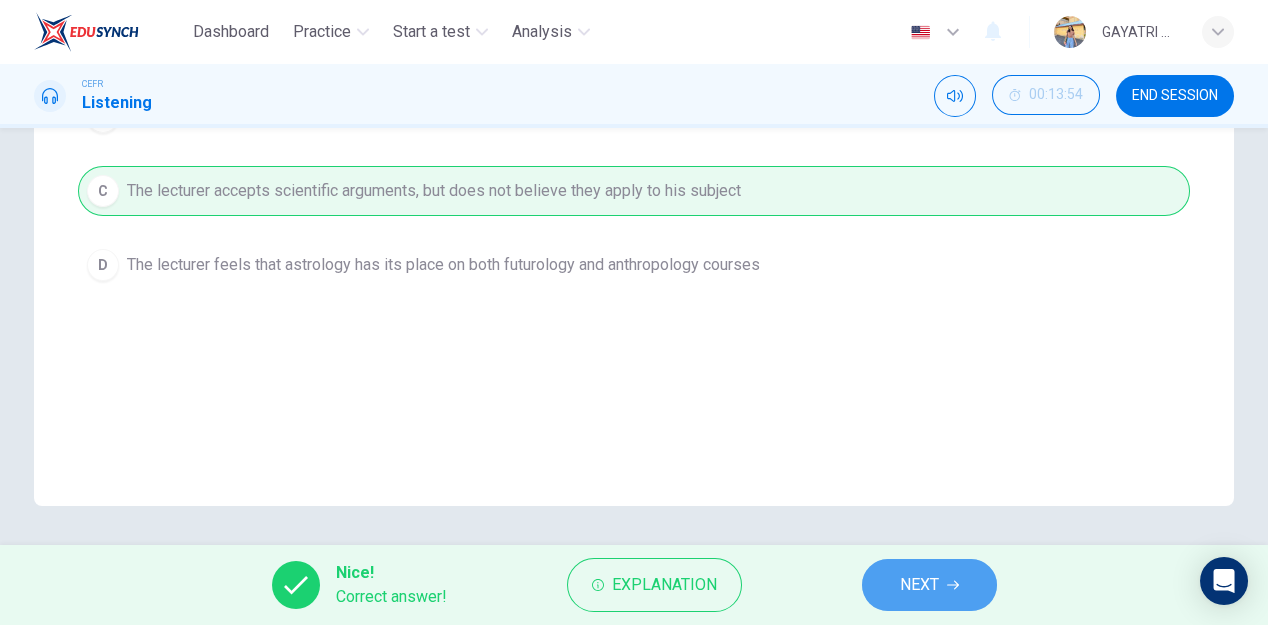 click on "NEXT" at bounding box center (919, 585) 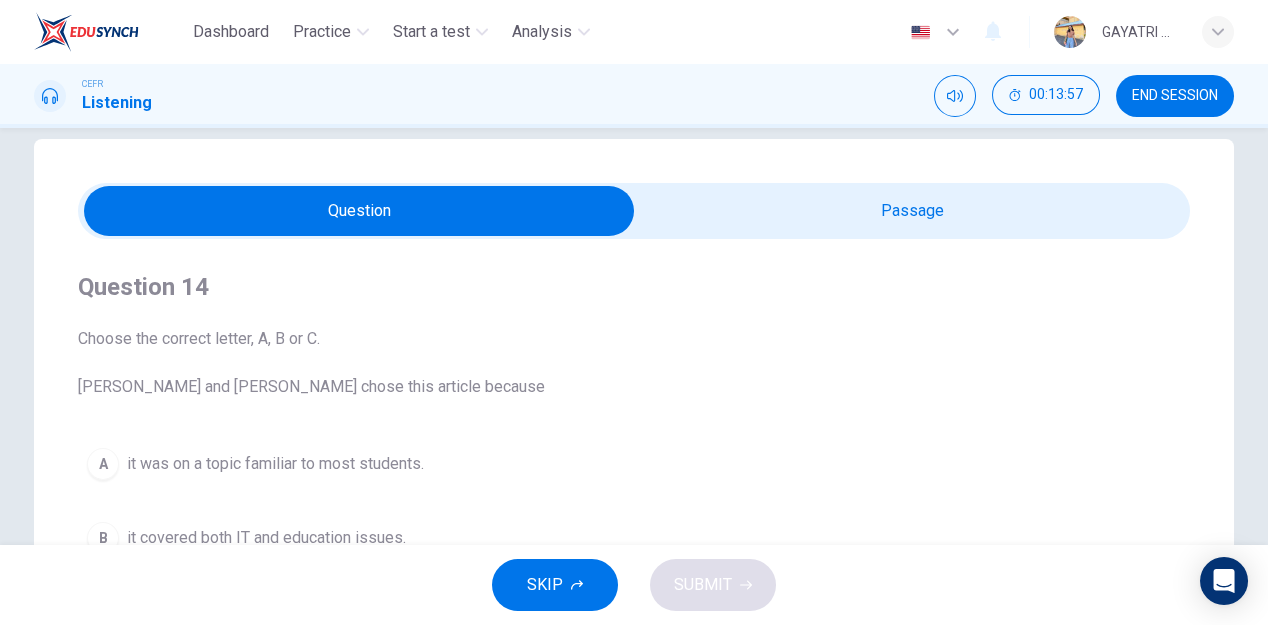 scroll, scrollTop: 0, scrollLeft: 0, axis: both 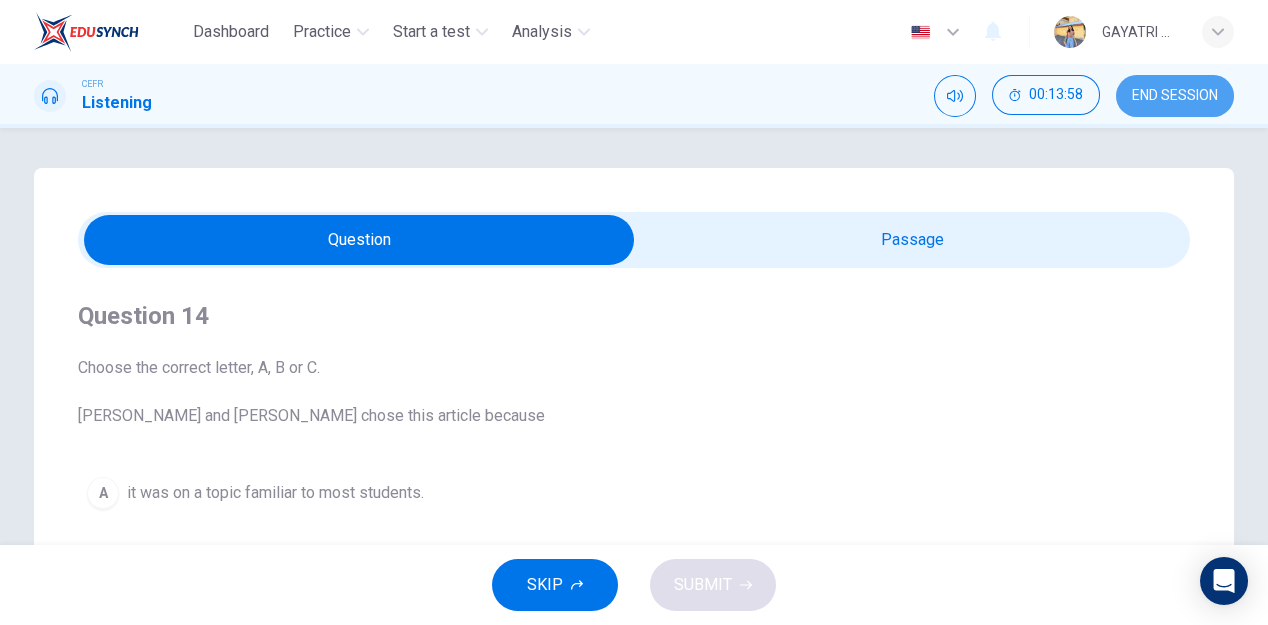 click on "END SESSION" at bounding box center [1175, 96] 